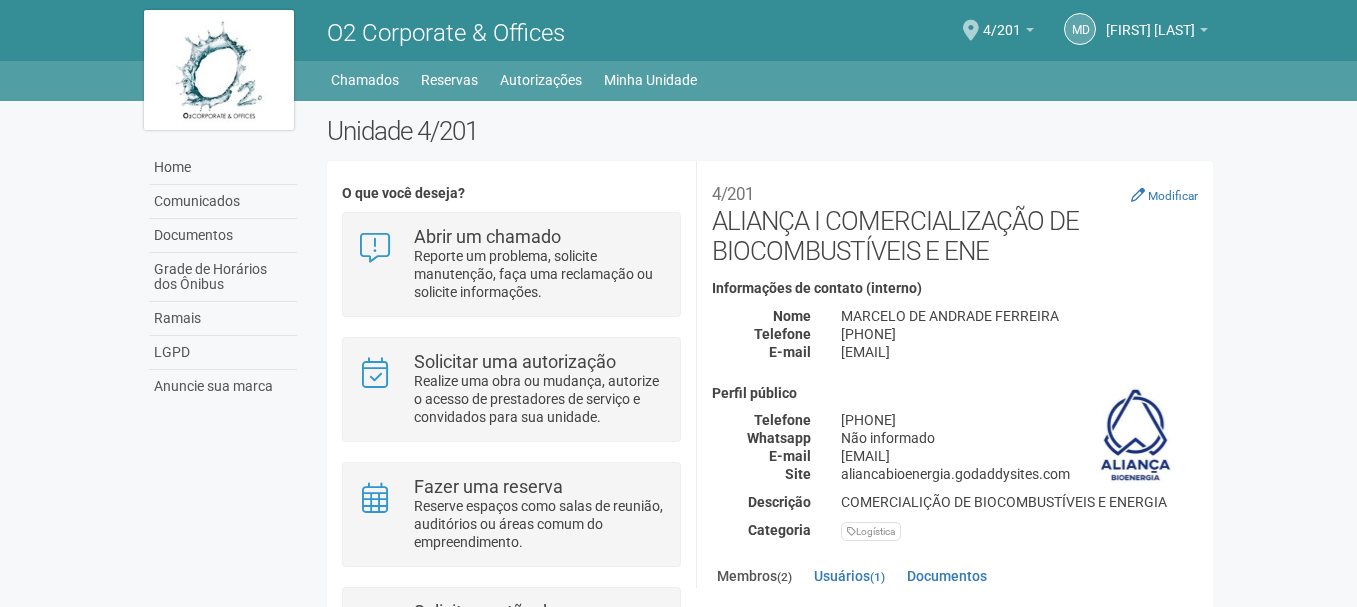 scroll, scrollTop: 0, scrollLeft: 0, axis: both 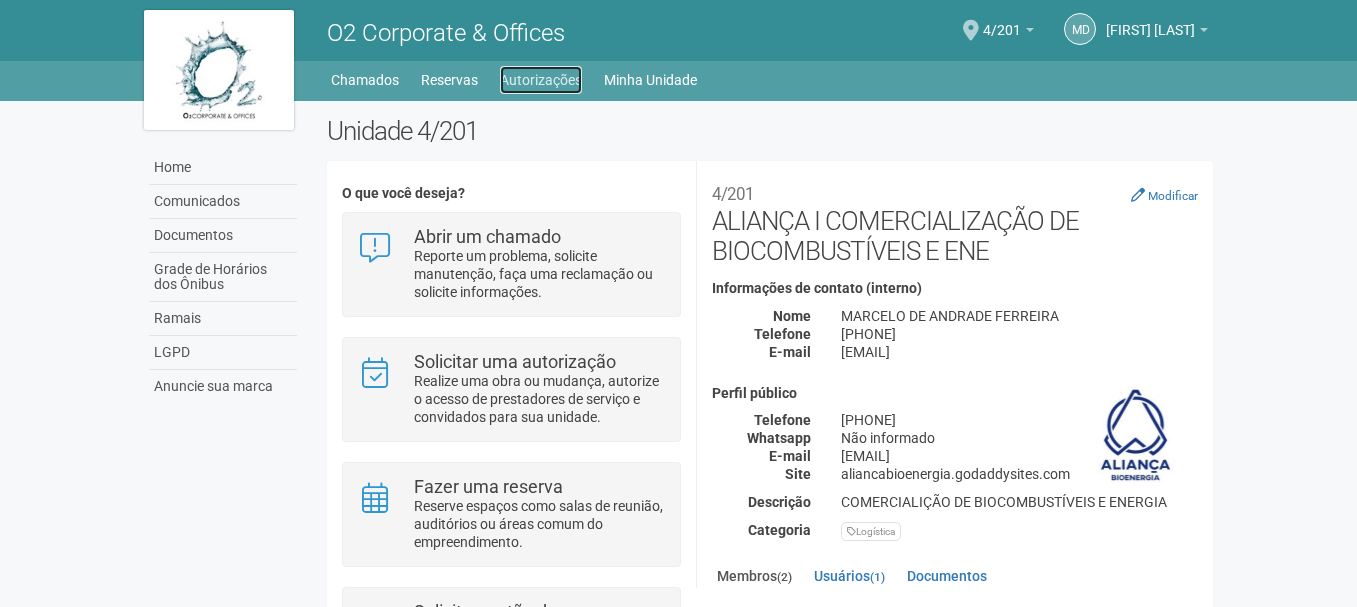 click on "Autorizações" at bounding box center (541, 80) 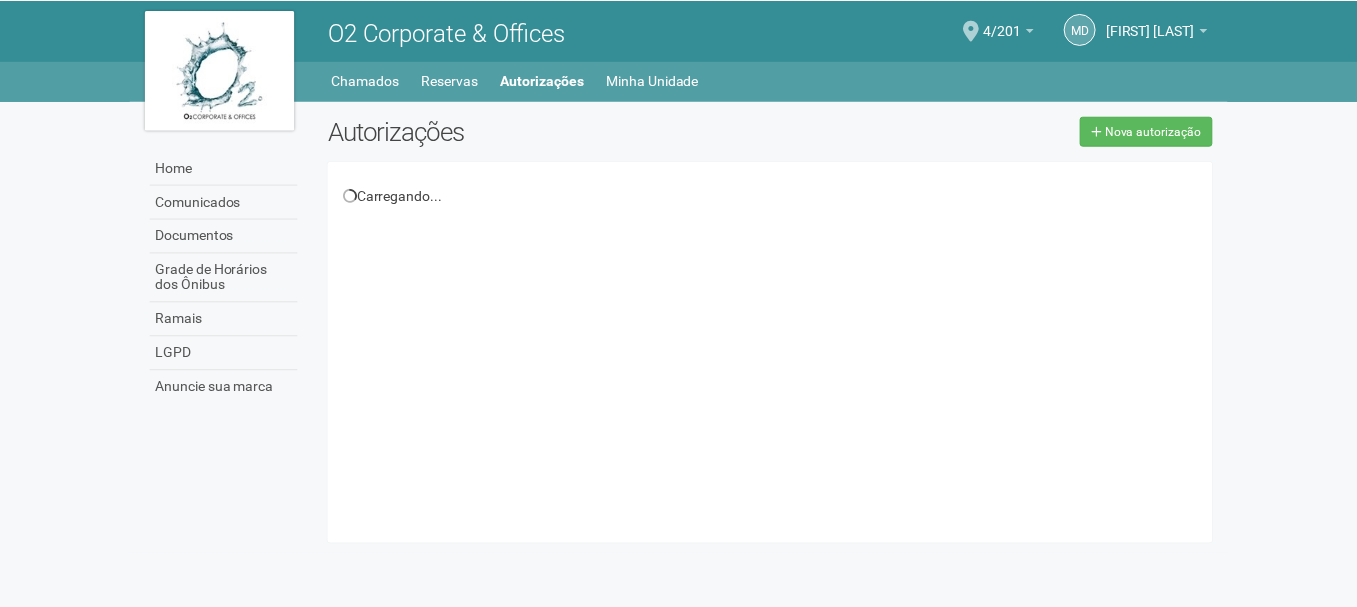 scroll, scrollTop: 0, scrollLeft: 0, axis: both 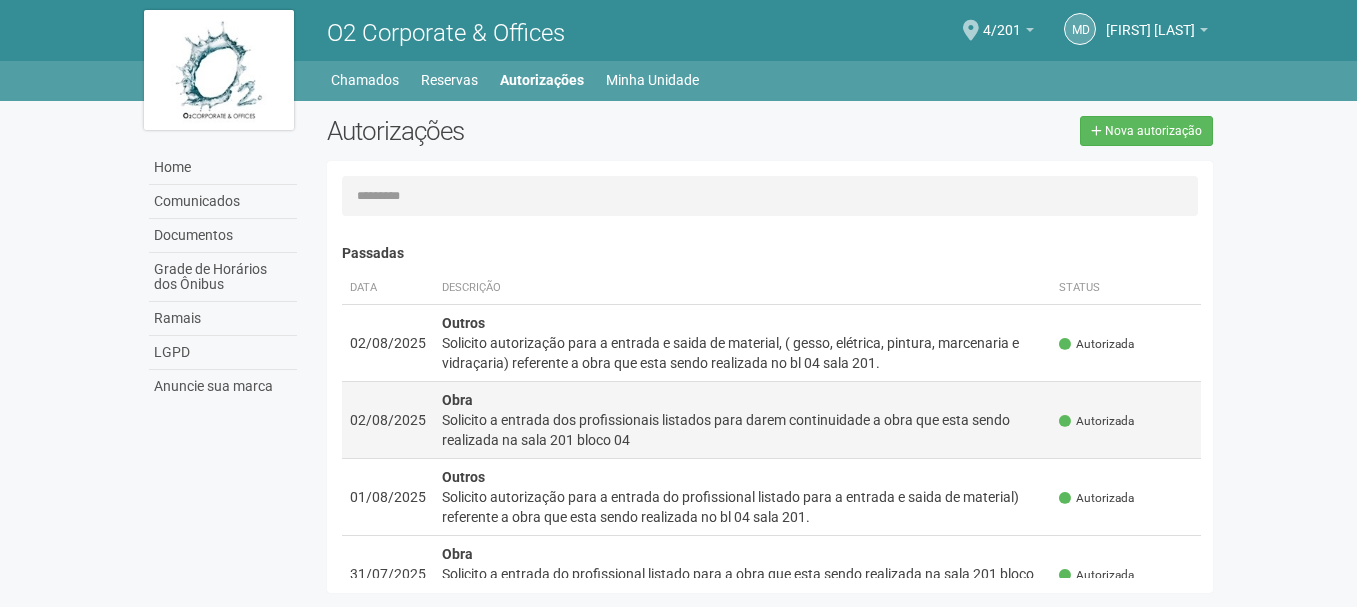 click on "Solicito a entrada dos profissionais listados para darem continuidade a obra que esta sendo realizada na sala 201 bloco 04" at bounding box center [743, 430] 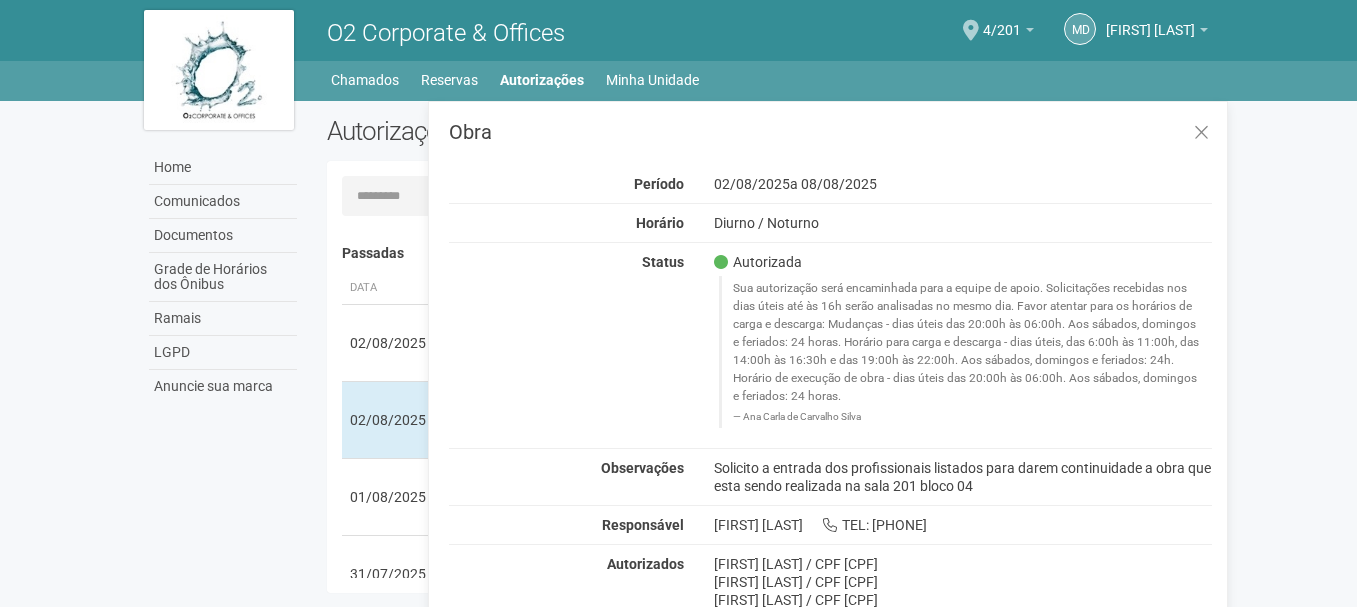 drag, startPoint x: 1016, startPoint y: 493, endPoint x: 696, endPoint y: 472, distance: 320.68832 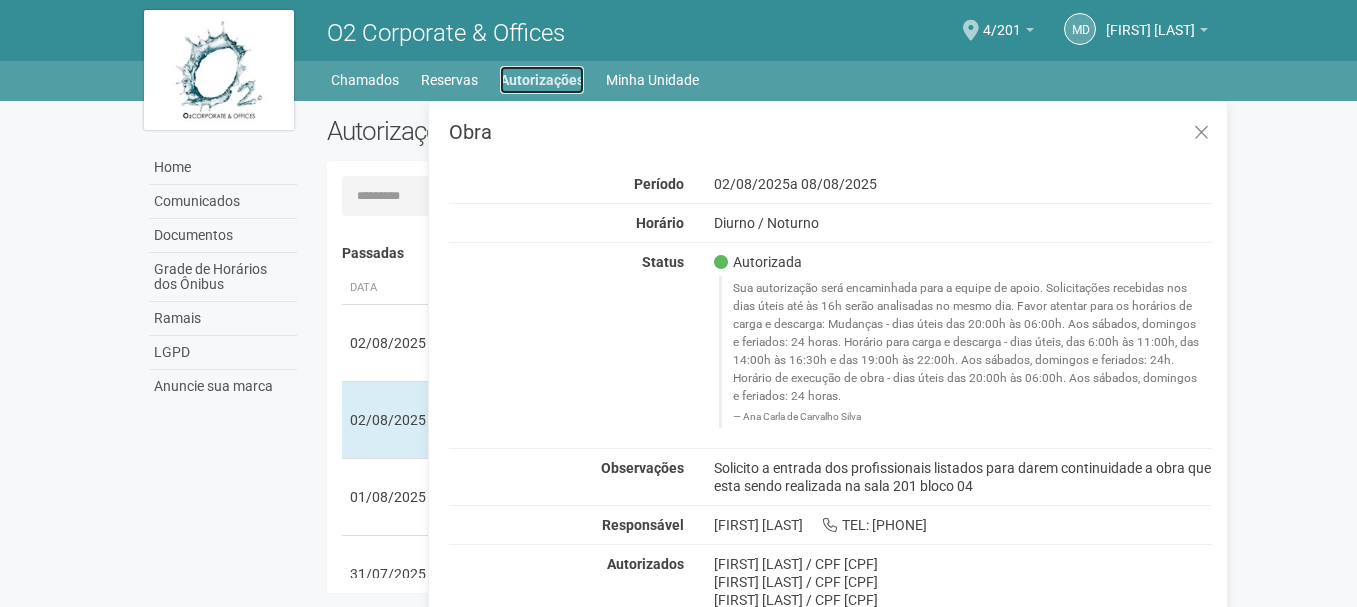 click on "Autorizações" at bounding box center [542, 80] 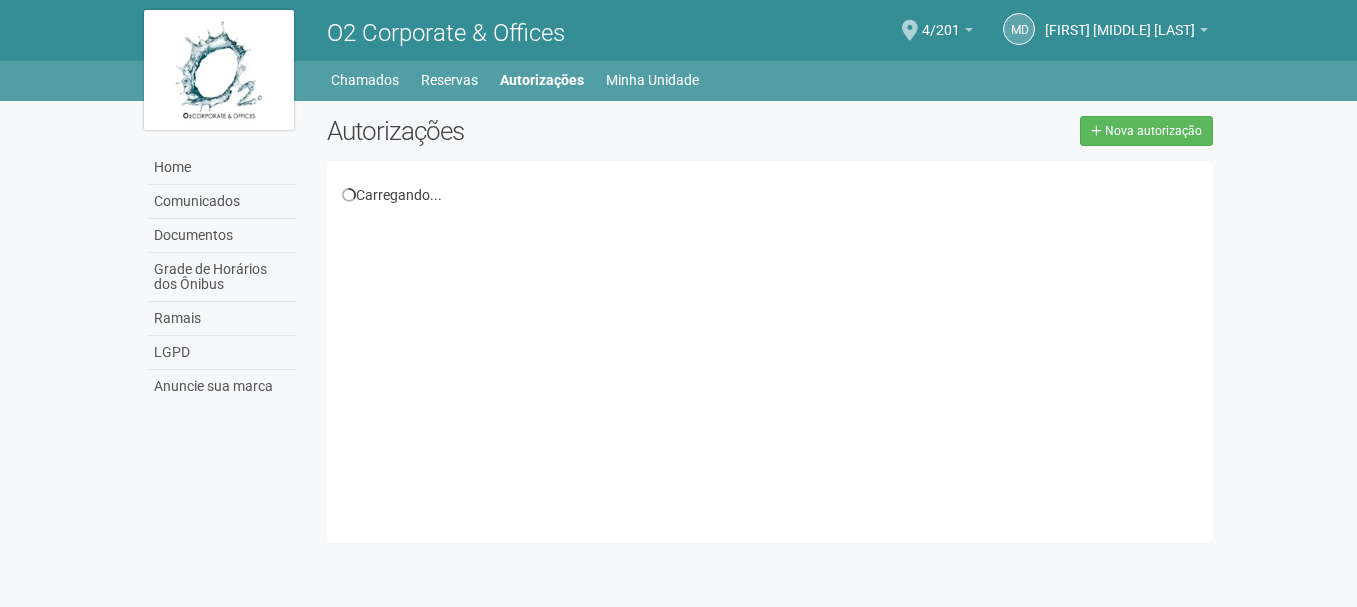 scroll, scrollTop: 0, scrollLeft: 0, axis: both 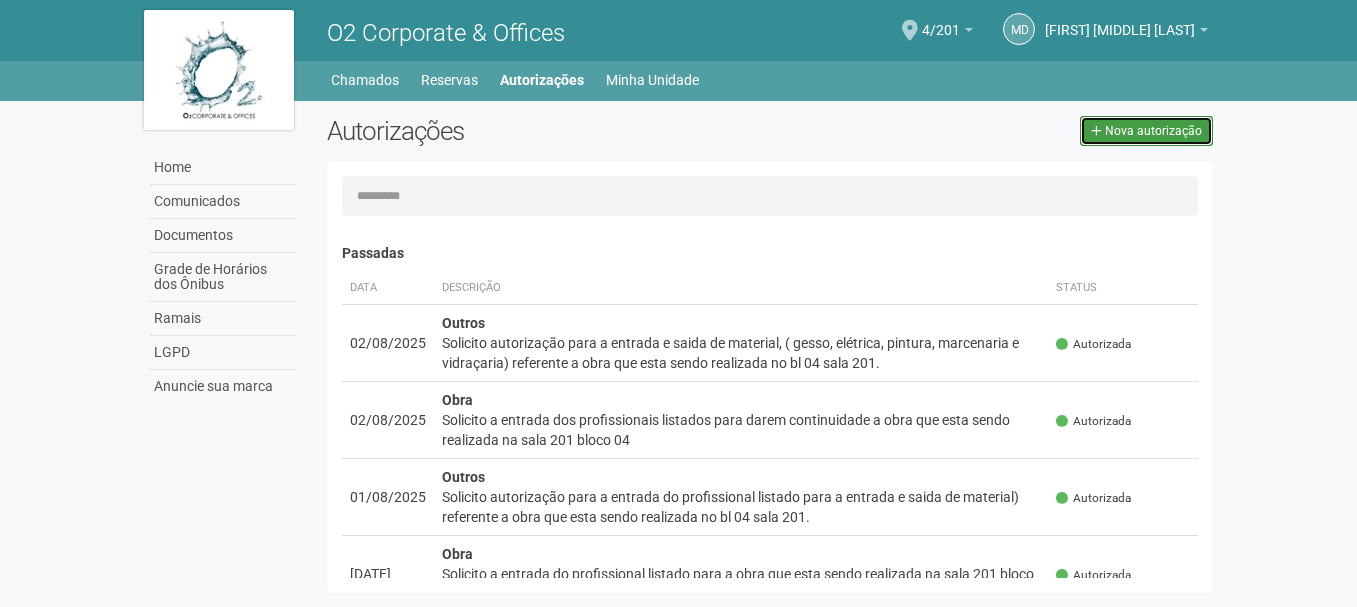 click on "Nova autorização" at bounding box center (1153, 131) 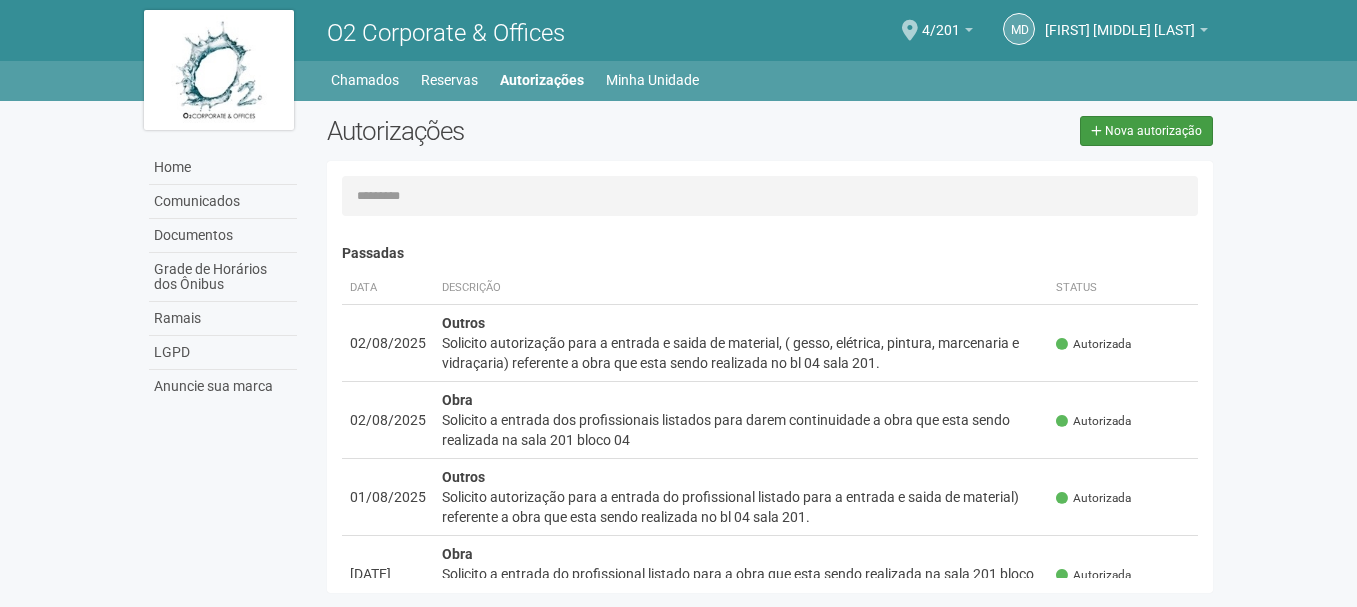 select on "**" 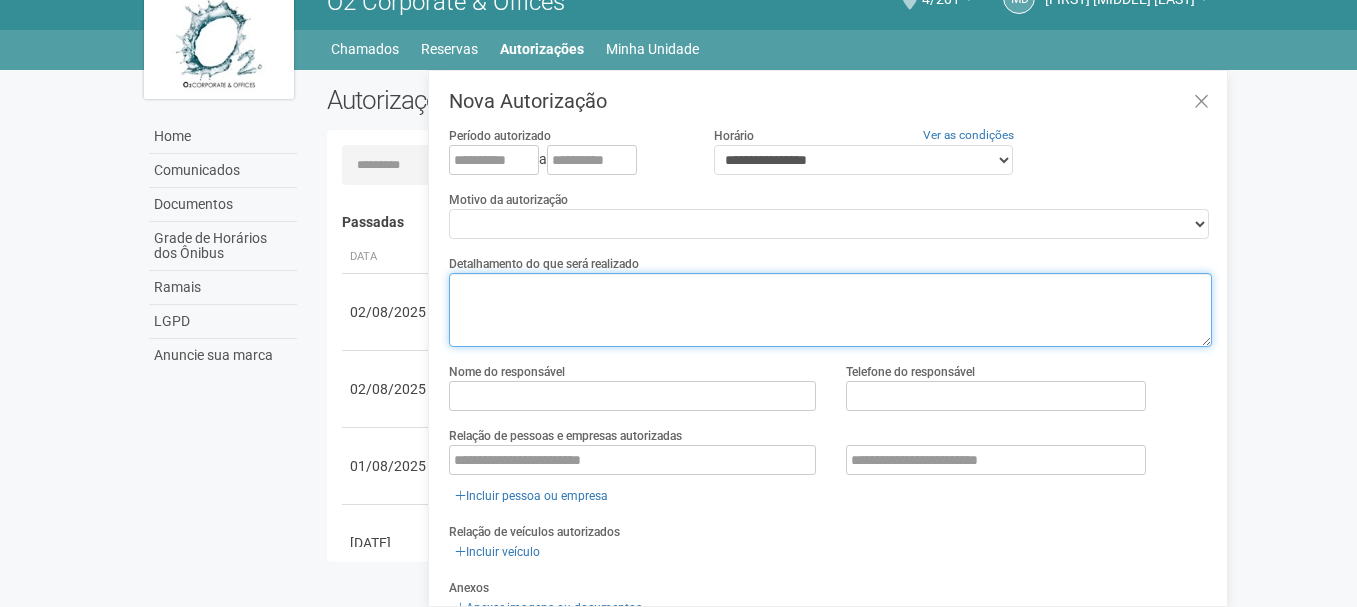 click at bounding box center [830, 310] 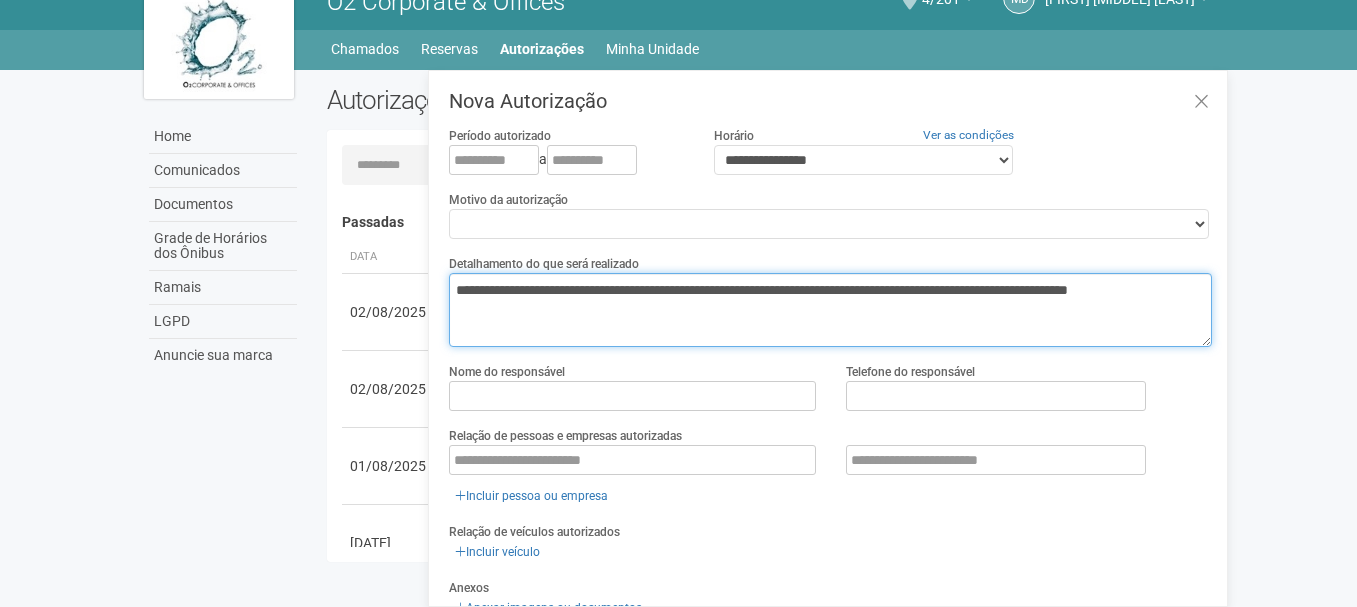 type on "**********" 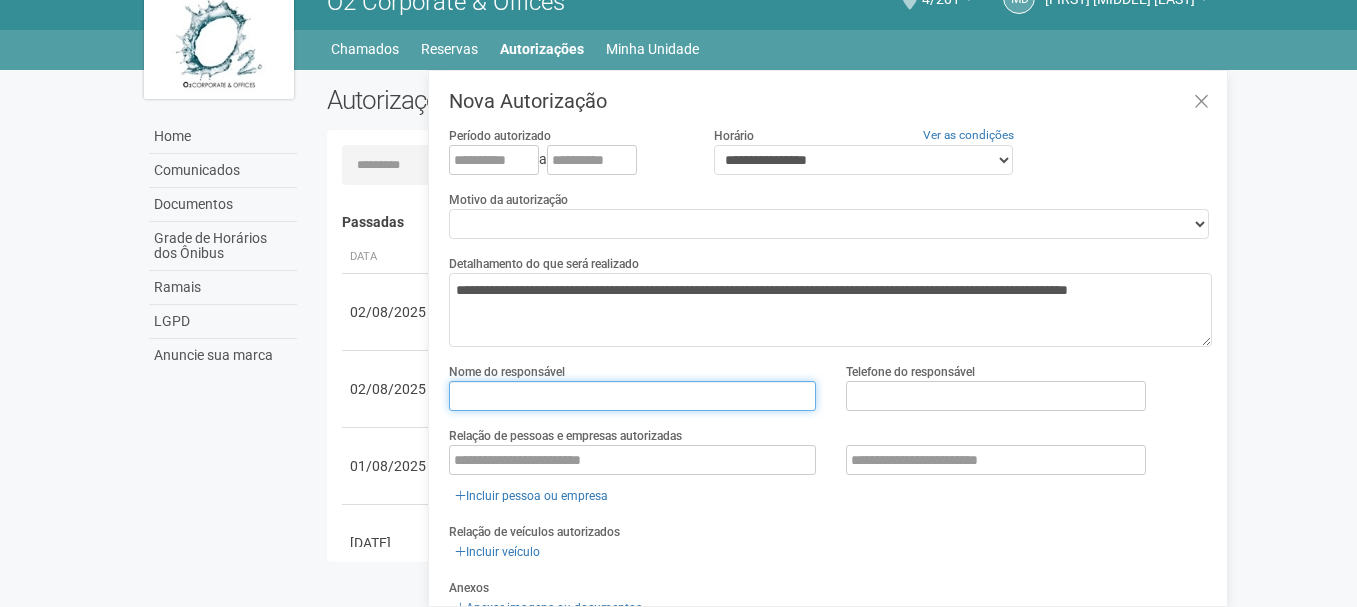 click at bounding box center (632, 396) 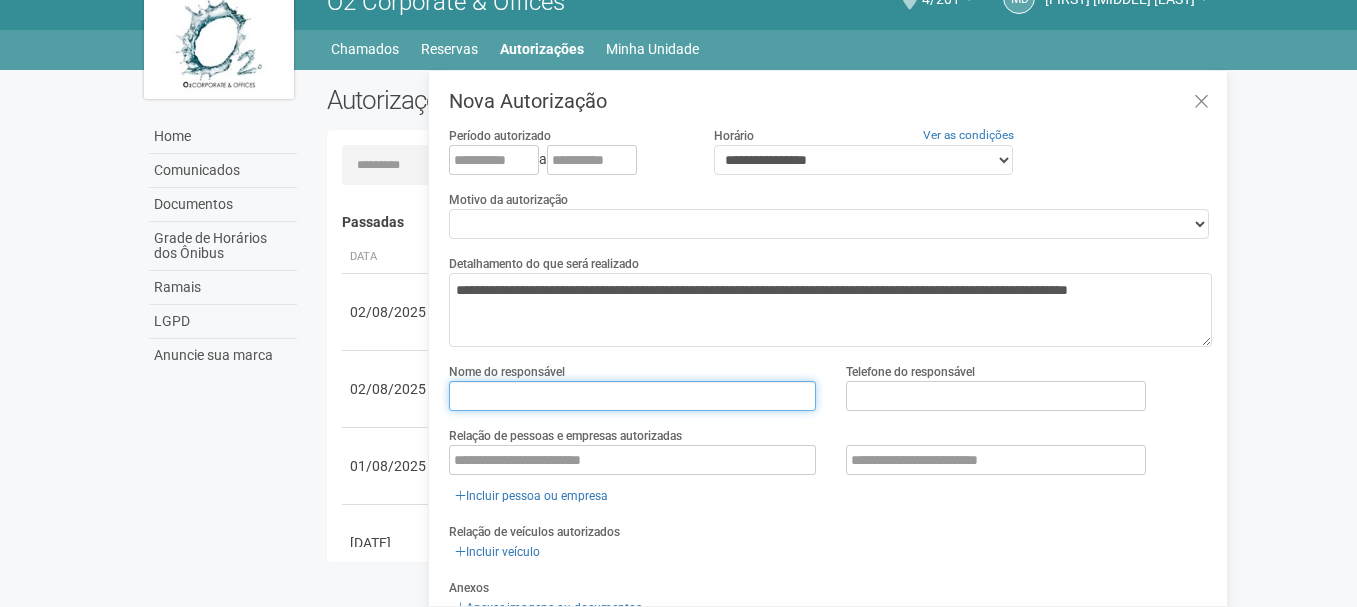 click at bounding box center [632, 396] 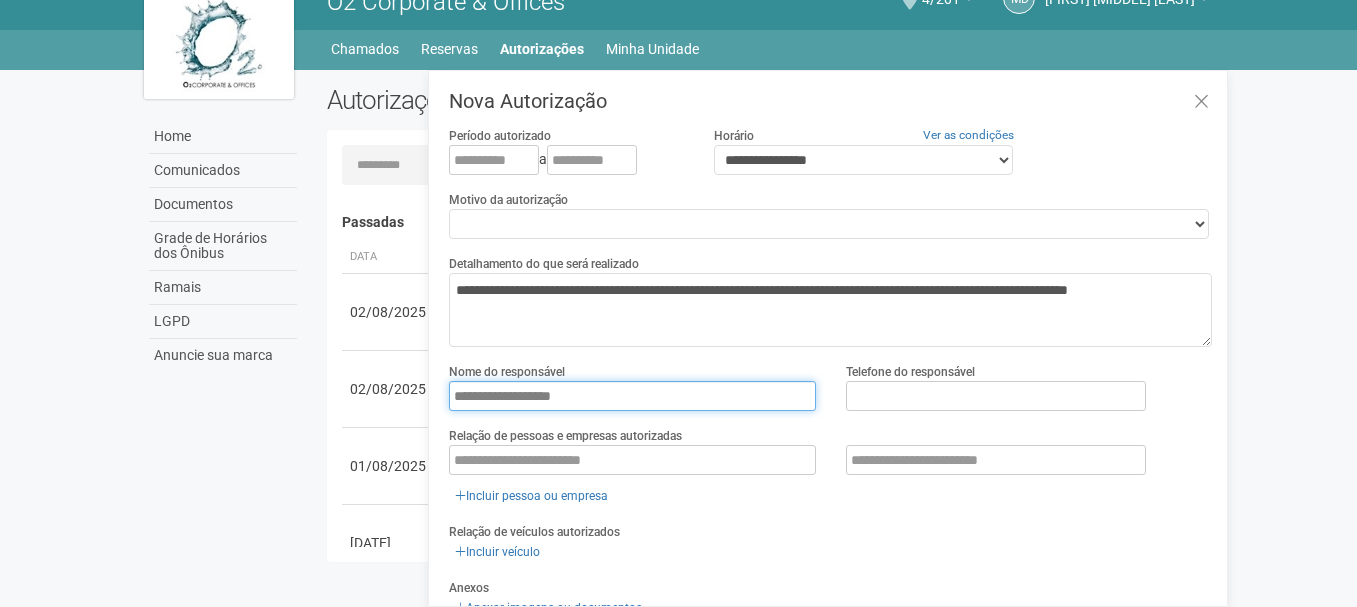 type on "**********" 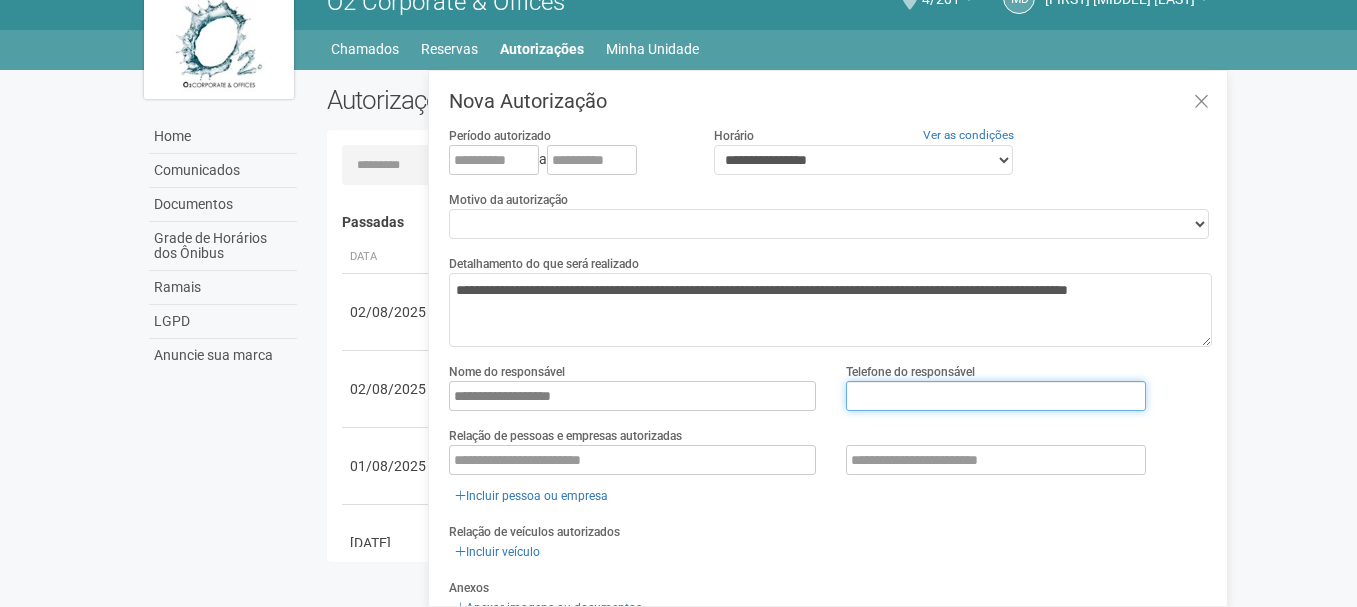 click at bounding box center (996, 396) 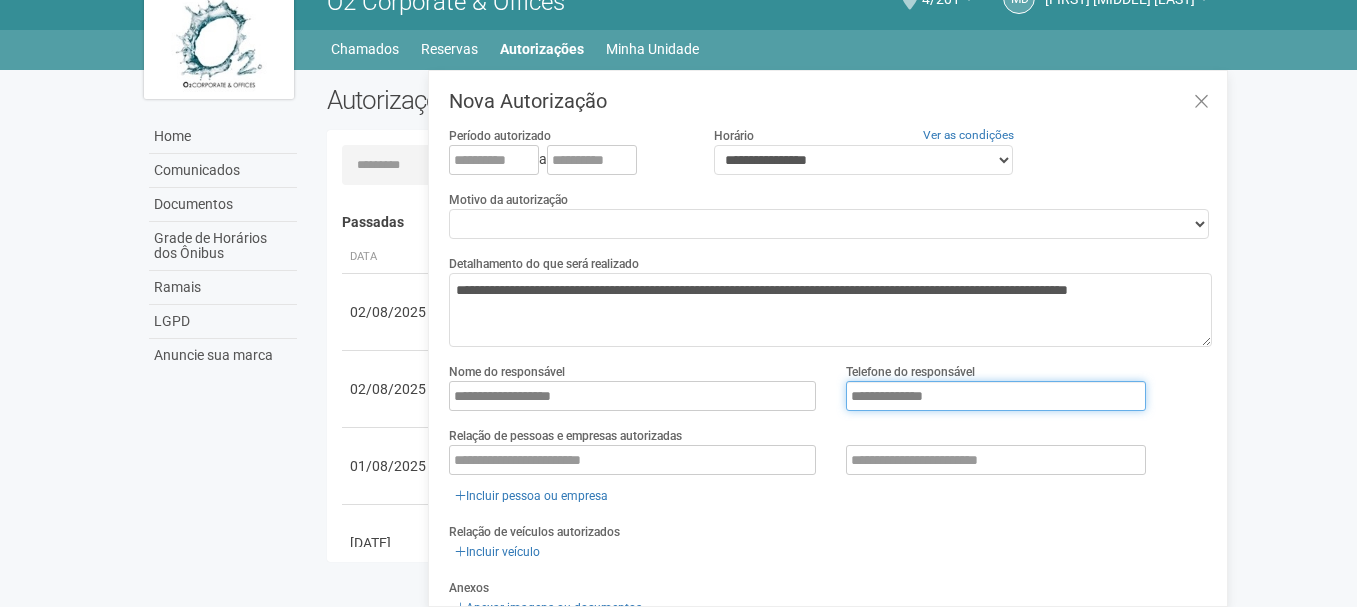 type on "**********" 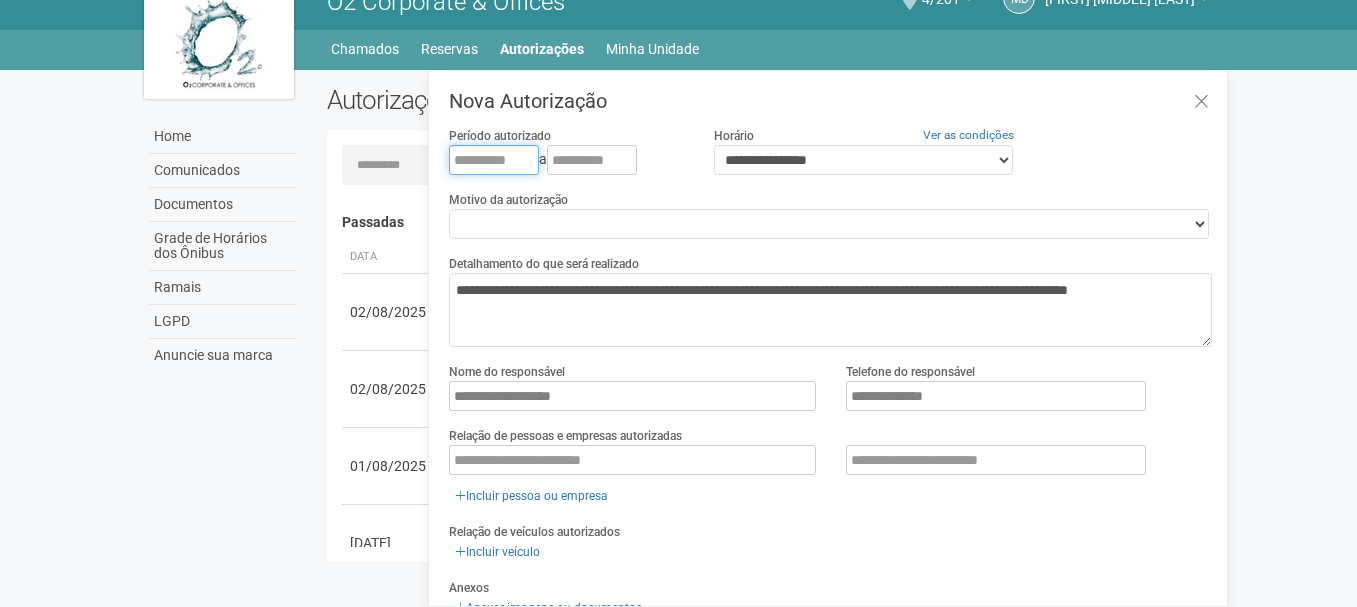 click at bounding box center [494, 160] 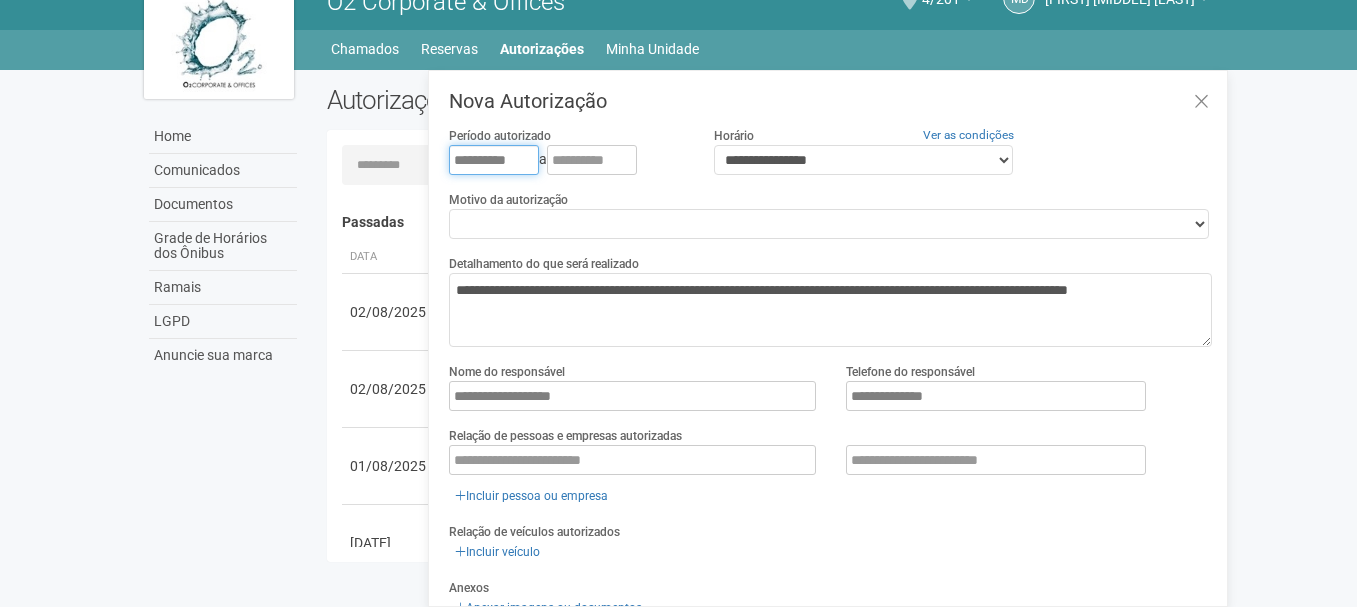 type on "**********" 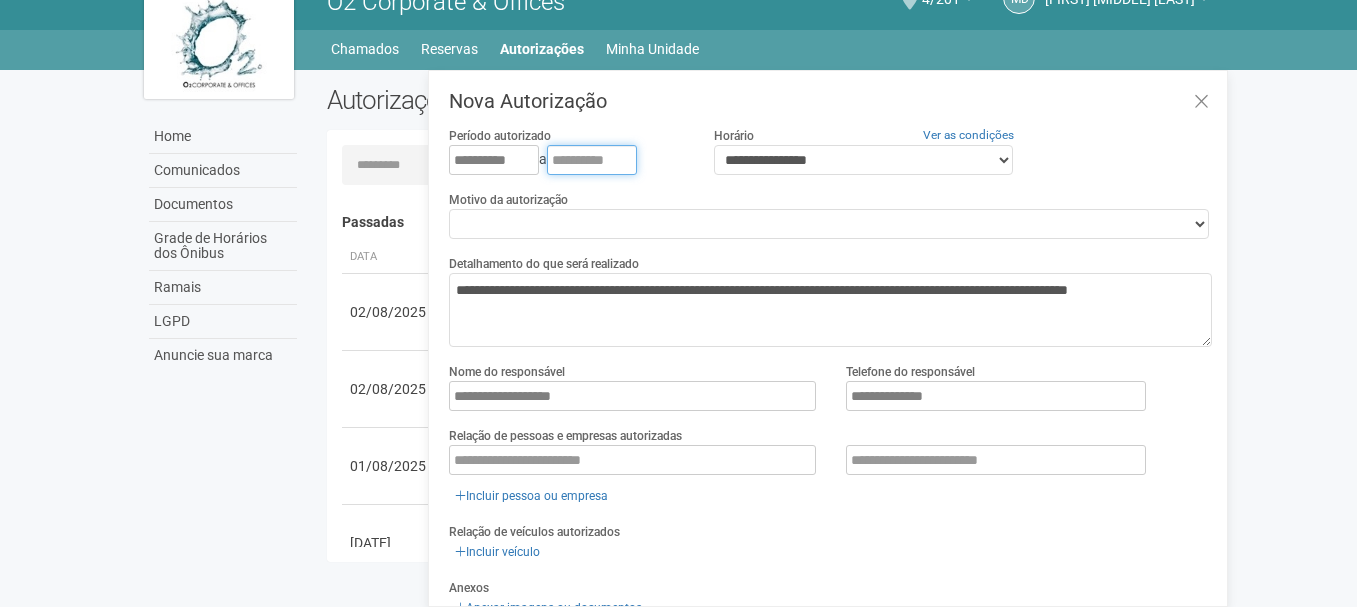 click at bounding box center [592, 160] 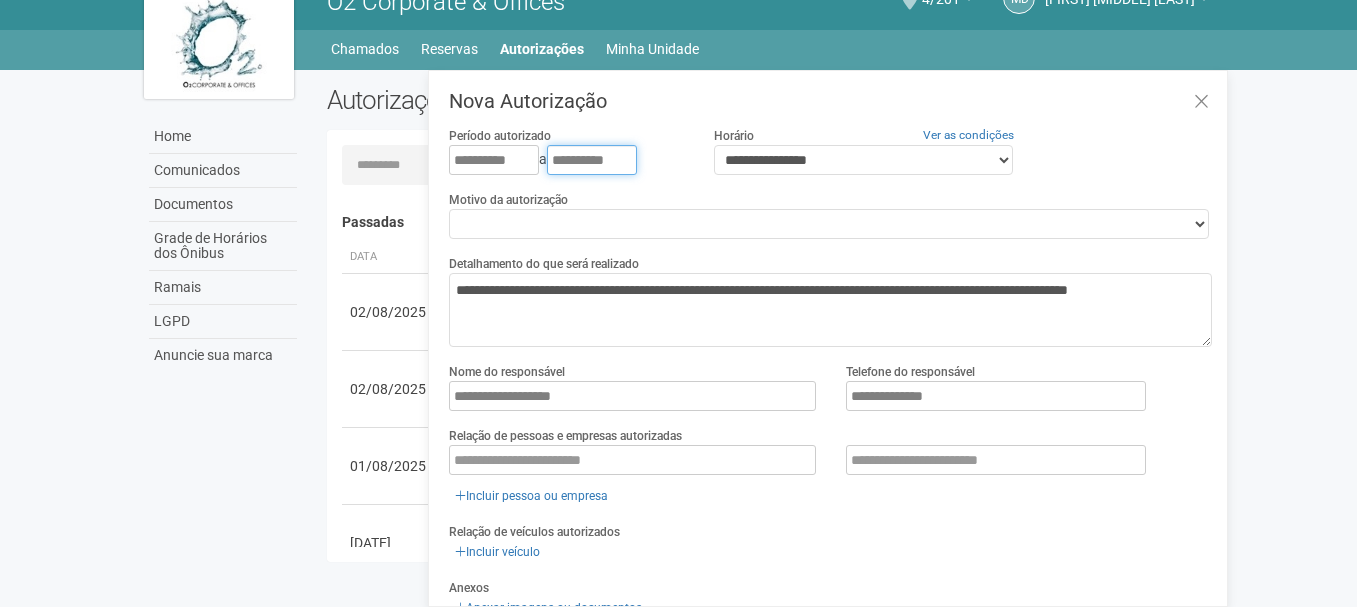 type on "**********" 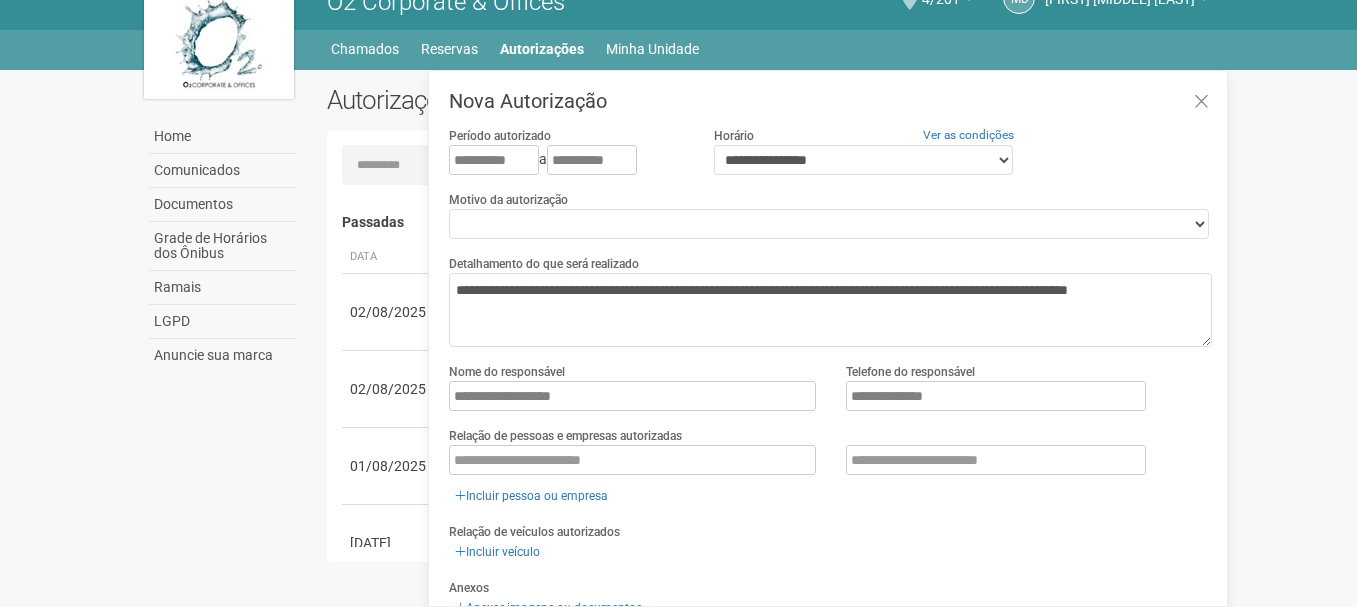 click on "Motivo da autorização" at bounding box center (508, 200) 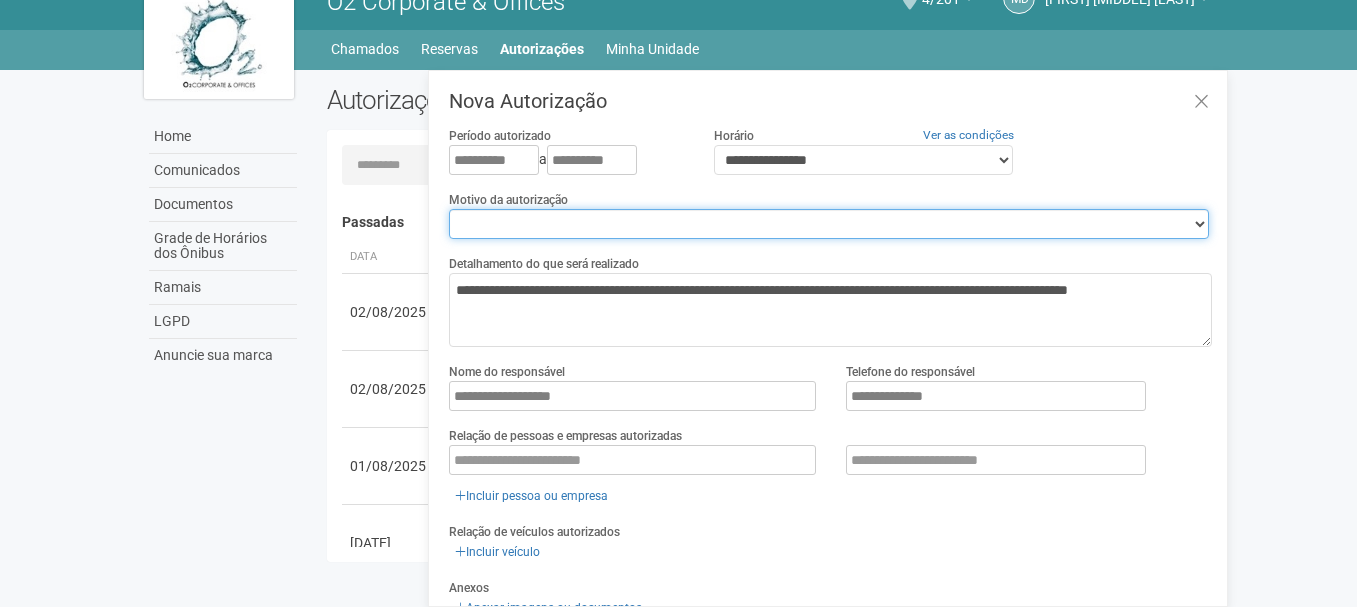 click on "**********" at bounding box center (829, 224) 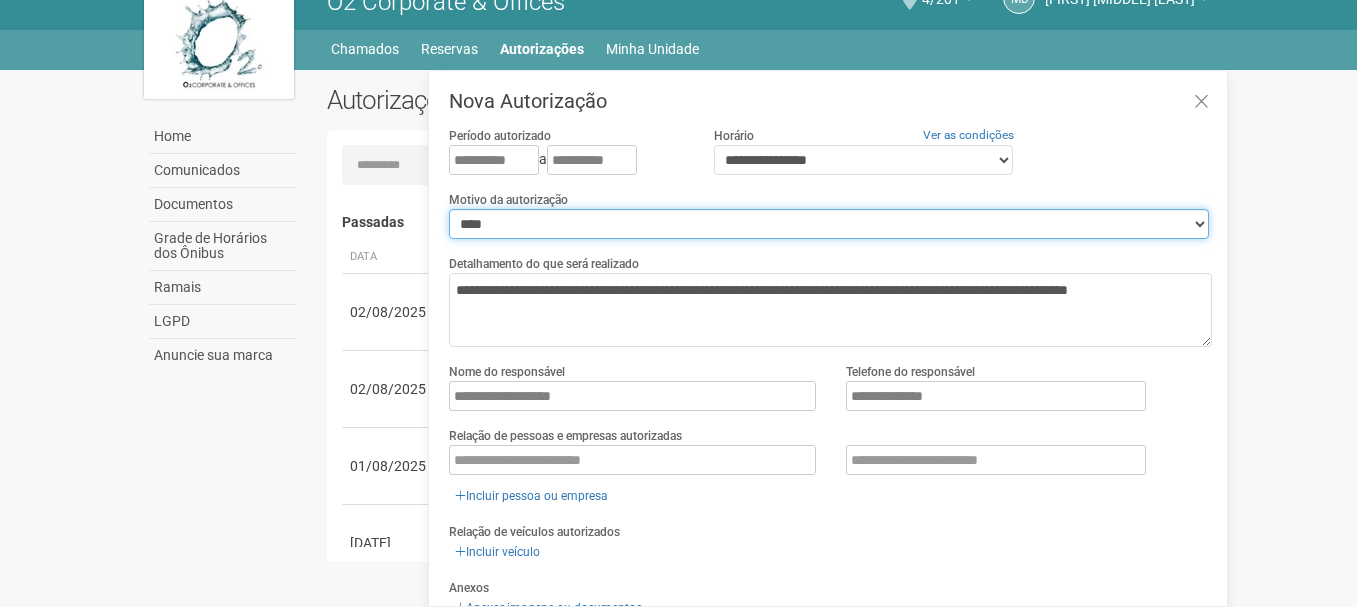 click on "**********" at bounding box center [829, 224] 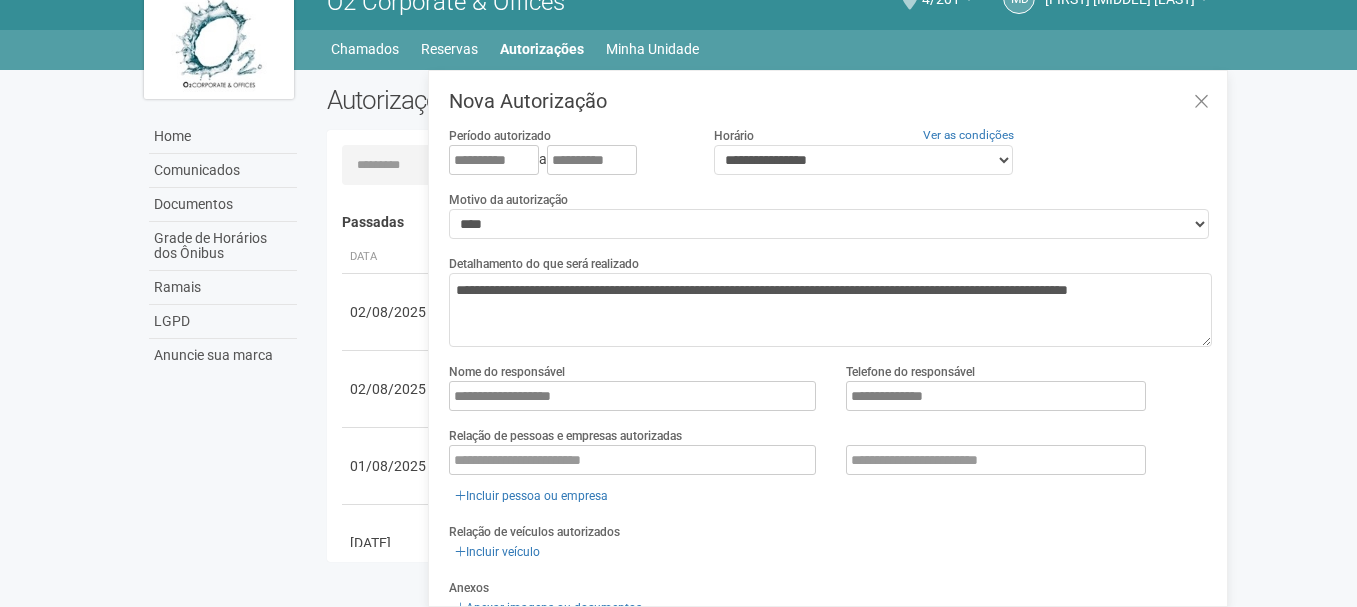 scroll, scrollTop: 100, scrollLeft: 0, axis: vertical 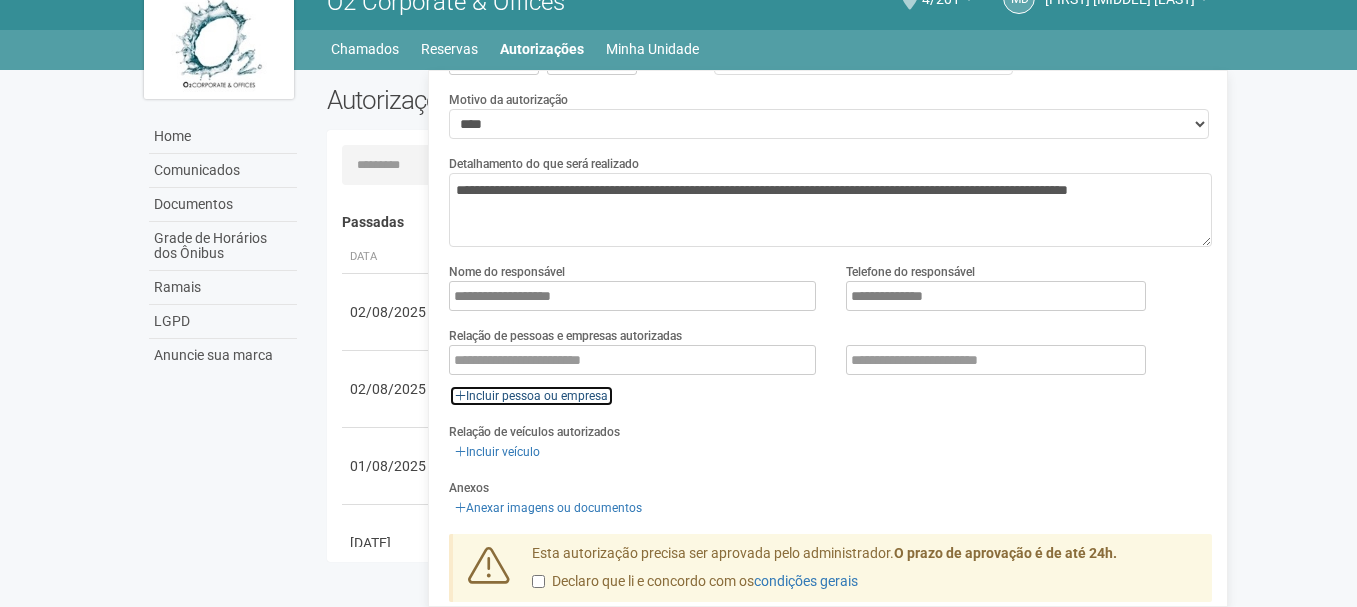 click on "Incluir pessoa ou empresa" at bounding box center (531, 396) 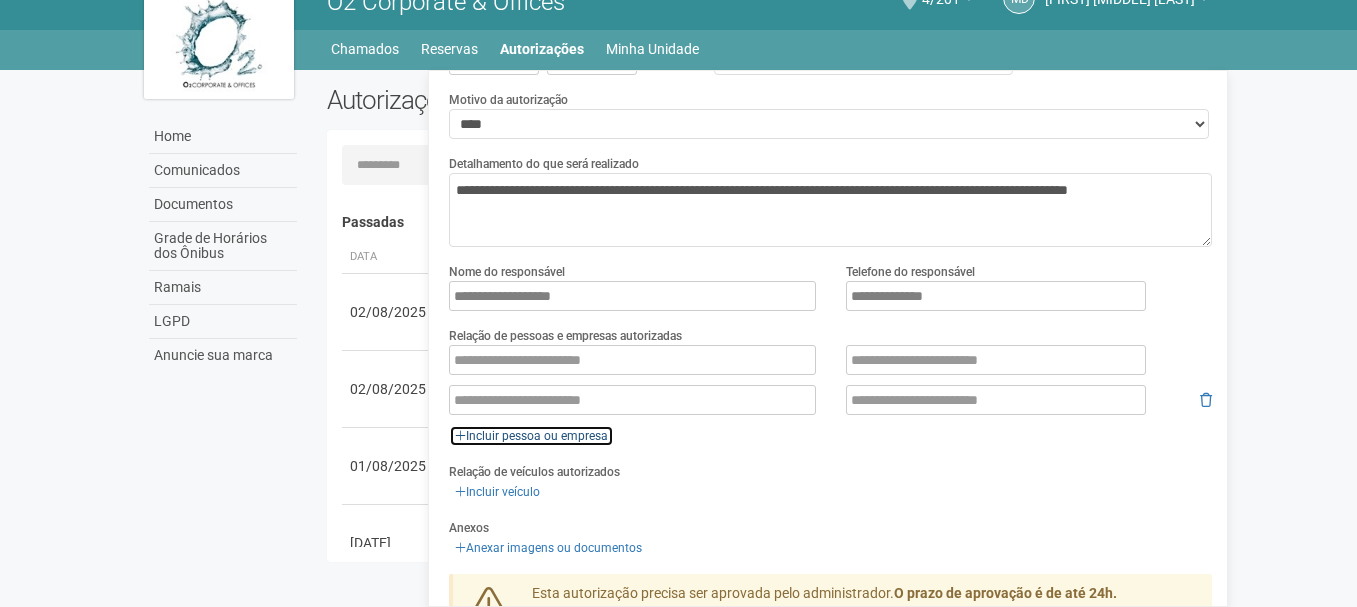 click on "Incluir pessoa ou empresa" at bounding box center (531, 436) 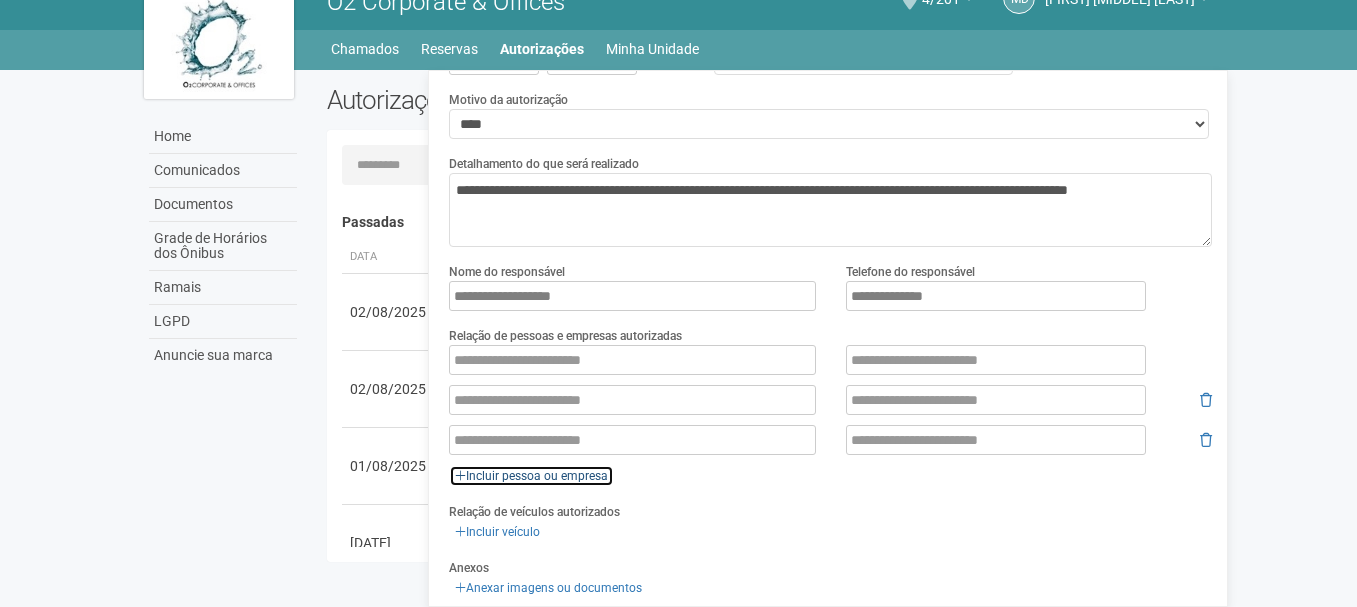 click on "Incluir pessoa ou empresa" at bounding box center (531, 476) 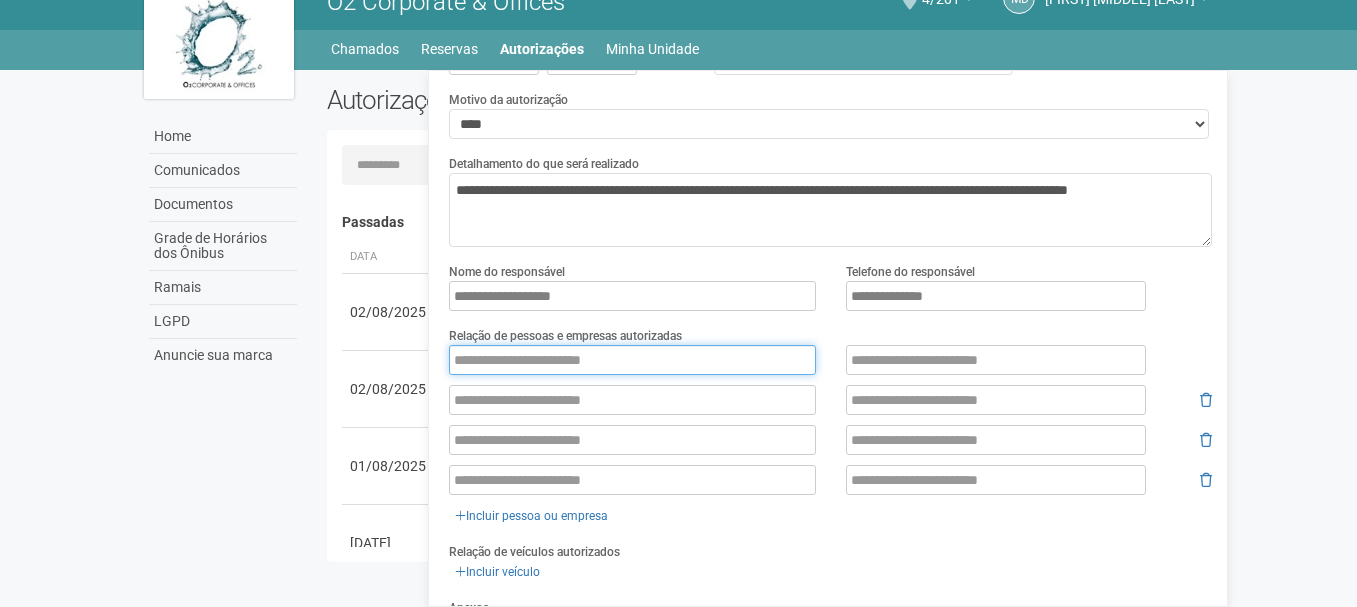 click at bounding box center [632, 360] 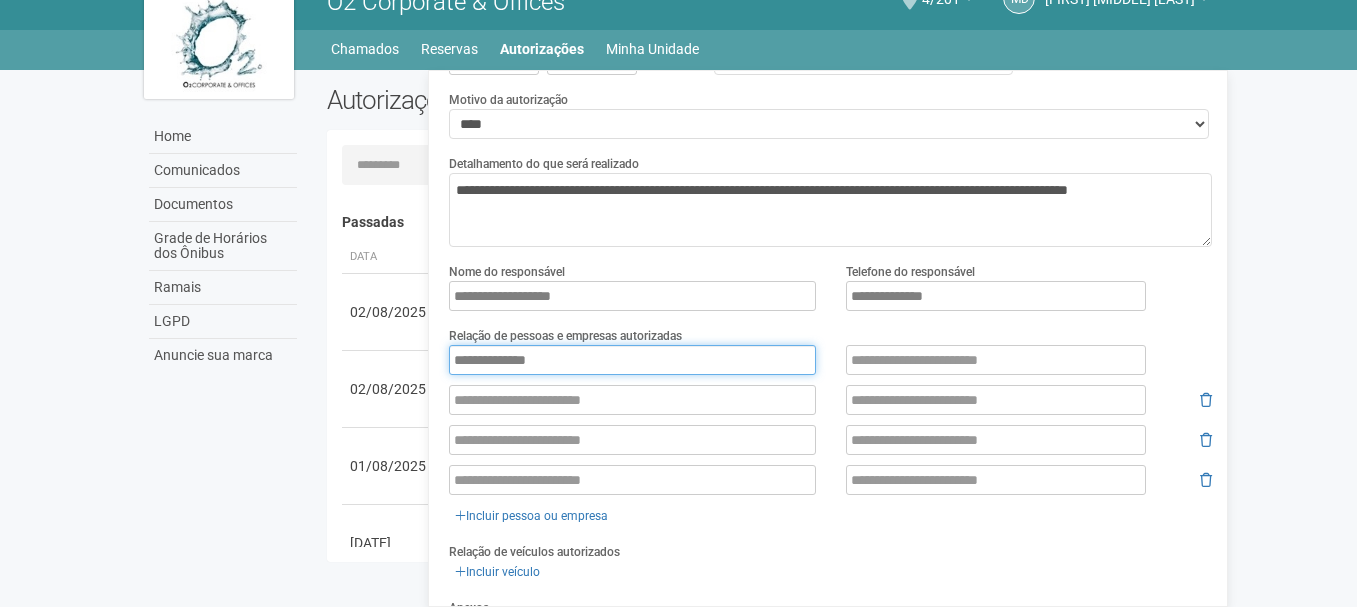 type on "**********" 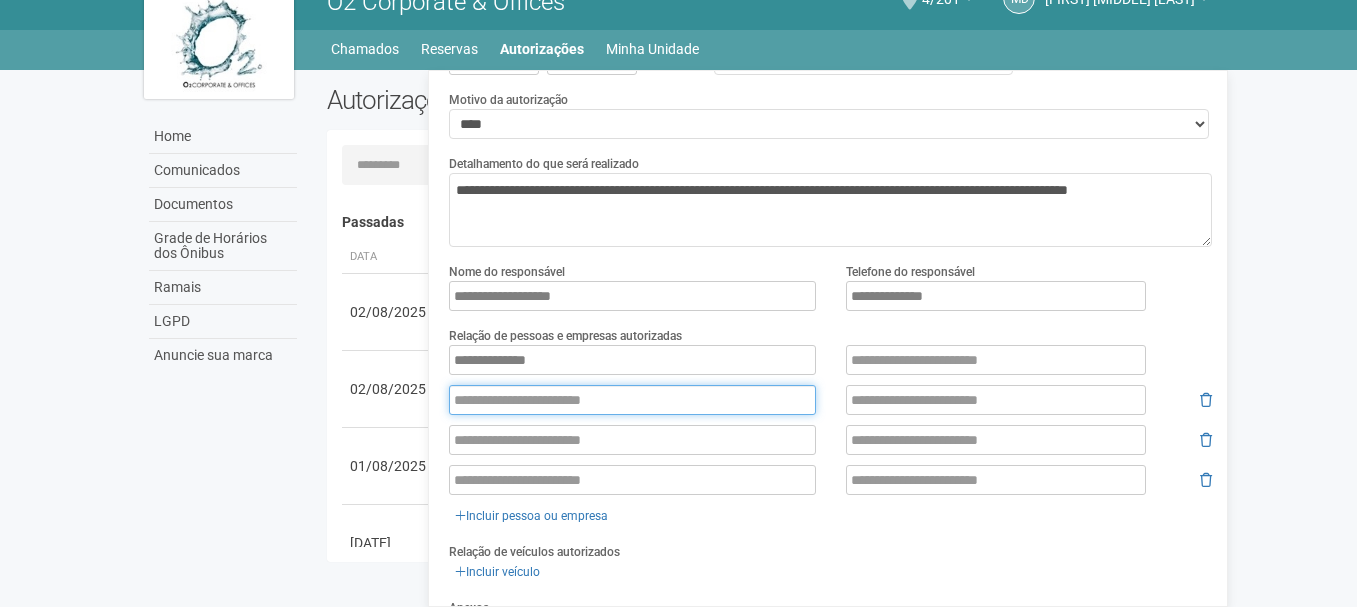 click at bounding box center (632, 400) 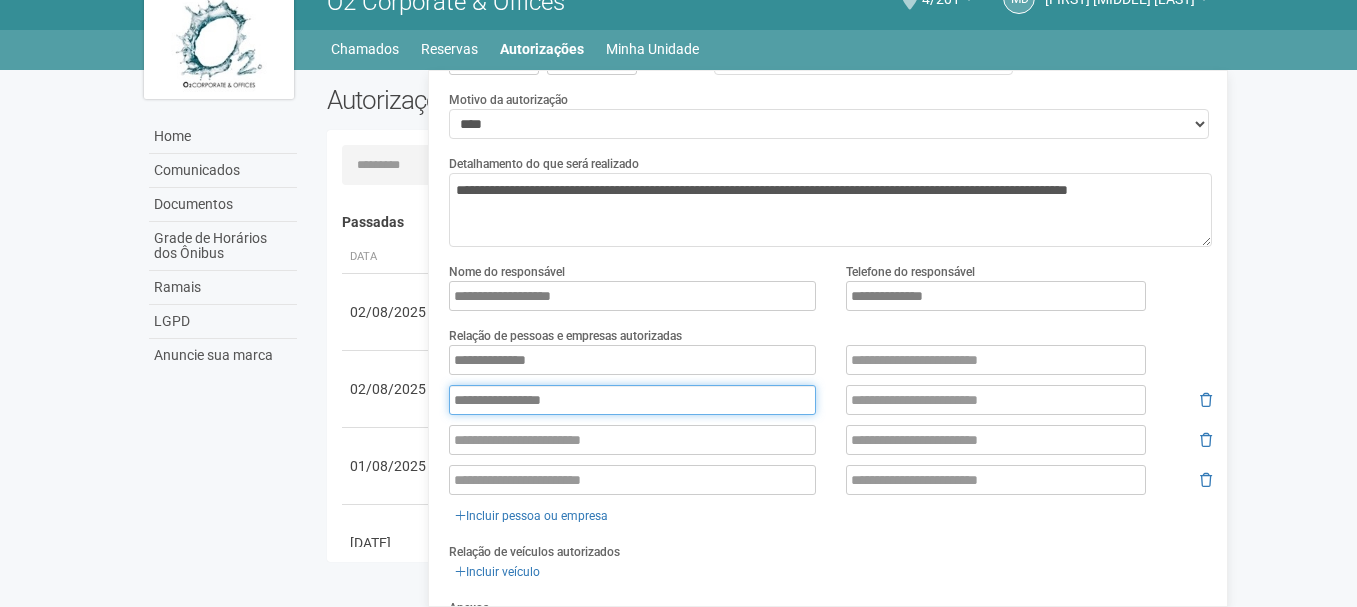 type on "**********" 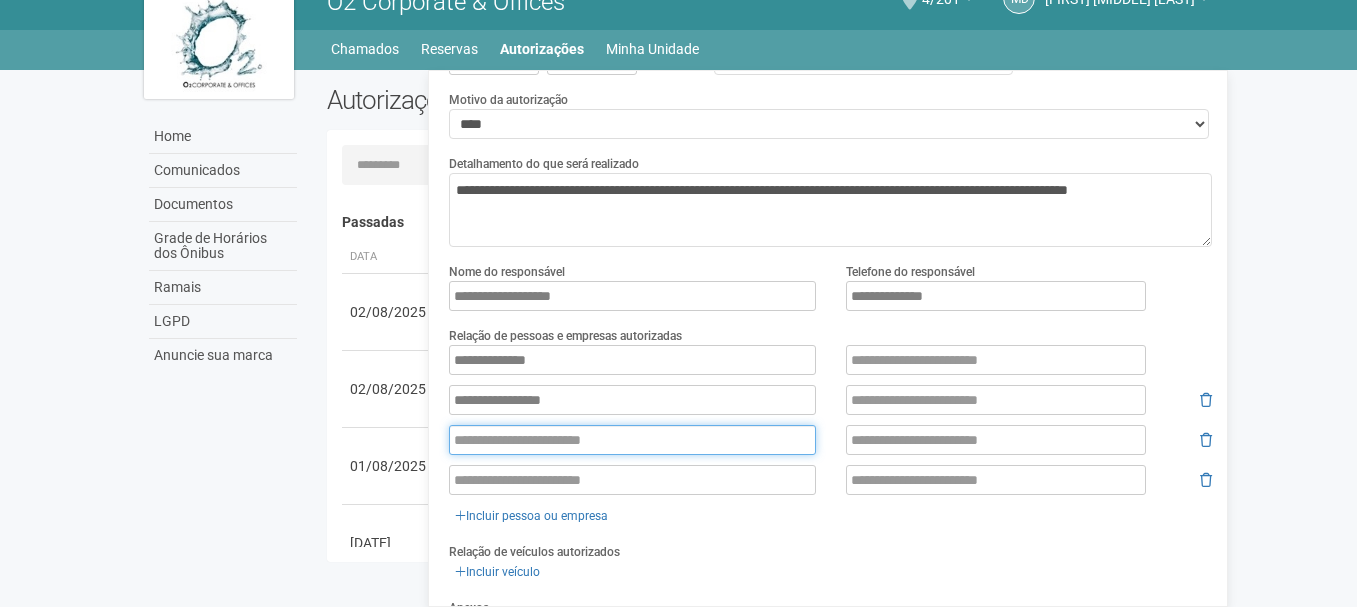 click at bounding box center [632, 440] 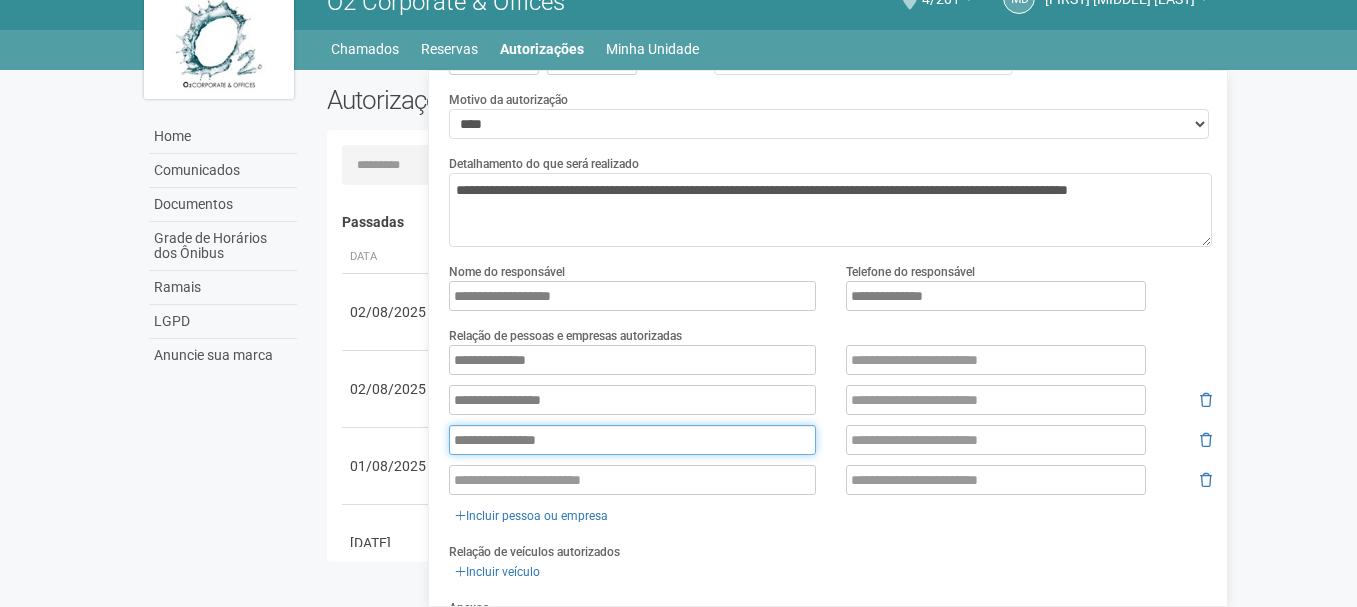 type on "**********" 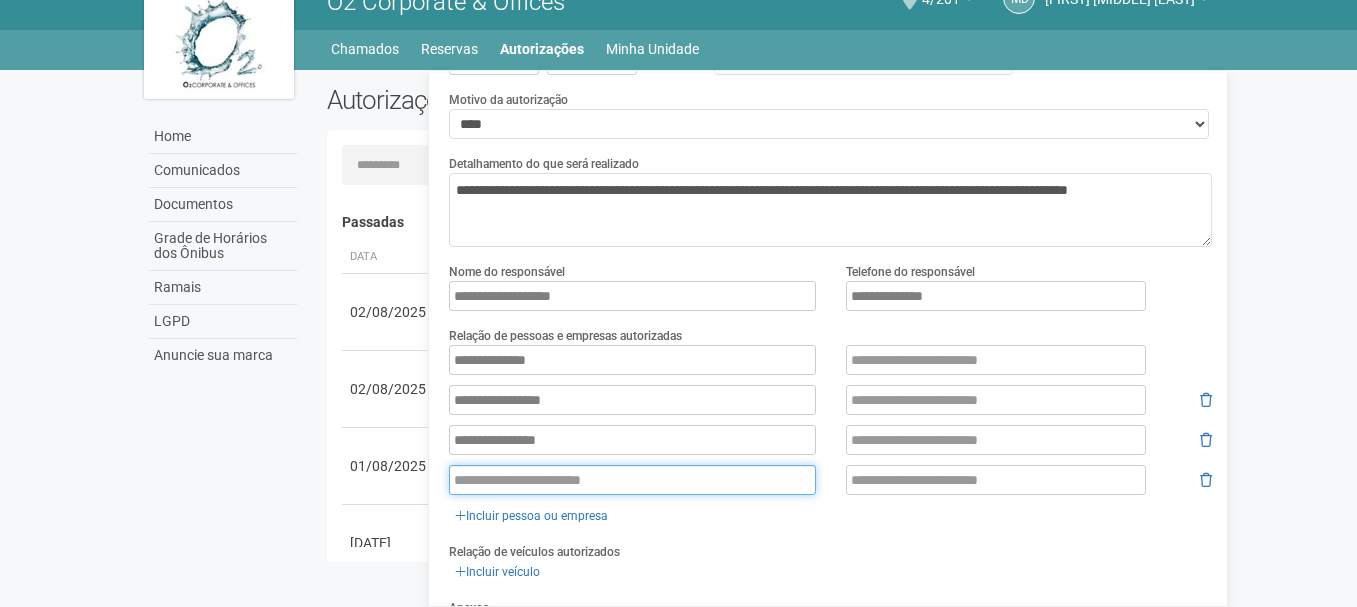 click at bounding box center (632, 480) 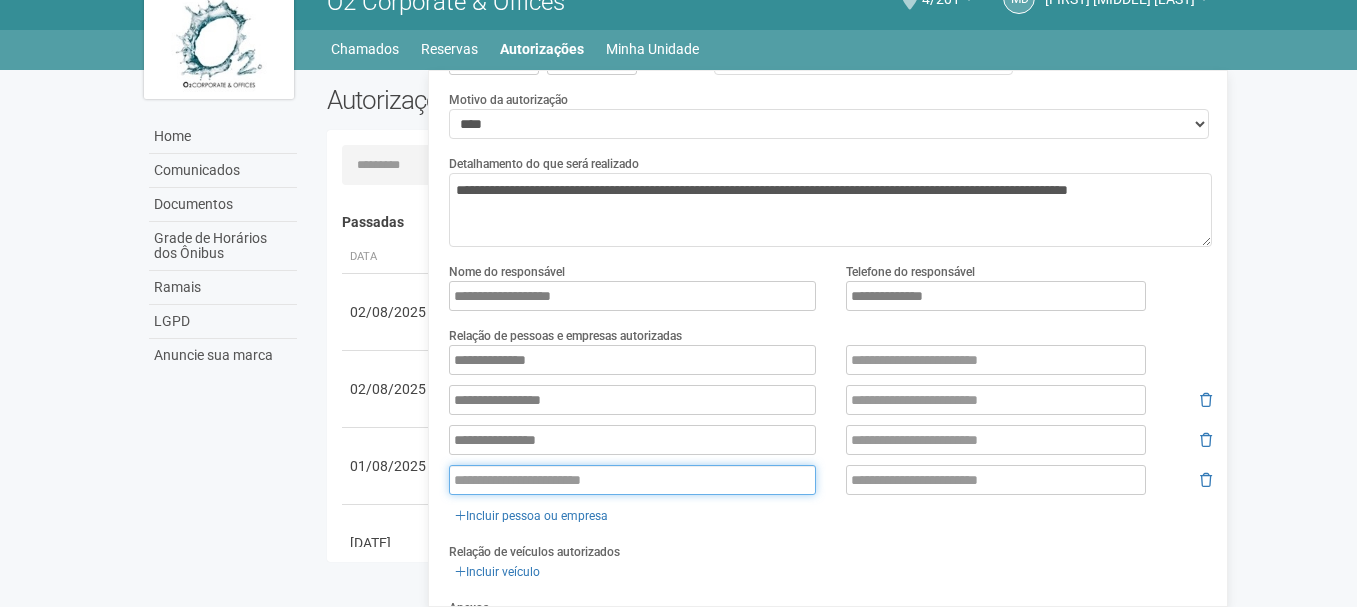 paste on "**********" 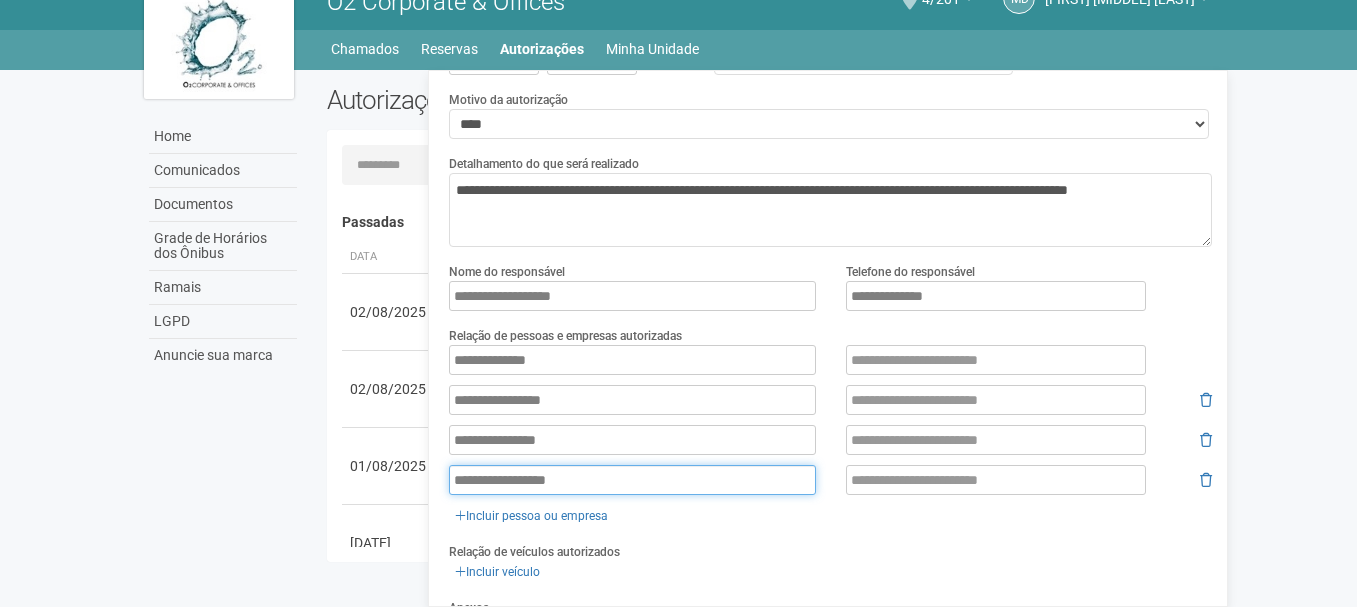 type on "**********" 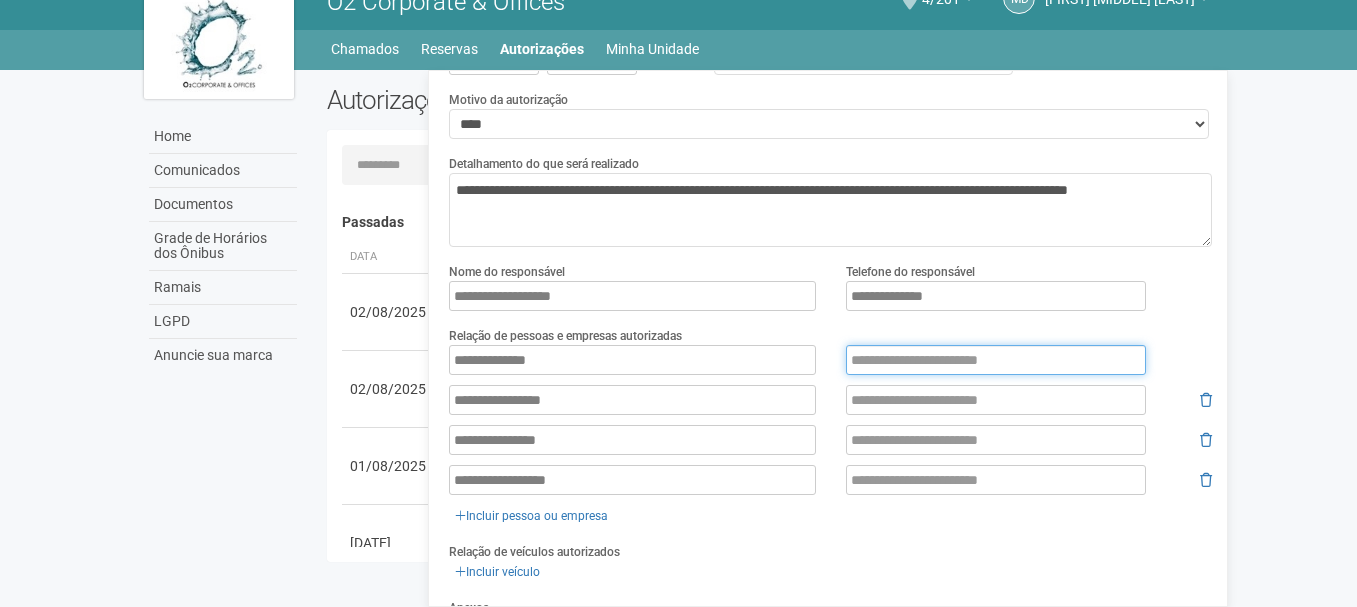 click at bounding box center (996, 360) 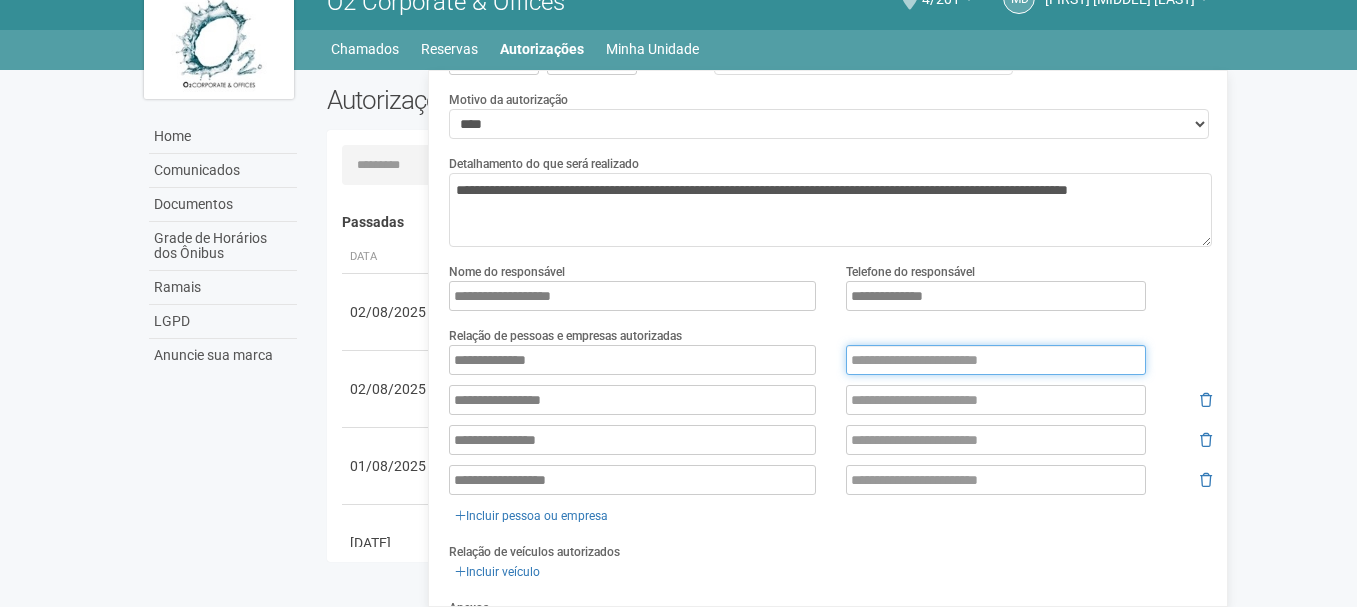 paste on "**********" 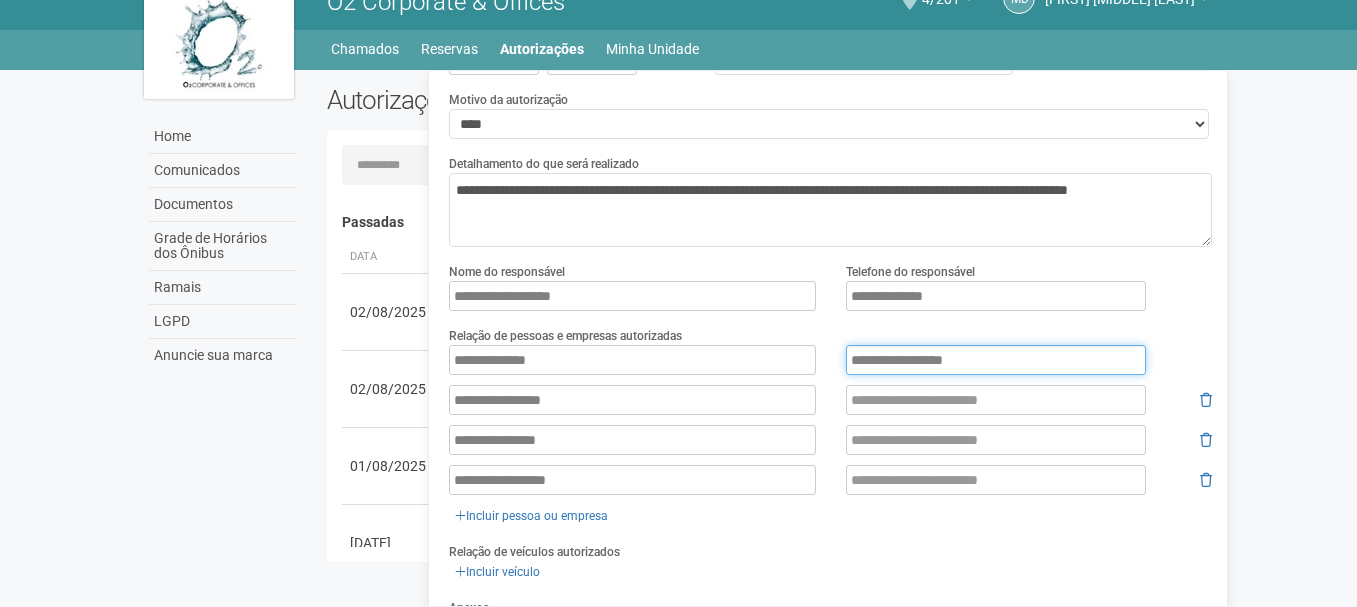 type on "**********" 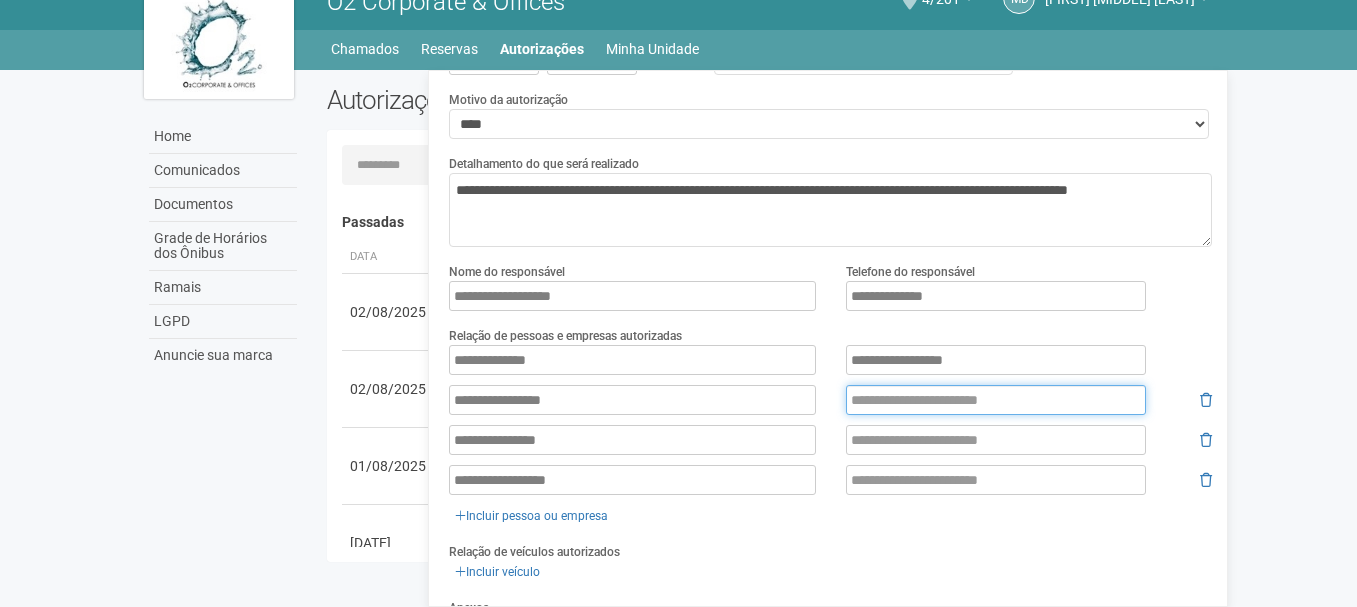 click at bounding box center (996, 400) 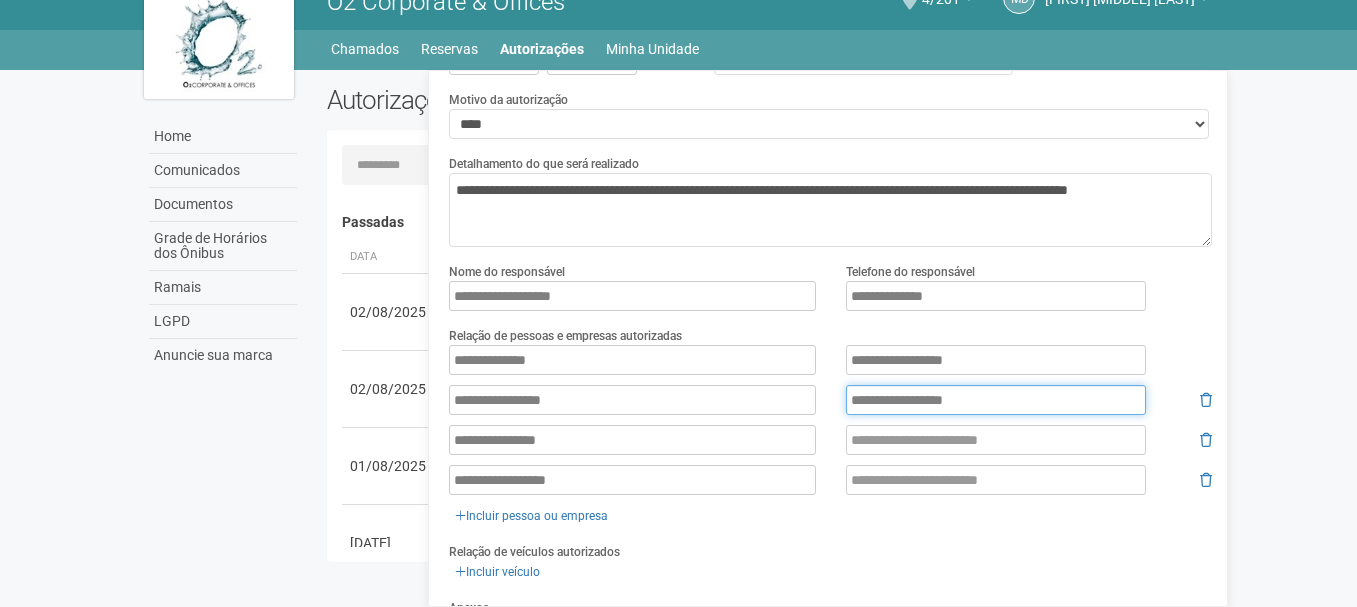 type on "**********" 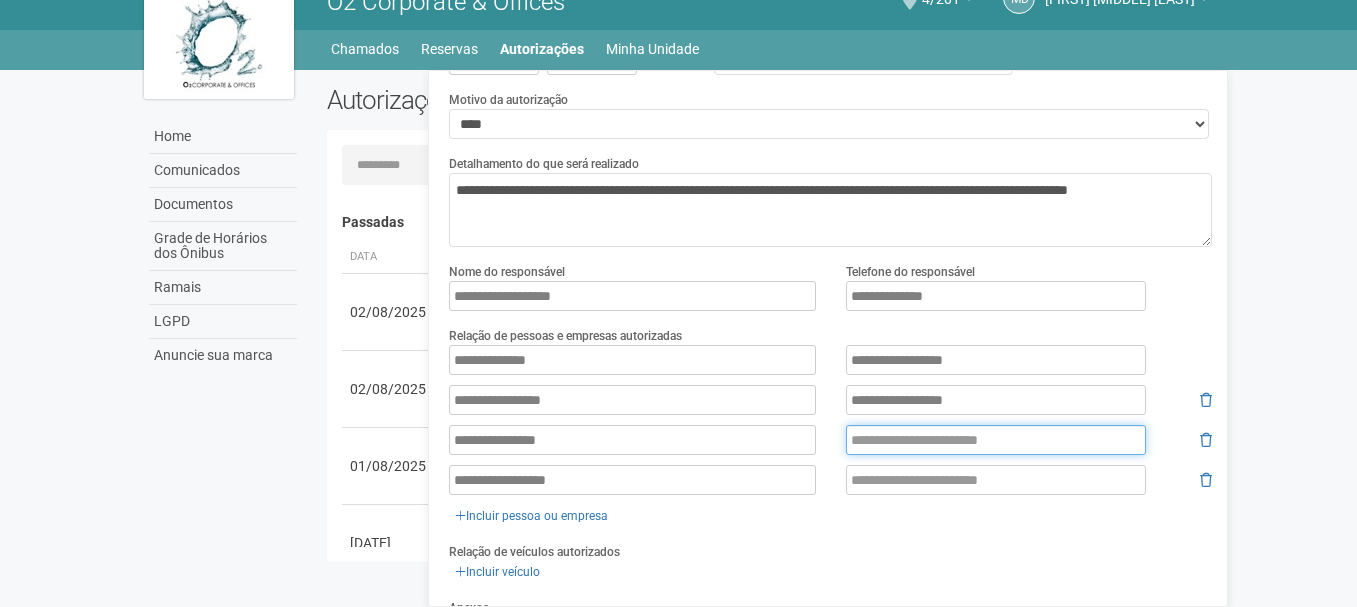 click at bounding box center [996, 440] 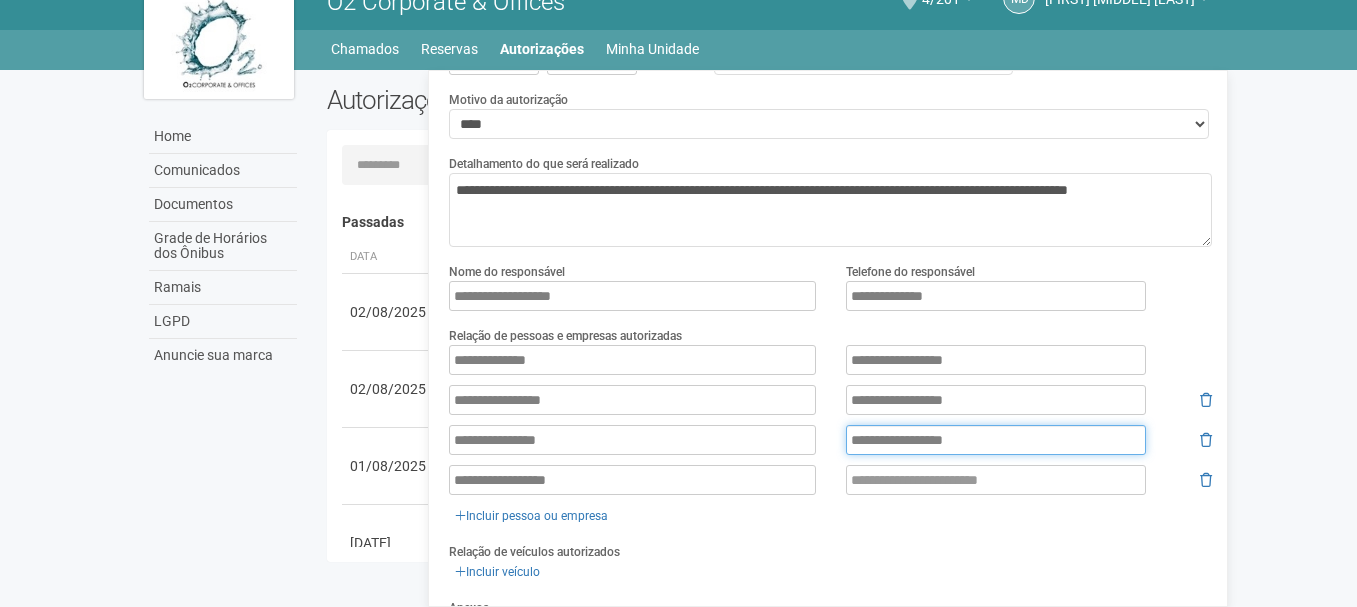 type on "**********" 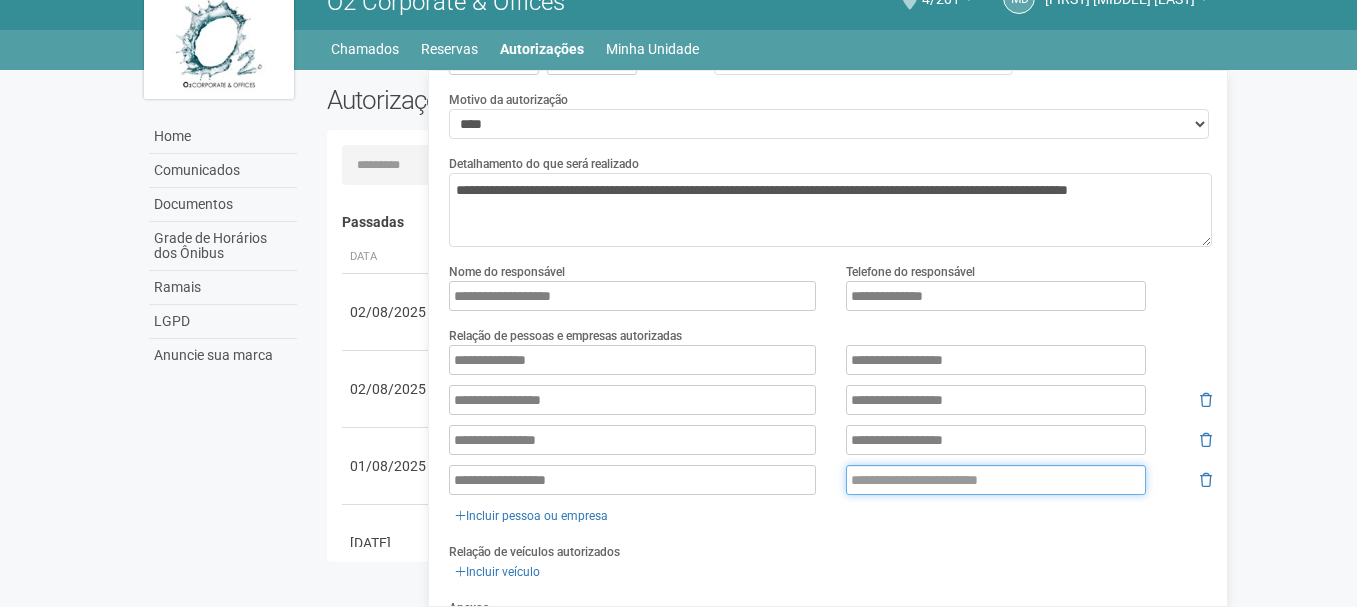 click at bounding box center (996, 480) 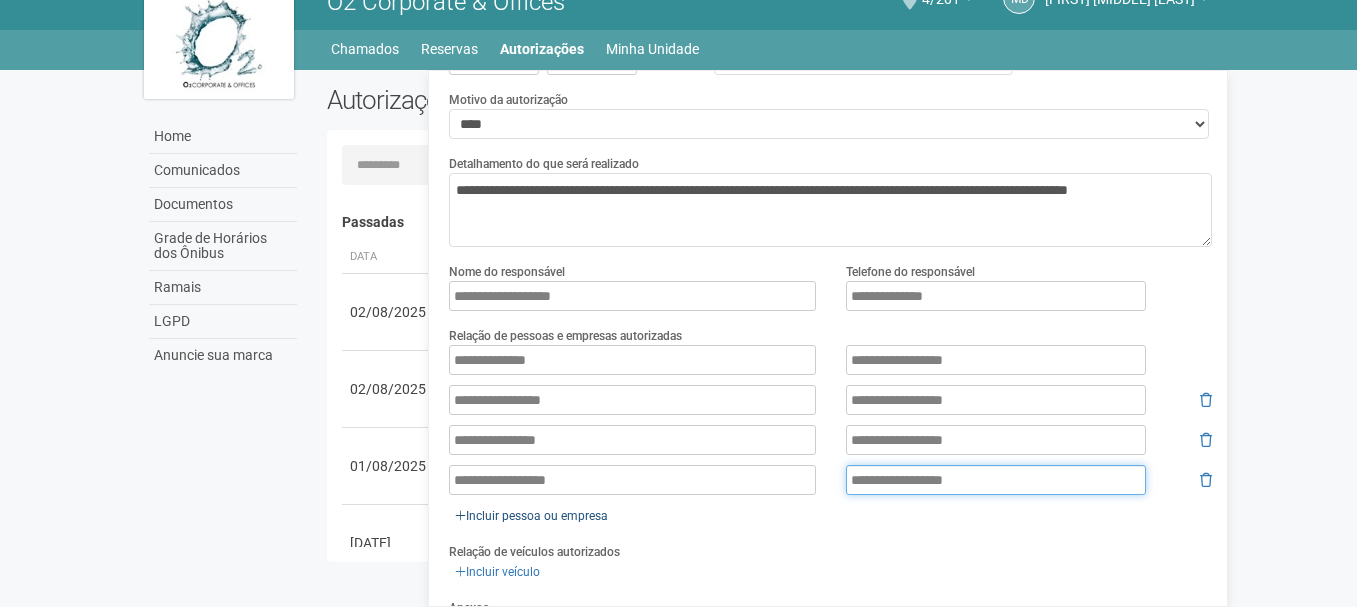 type on "**********" 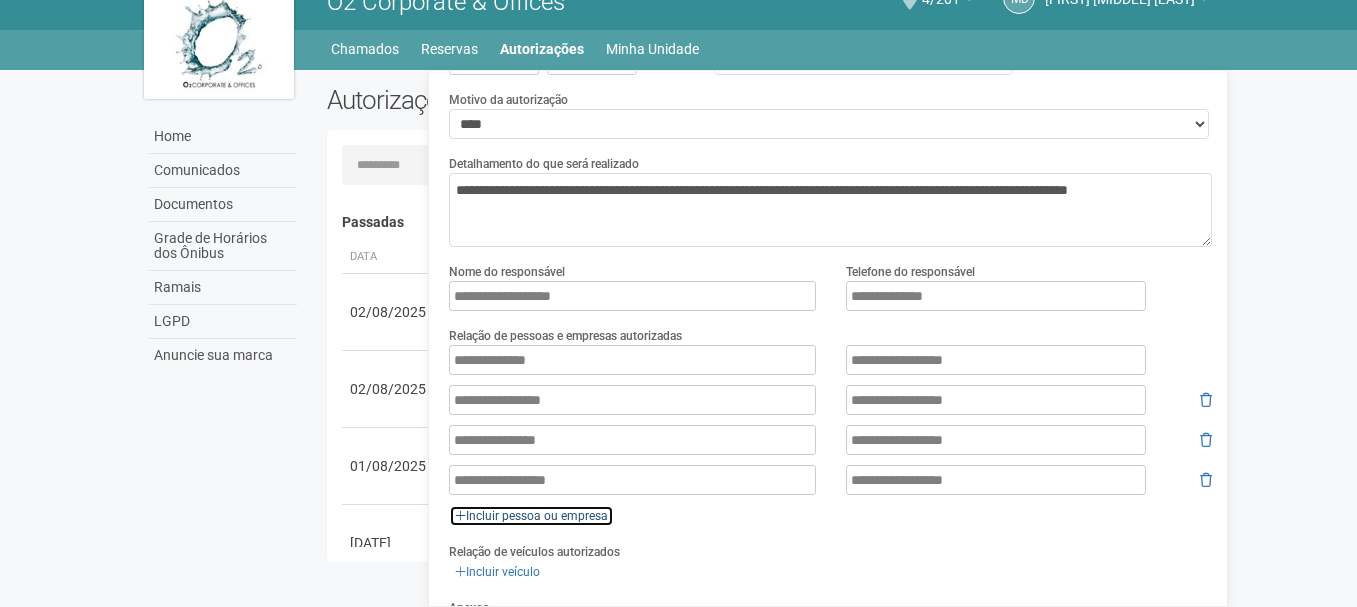 click on "Incluir pessoa ou empresa" at bounding box center [531, 516] 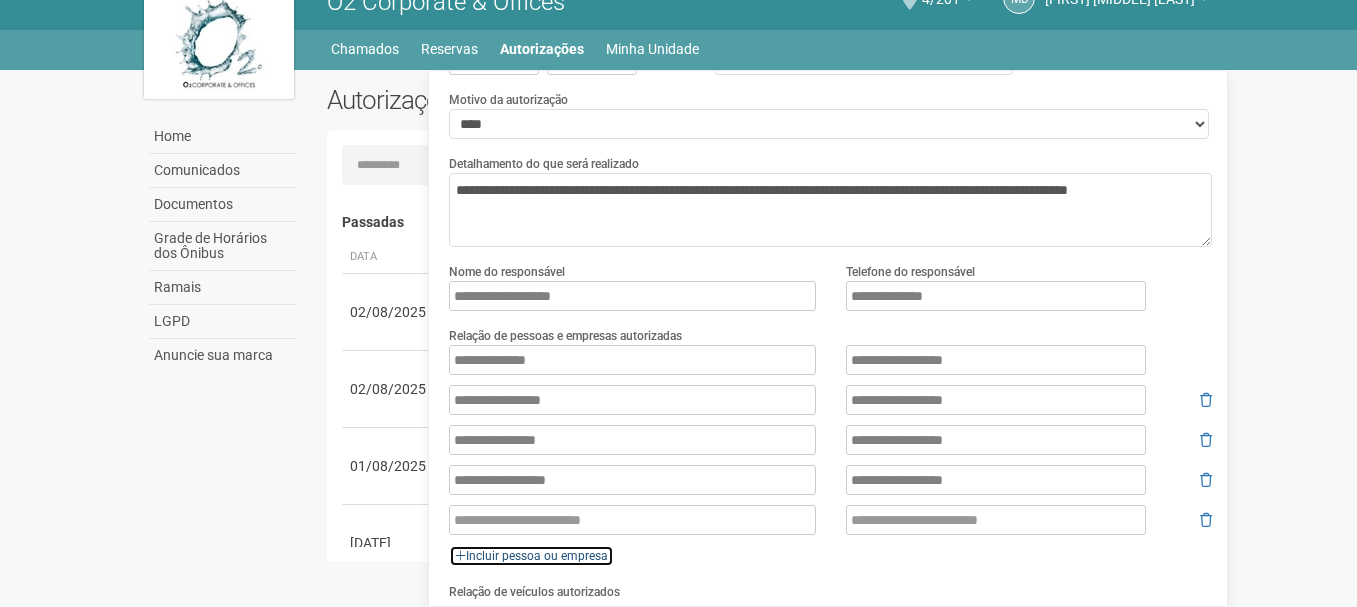 click on "Incluir pessoa ou empresa" at bounding box center (531, 556) 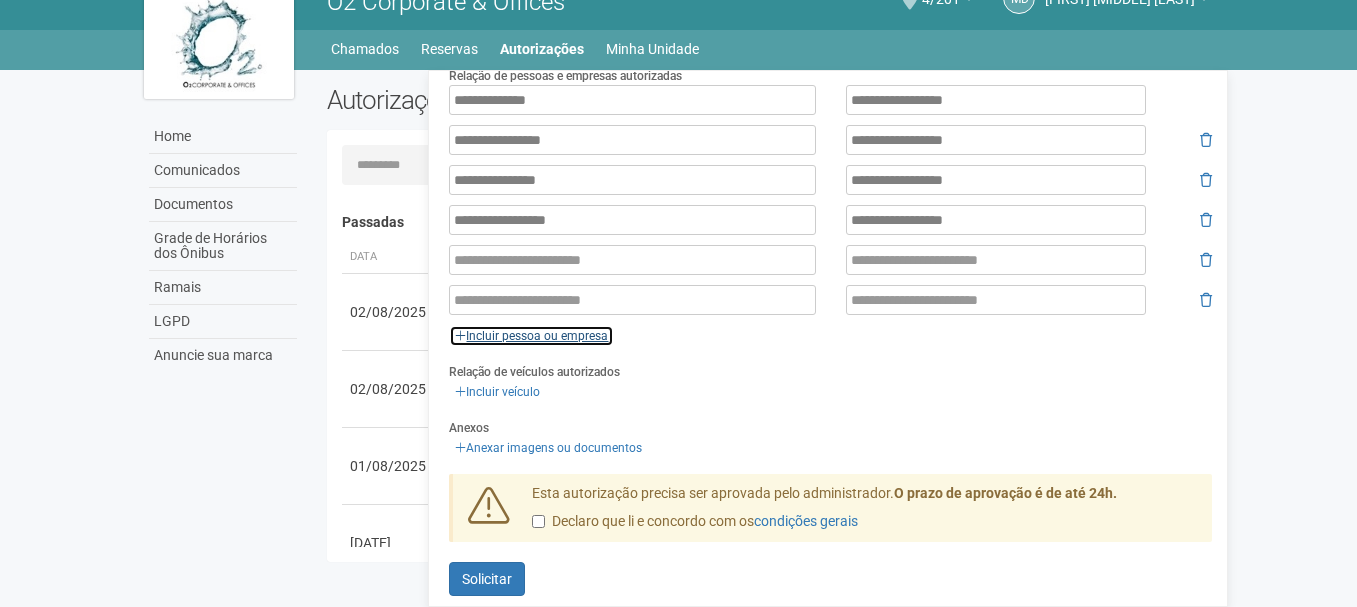 scroll, scrollTop: 376, scrollLeft: 0, axis: vertical 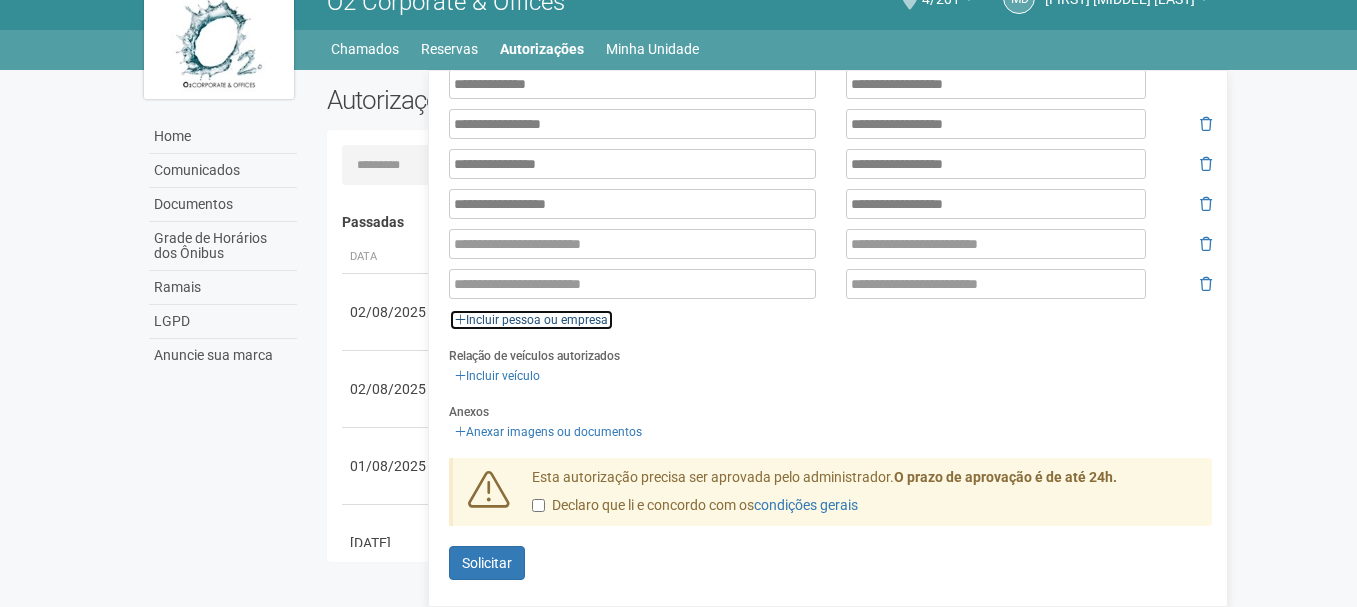 click on "Incluir pessoa ou empresa" at bounding box center [531, 320] 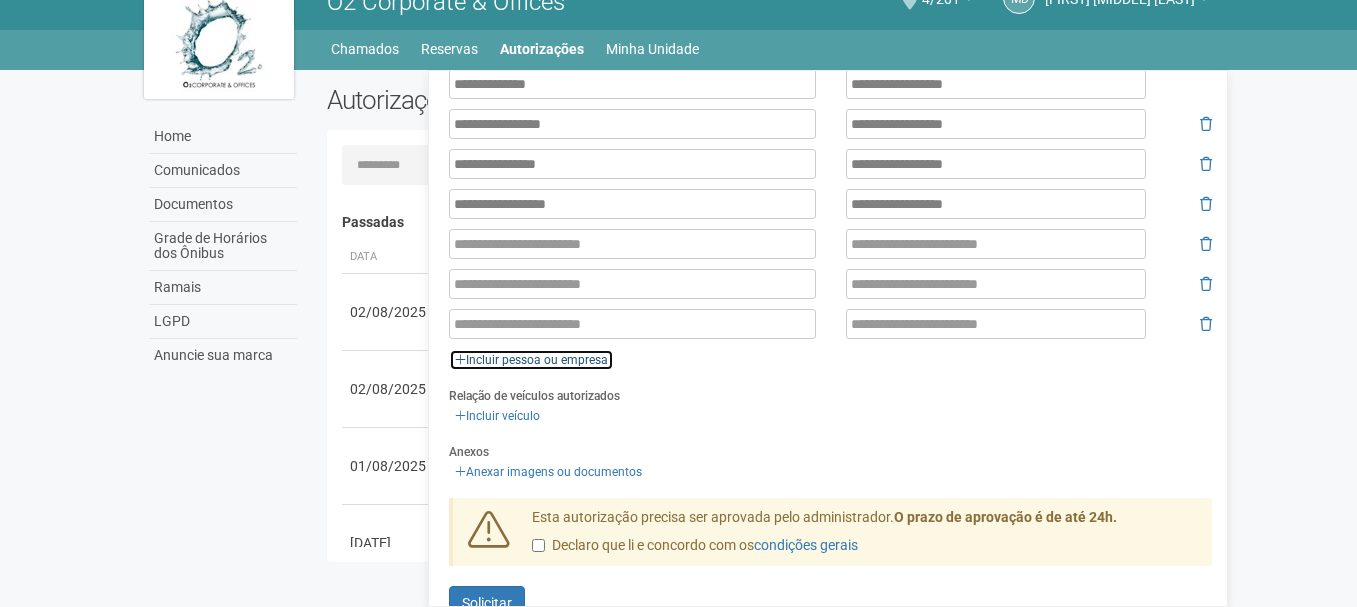 click on "Incluir pessoa ou empresa" at bounding box center (531, 360) 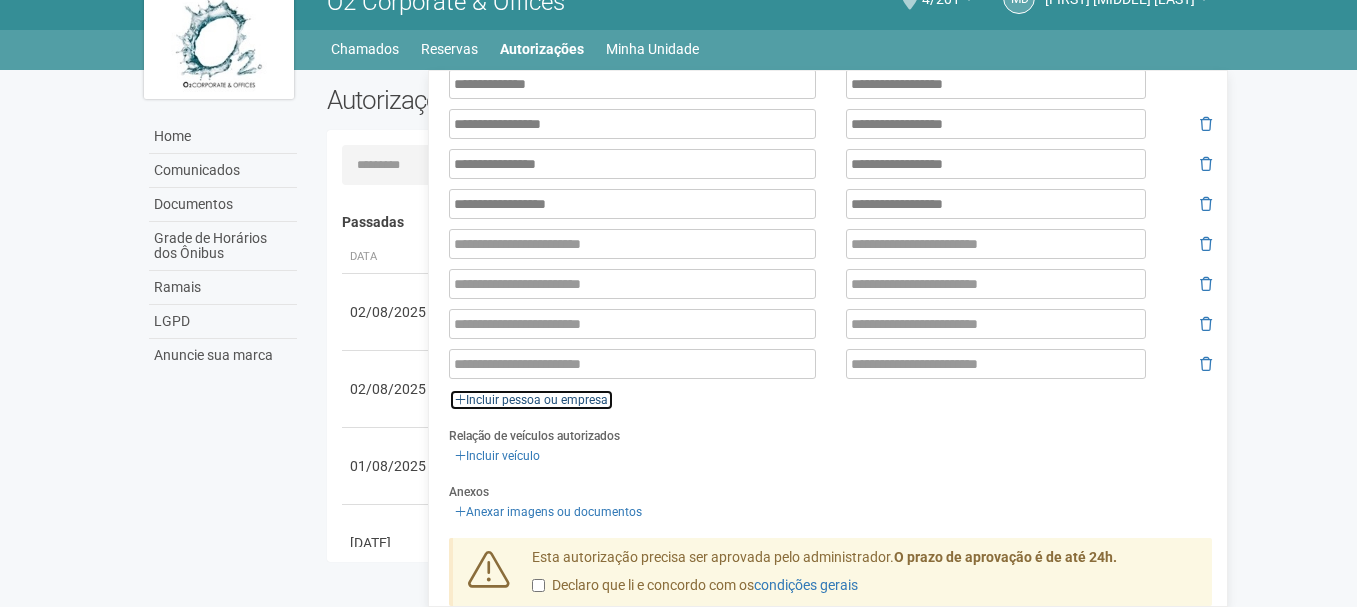 click on "Incluir pessoa ou empresa" at bounding box center (531, 400) 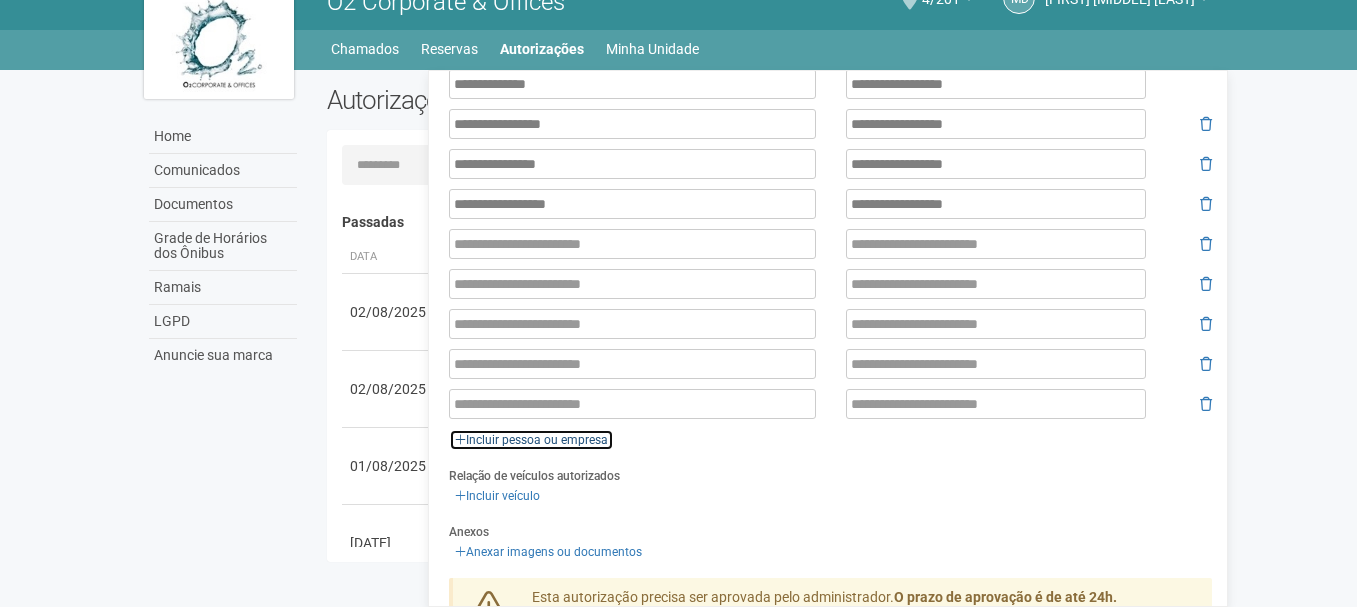 click on "Incluir pessoa ou empresa" at bounding box center [531, 440] 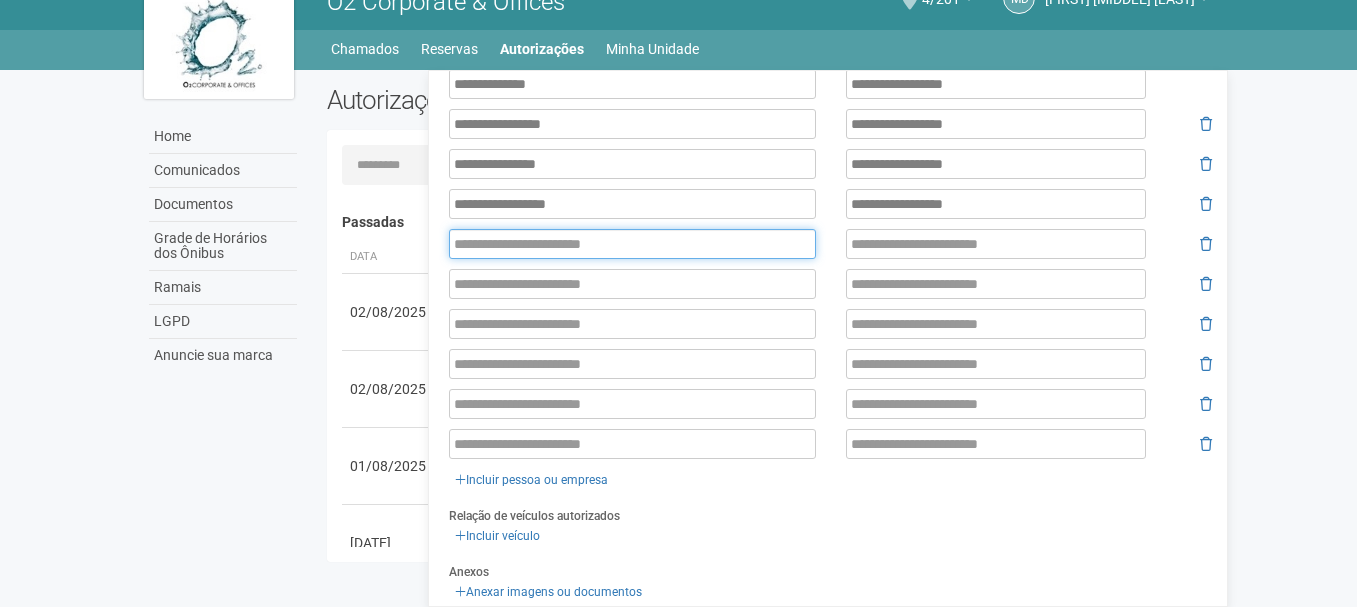 click at bounding box center [632, 244] 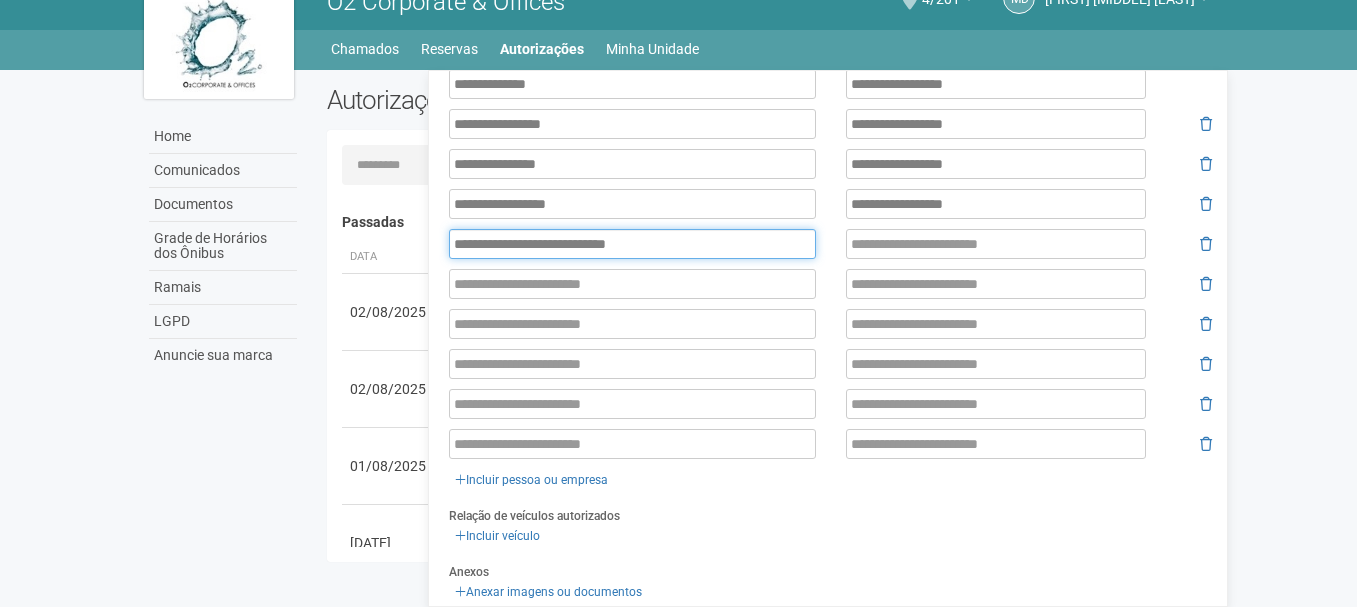 type on "**********" 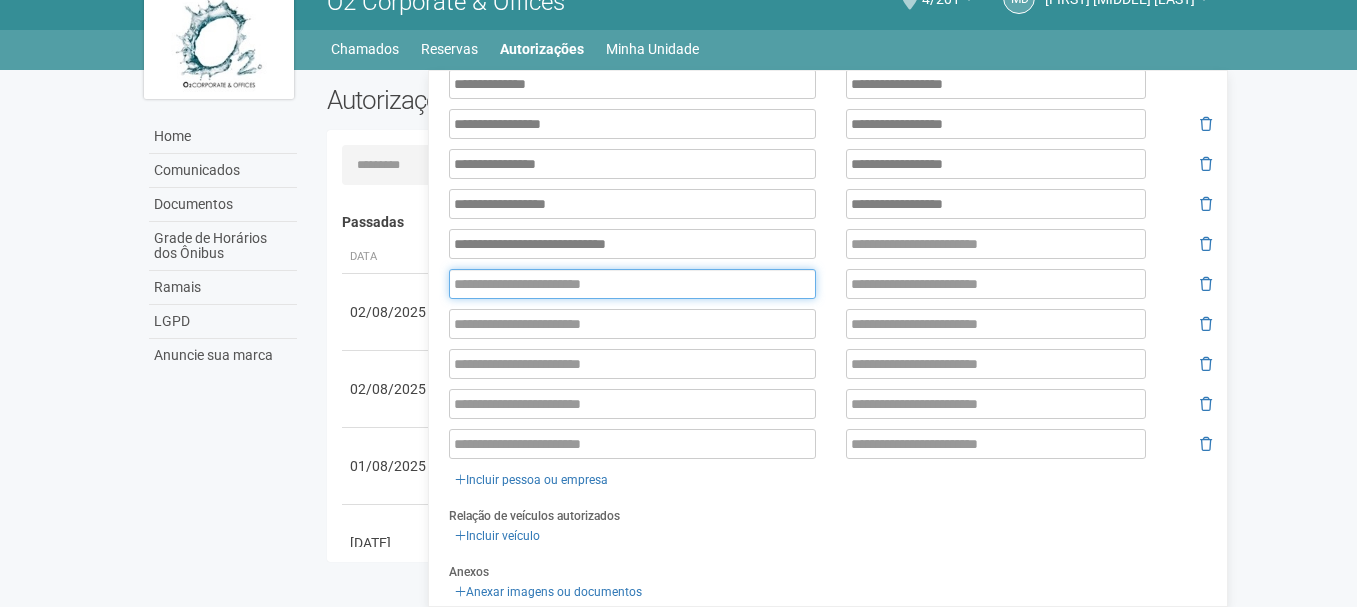 click at bounding box center (632, 284) 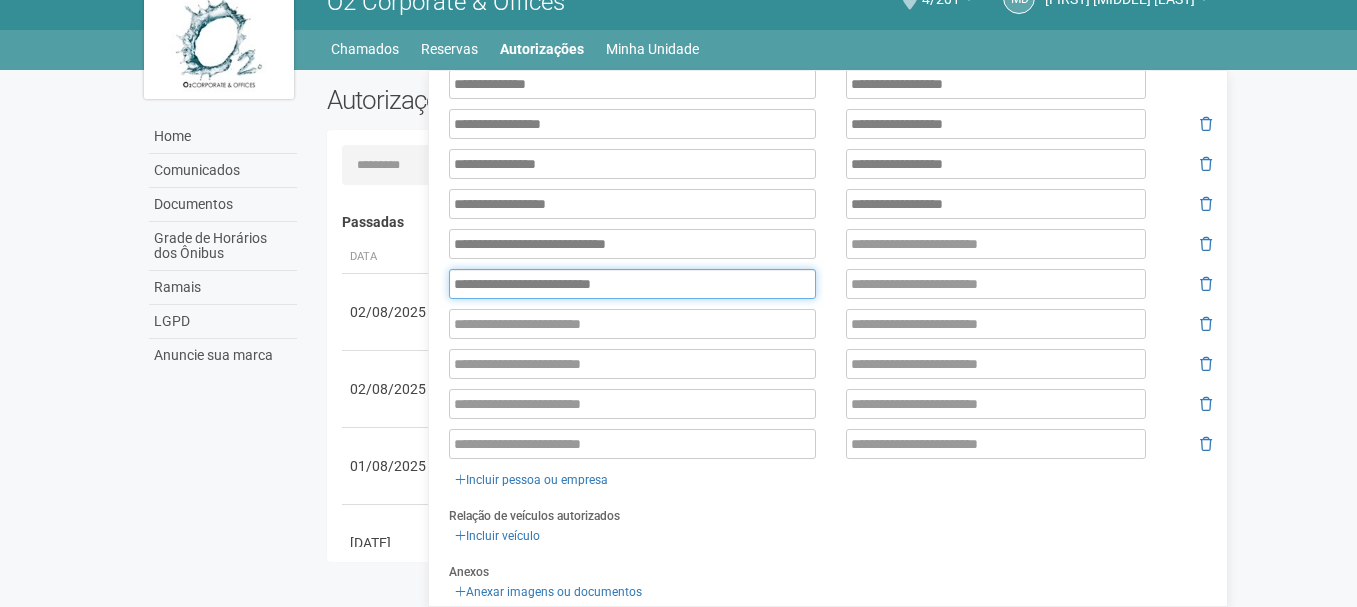 type on "**********" 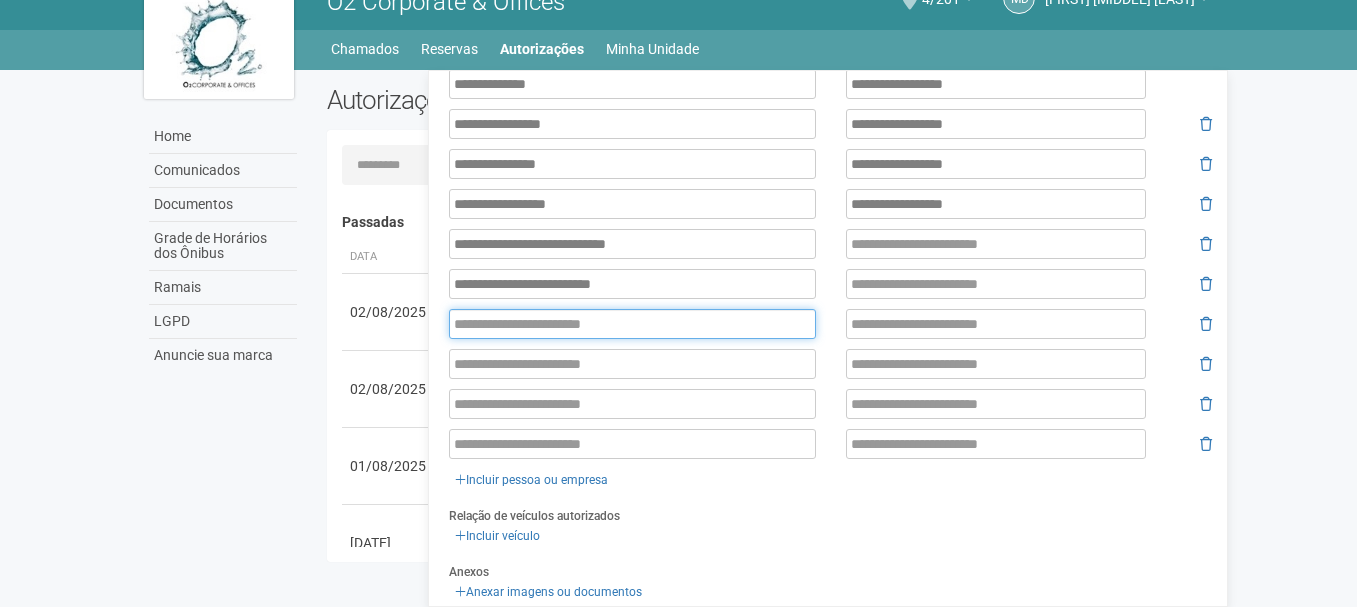 click at bounding box center [632, 324] 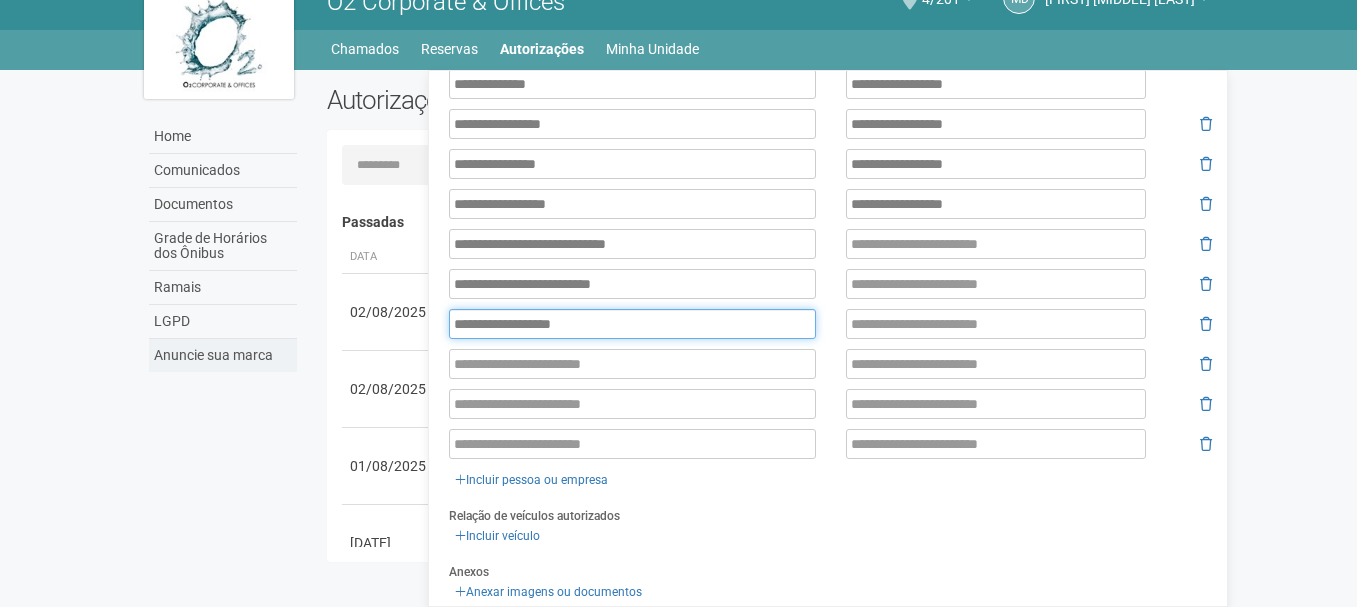 type on "**********" 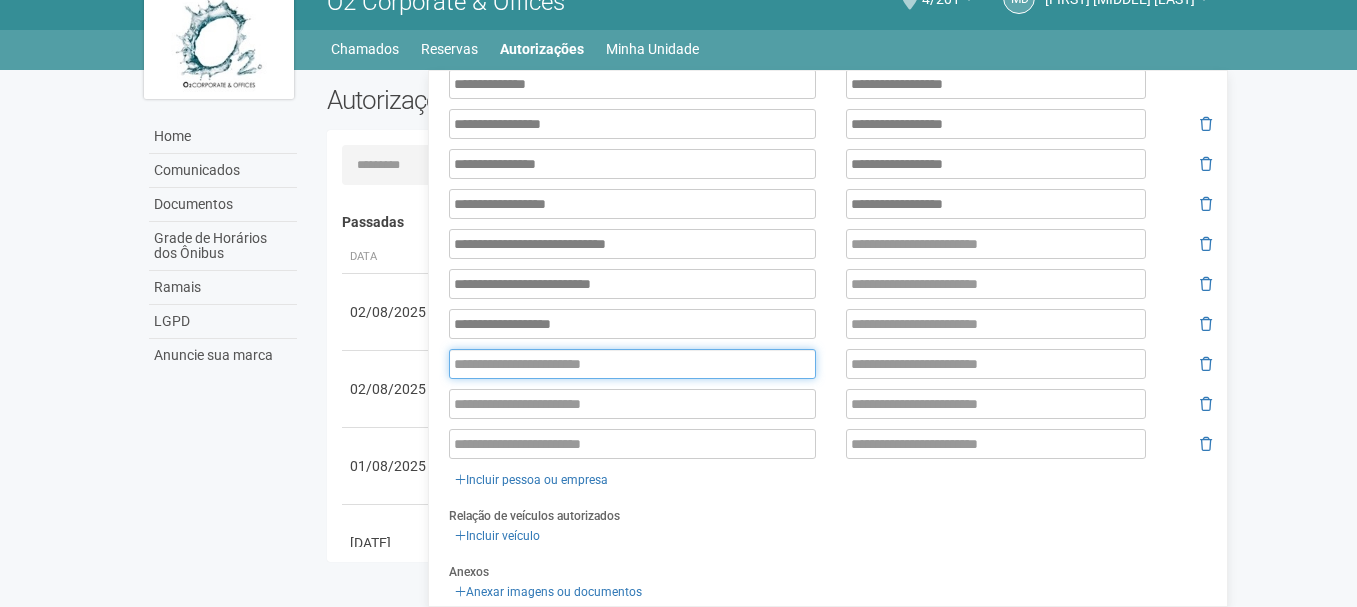 click at bounding box center [632, 364] 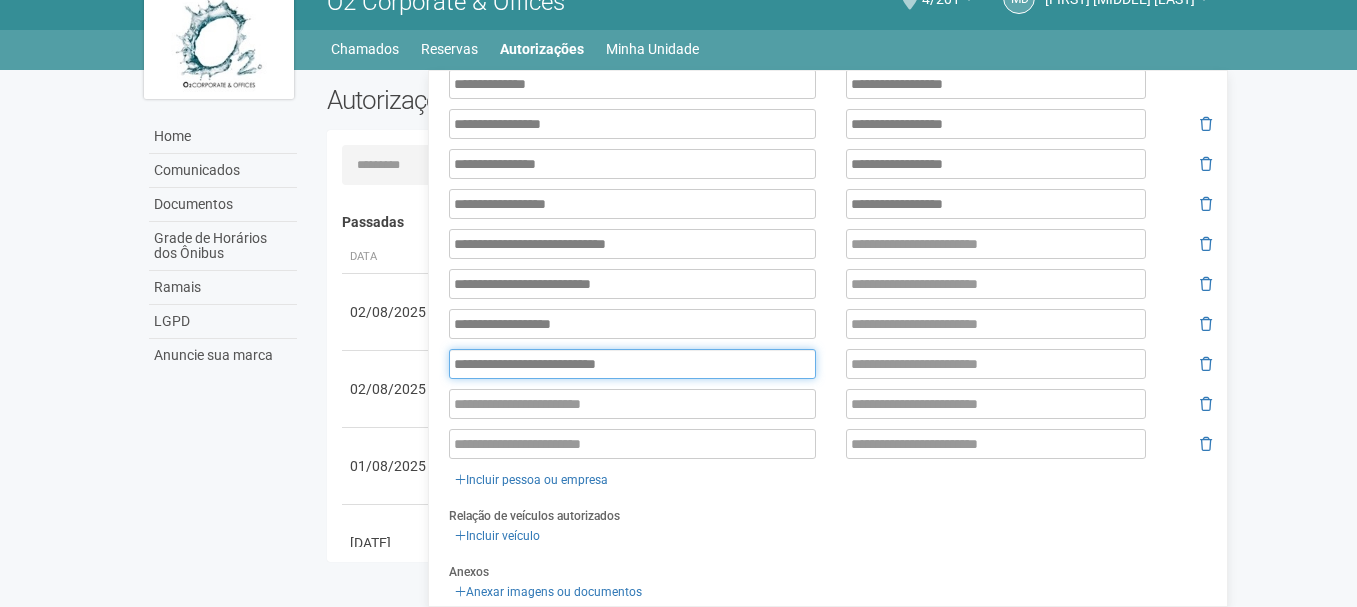 type on "**********" 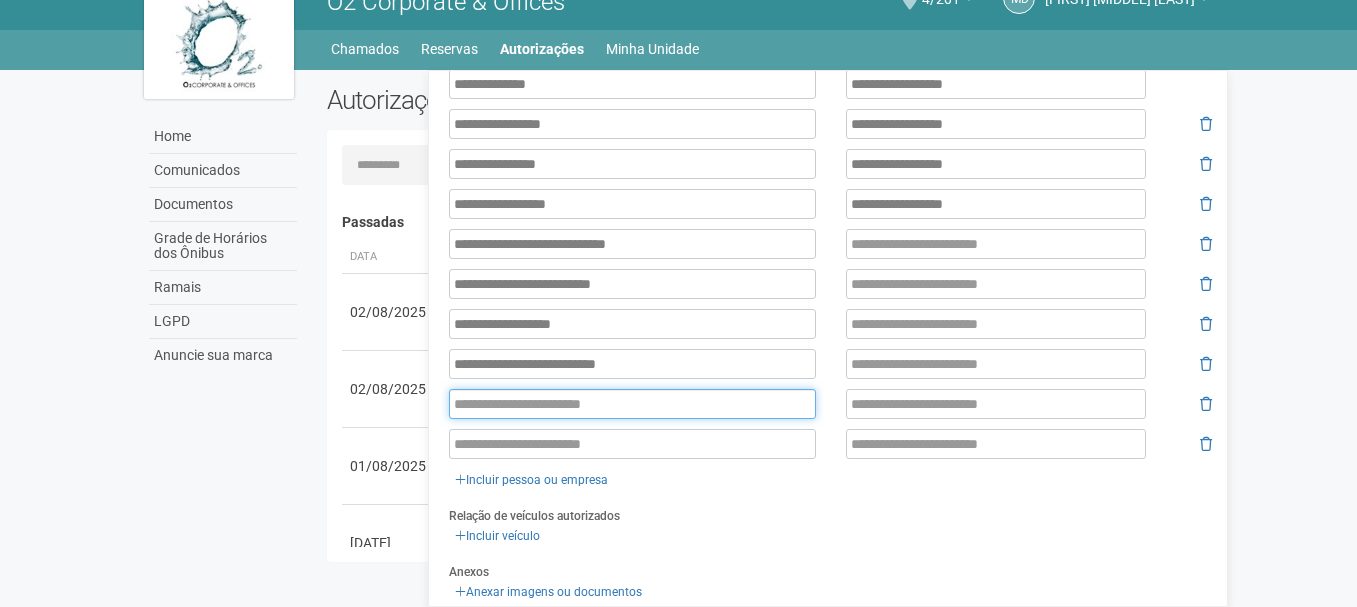 click at bounding box center [632, 404] 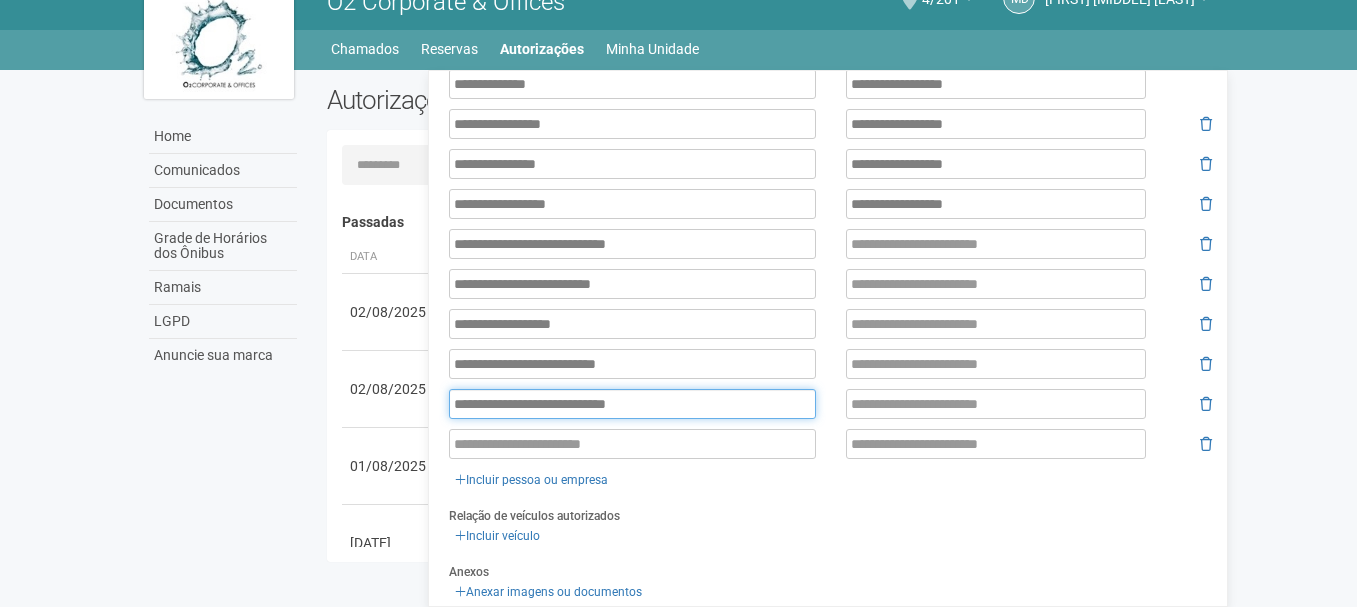 type on "**********" 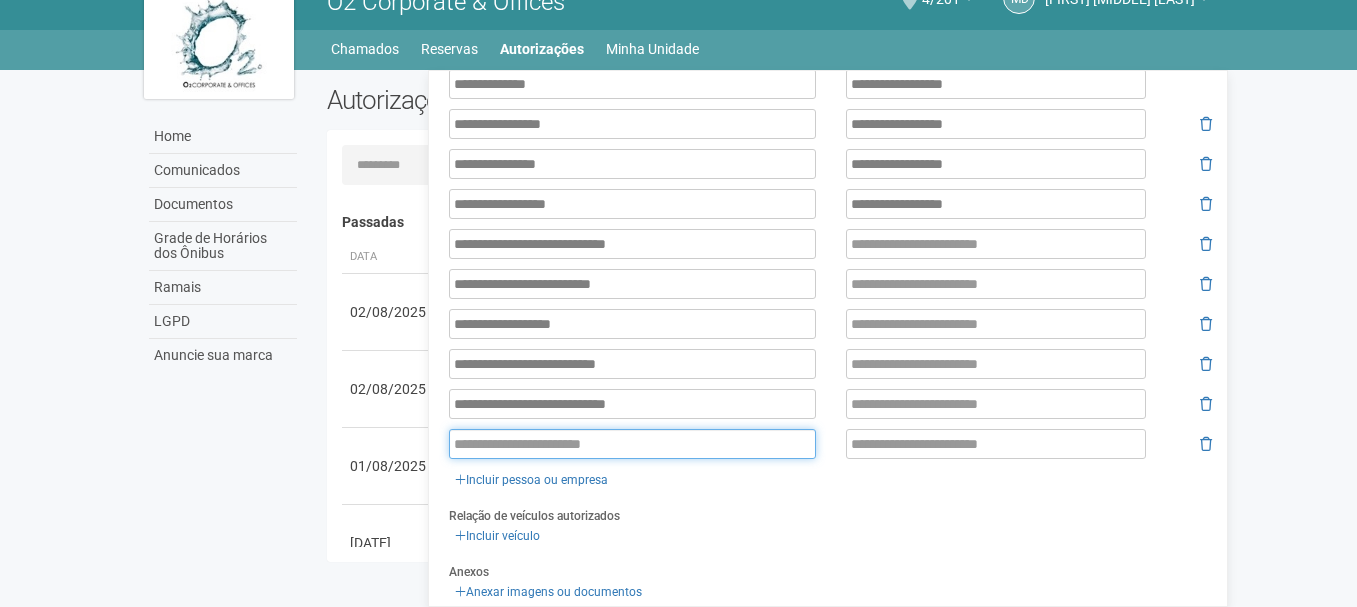 click at bounding box center [632, 444] 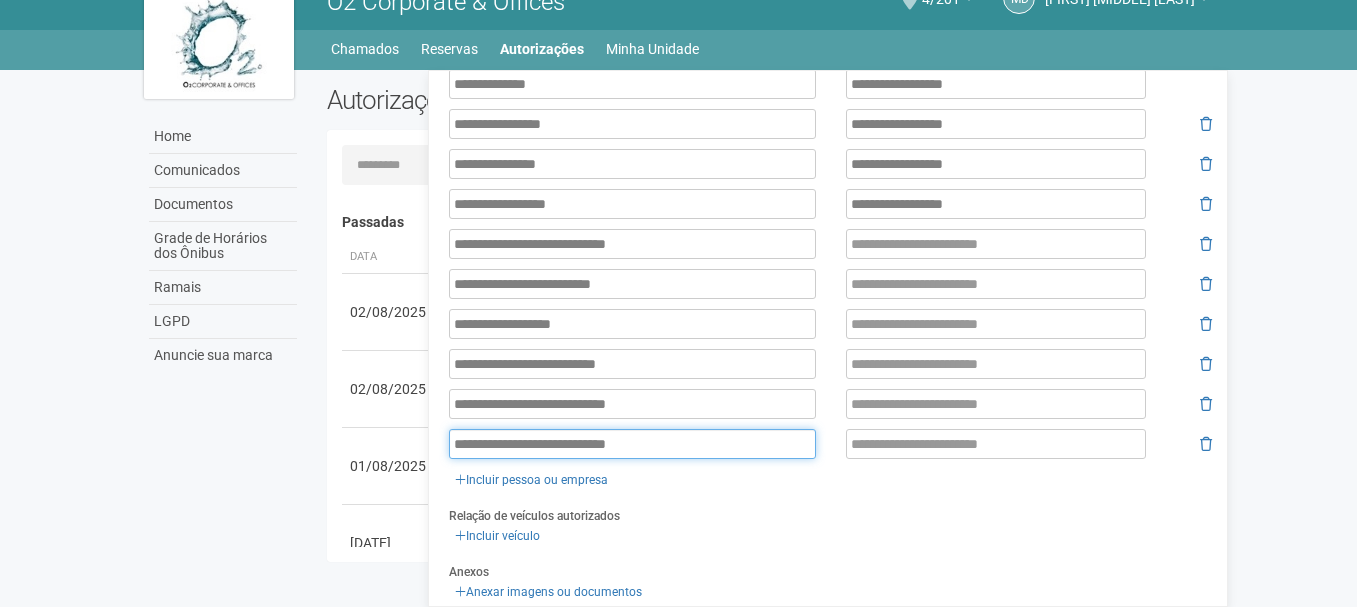 type on "**********" 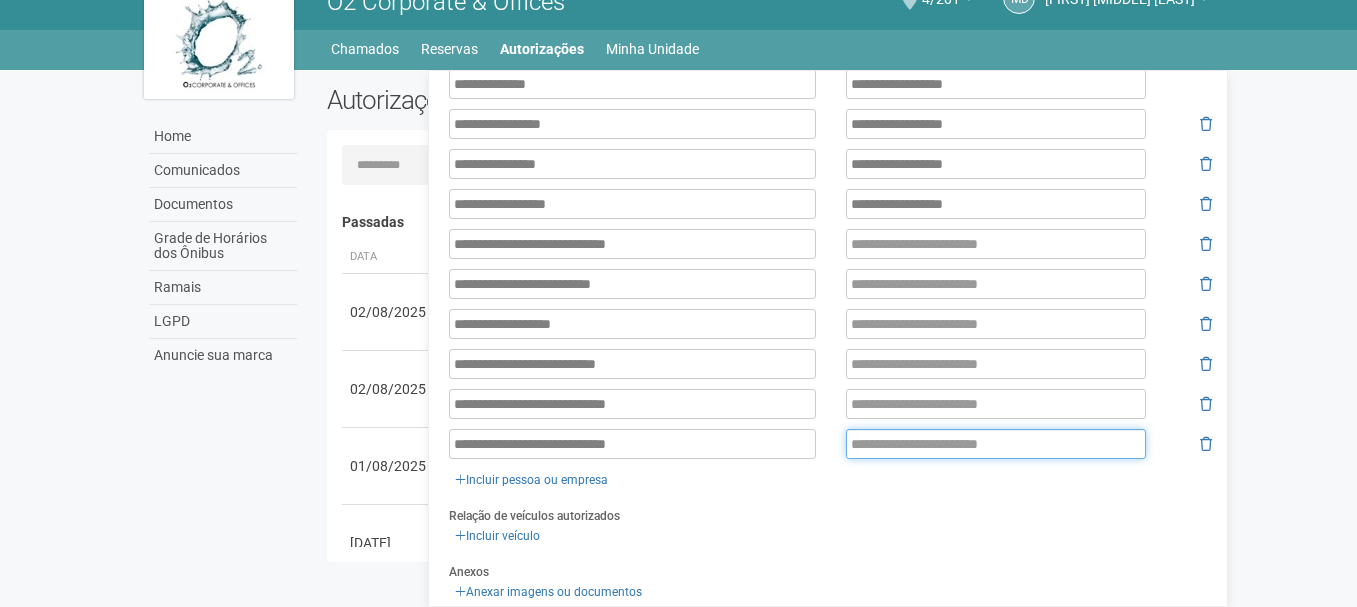 click at bounding box center [996, 444] 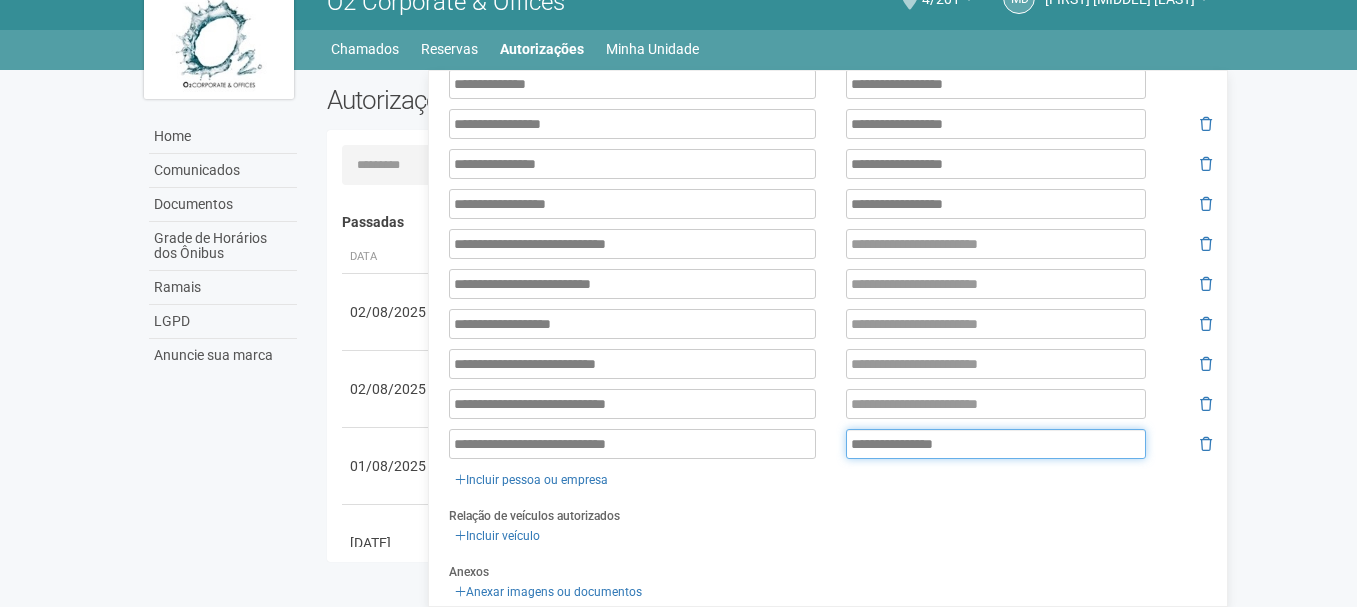 type on "**********" 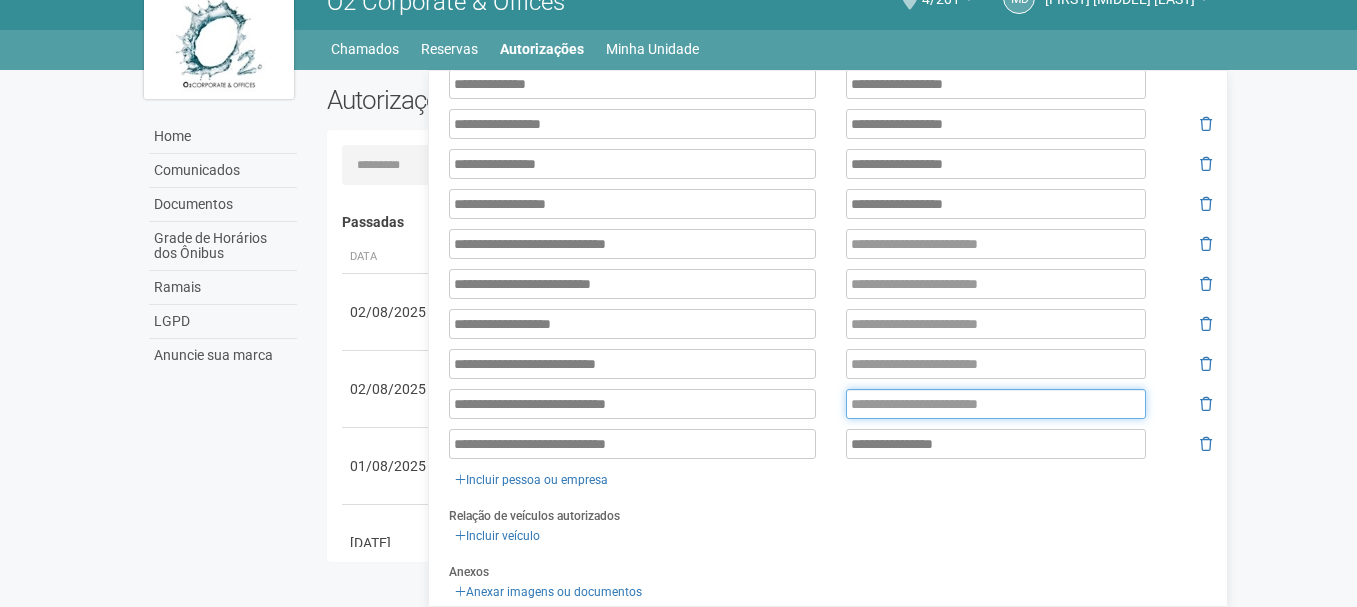 click at bounding box center [996, 404] 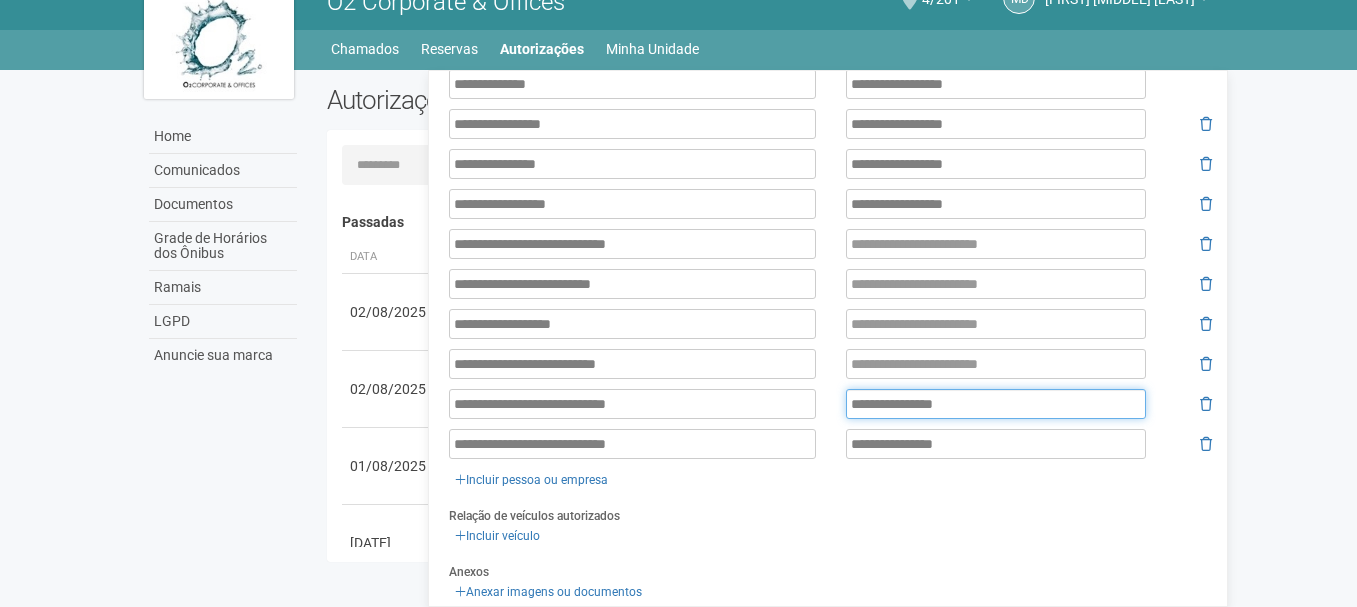 type on "**********" 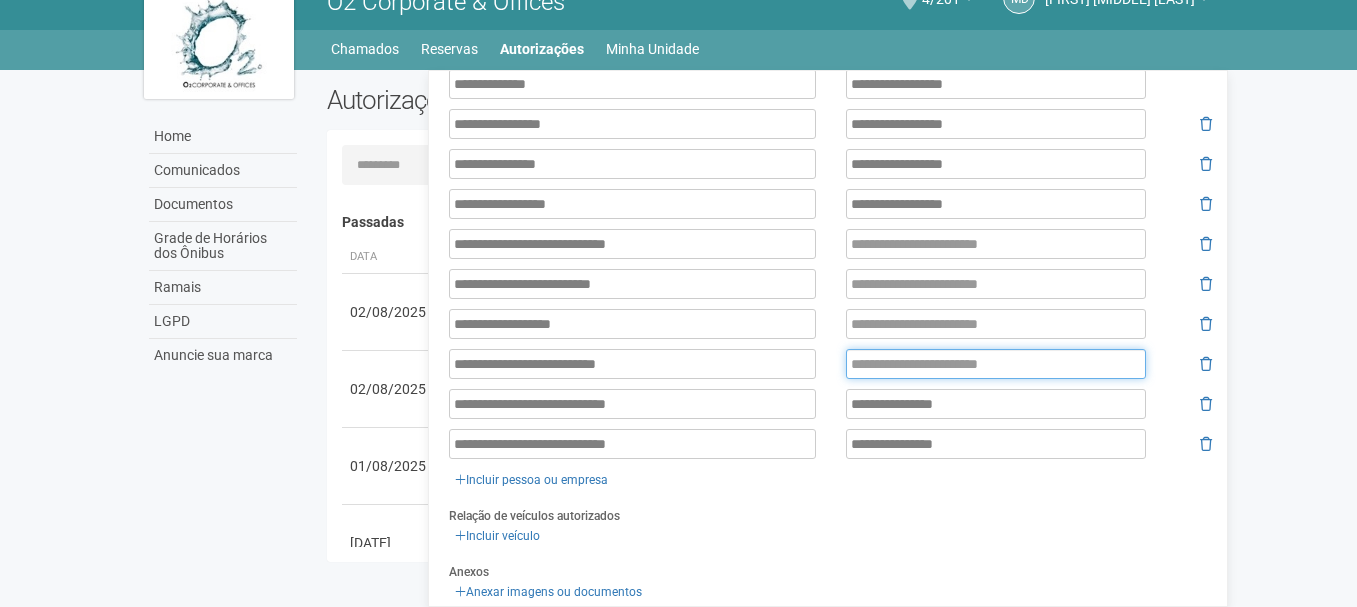 click at bounding box center [996, 364] 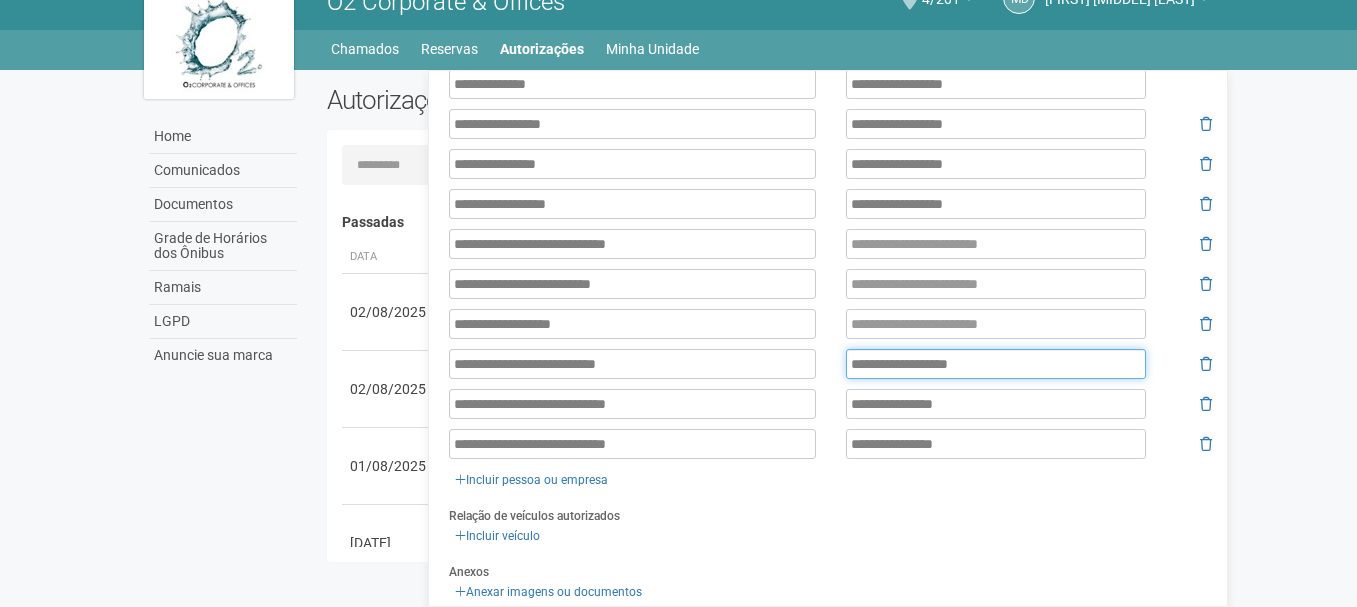 type on "**********" 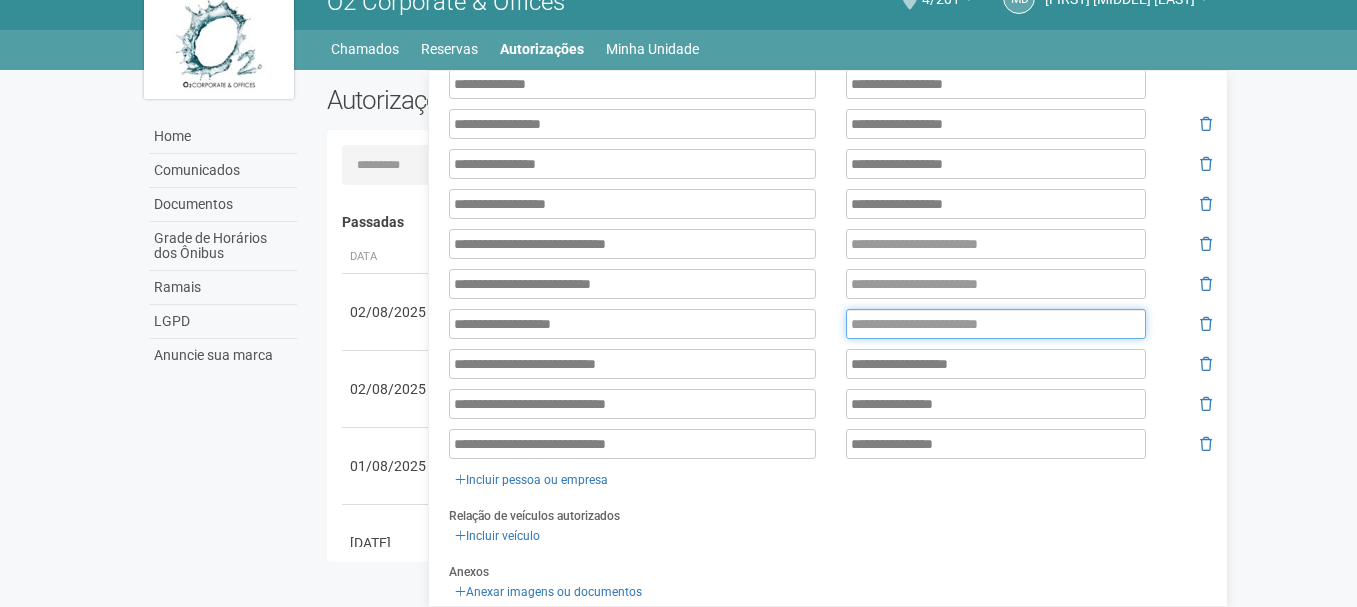 click at bounding box center [996, 324] 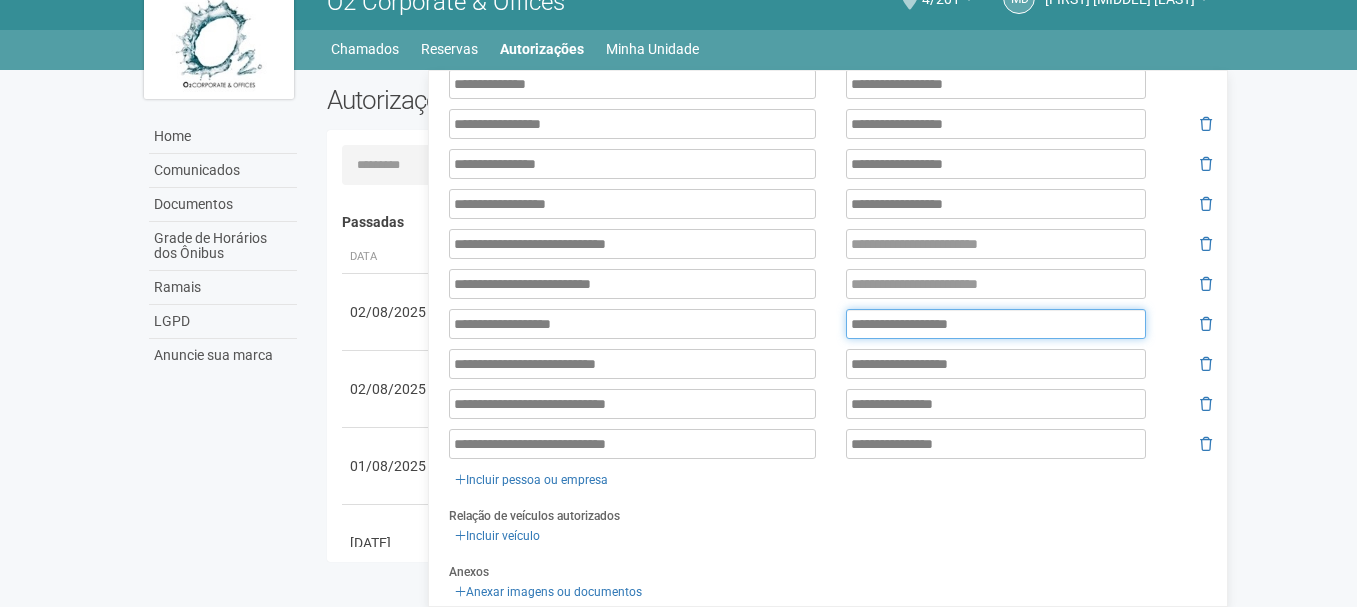 type on "**********" 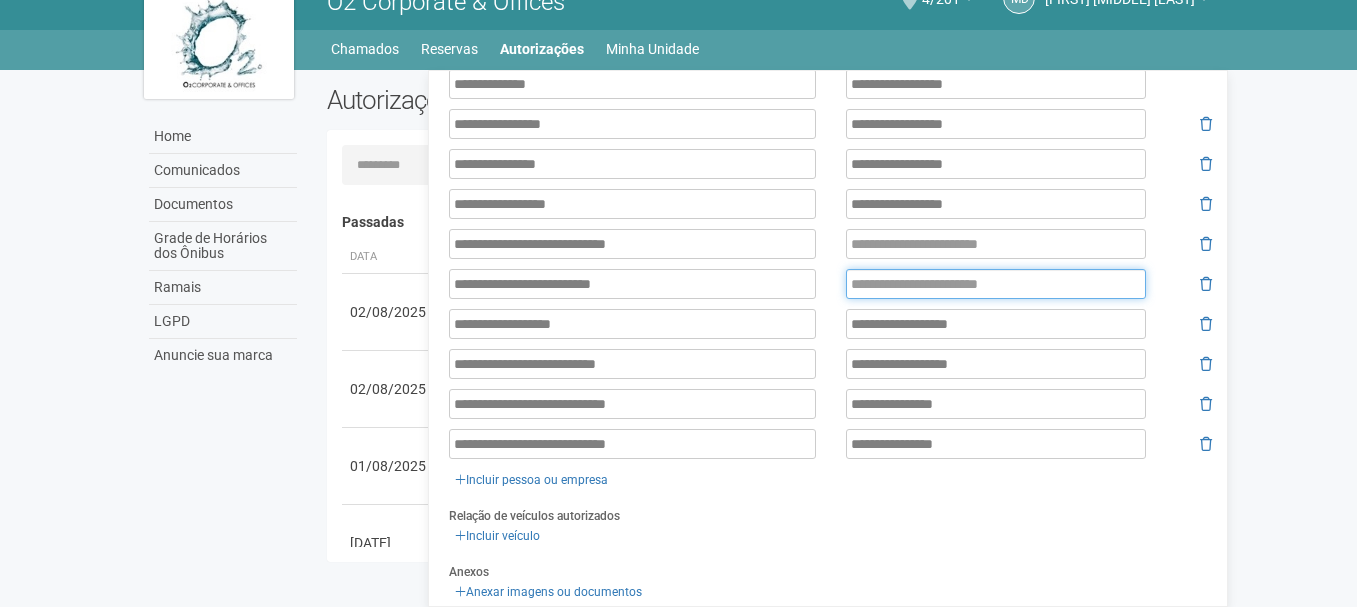 click at bounding box center (996, 284) 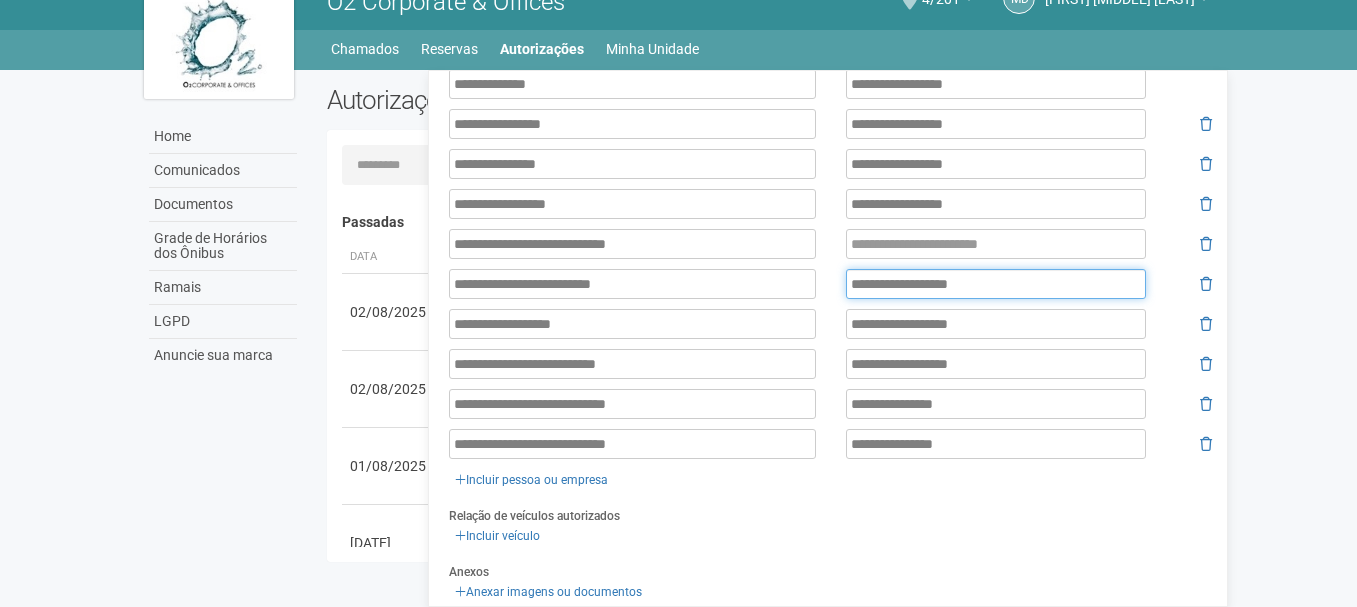 type on "**********" 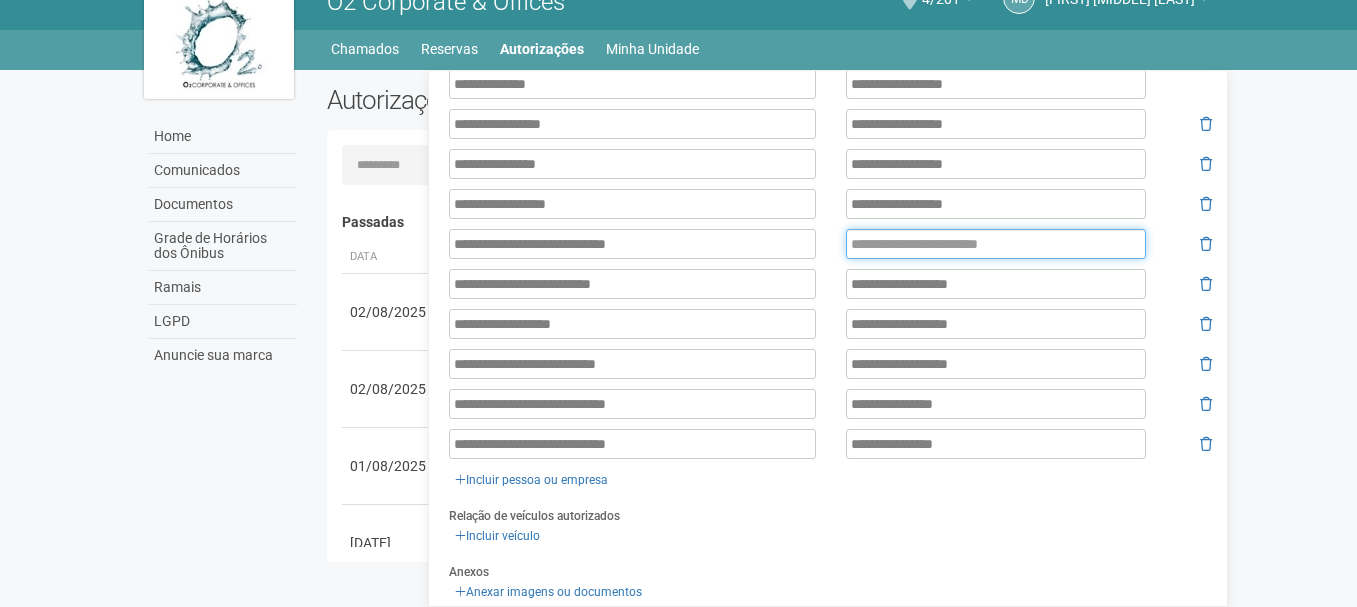 click at bounding box center (996, 244) 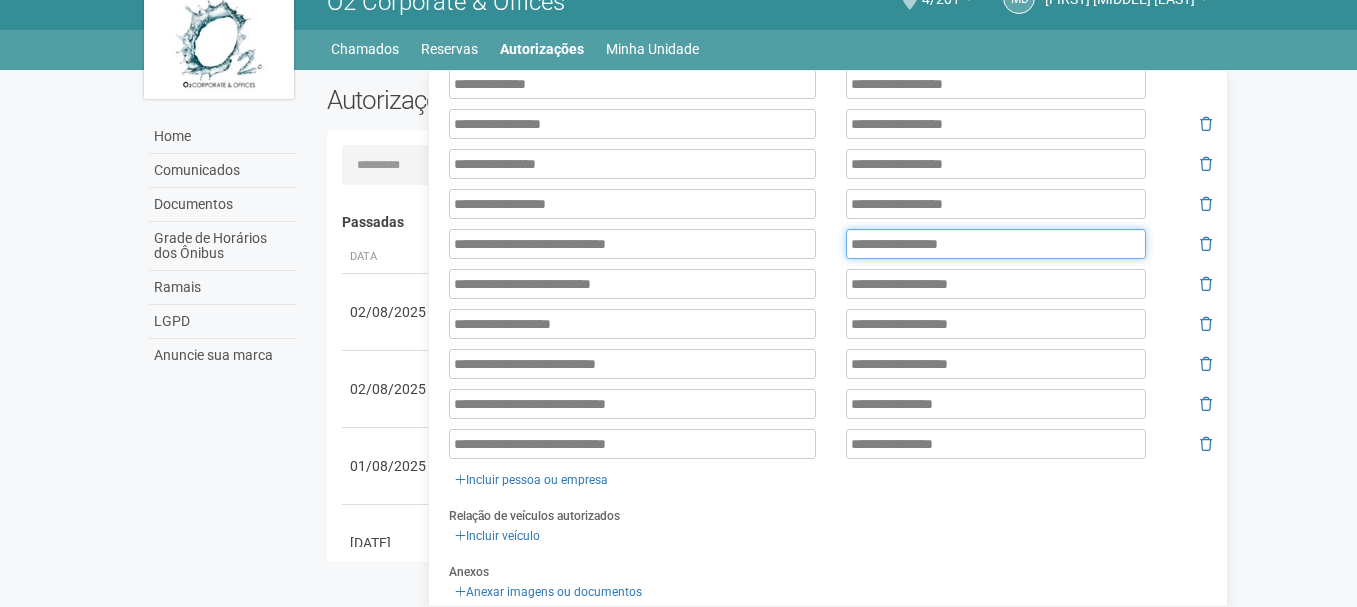 type on "**********" 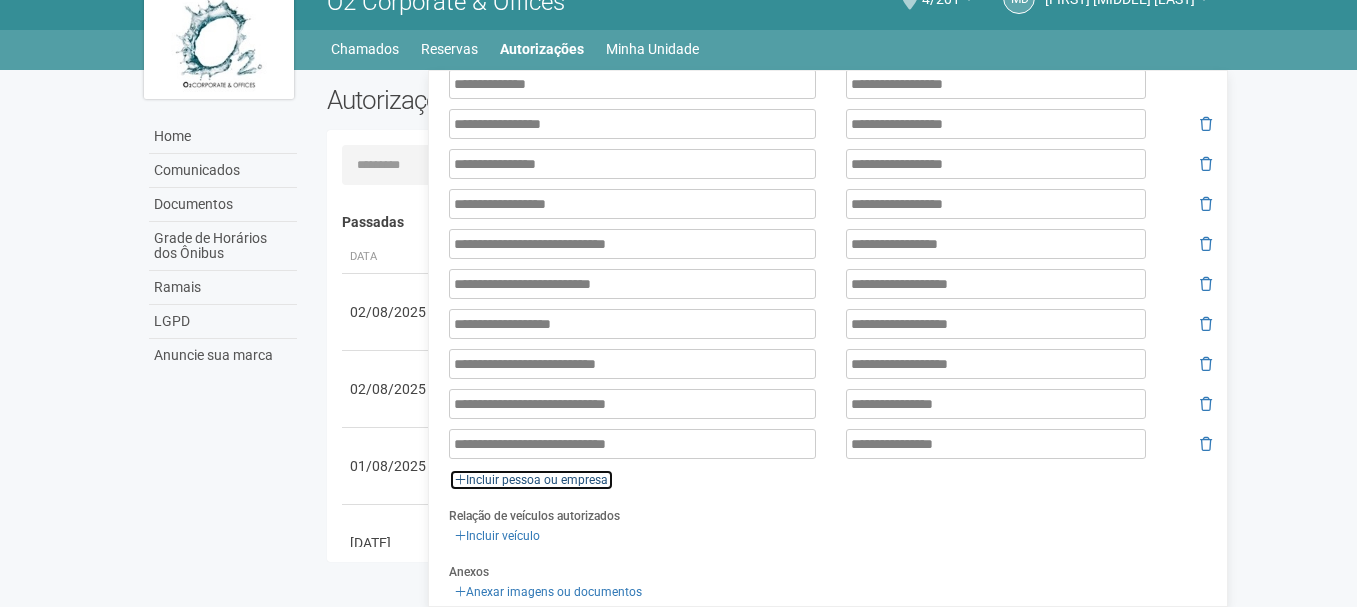 click on "Incluir pessoa ou empresa" at bounding box center (531, 480) 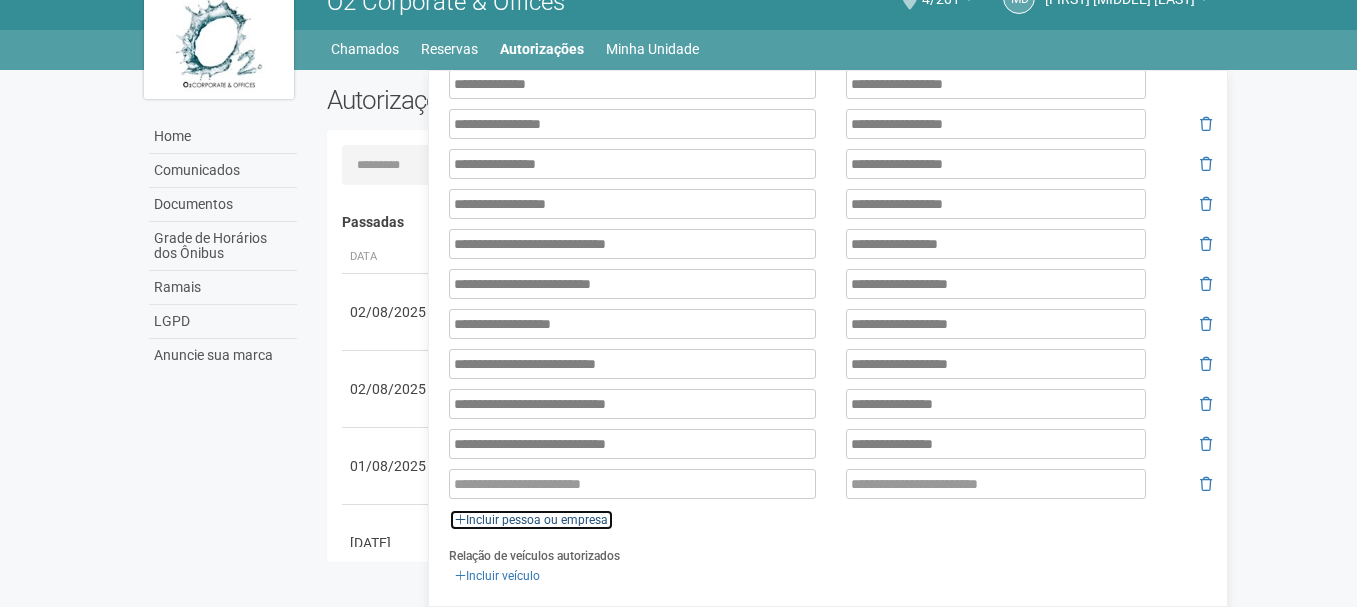 click on "Incluir pessoa ou empresa" at bounding box center (531, 520) 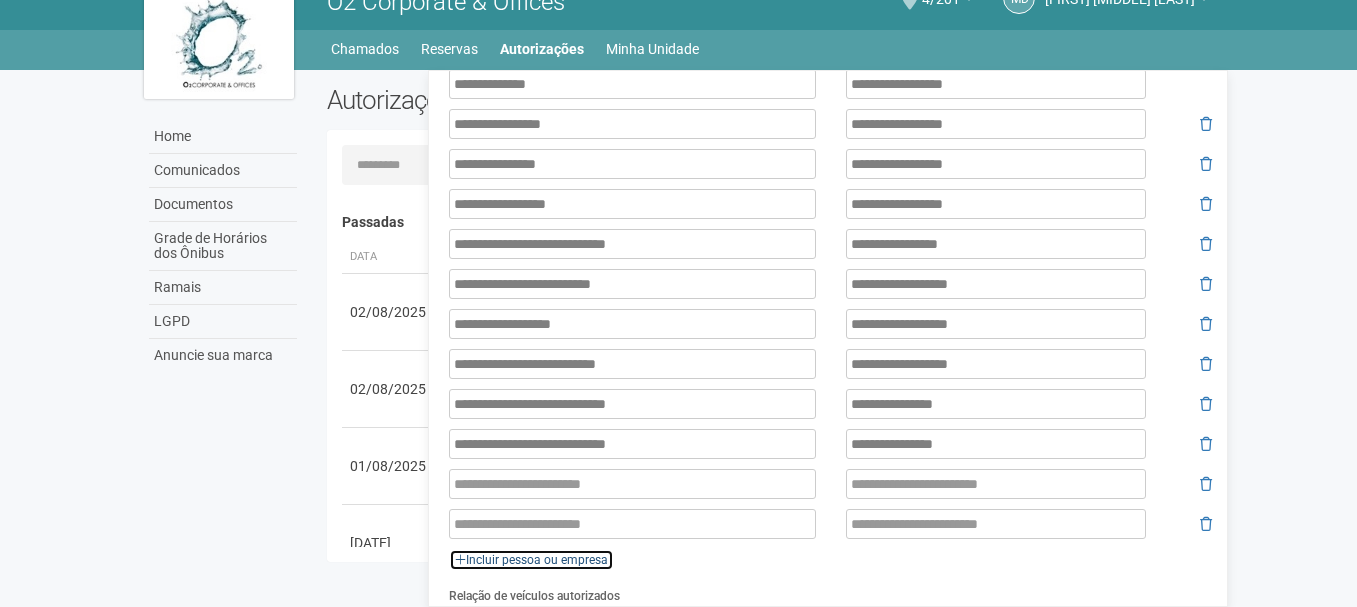 click on "Incluir pessoa ou empresa" at bounding box center [531, 560] 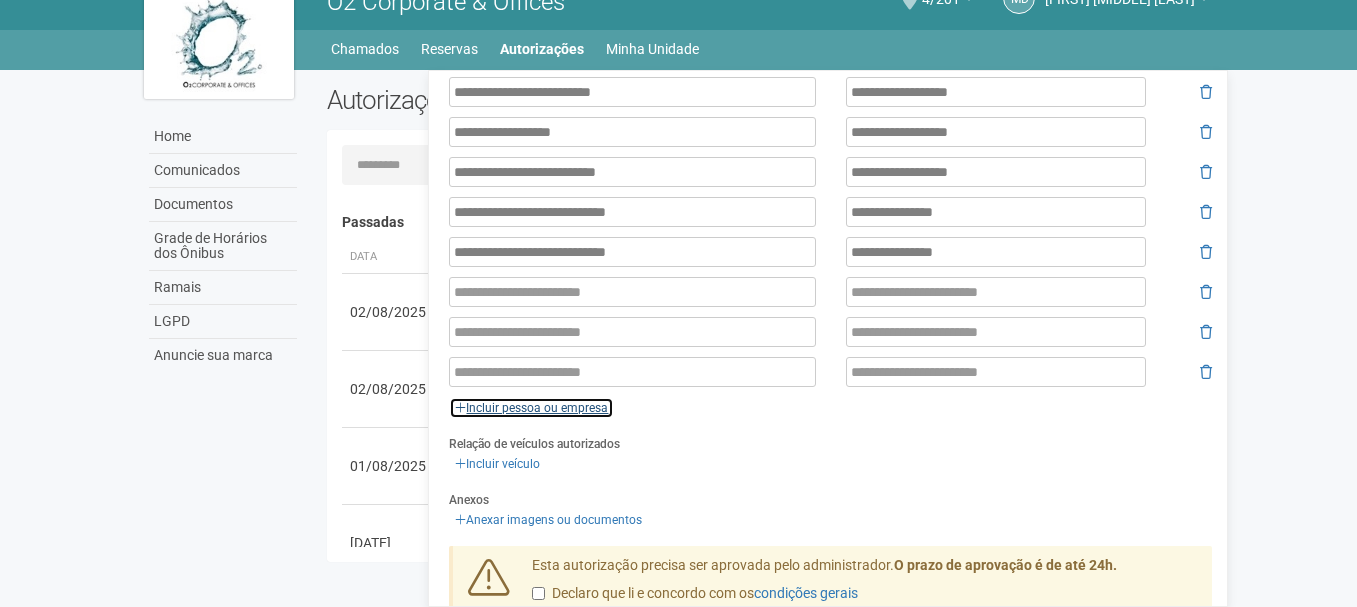 scroll, scrollTop: 576, scrollLeft: 0, axis: vertical 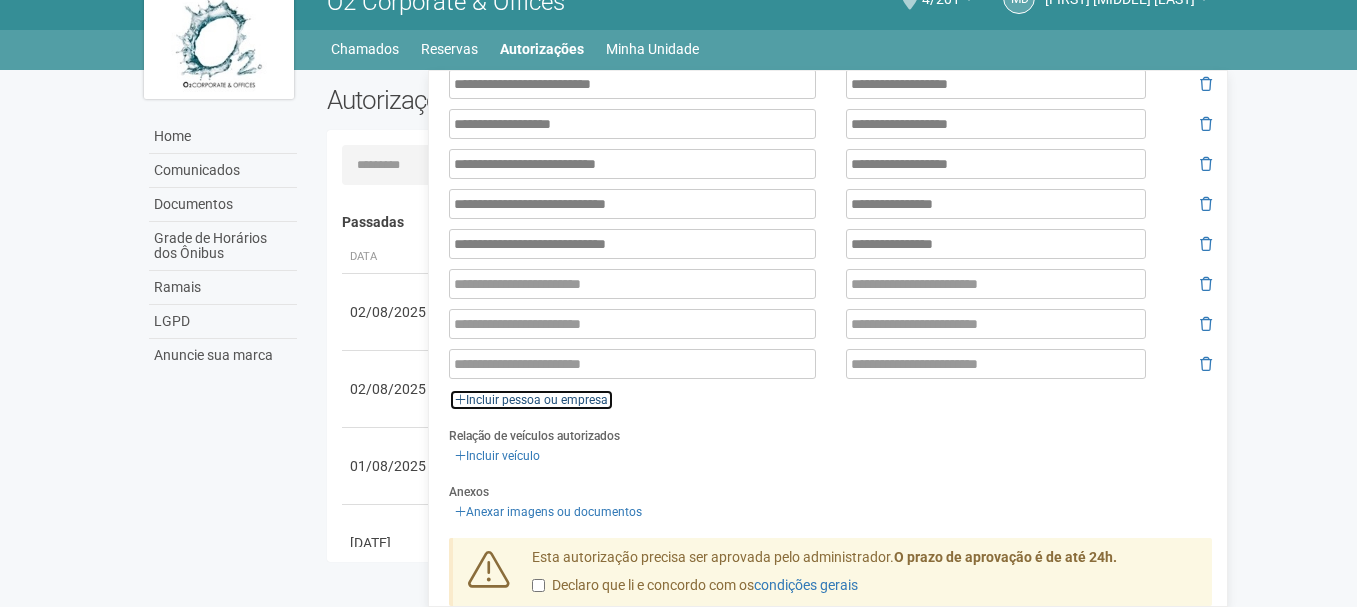 click on "Incluir pessoa ou empresa" at bounding box center [531, 400] 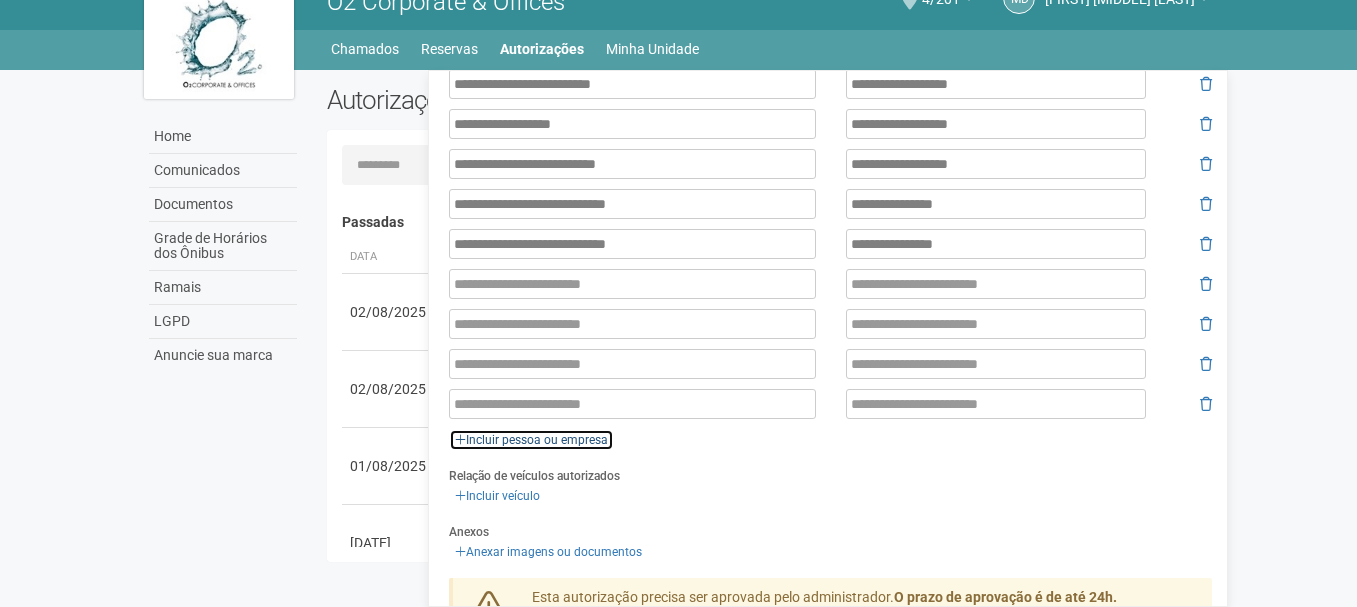 click on "Incluir pessoa ou empresa" at bounding box center (531, 440) 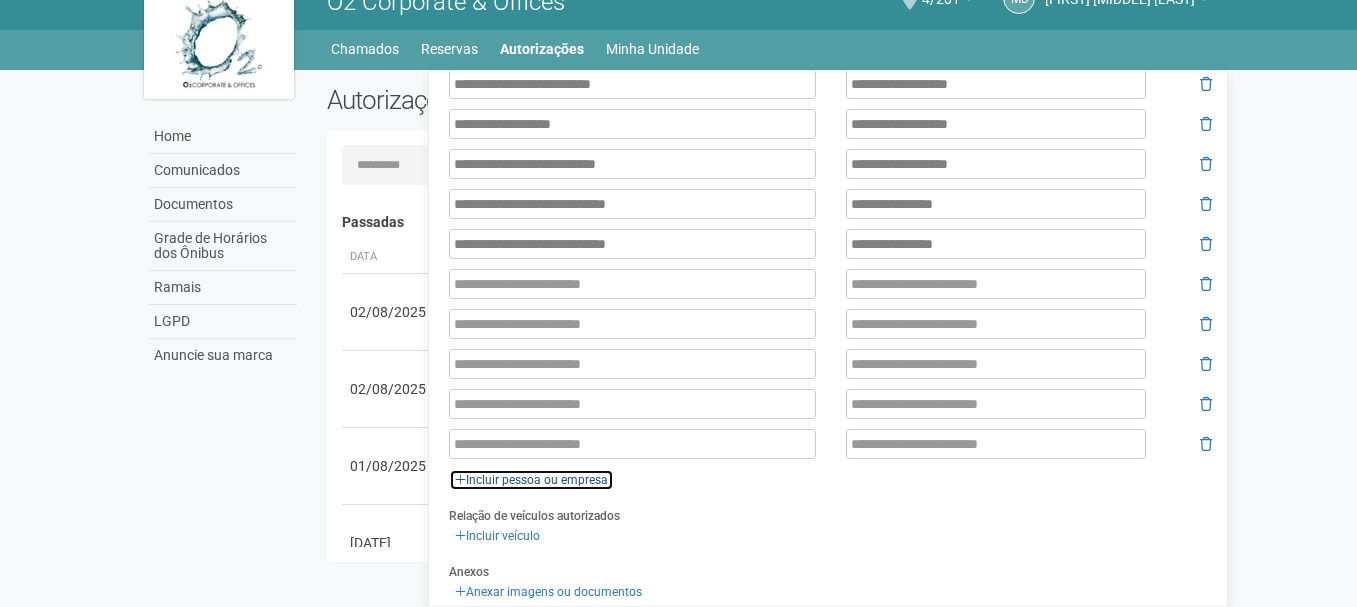 click on "Incluir pessoa ou empresa" at bounding box center (531, 480) 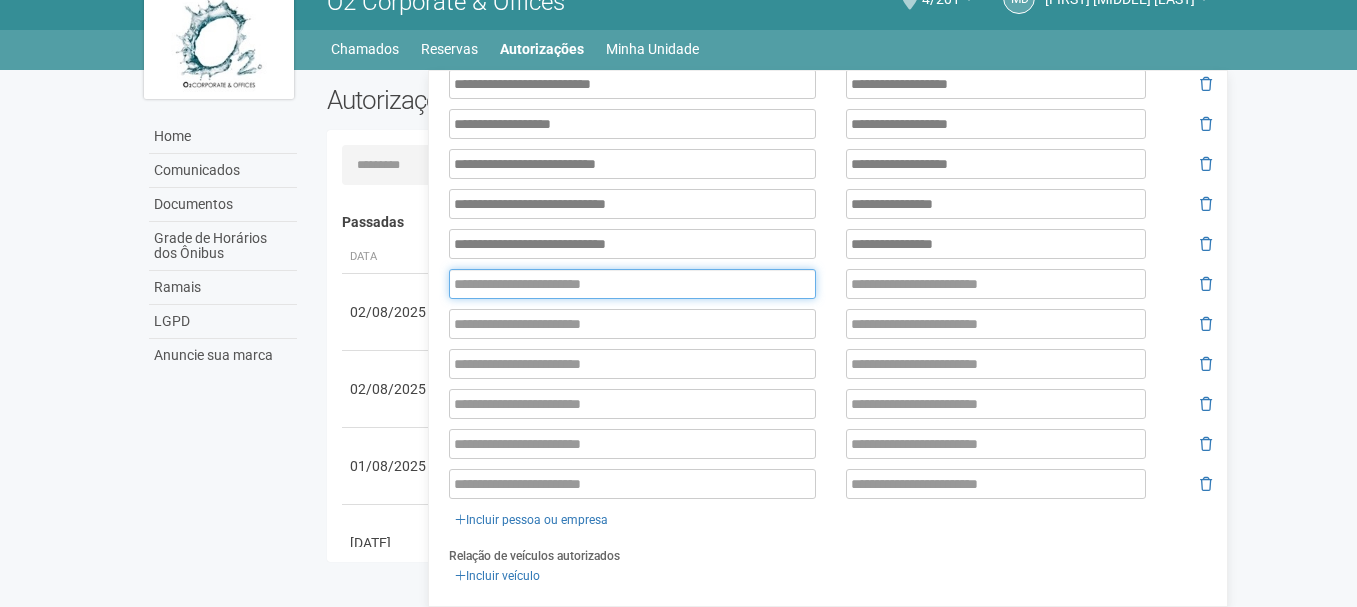 click at bounding box center [632, 284] 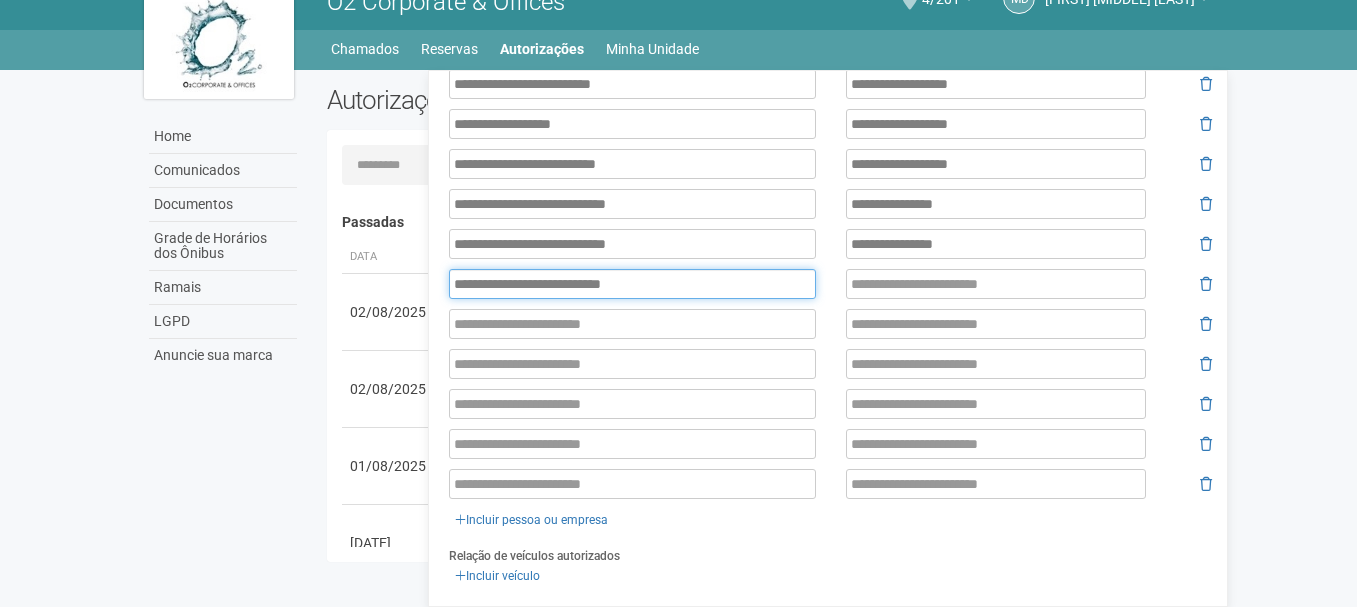 type on "**********" 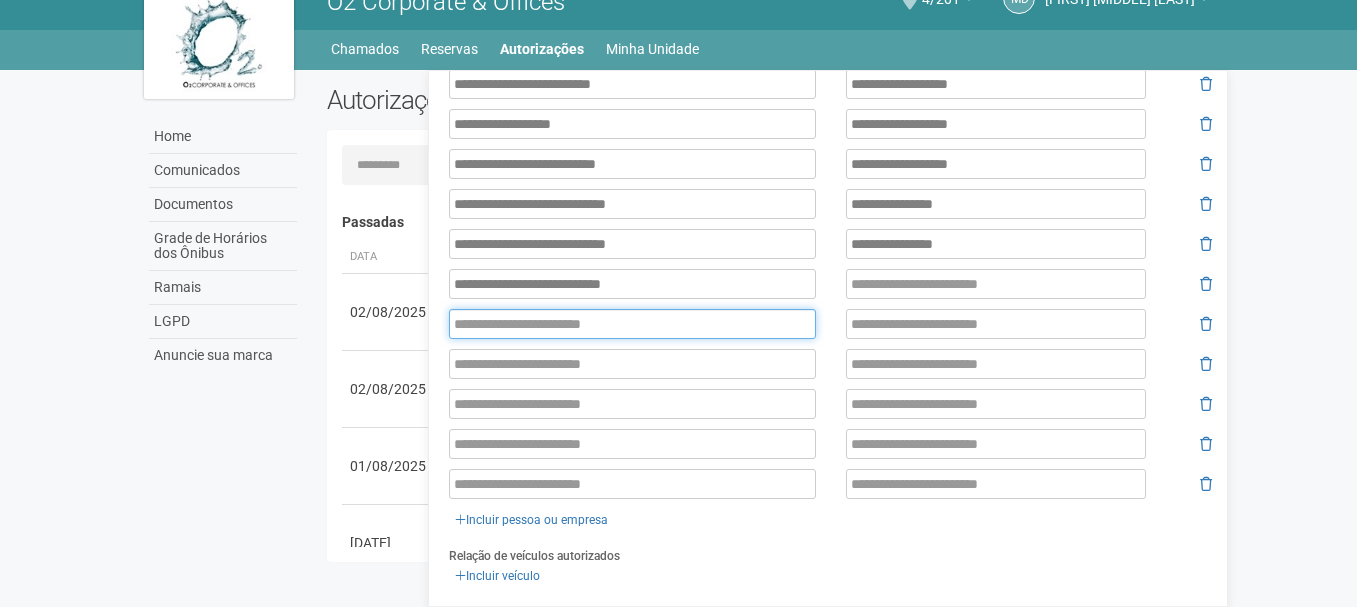 click at bounding box center (632, 324) 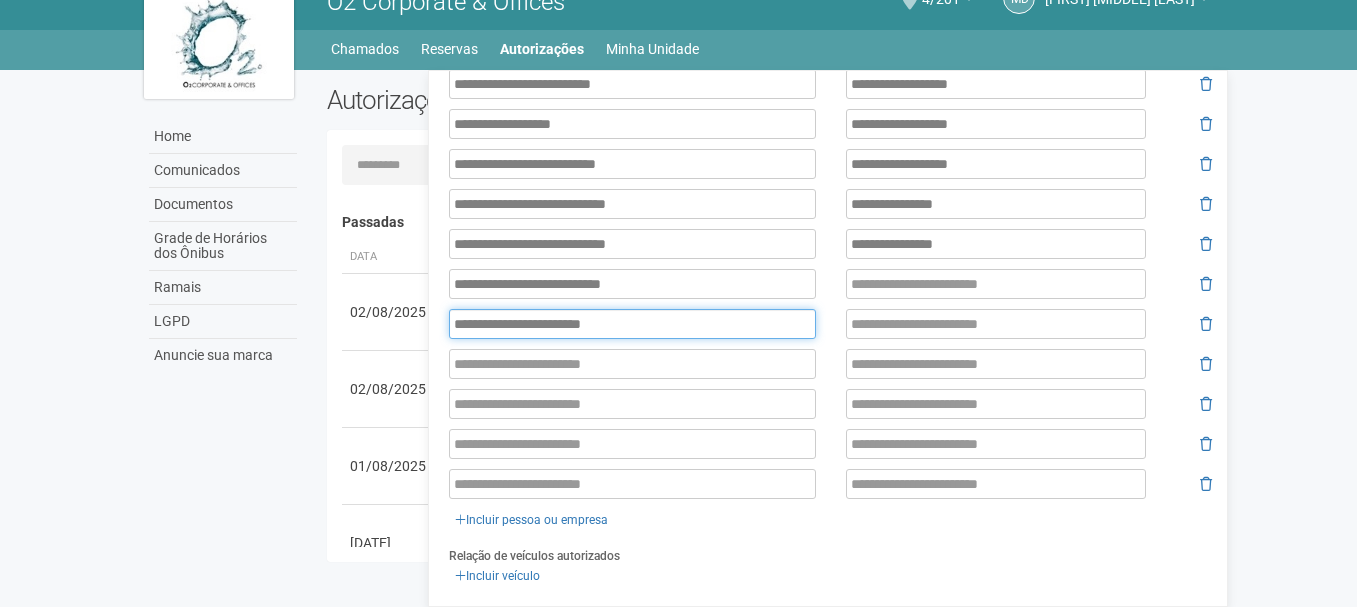 type on "**********" 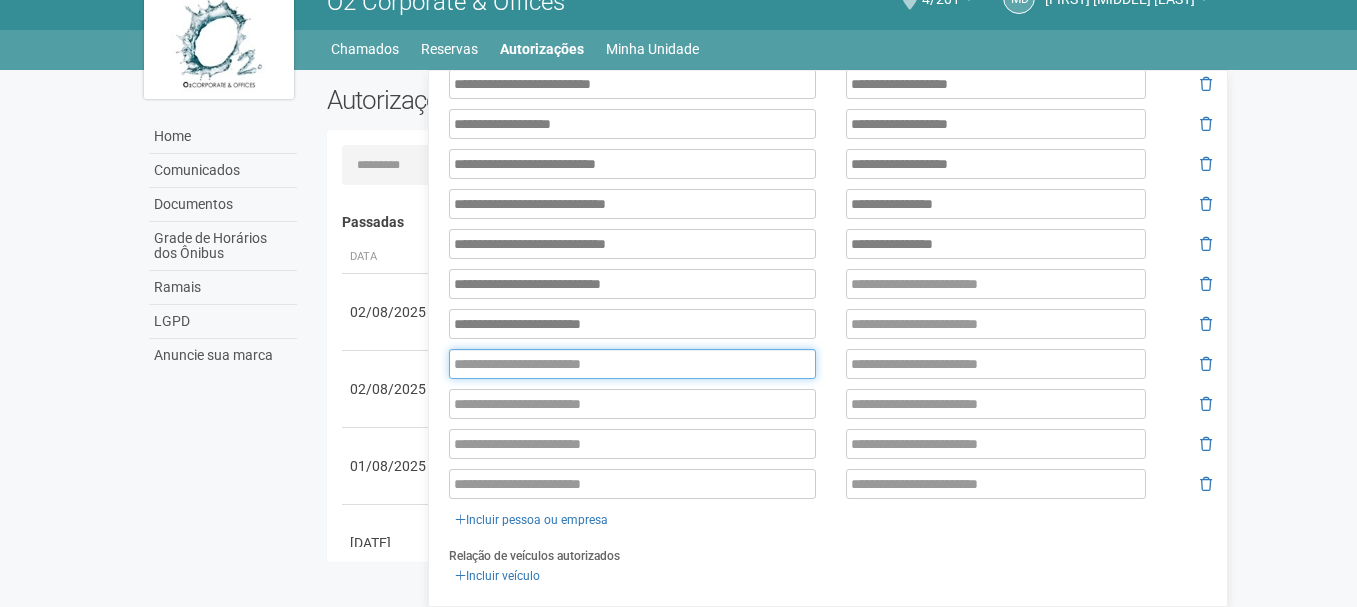 click at bounding box center (632, 364) 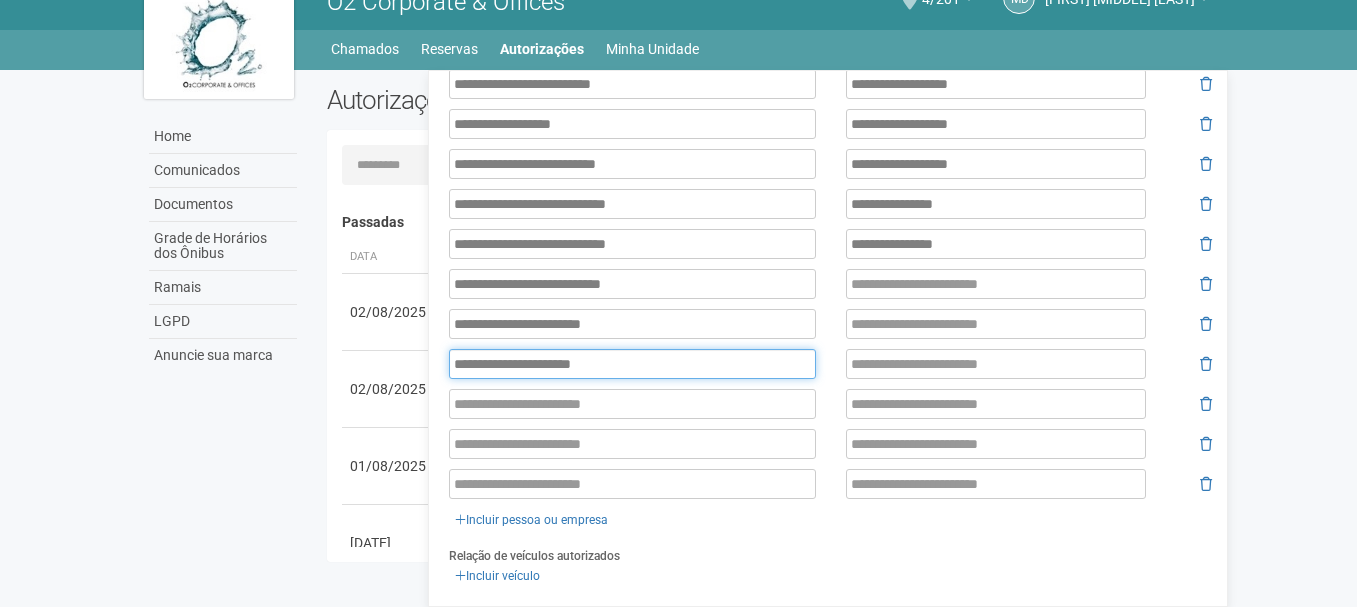 type on "**********" 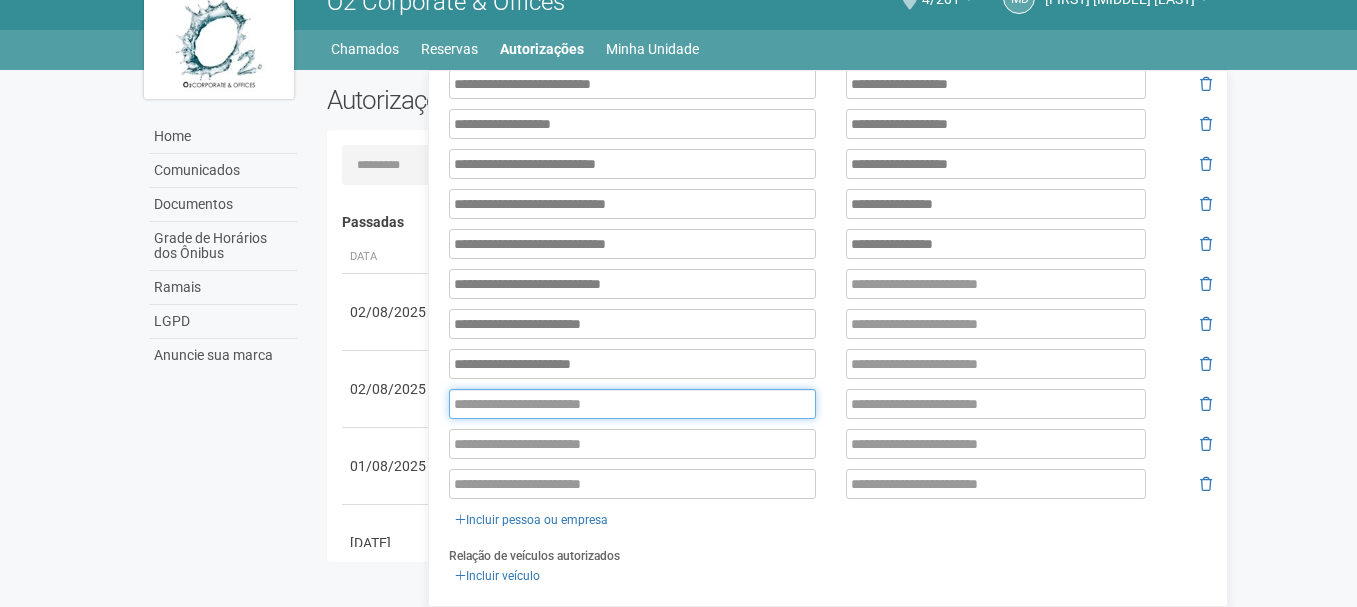 click at bounding box center (632, 404) 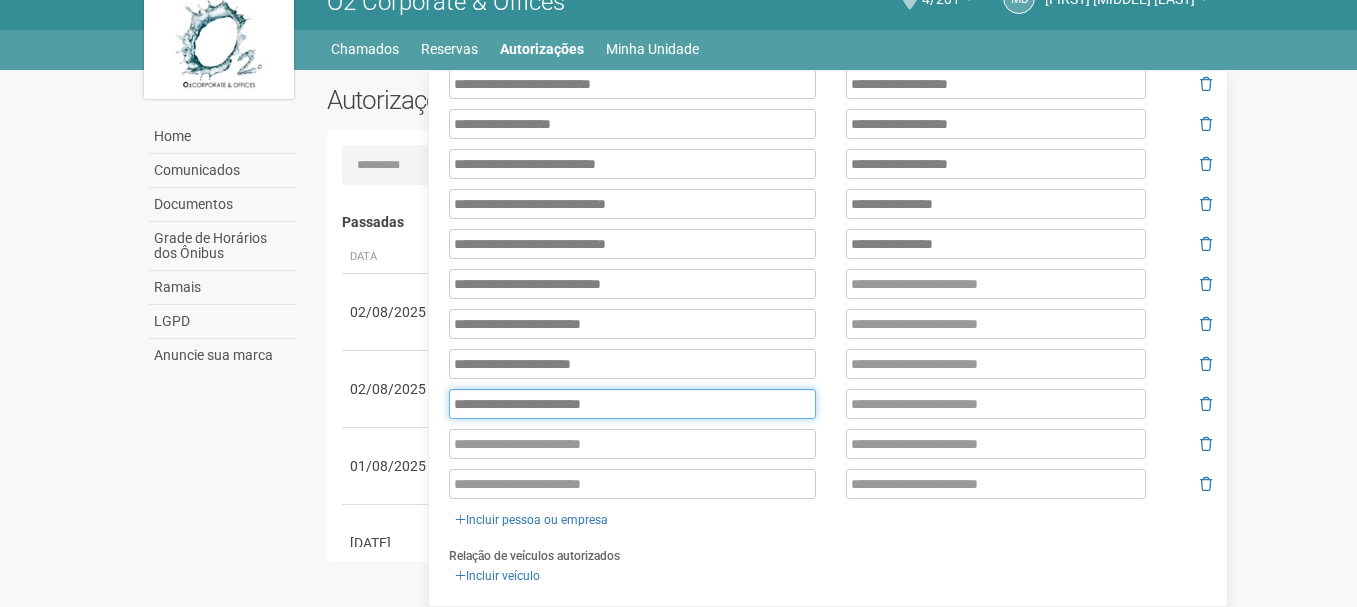 type on "**********" 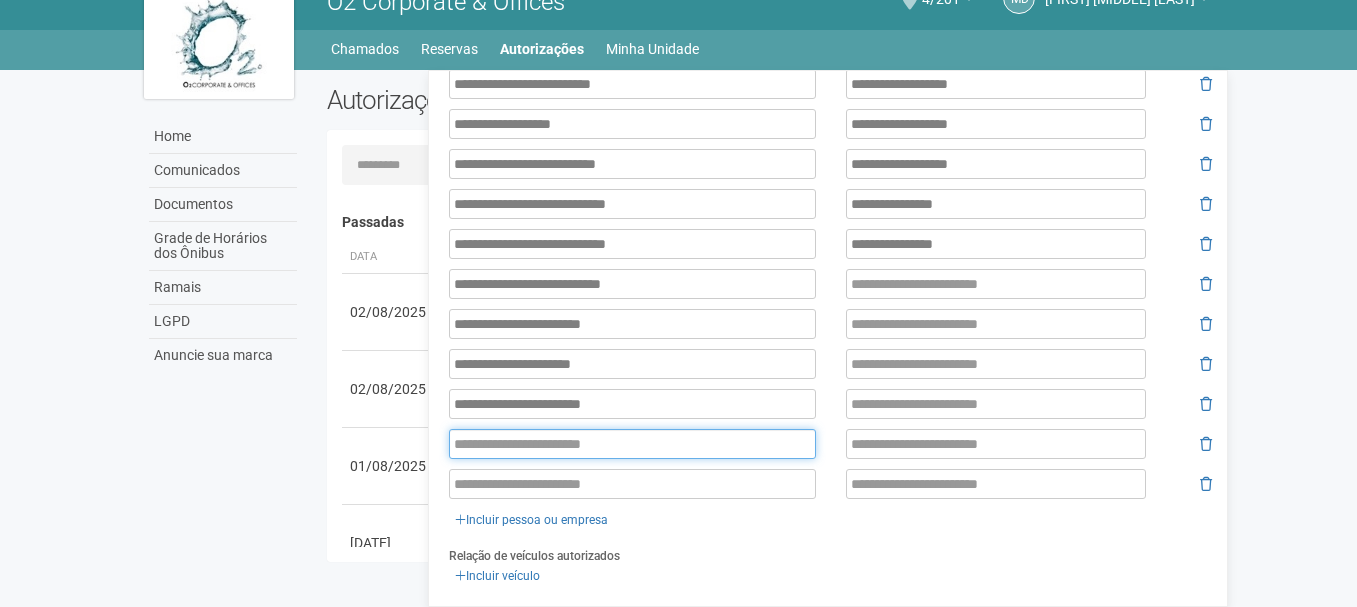 click at bounding box center [632, 444] 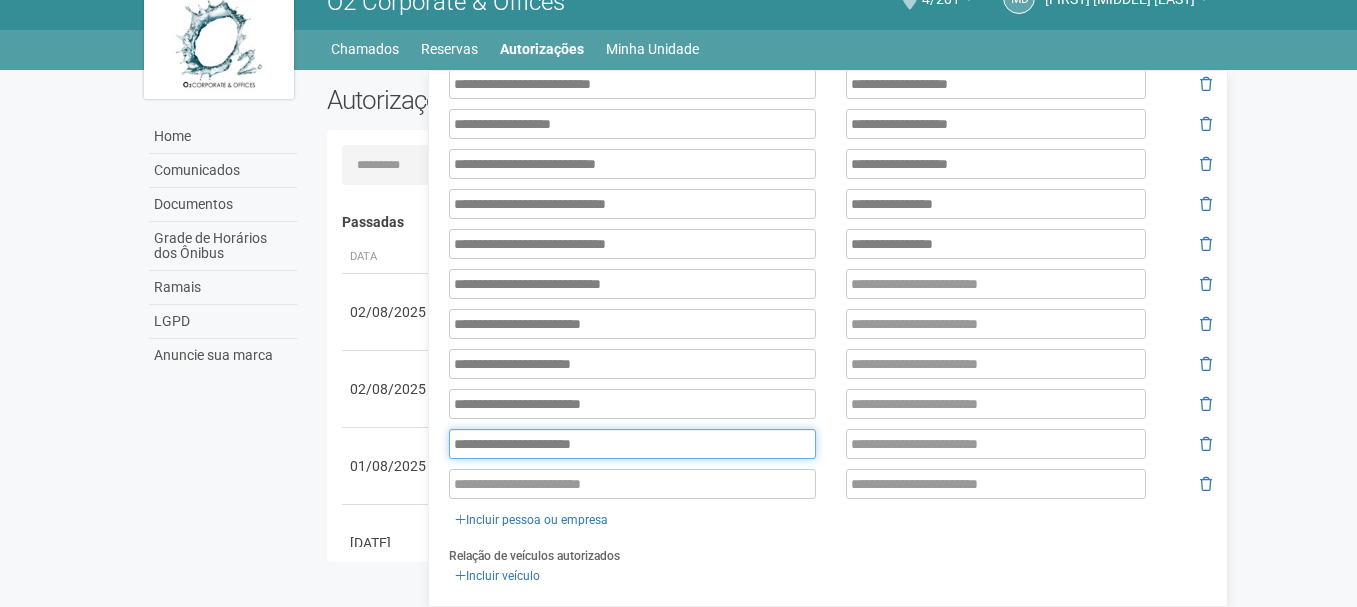 type on "**********" 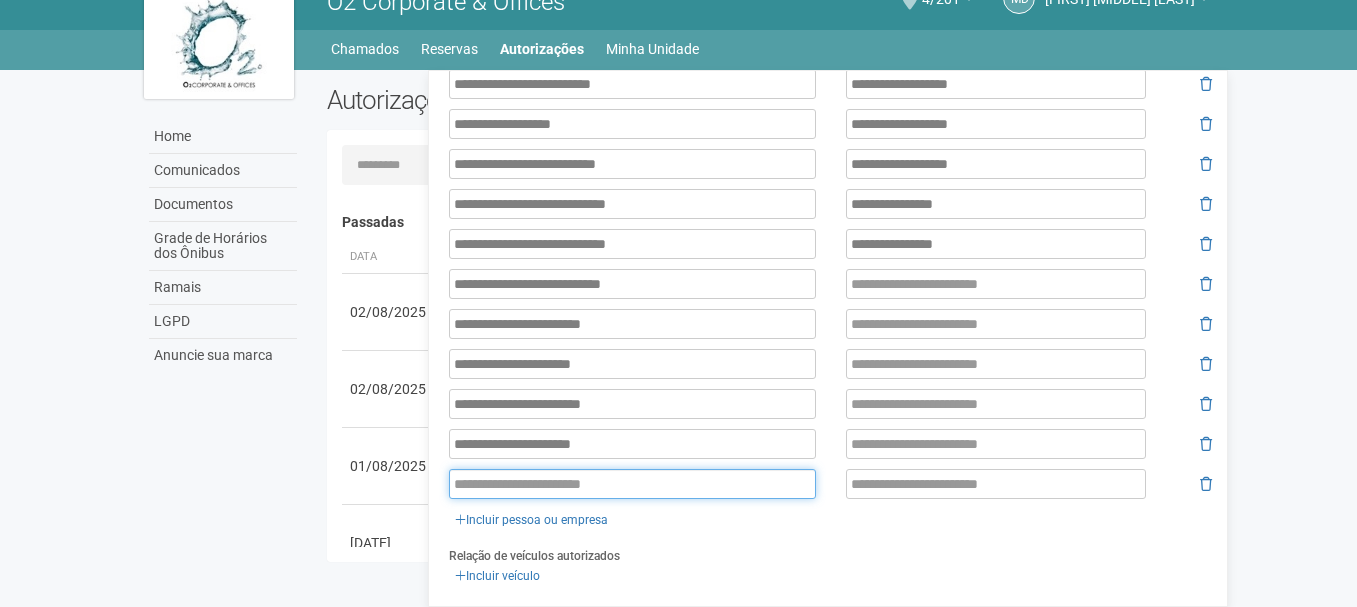 click at bounding box center (632, 484) 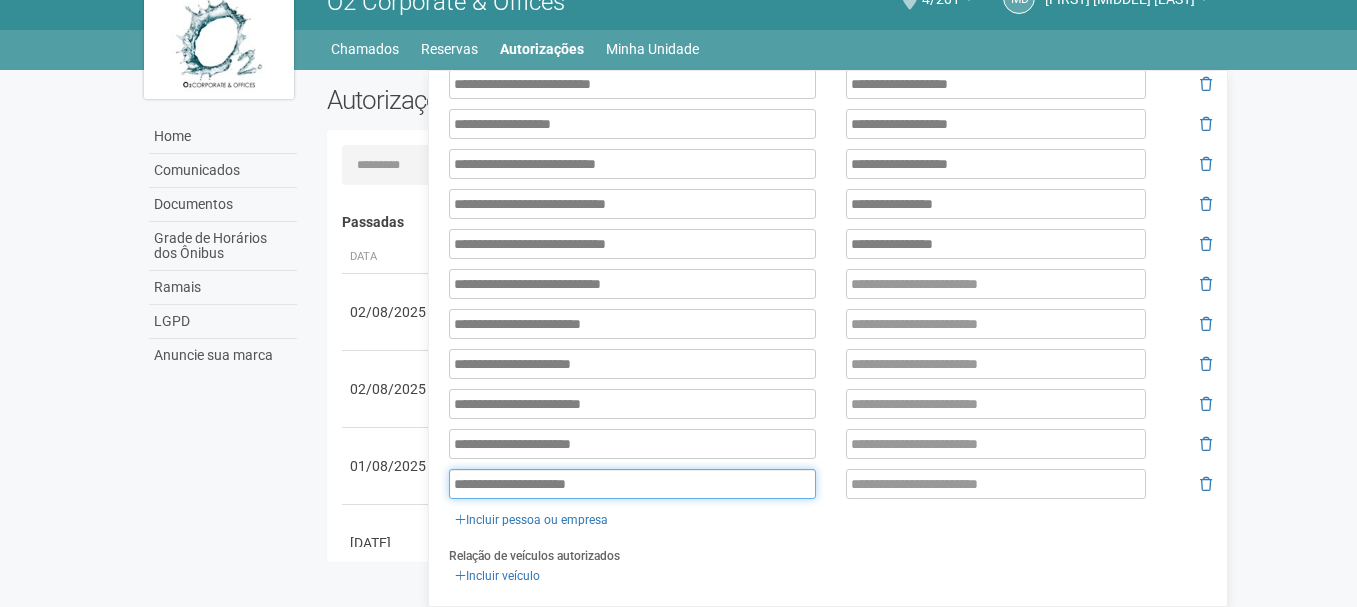 type on "**********" 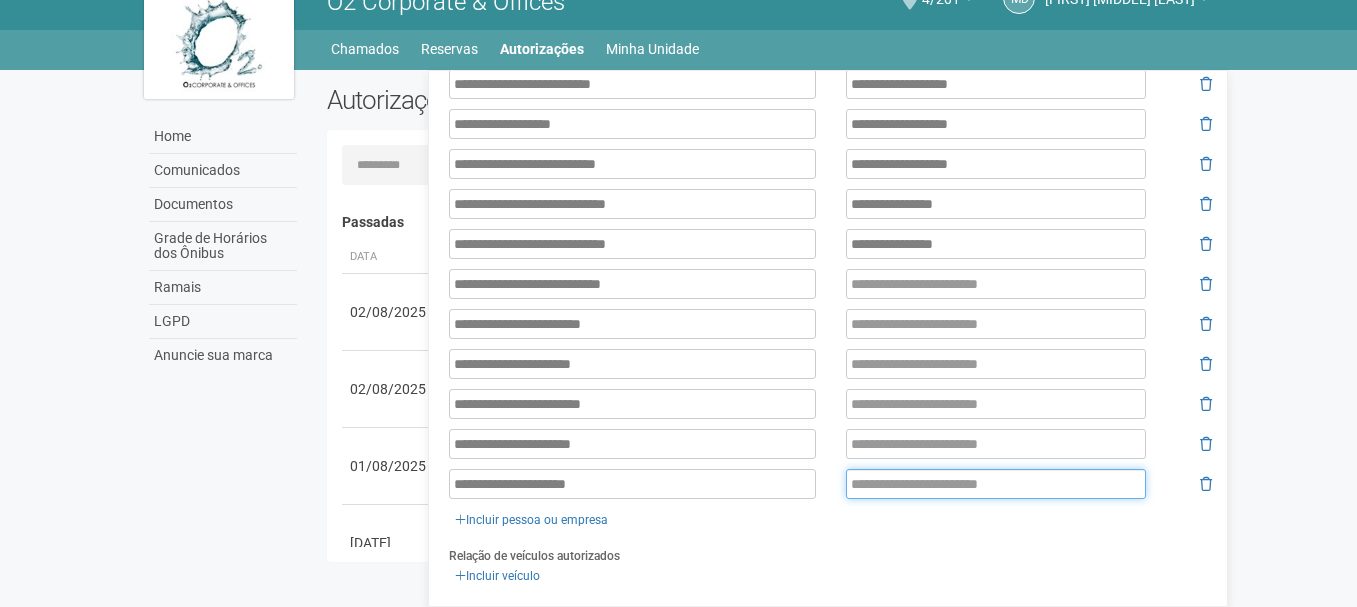 click at bounding box center (996, 484) 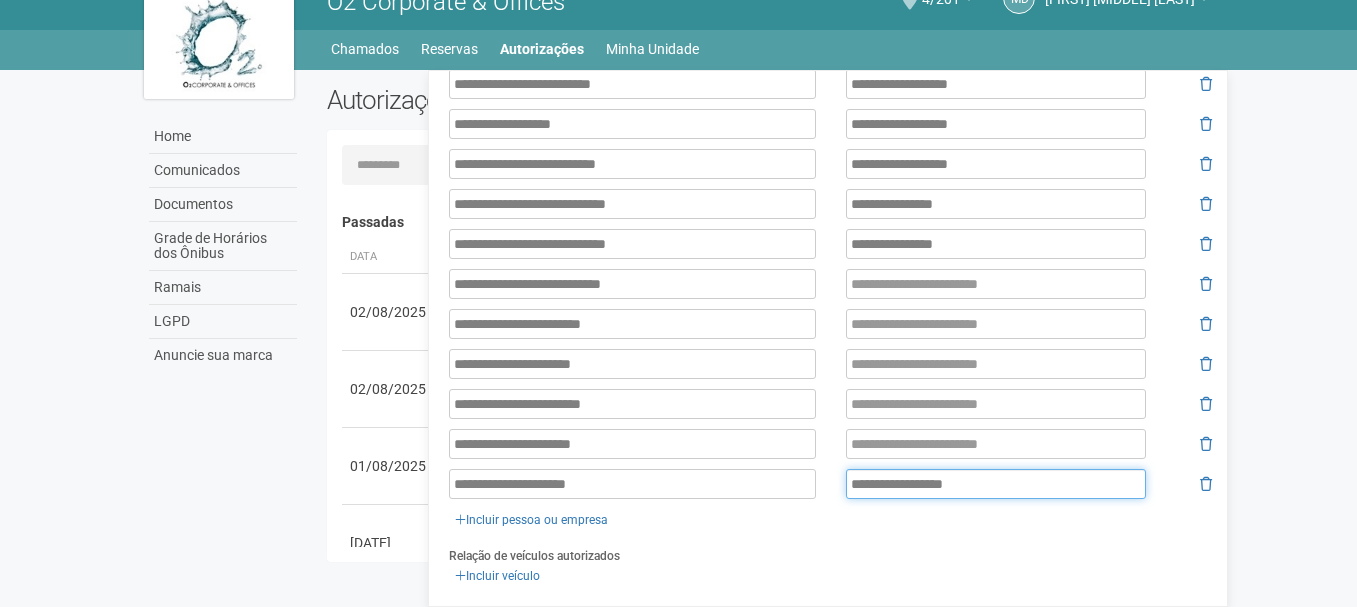 type on "**********" 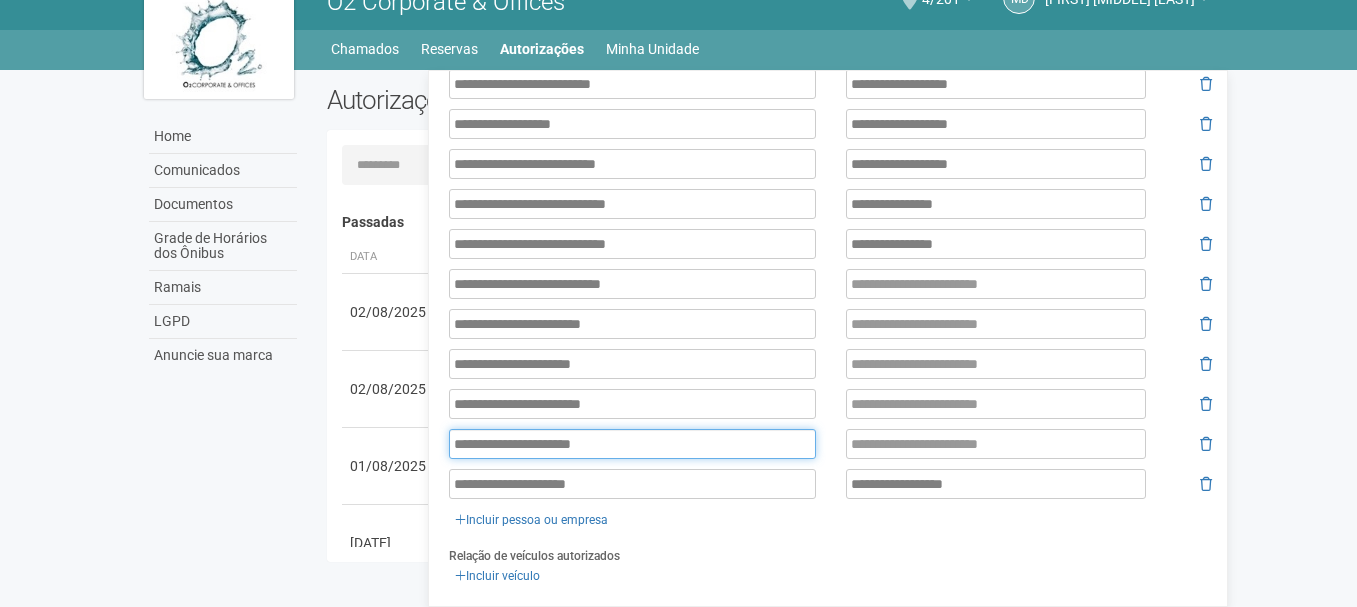 click on "**********" at bounding box center [830, 200] 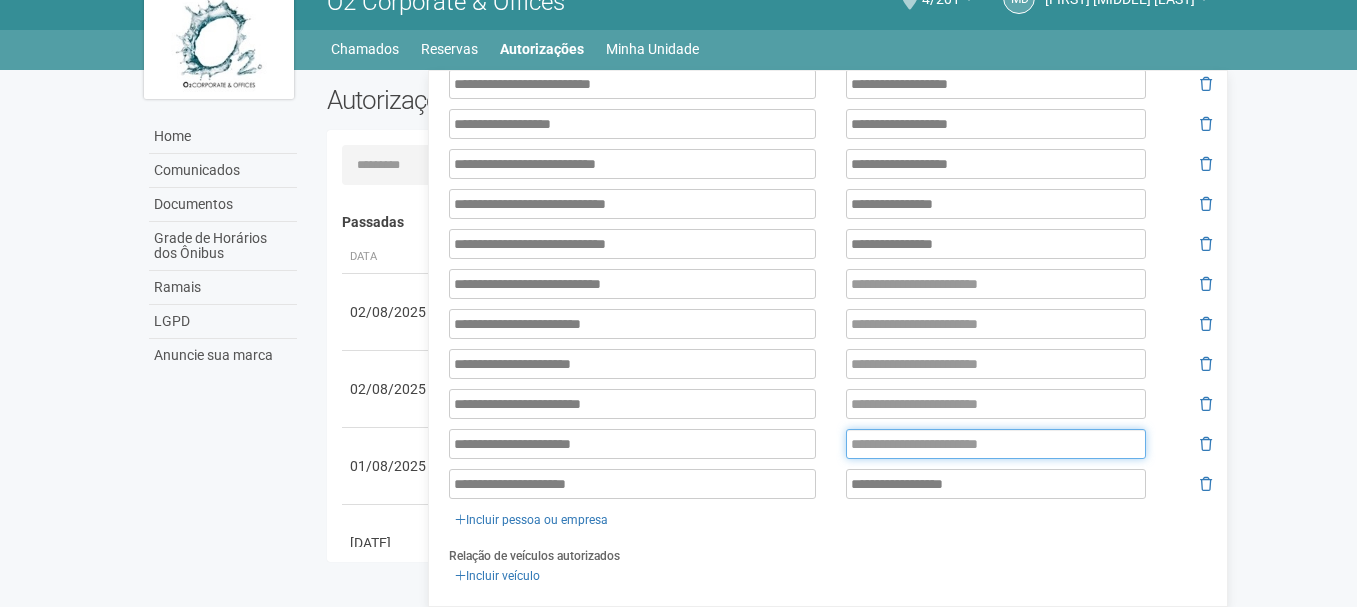 click at bounding box center (996, 444) 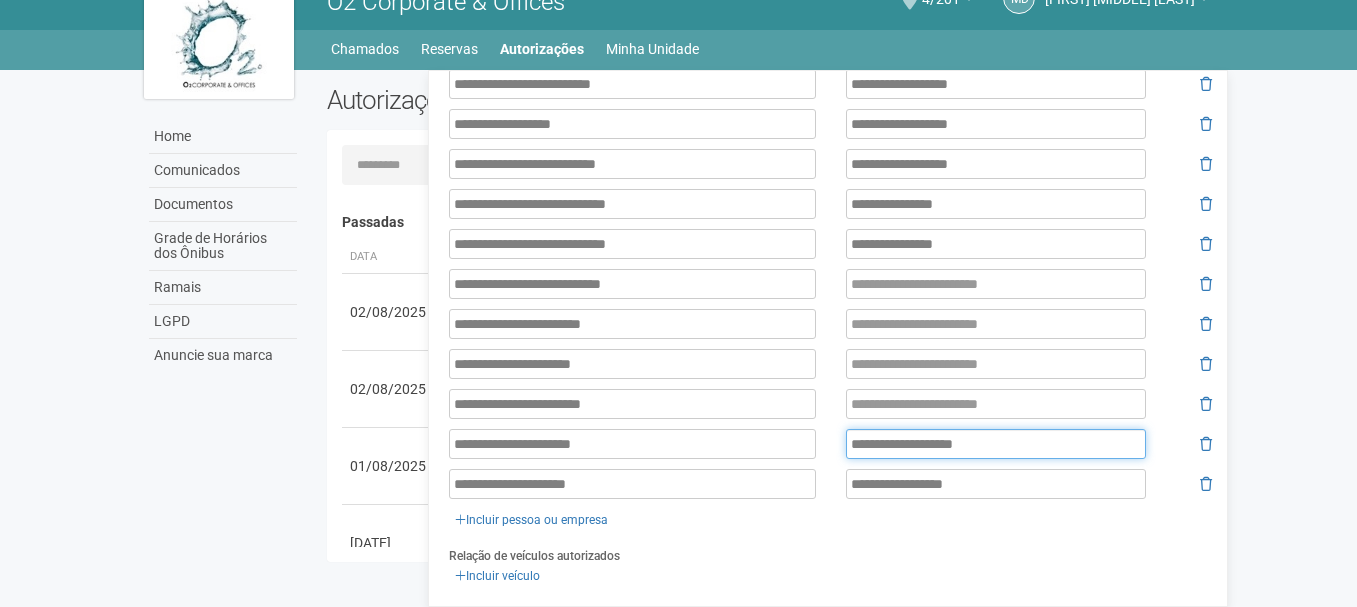 click on "**********" at bounding box center (996, 444) 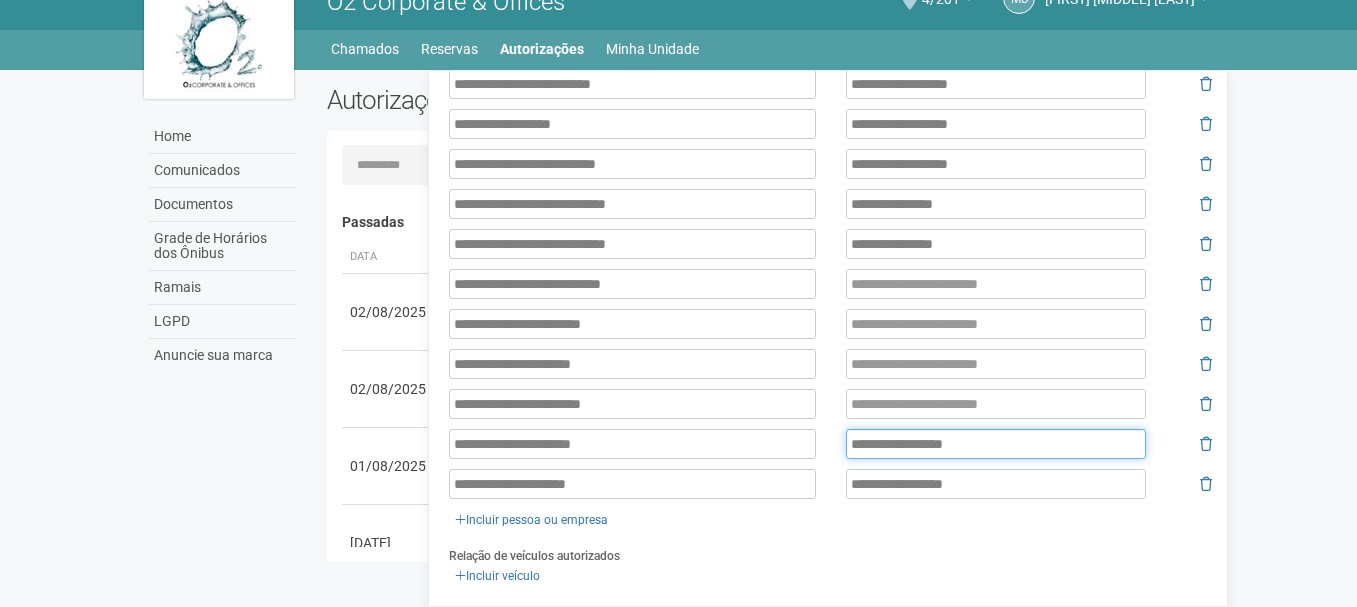 click on "**********" at bounding box center (996, 444) 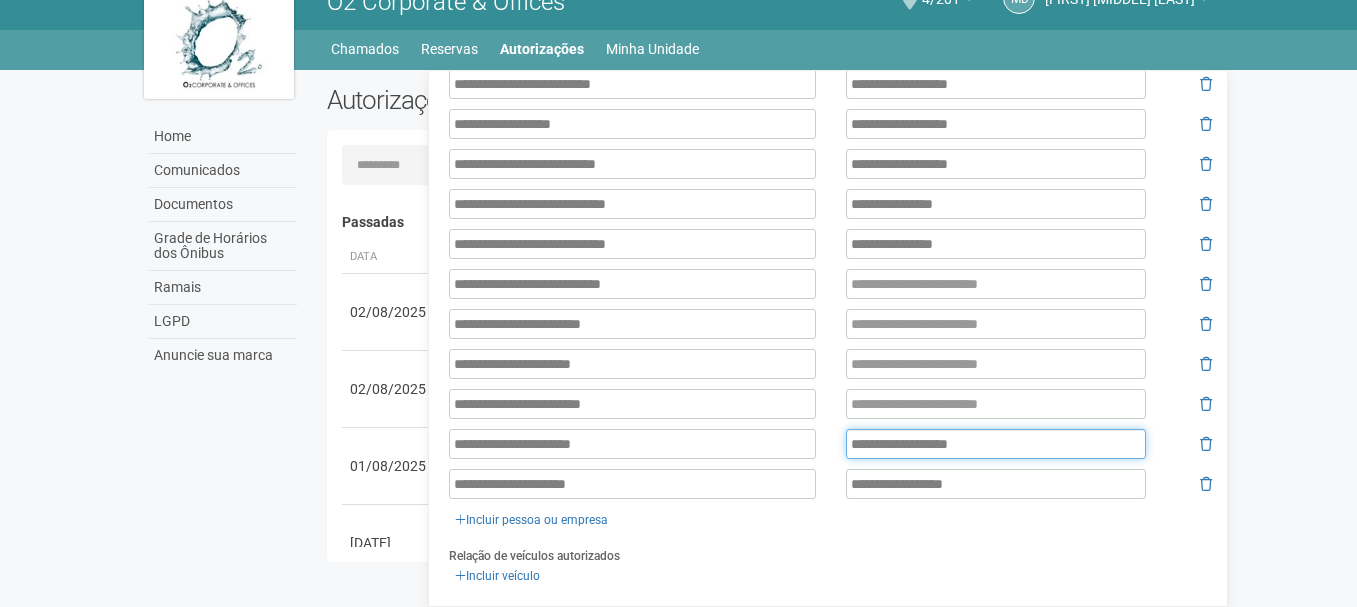 type on "**********" 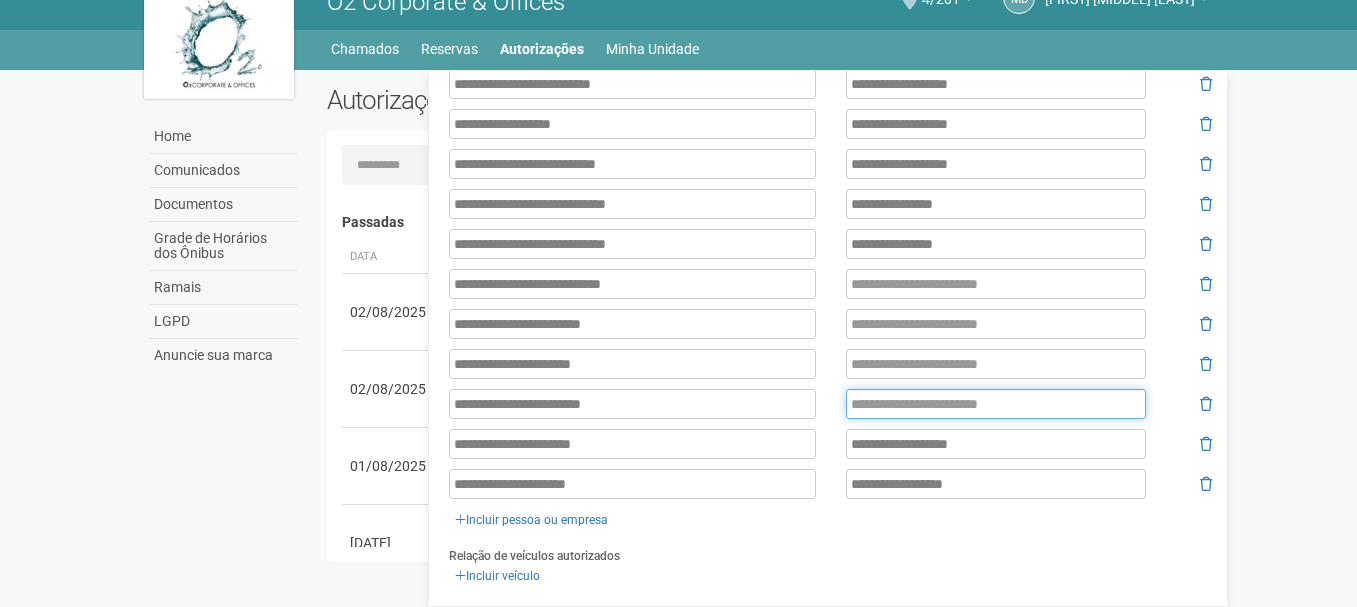 click at bounding box center [996, 404] 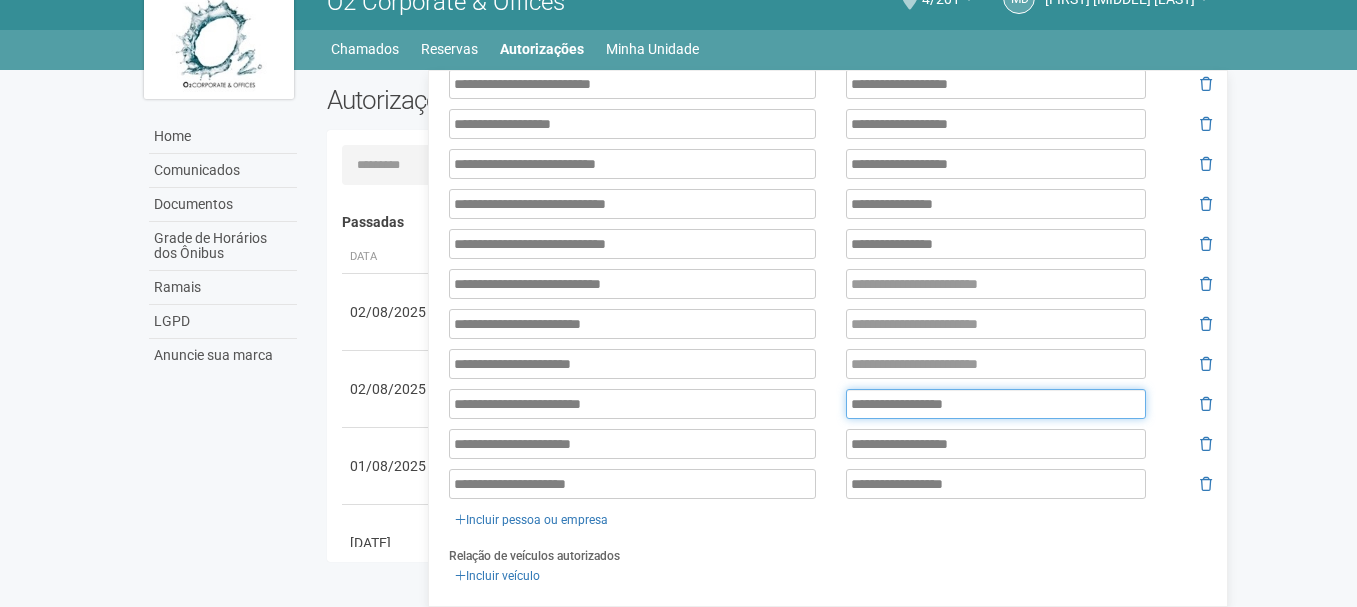 type on "**********" 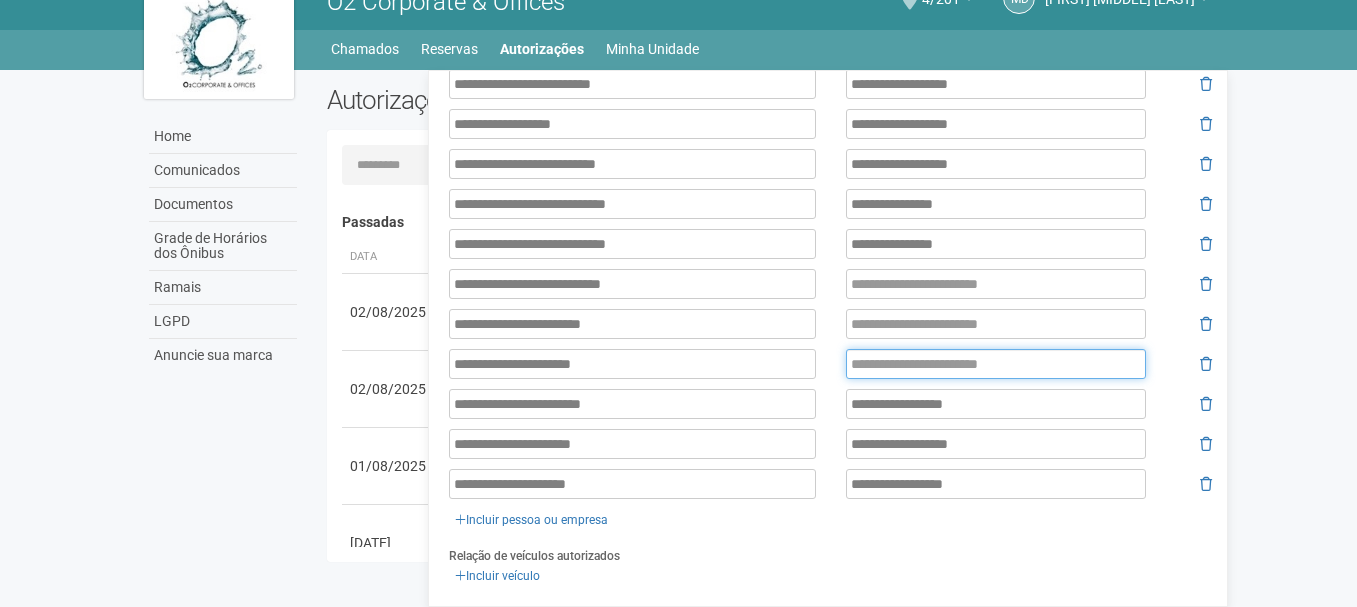 click at bounding box center [996, 364] 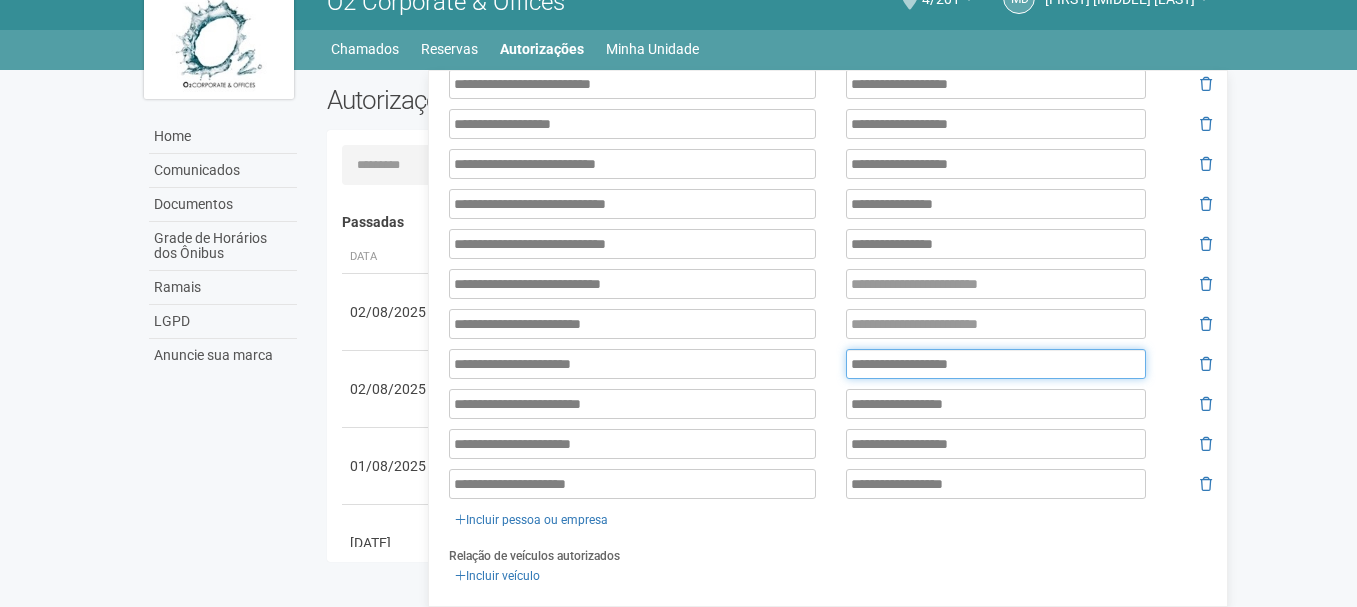 type on "**********" 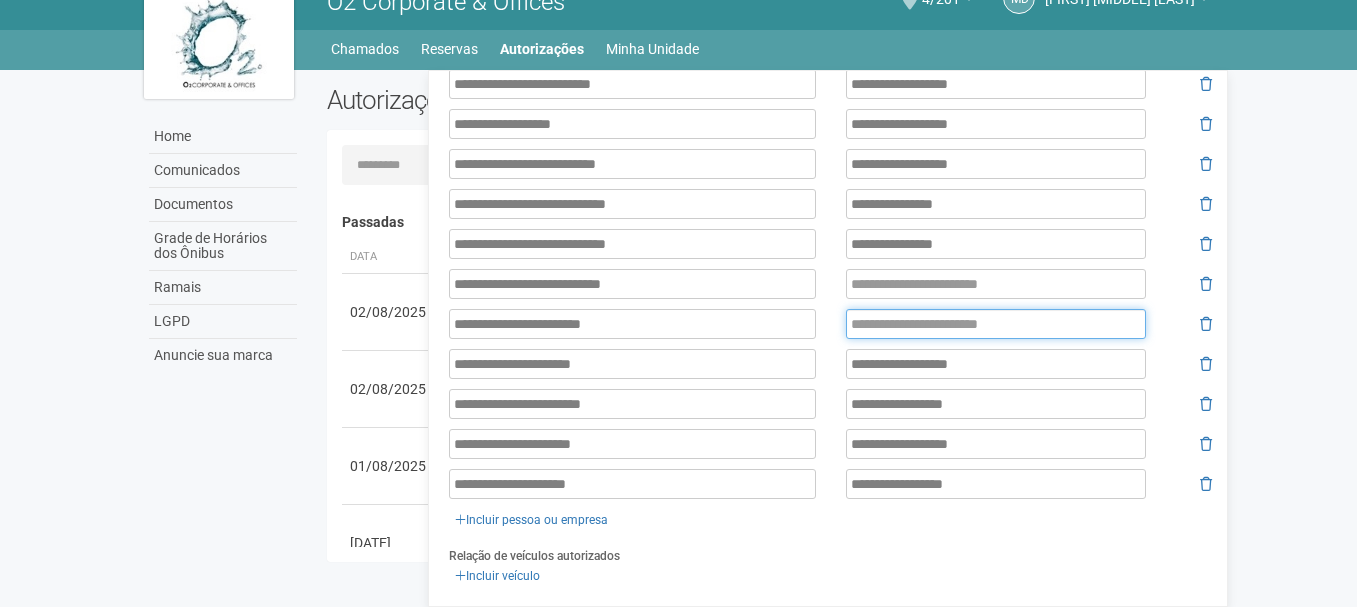 click at bounding box center [996, 324] 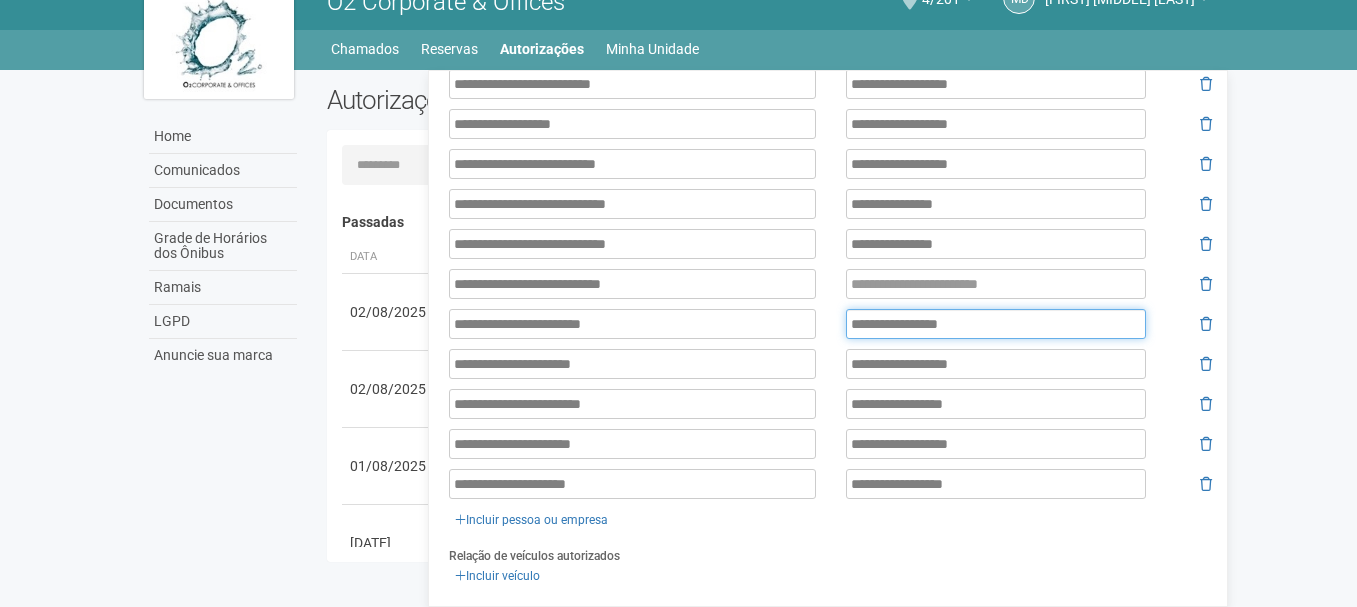type on "**********" 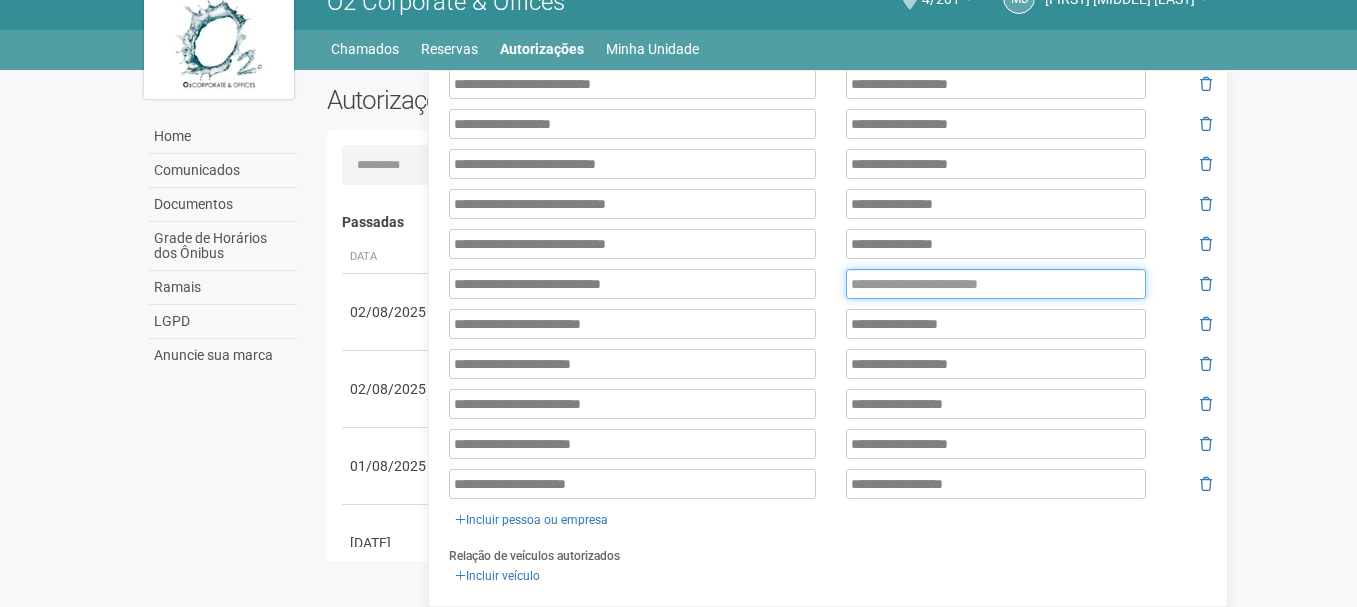 click at bounding box center [996, 284] 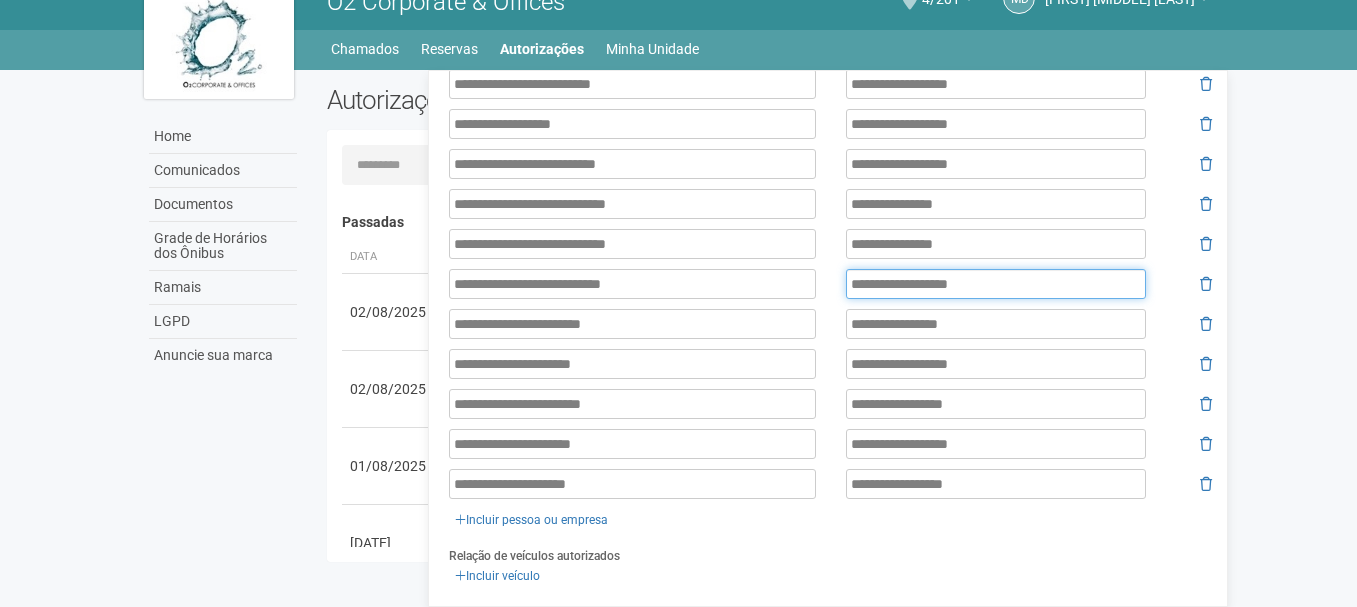 type on "**********" 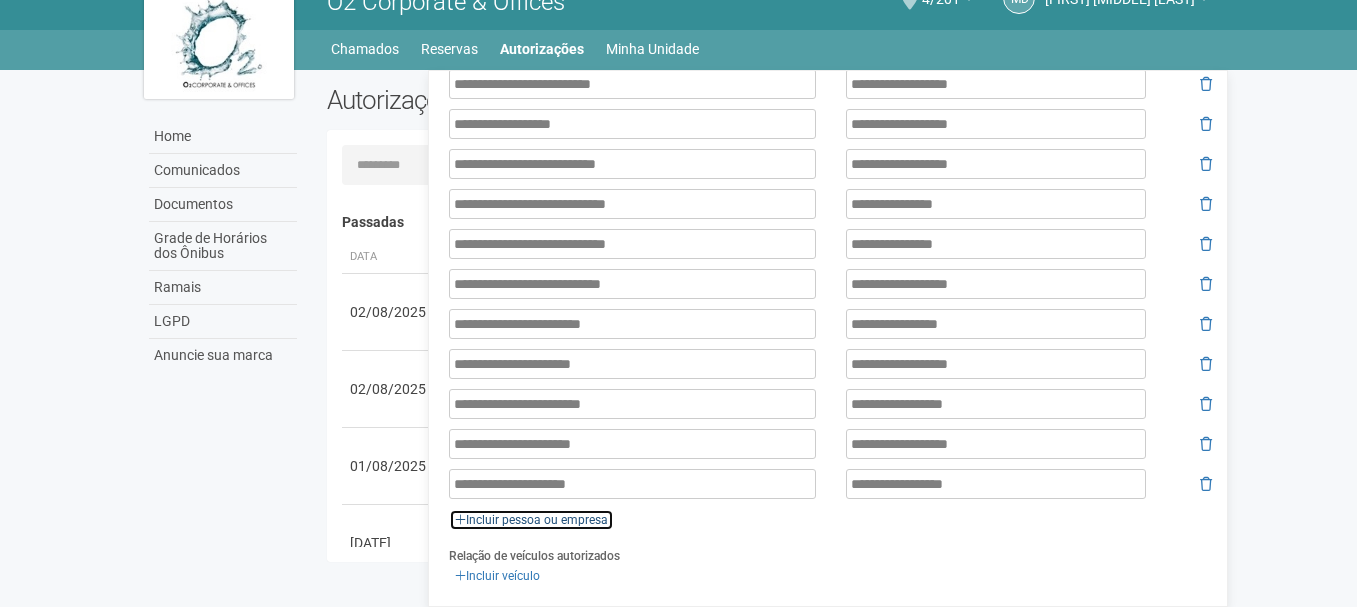 click on "Incluir pessoa ou empresa" at bounding box center (531, 520) 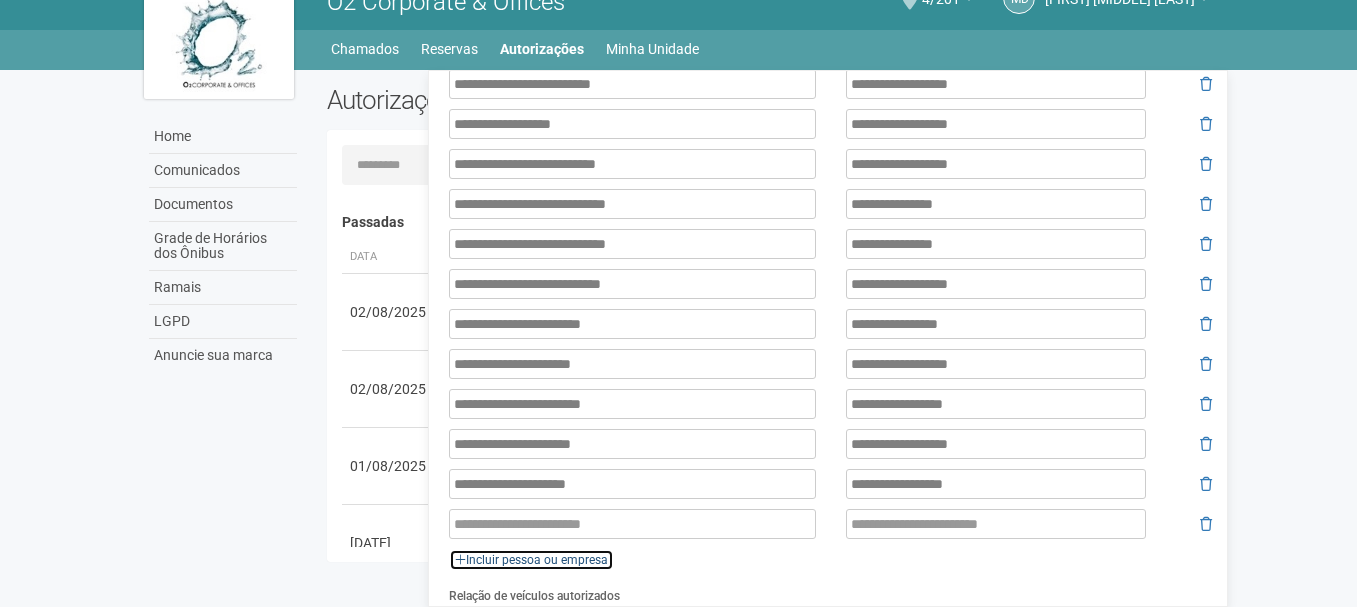 click on "Incluir pessoa ou empresa" at bounding box center [531, 560] 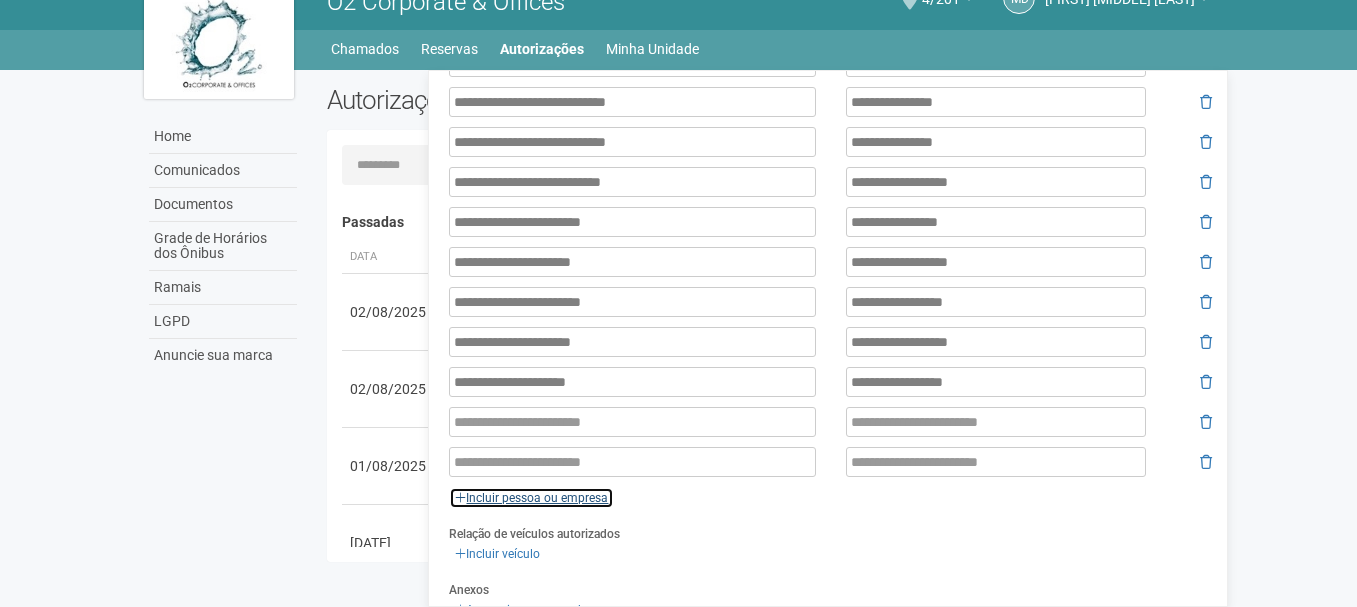 scroll, scrollTop: 856, scrollLeft: 0, axis: vertical 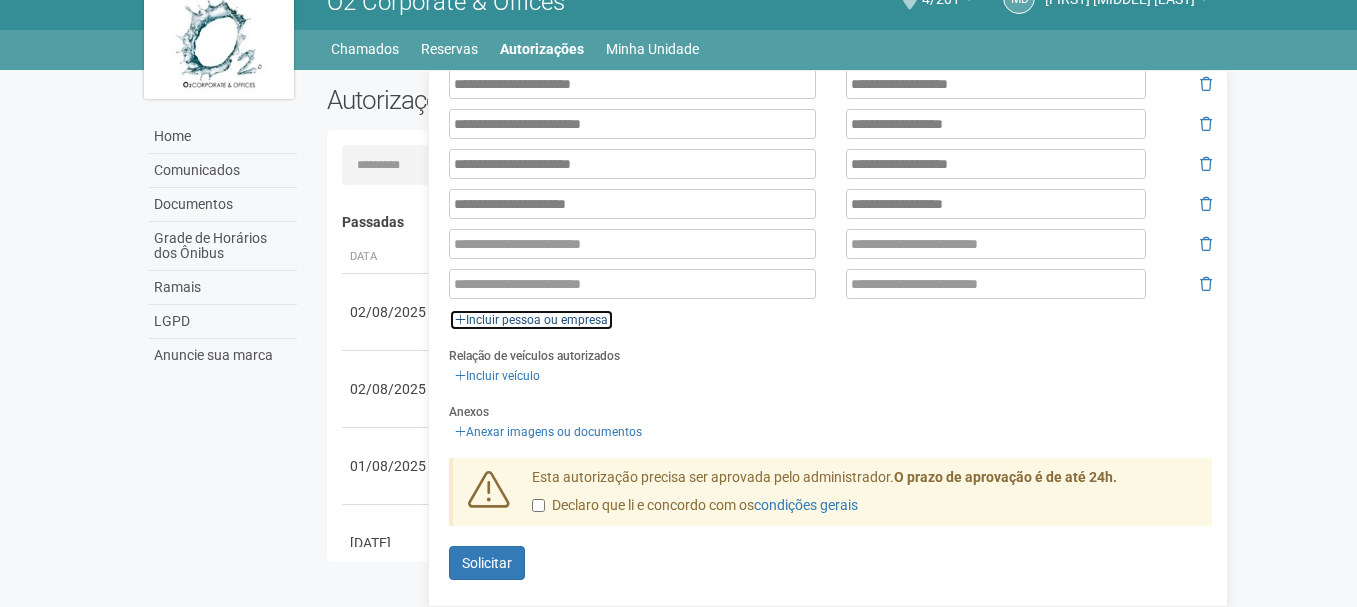 click on "Incluir pessoa ou empresa" at bounding box center (531, 320) 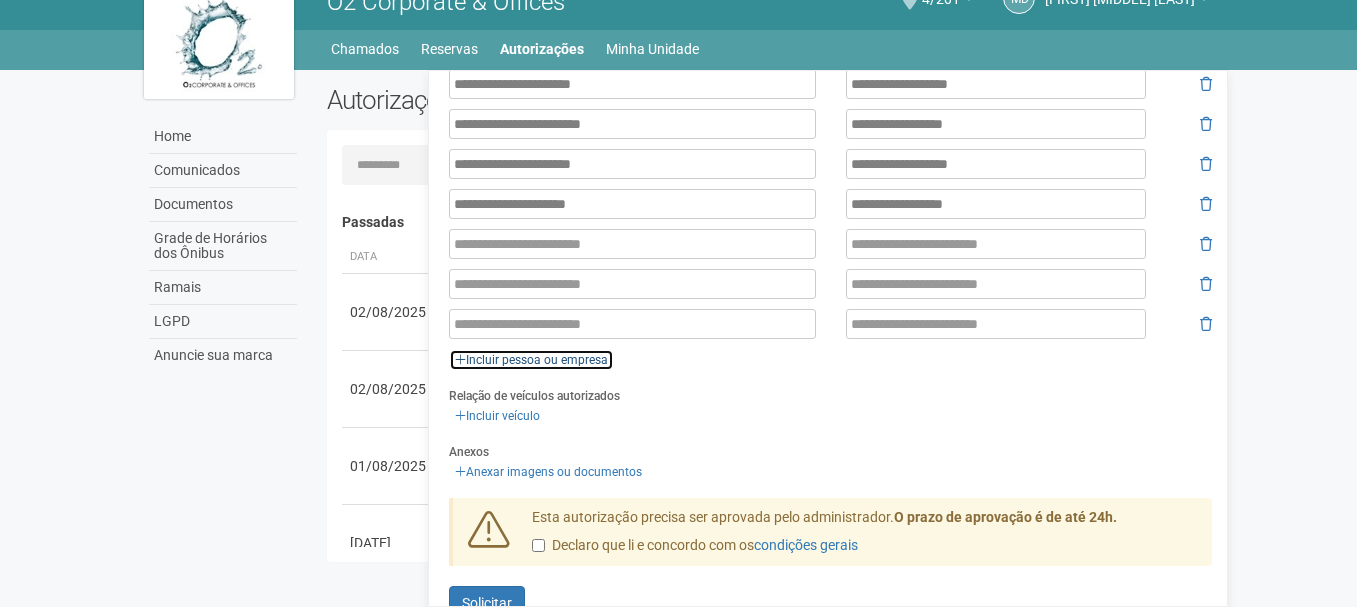 click on "Incluir pessoa ou empresa" at bounding box center (531, 360) 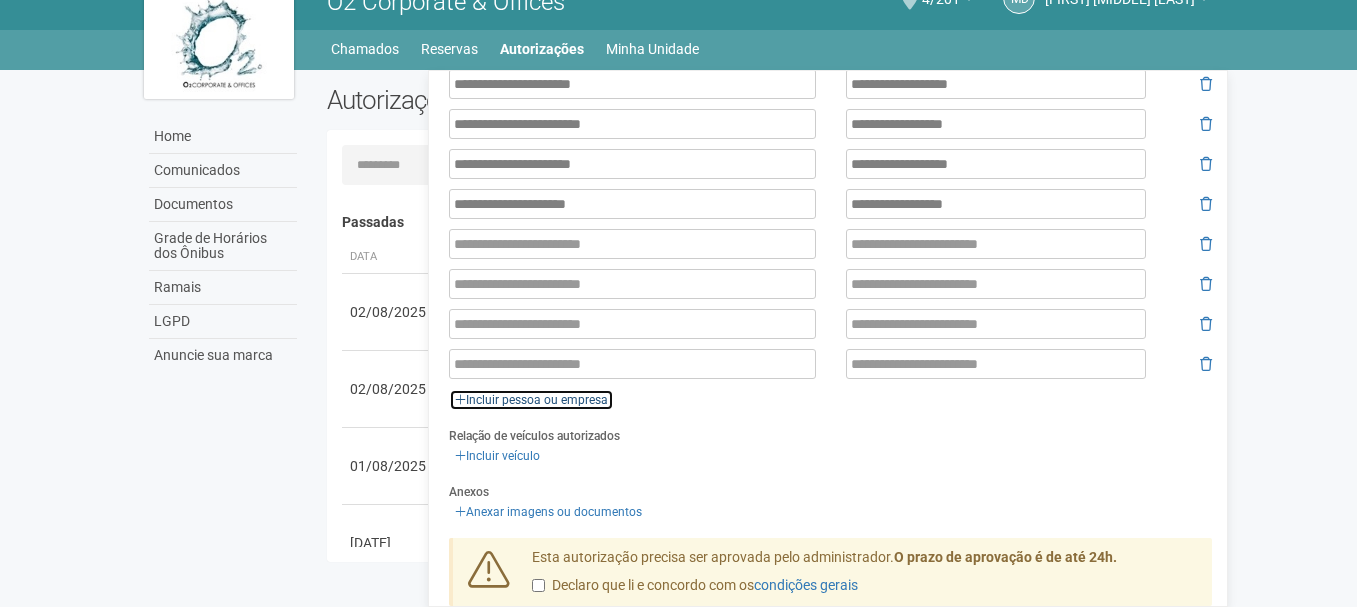 click on "Incluir pessoa ou empresa" at bounding box center (531, 400) 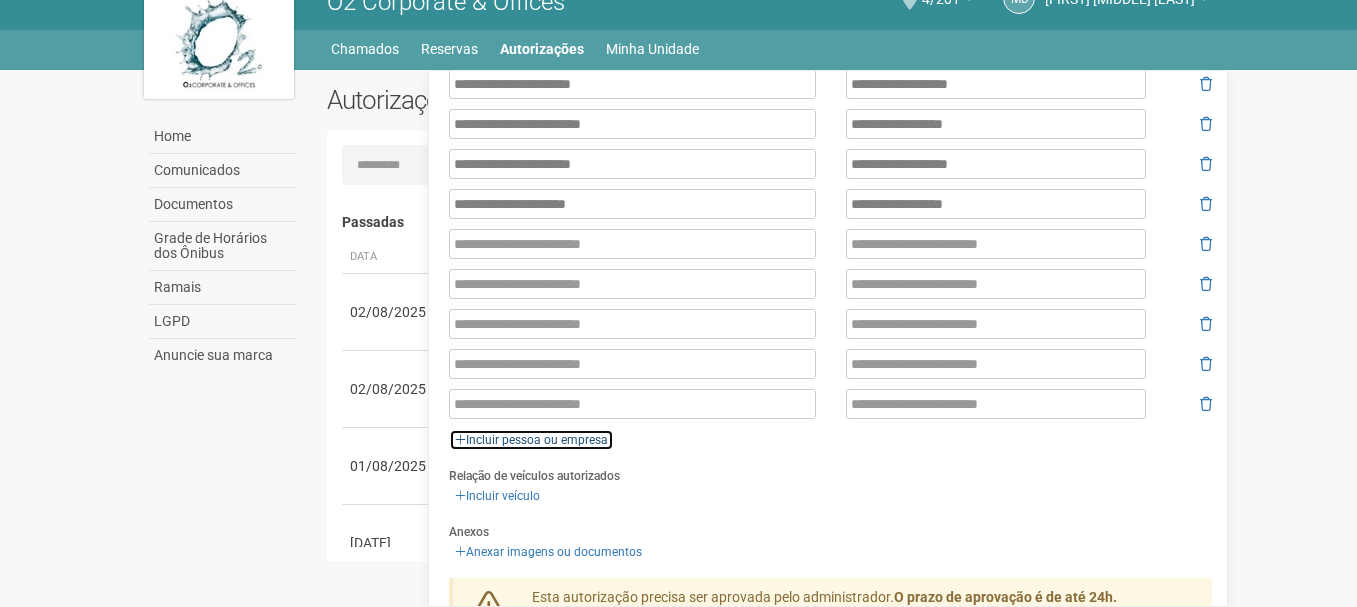 click on "Incluir pessoa ou empresa" at bounding box center (531, 440) 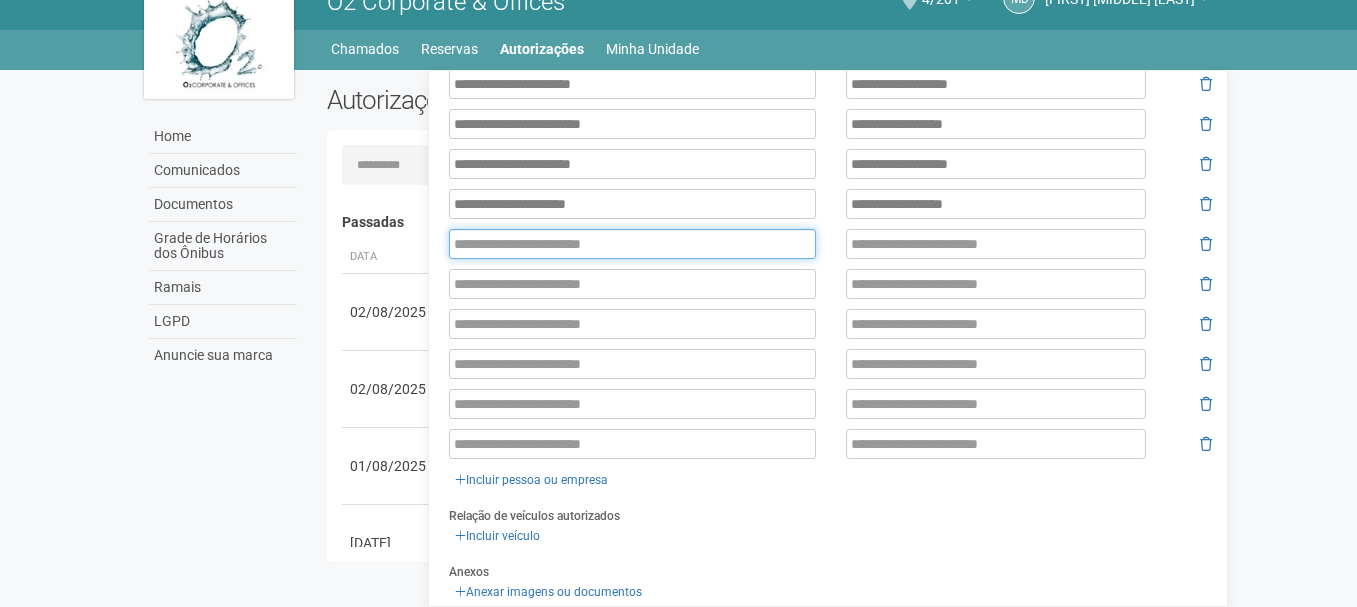 click at bounding box center [632, 244] 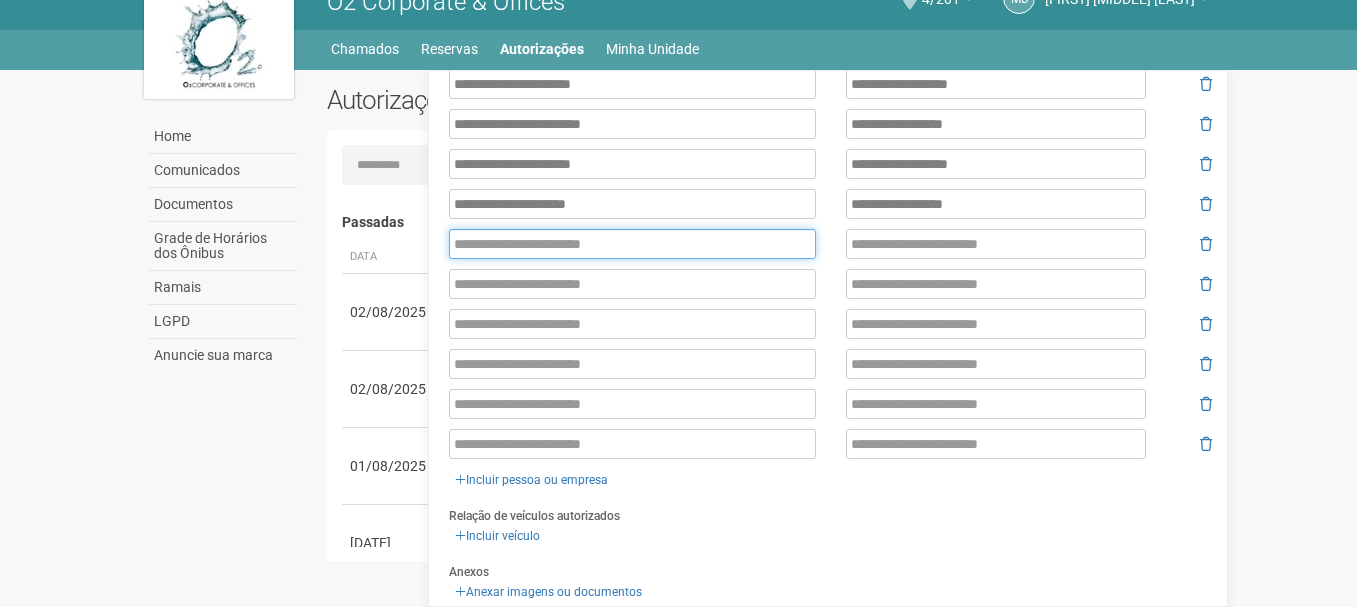 paste on "**********" 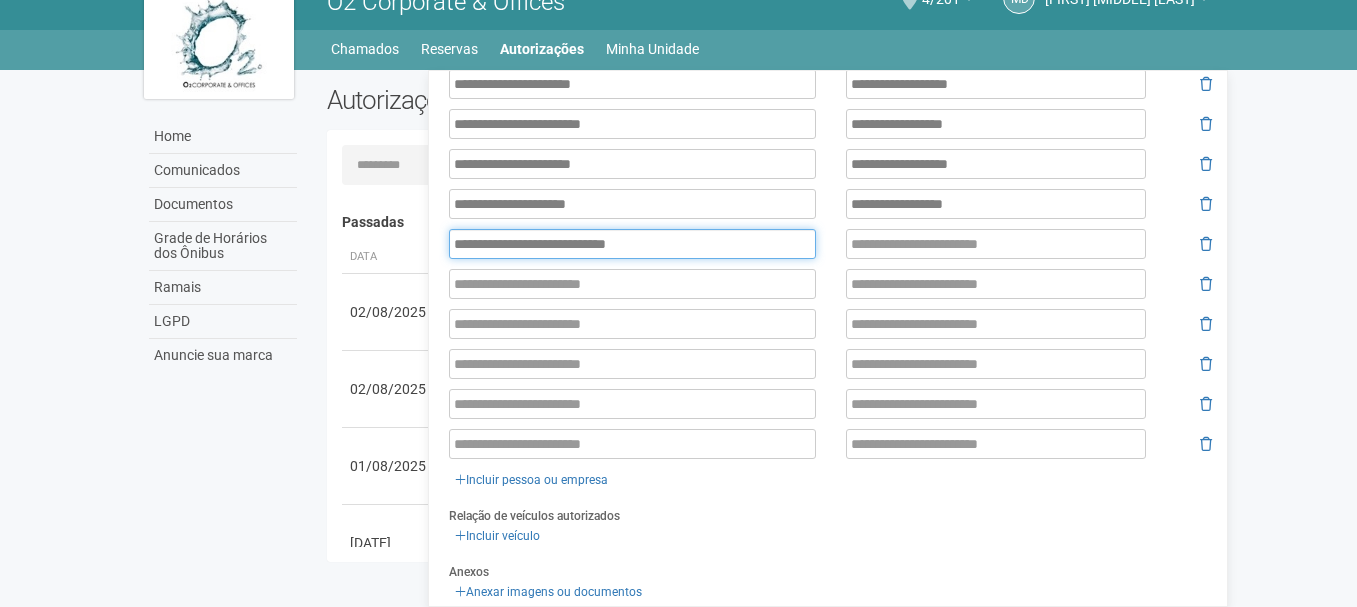 type on "**********" 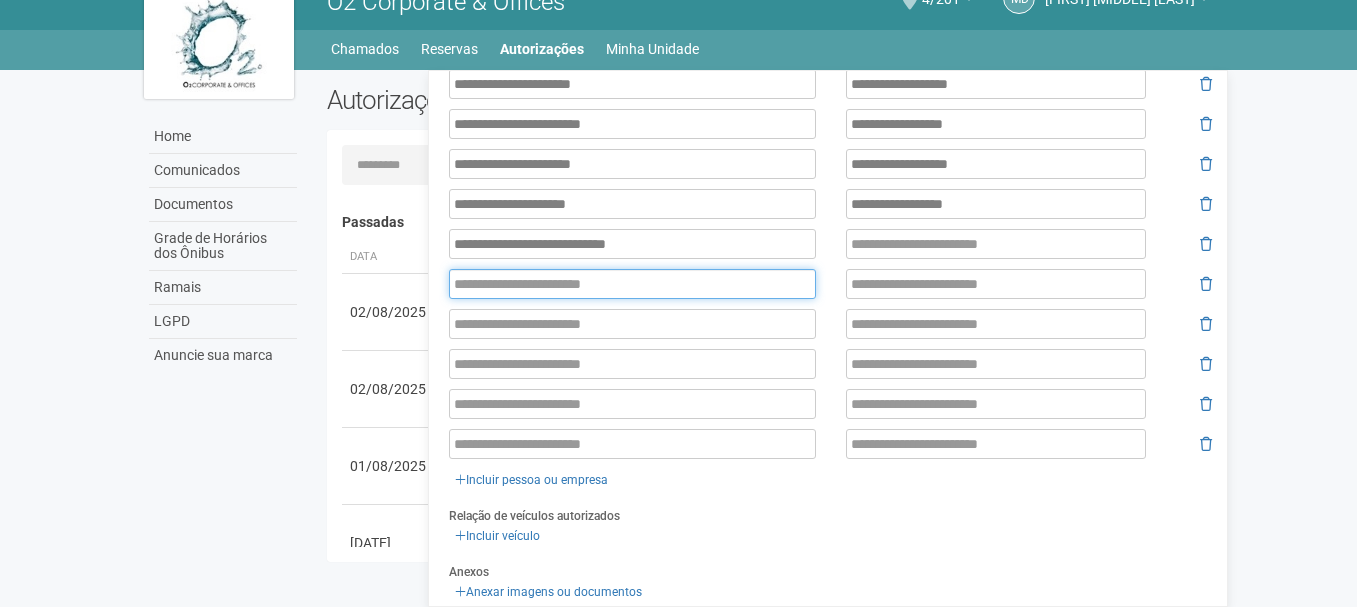 click at bounding box center [632, 284] 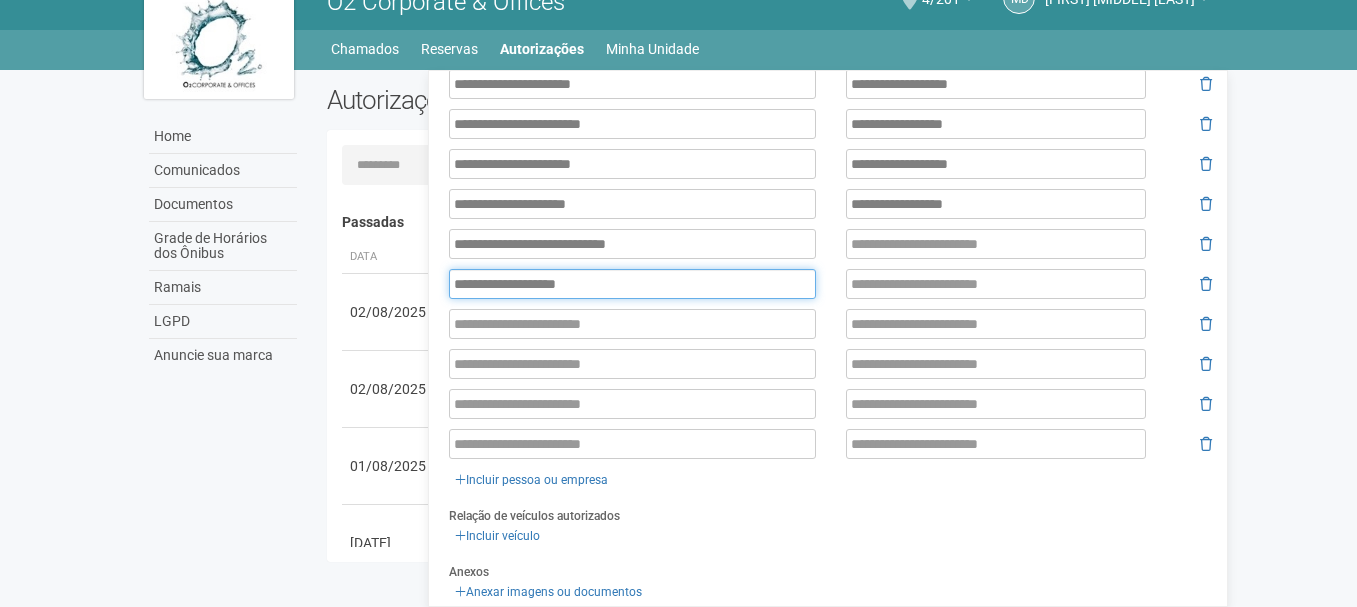 type on "**********" 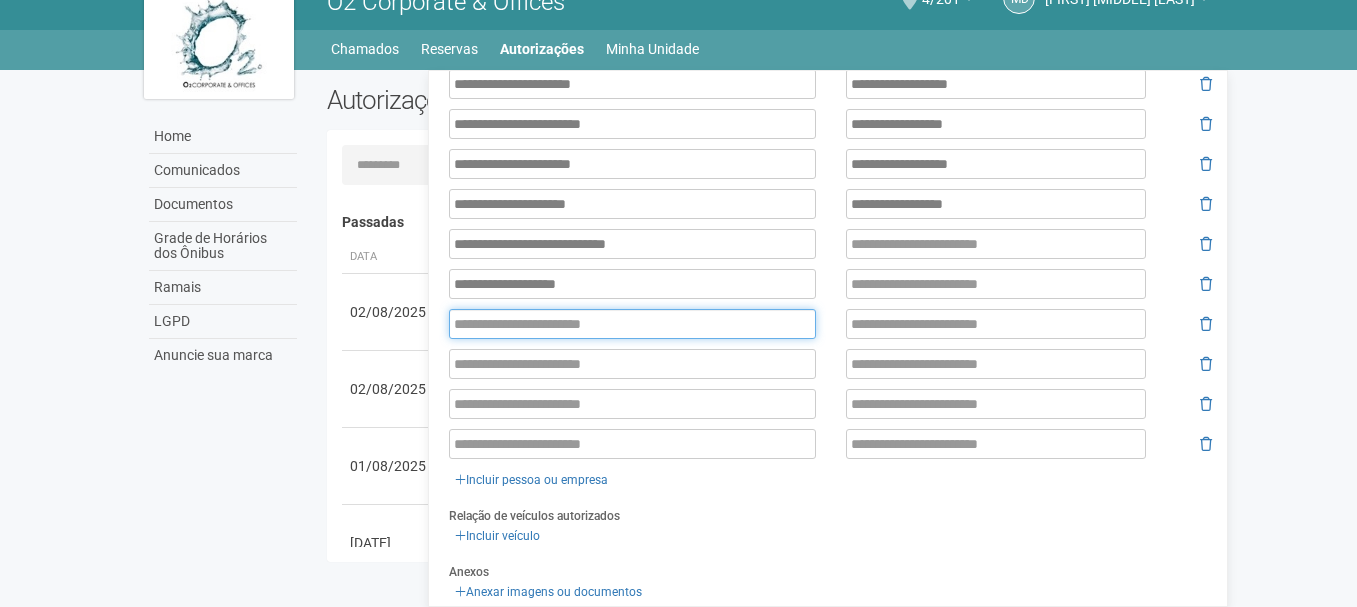 click at bounding box center (632, 324) 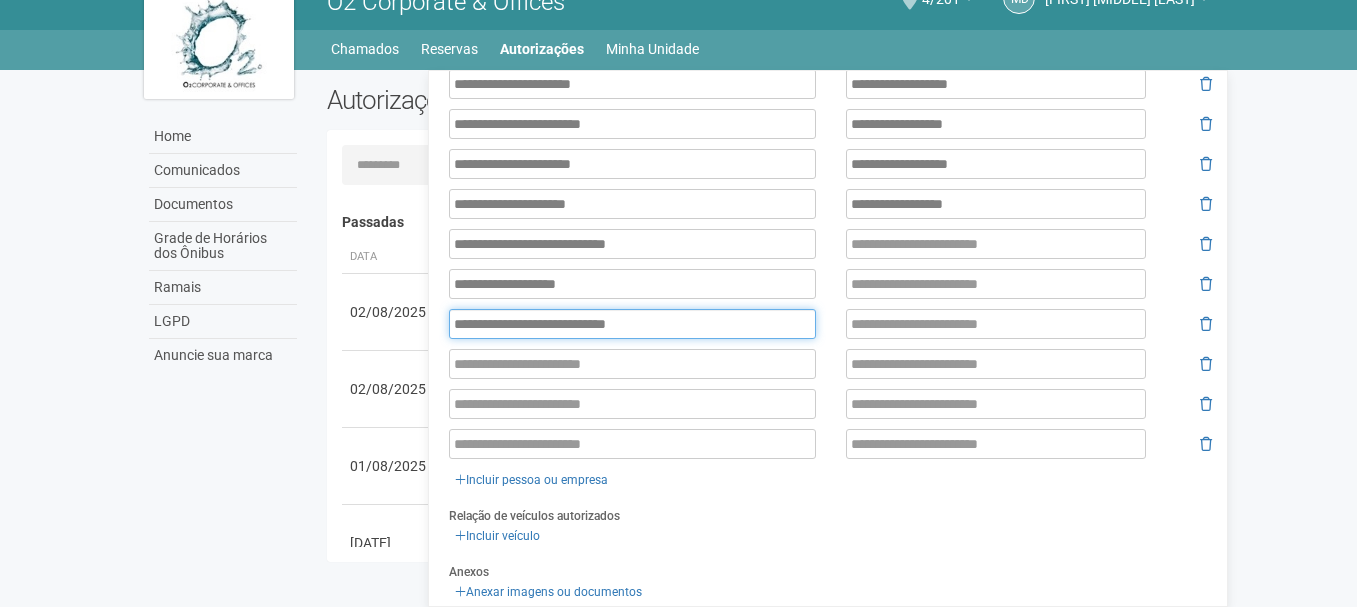 type on "**********" 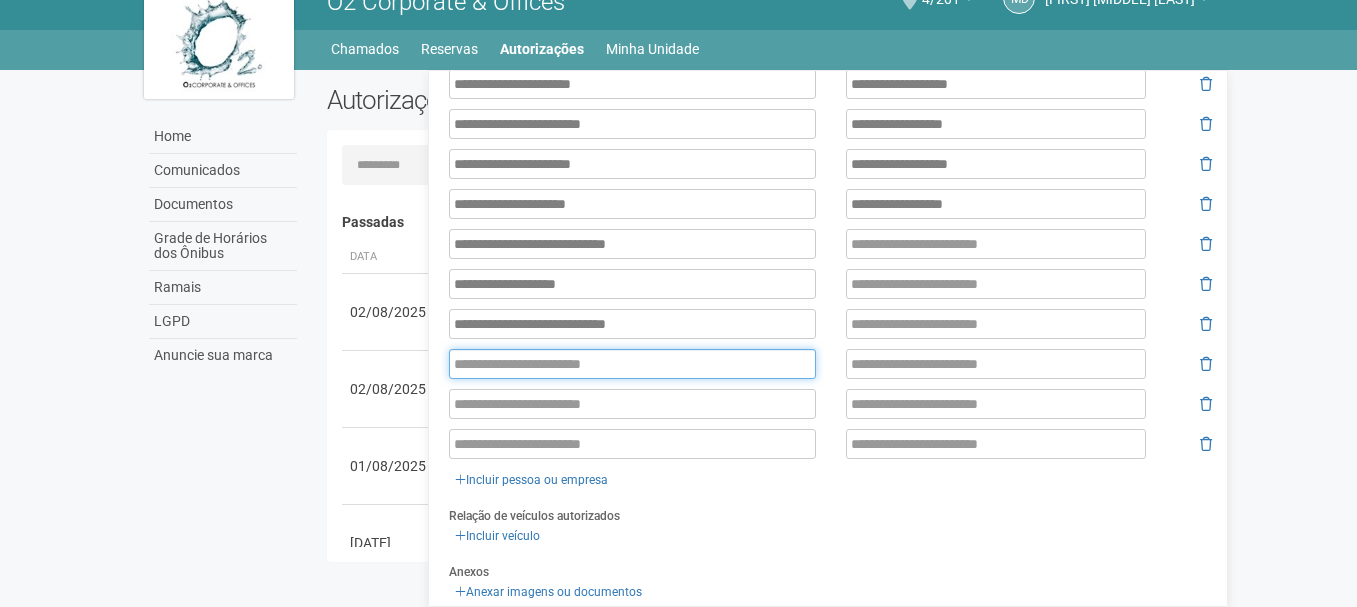 click at bounding box center [632, 364] 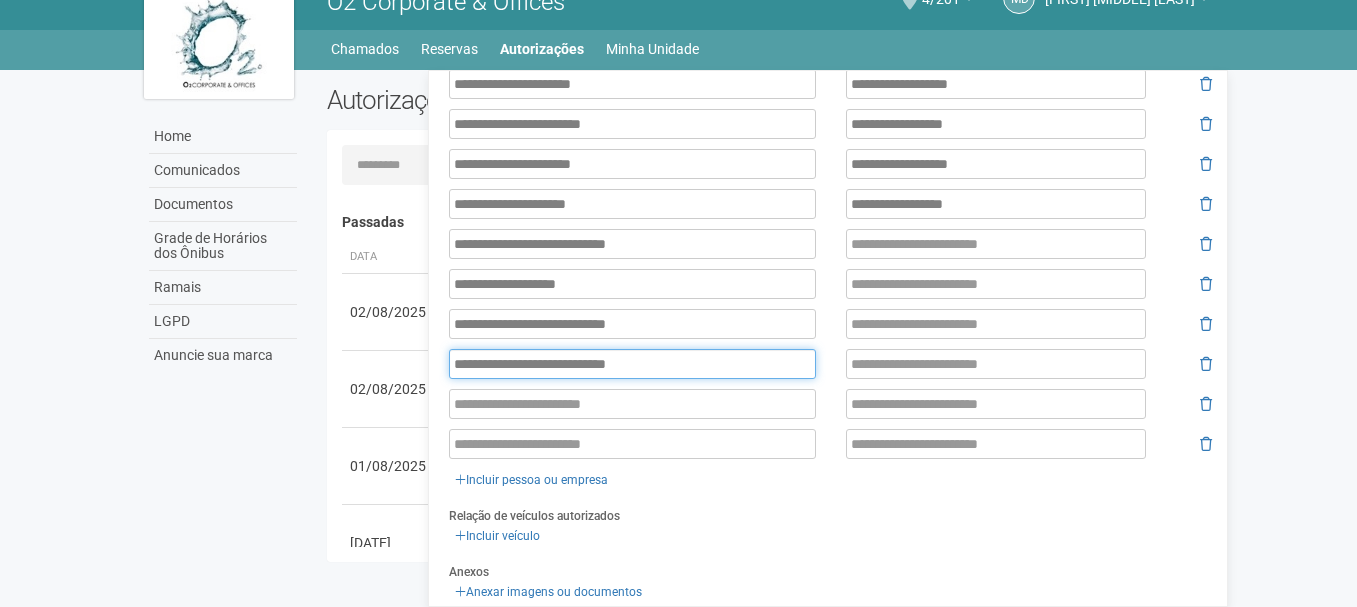 type on "**********" 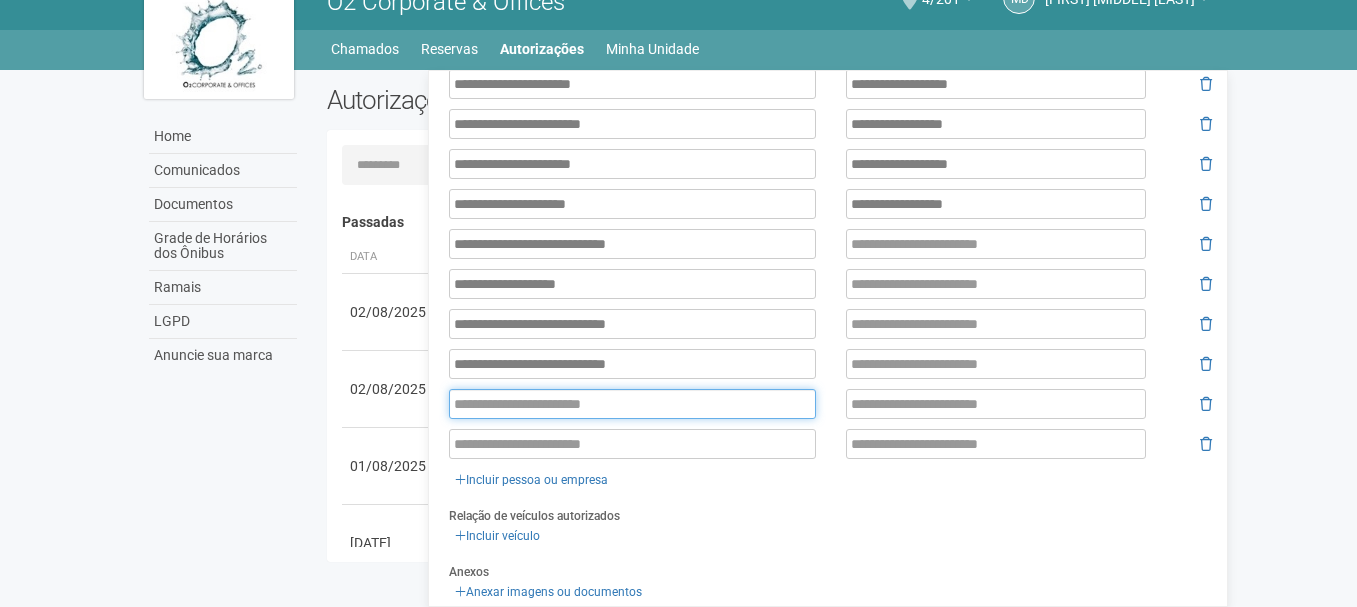 click at bounding box center [632, 404] 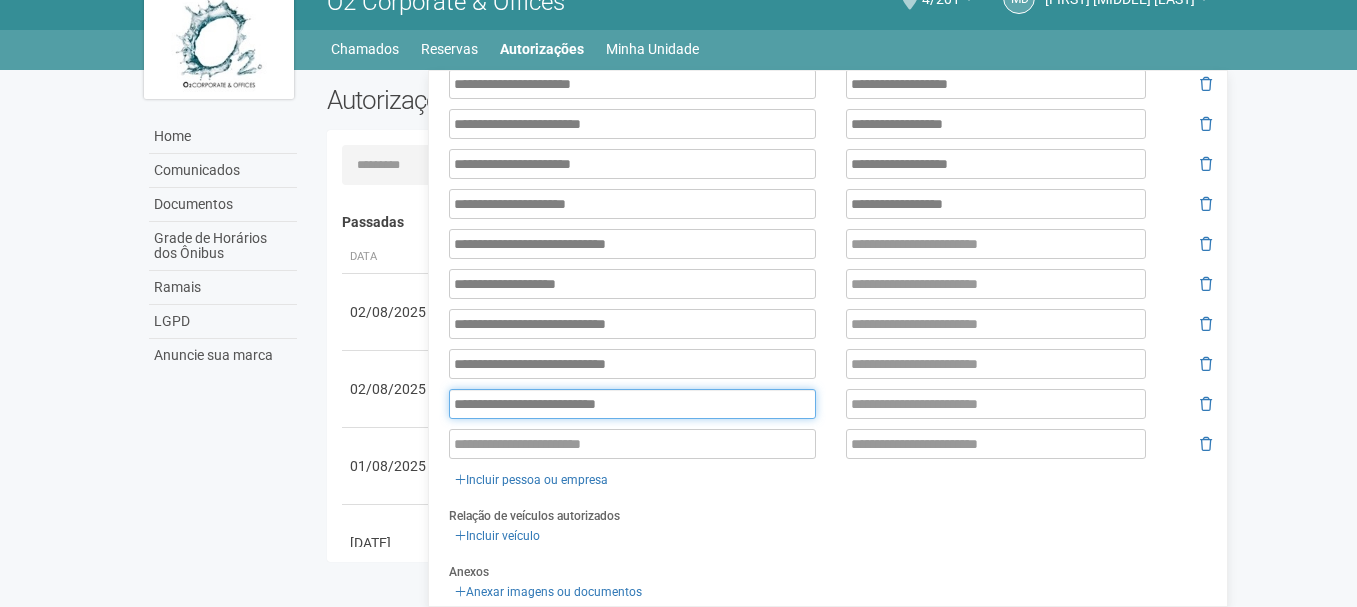 type on "**********" 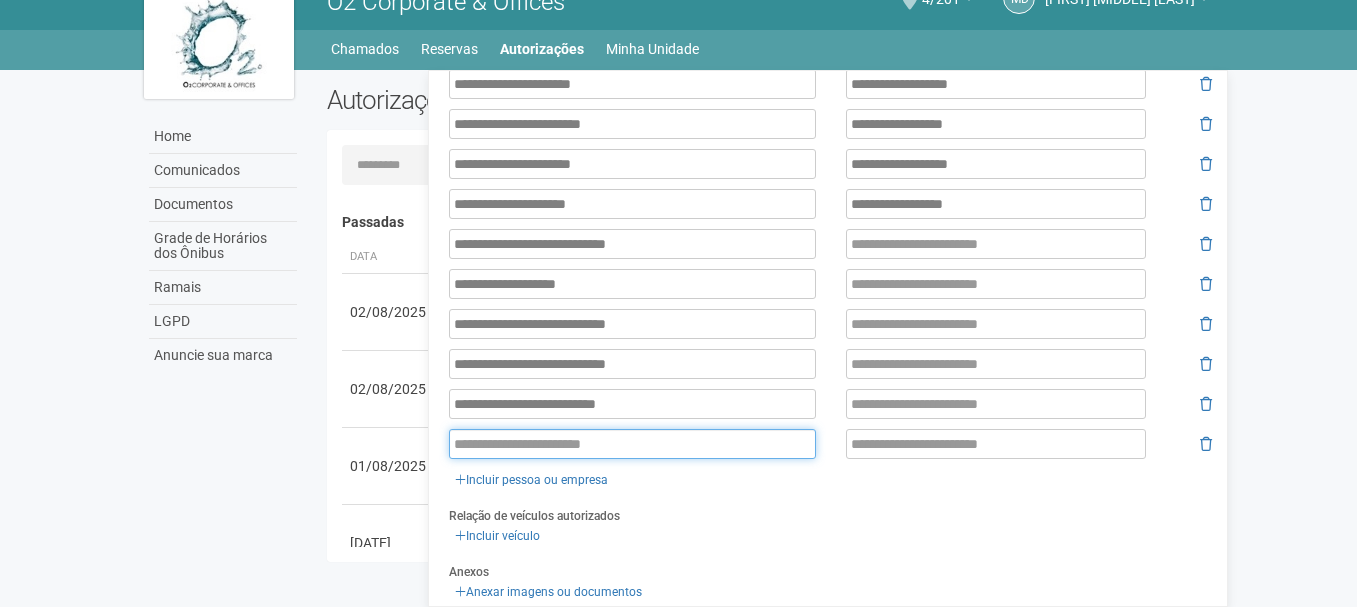 click at bounding box center (632, 444) 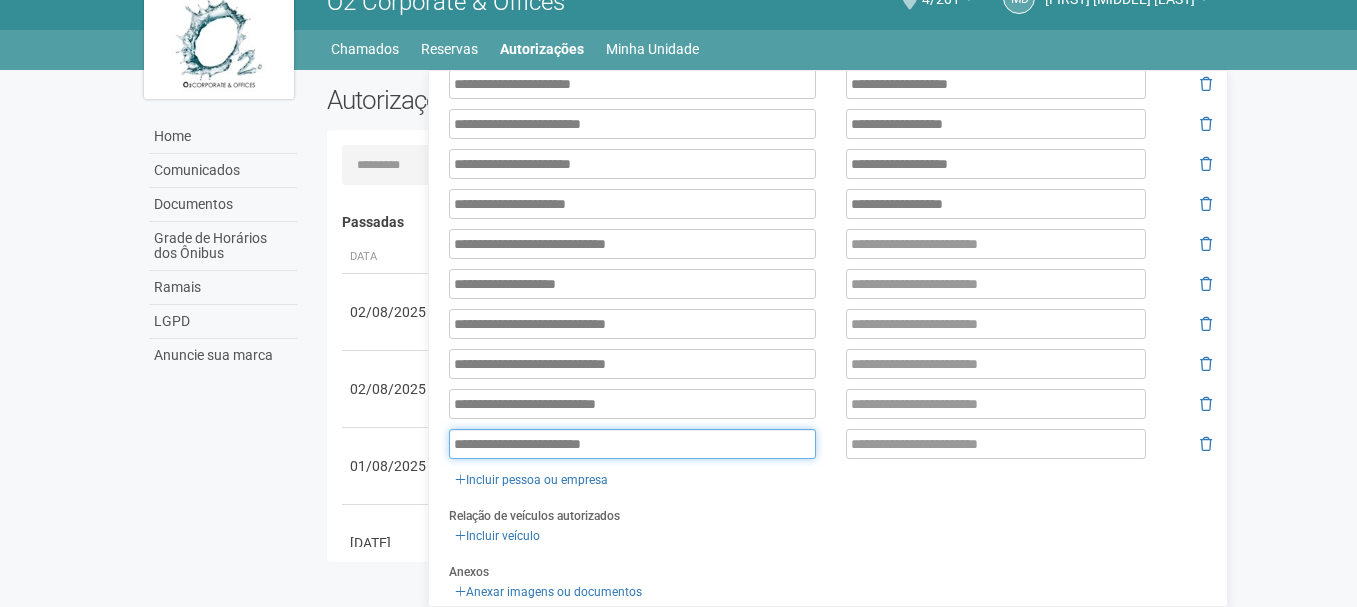 type on "**********" 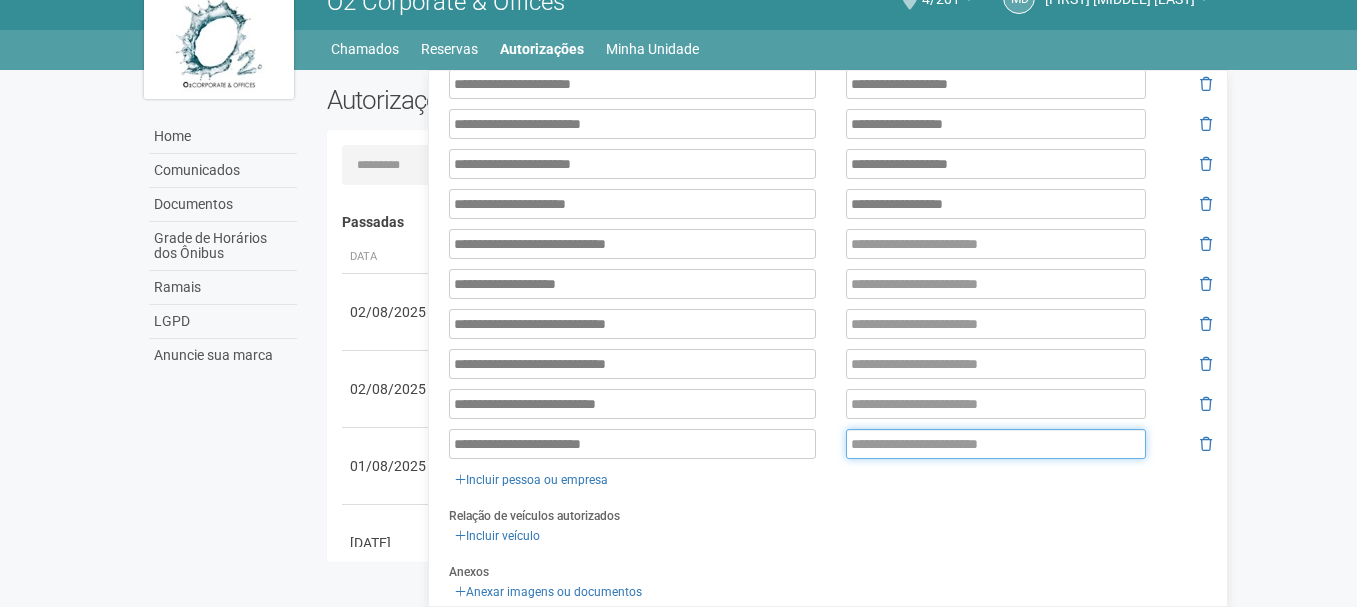 click at bounding box center (996, 444) 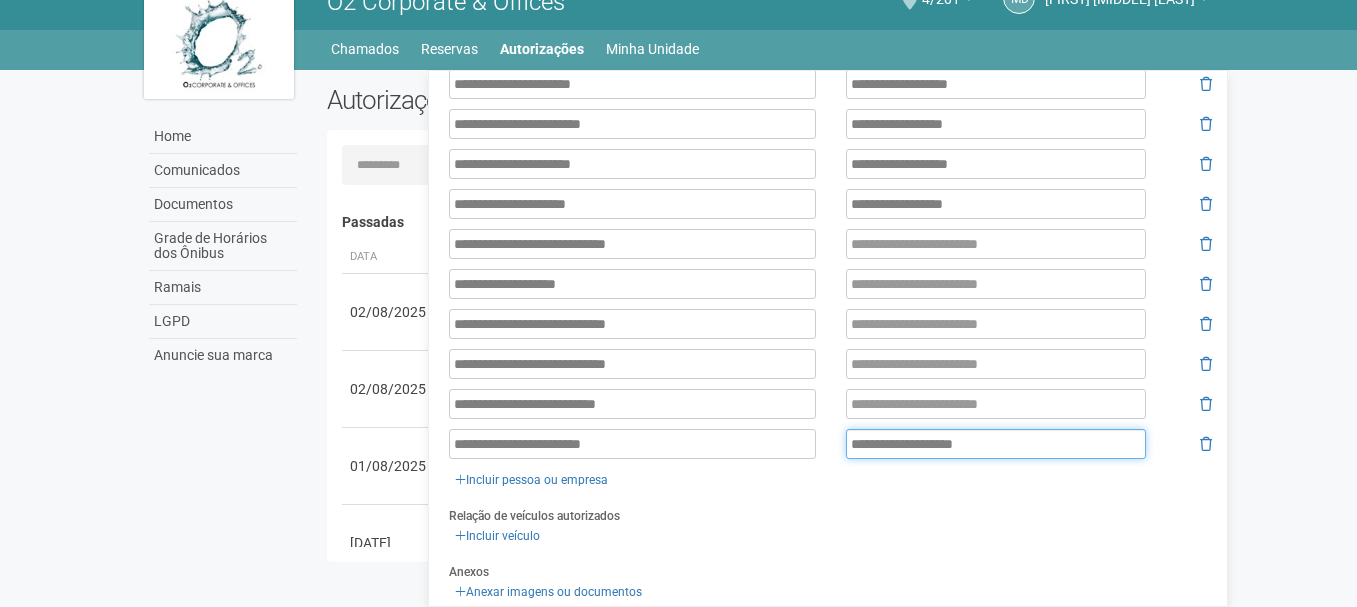 type on "**********" 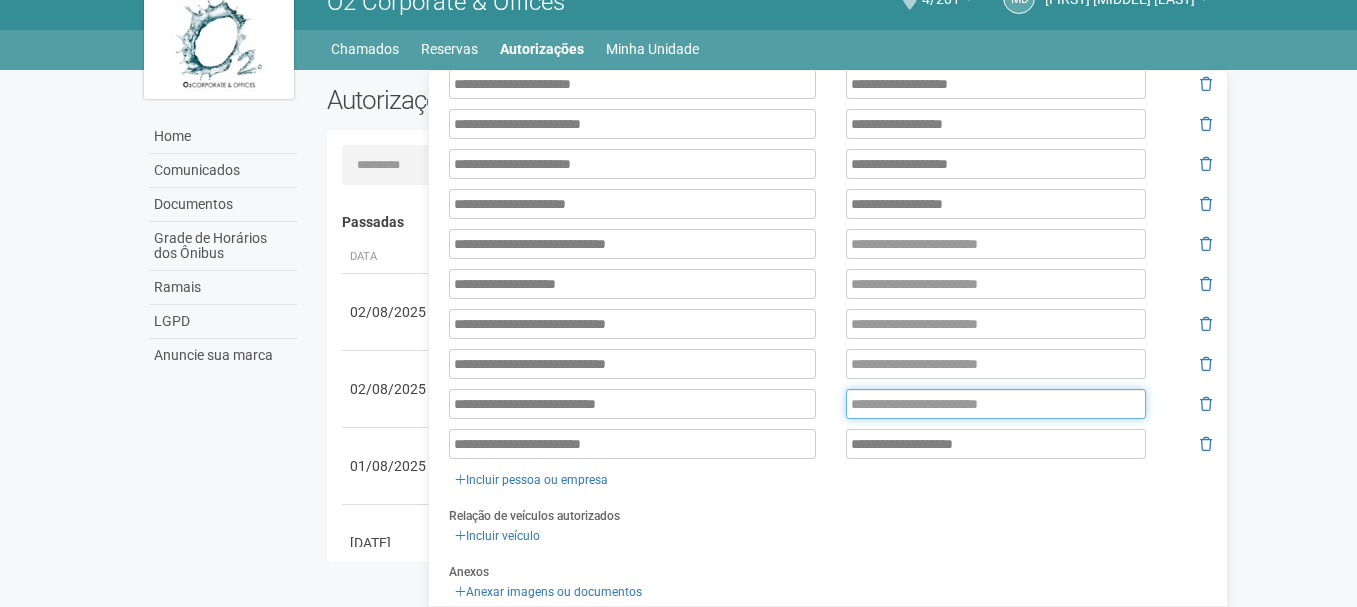 click at bounding box center (996, 404) 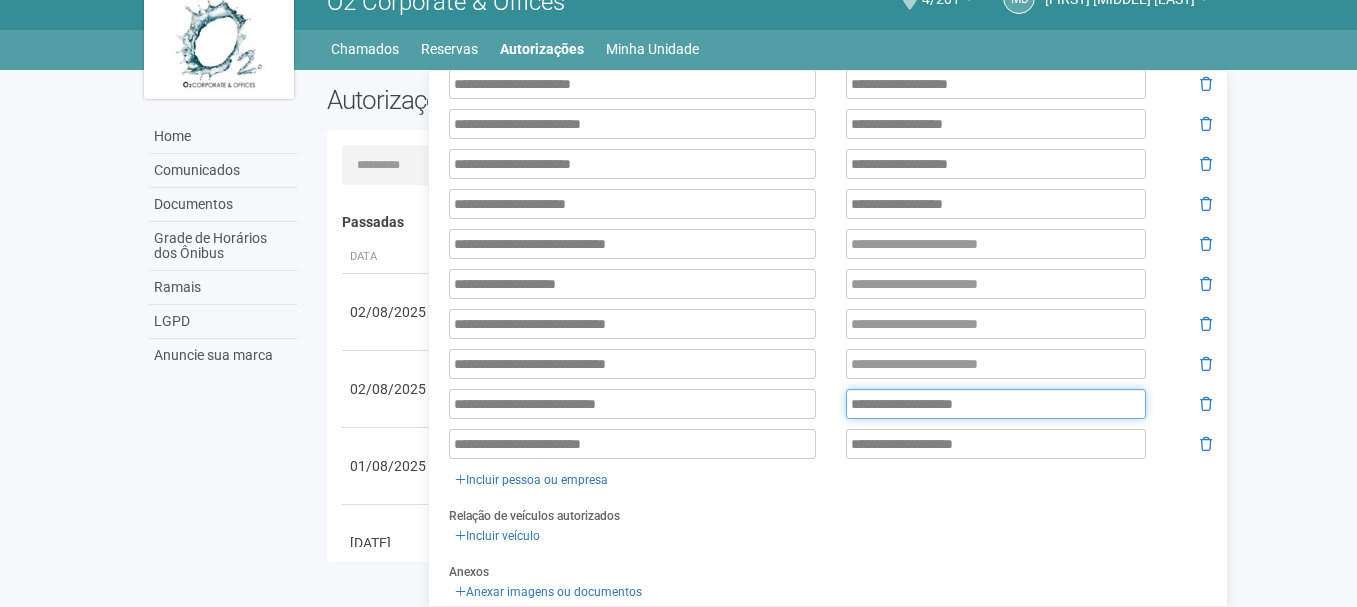 click on "**********" at bounding box center (996, 404) 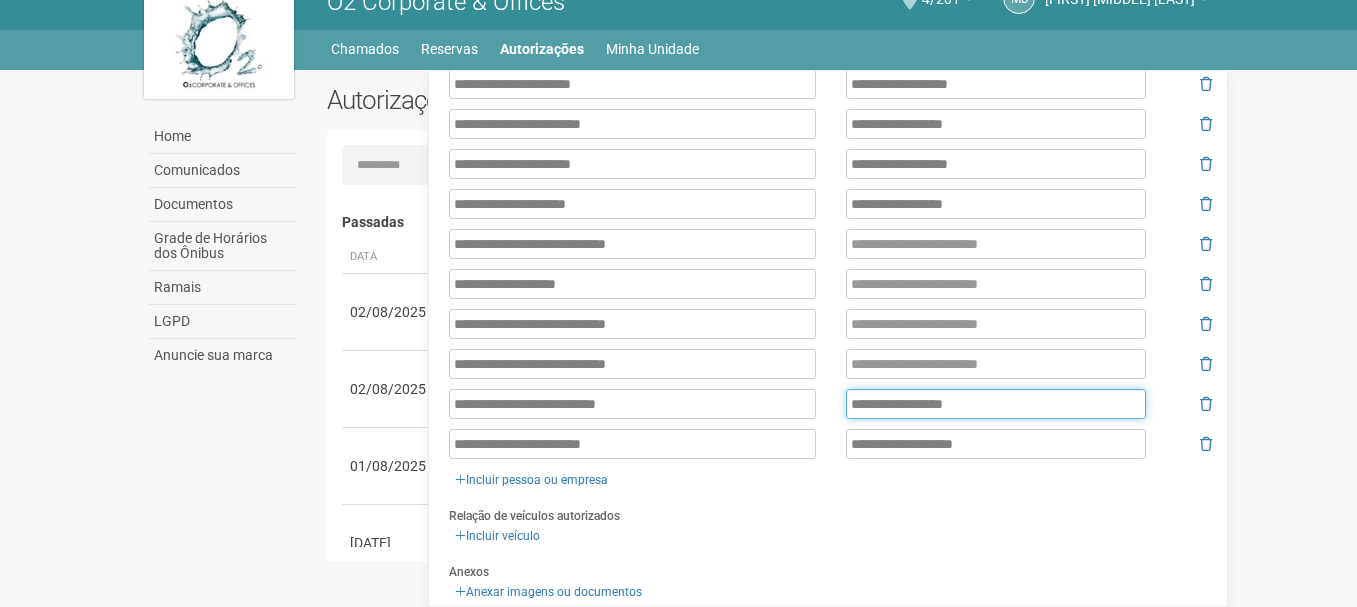 type on "**********" 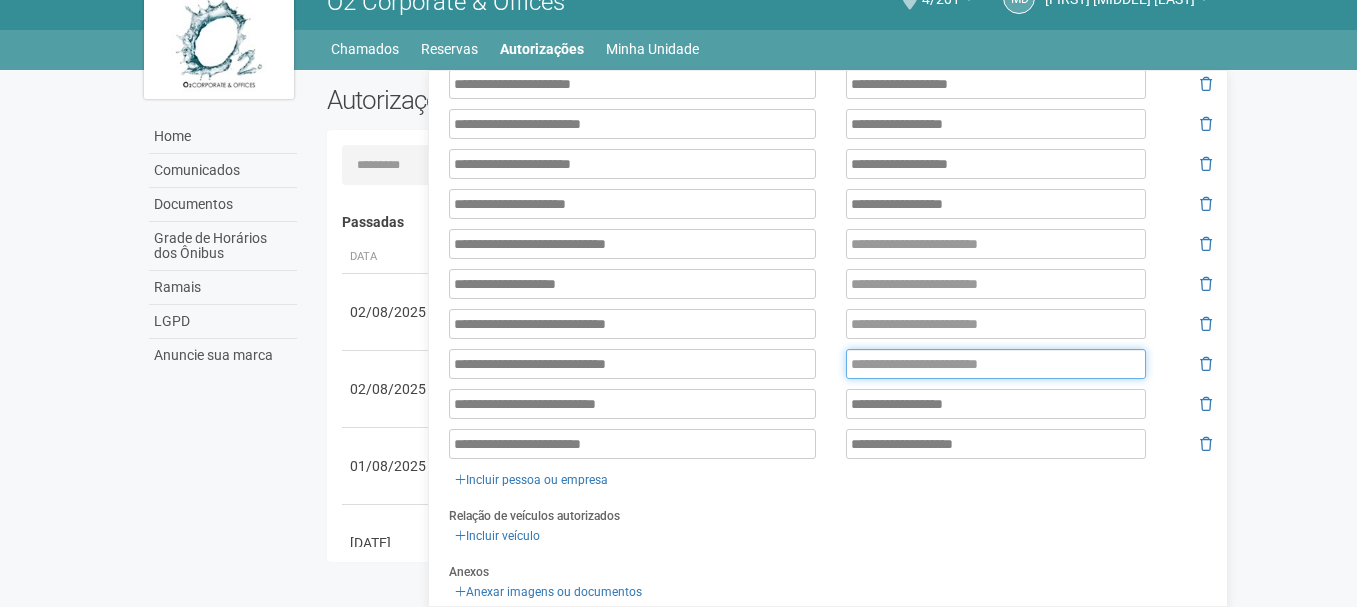 click at bounding box center [996, 364] 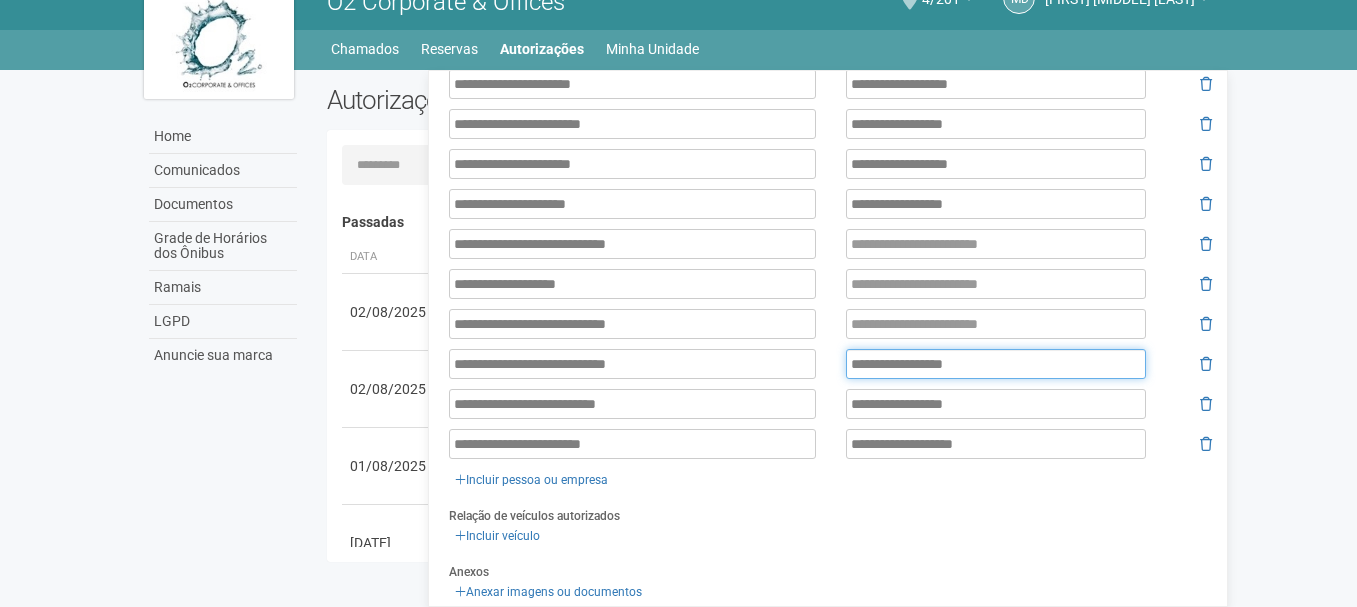 type on "**********" 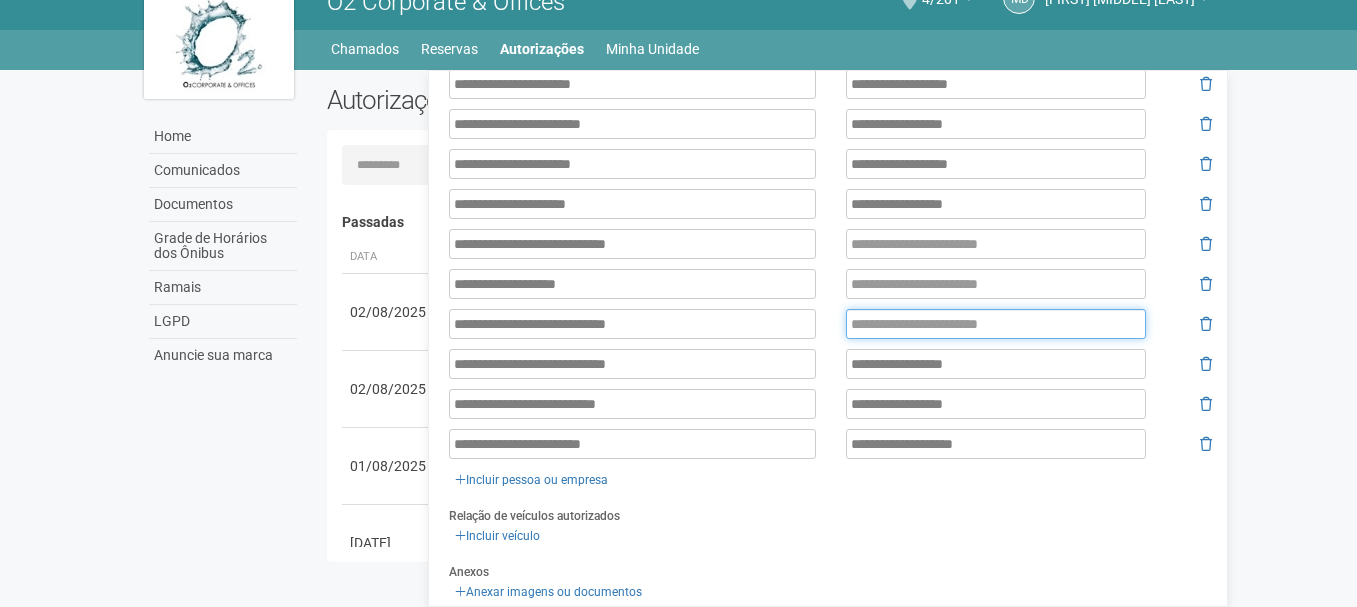 click at bounding box center (996, 324) 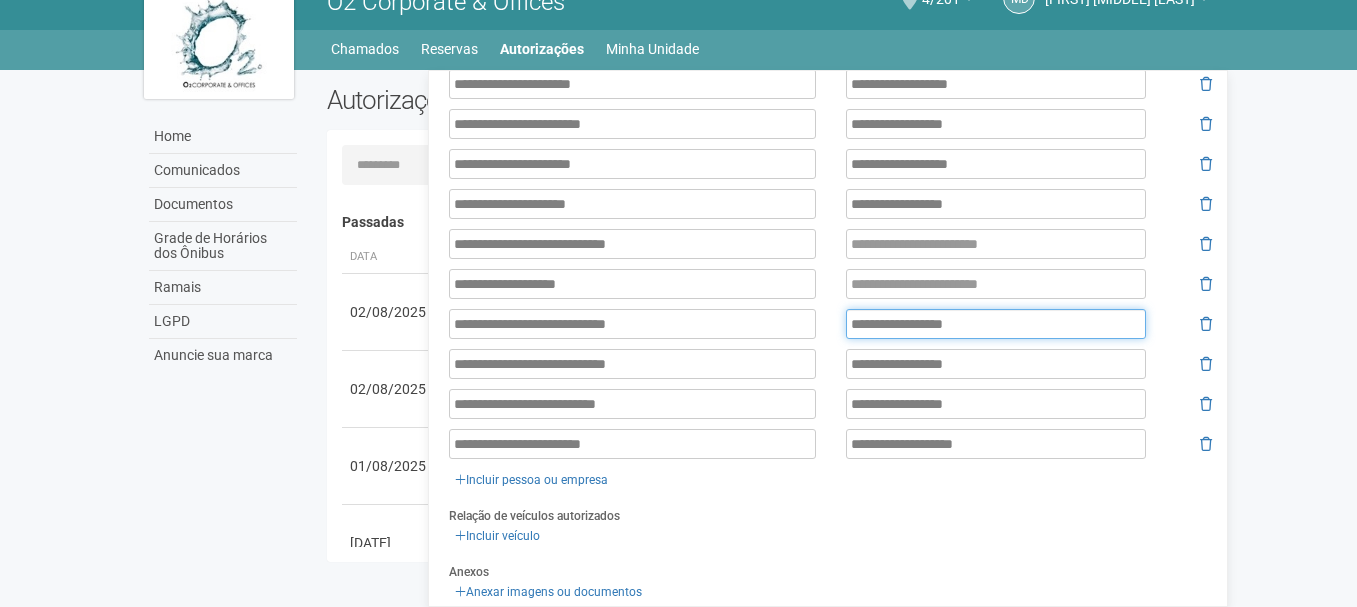 type on "**********" 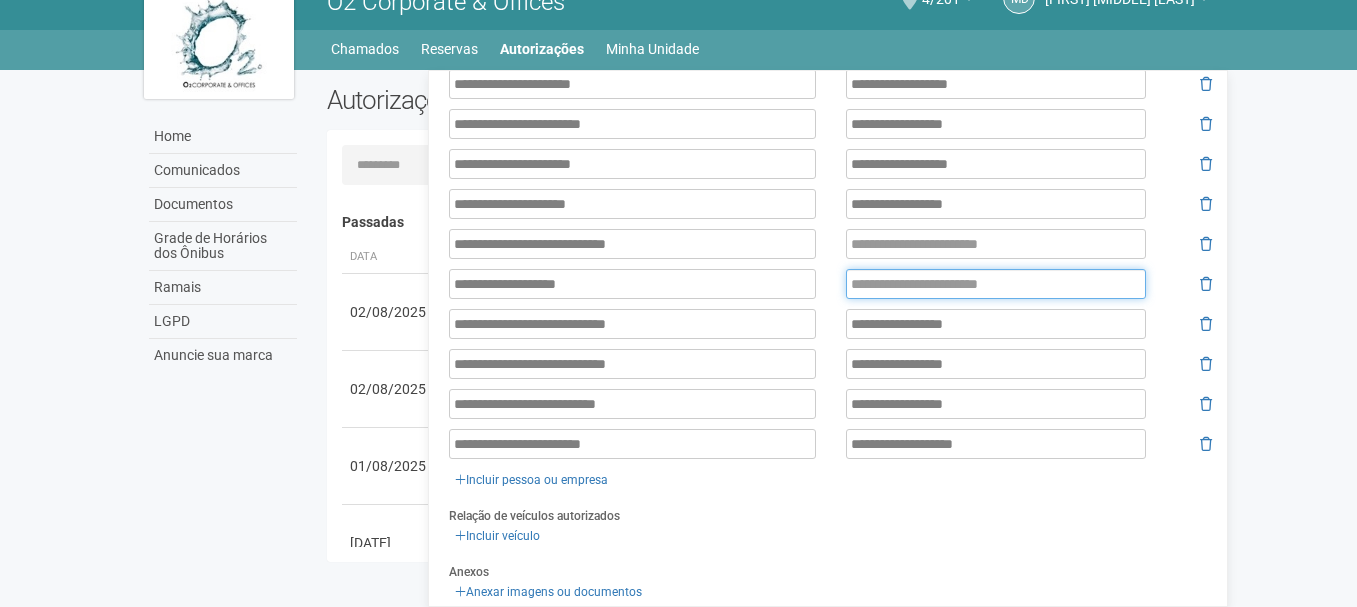 click at bounding box center (996, 284) 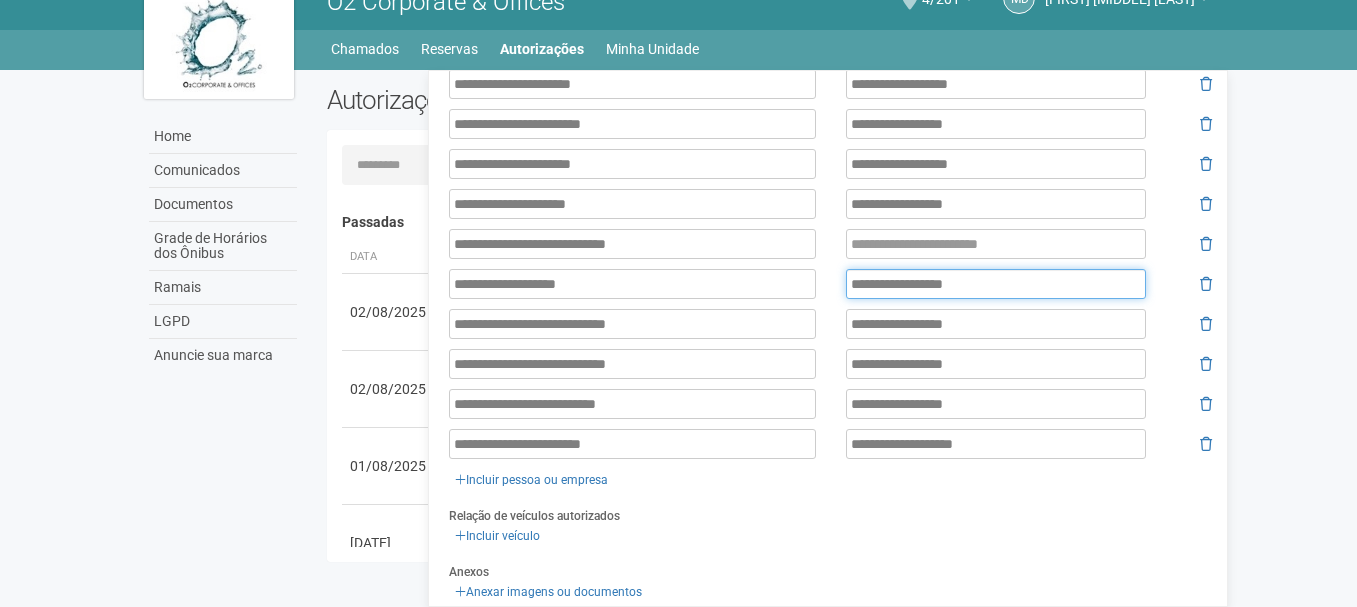 type on "**********" 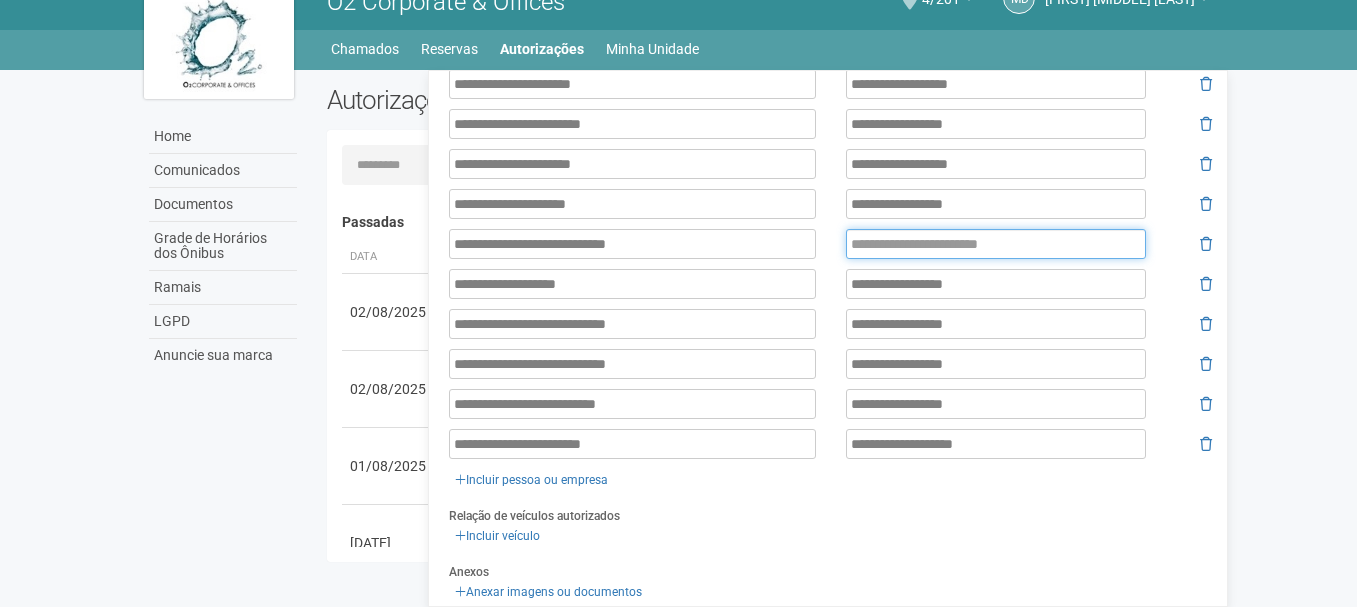 click at bounding box center [996, 244] 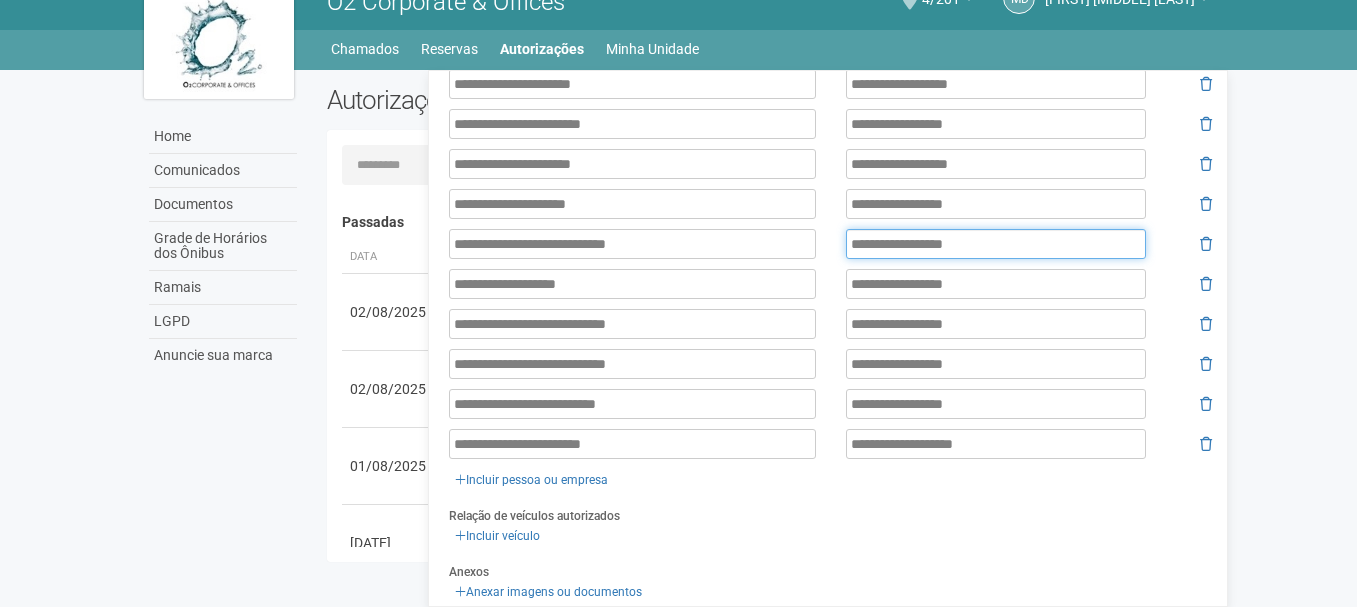 type on "**********" 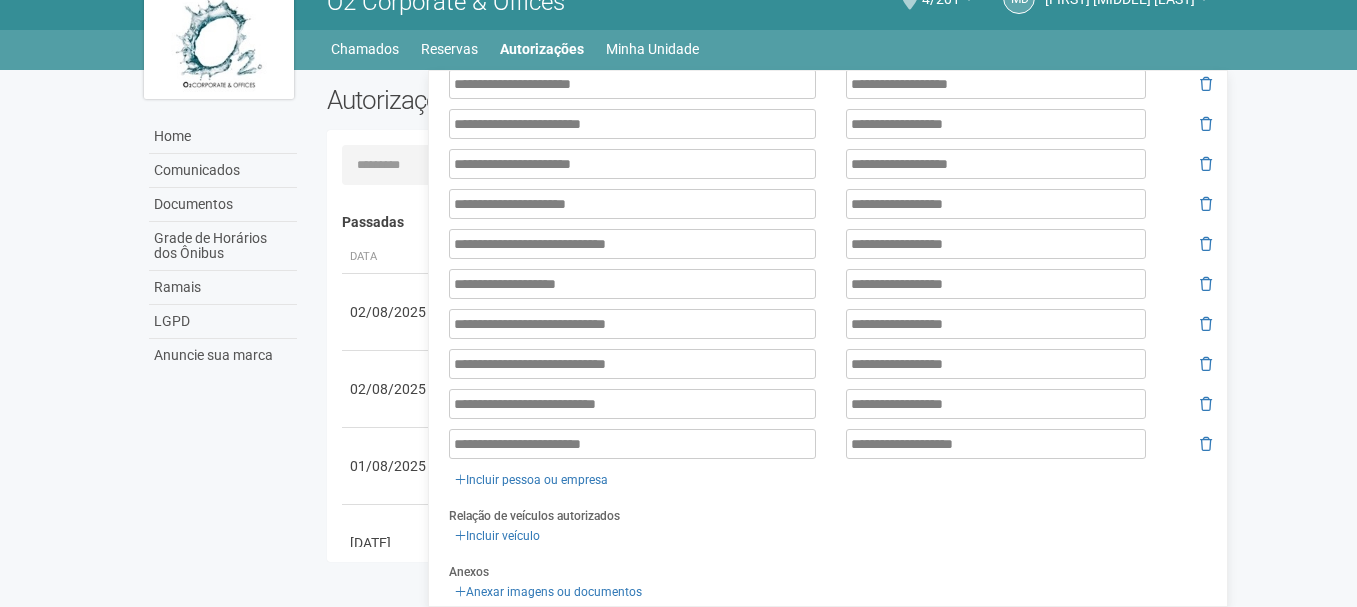 click on "**********" at bounding box center (830, 40) 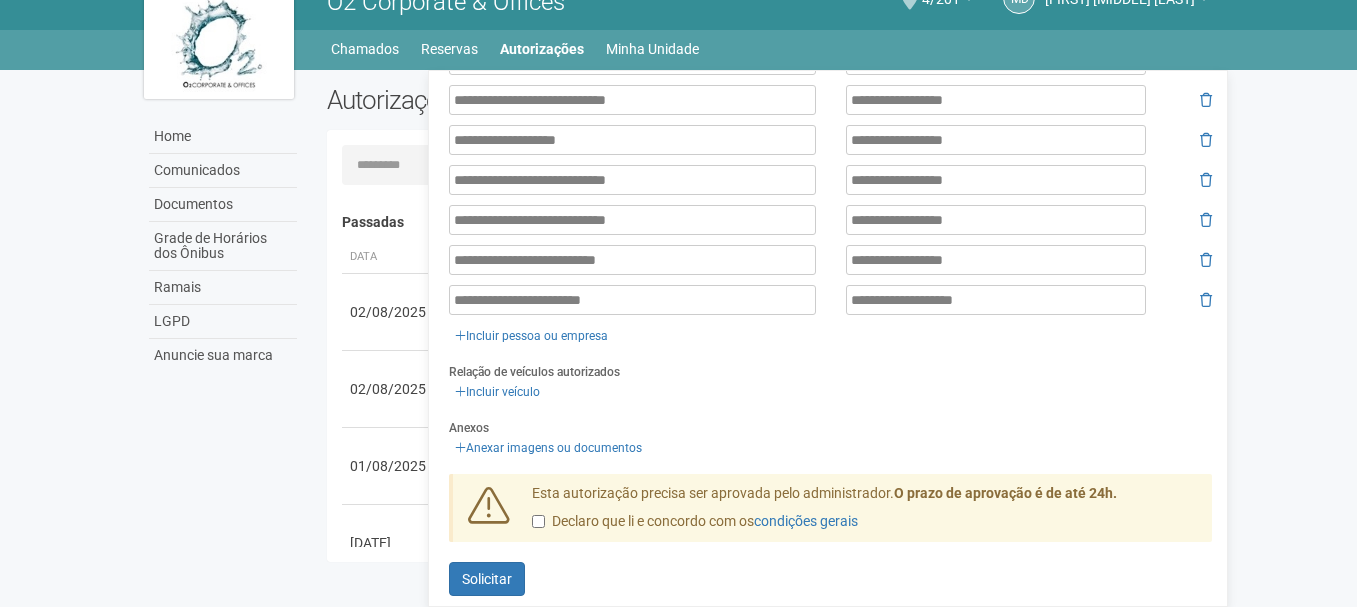 scroll, scrollTop: 1016, scrollLeft: 0, axis: vertical 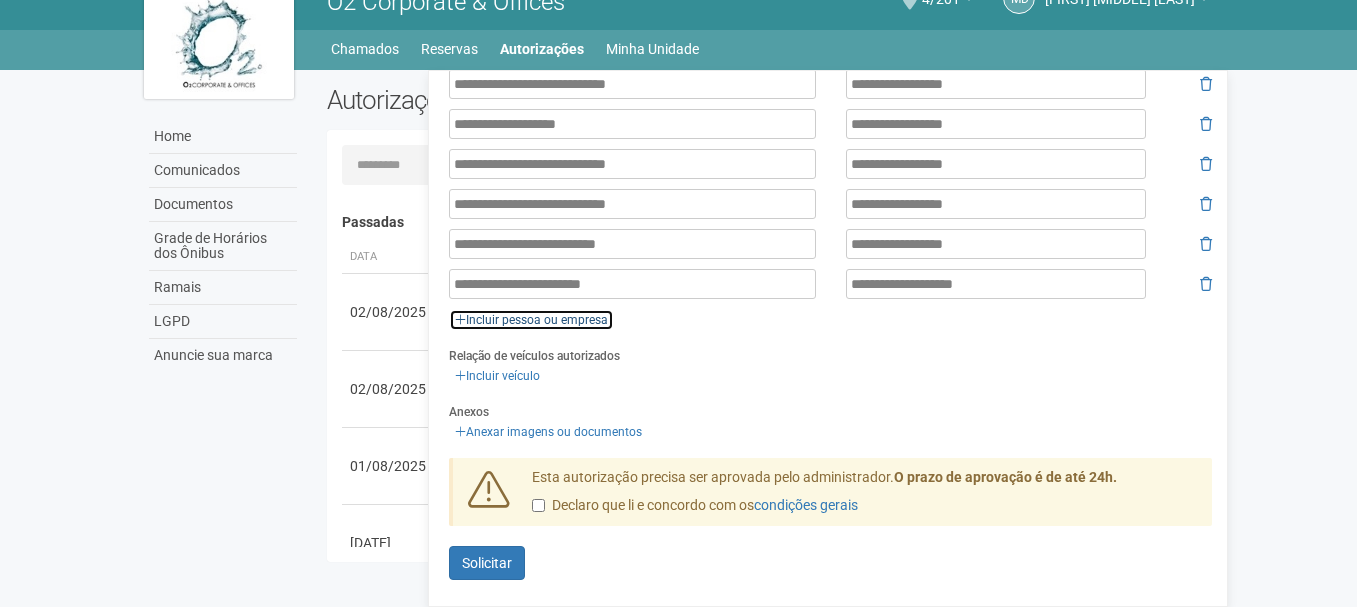 click on "Incluir pessoa ou empresa" at bounding box center (531, 320) 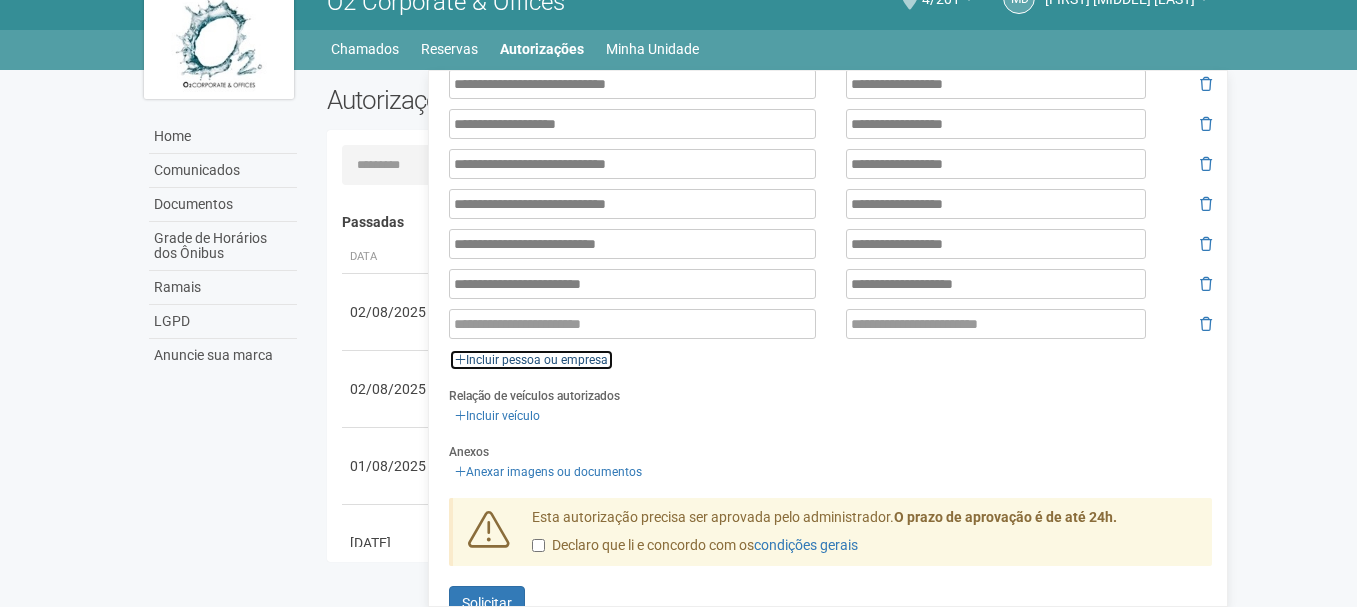 click on "Incluir pessoa ou empresa" at bounding box center (531, 360) 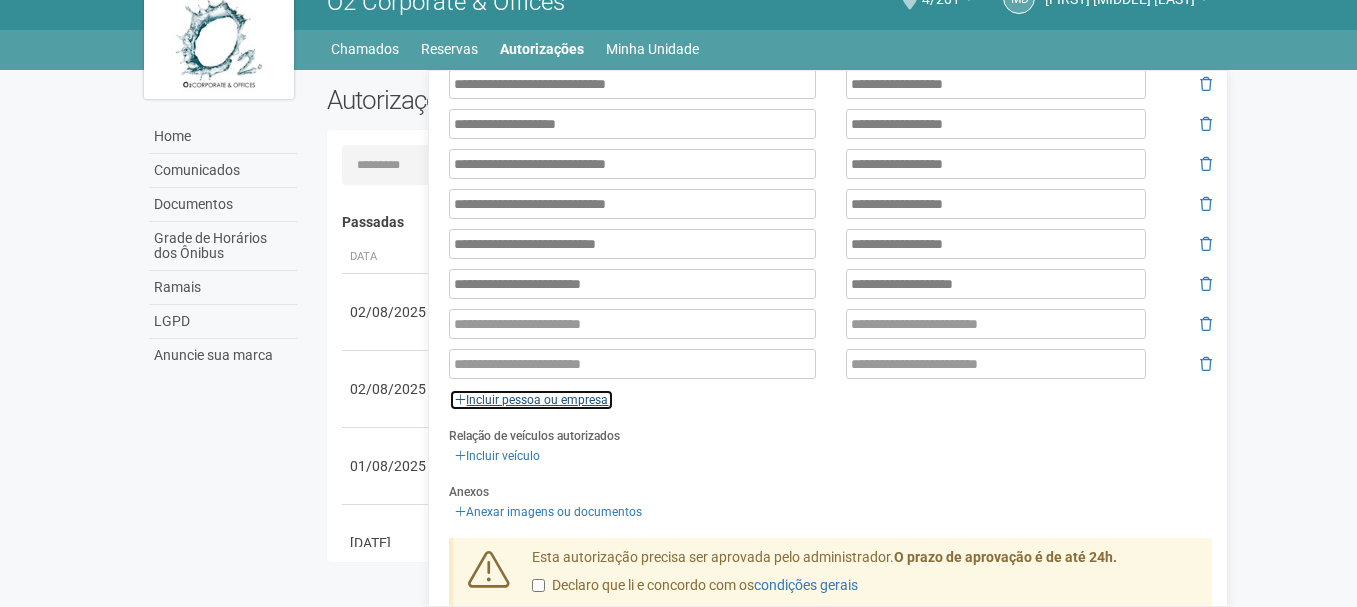 drag, startPoint x: 519, startPoint y: 391, endPoint x: 576, endPoint y: 417, distance: 62.649822 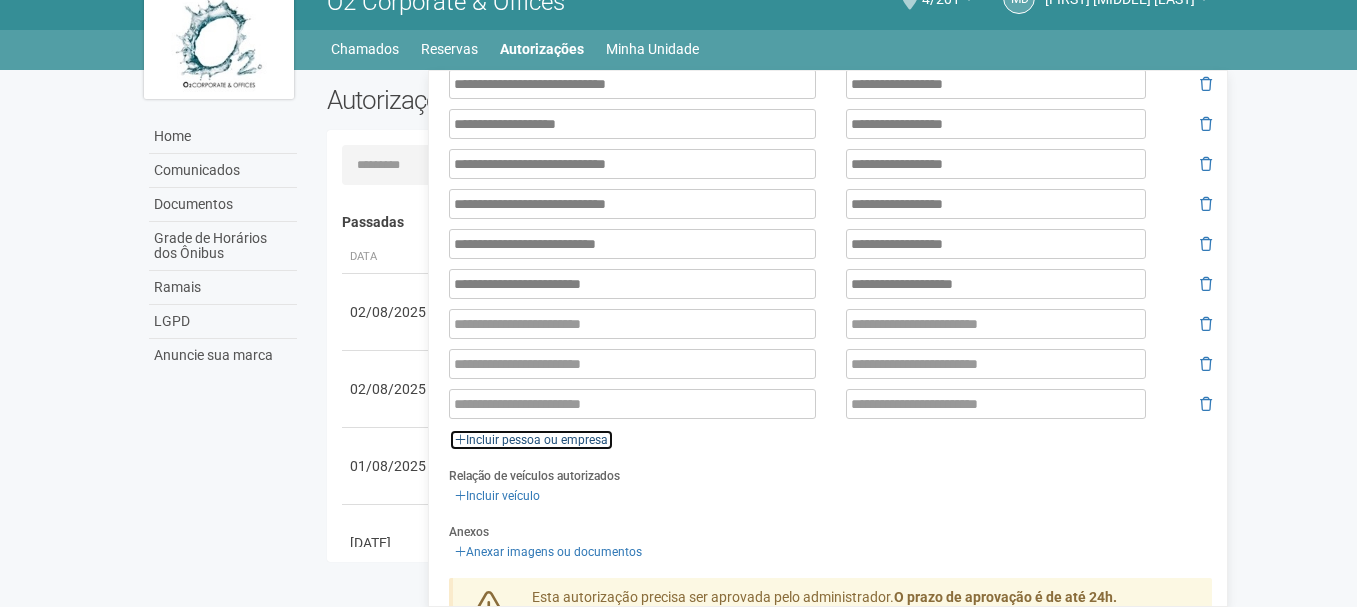 click on "Incluir pessoa ou empresa" at bounding box center (531, 440) 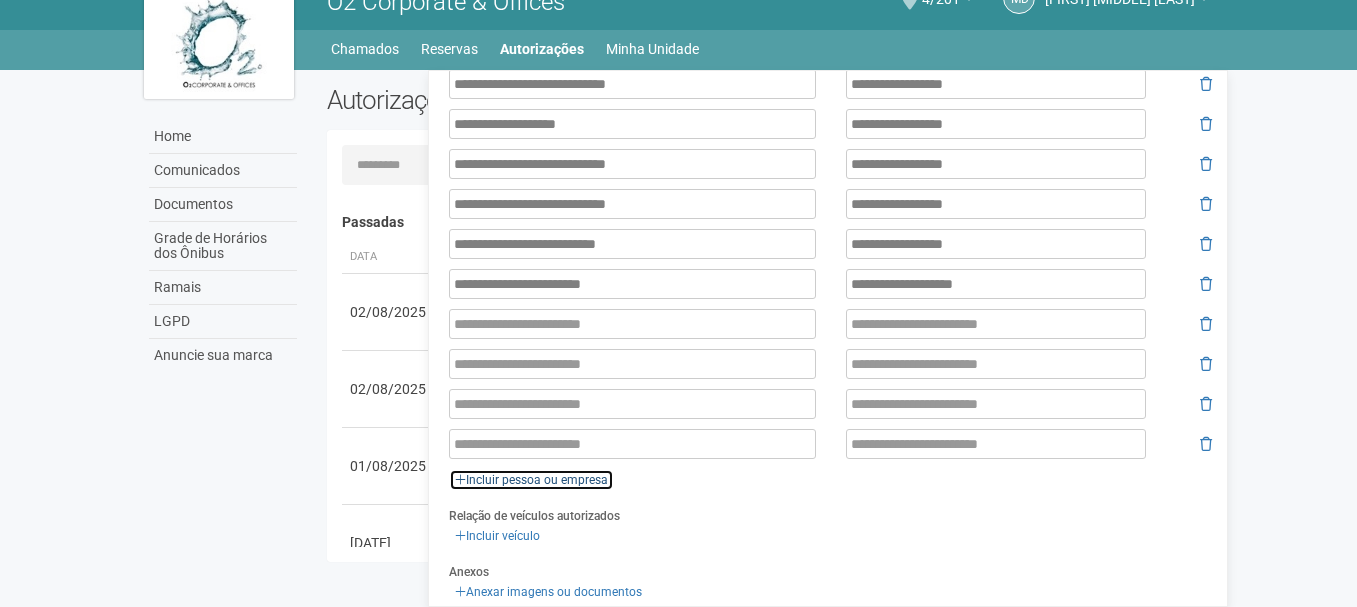 click on "Incluir pessoa ou empresa" at bounding box center (531, 480) 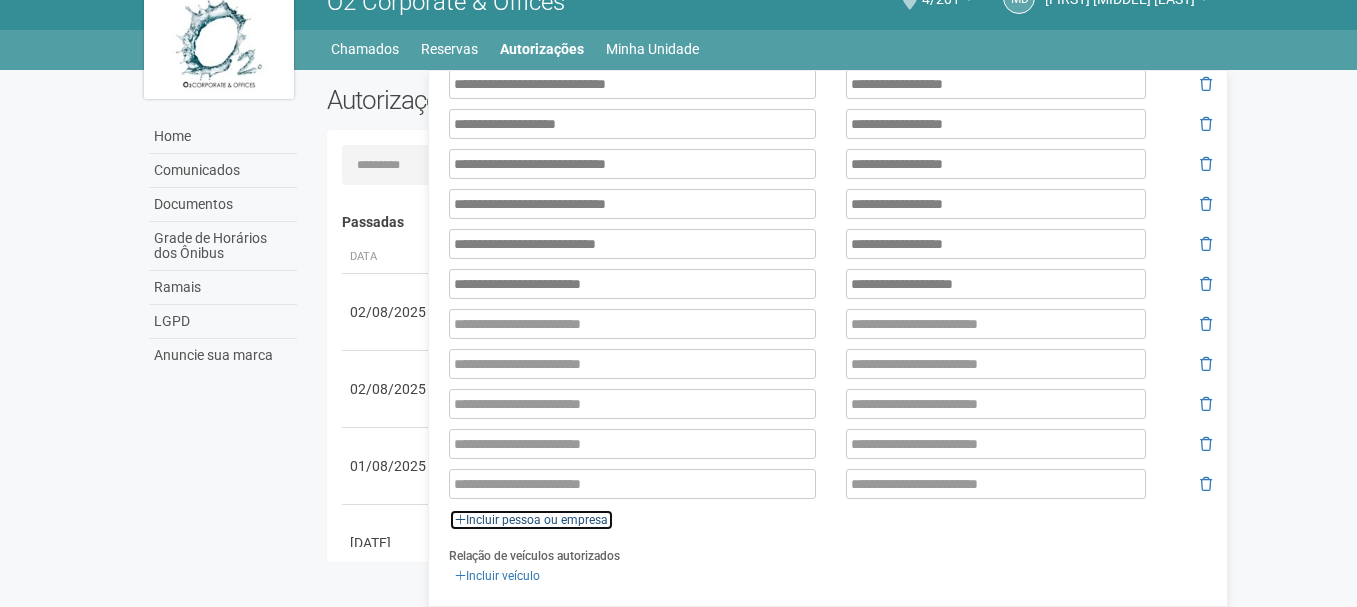 click on "Incluir pessoa ou empresa" at bounding box center [531, 520] 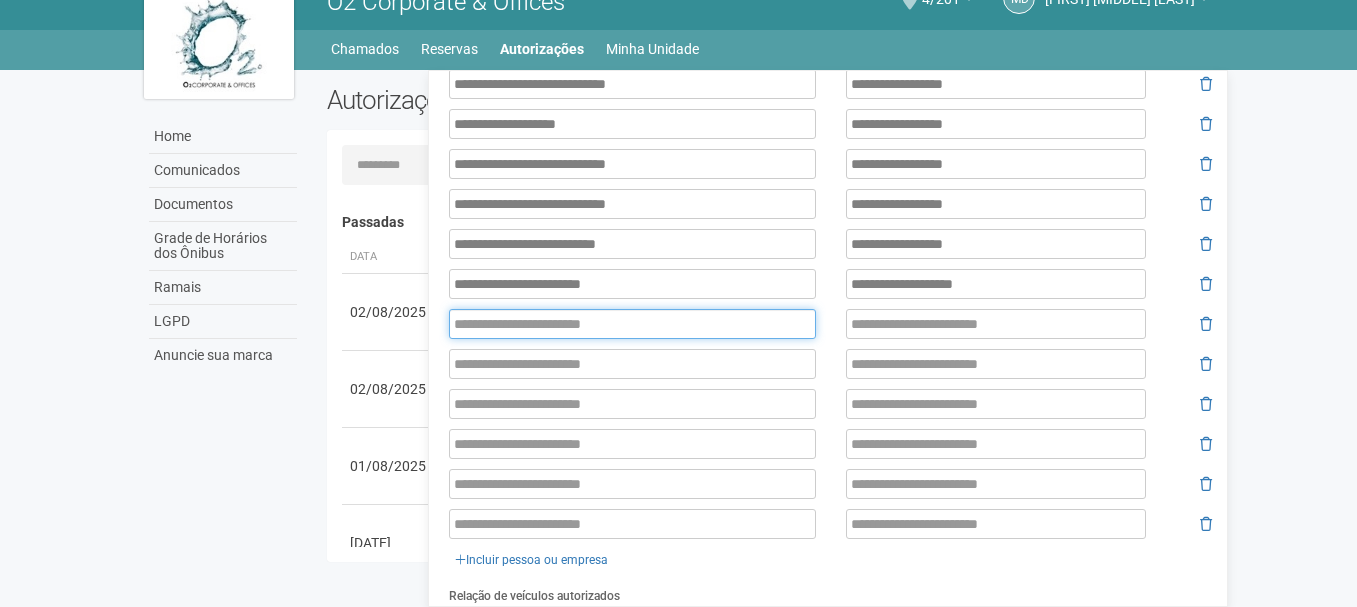 click at bounding box center [632, 324] 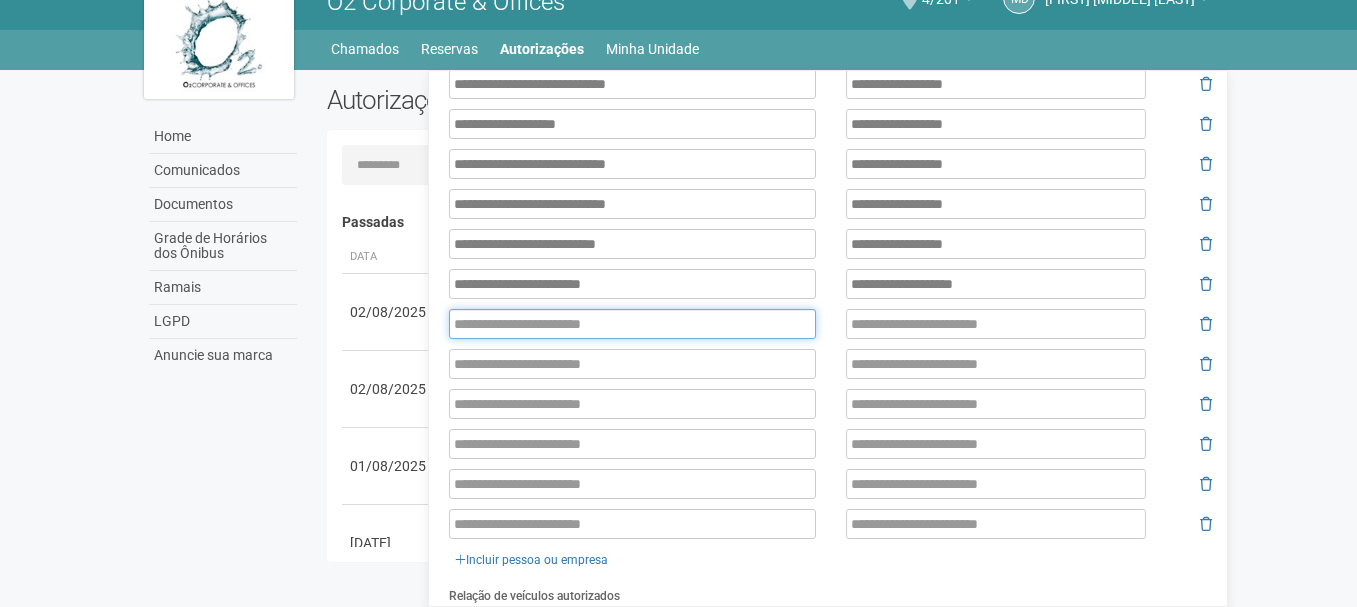 paste on "**********" 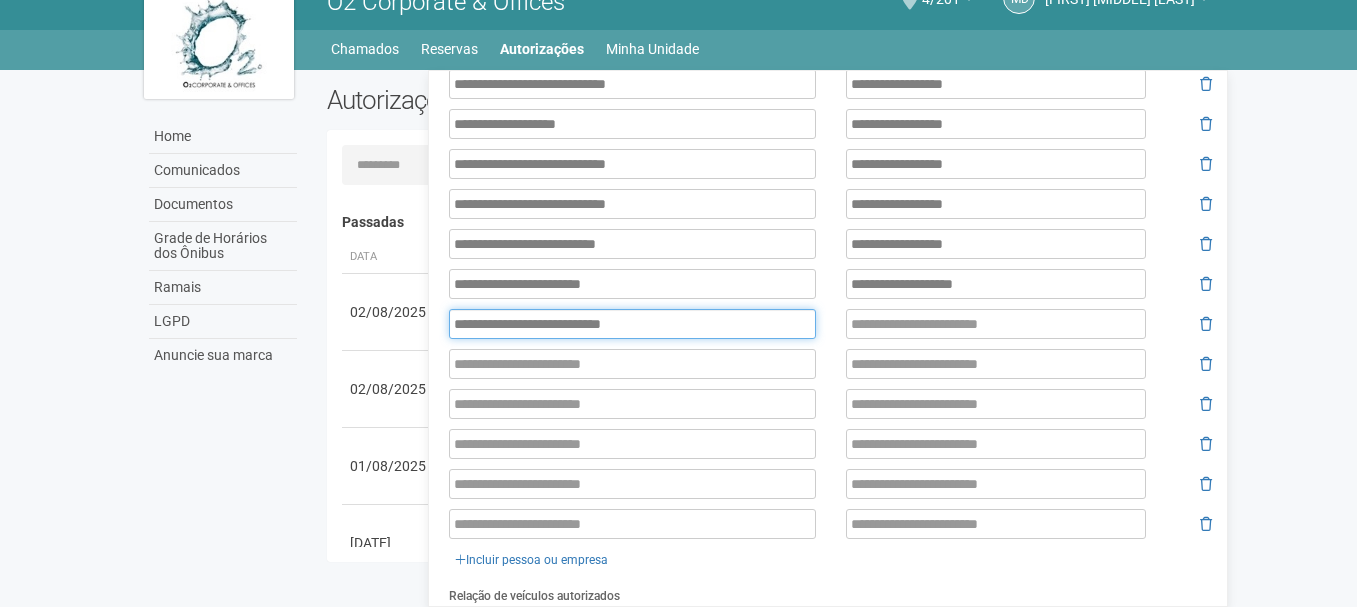 type on "**********" 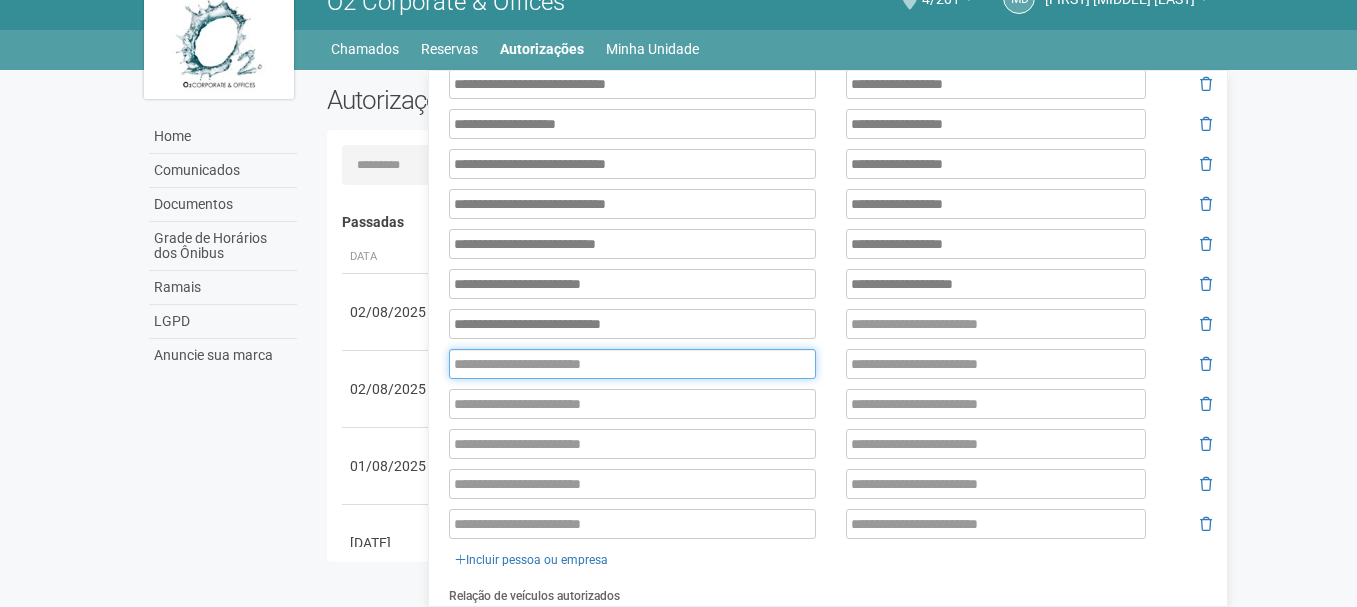 click at bounding box center [632, 364] 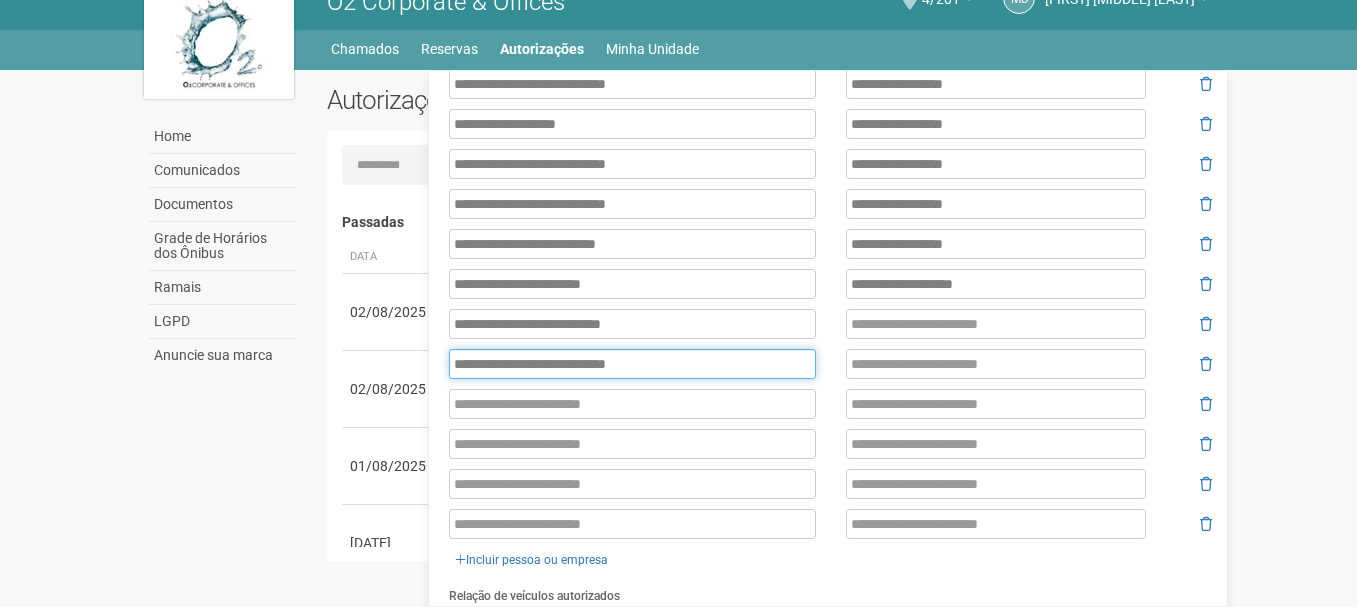 type on "**********" 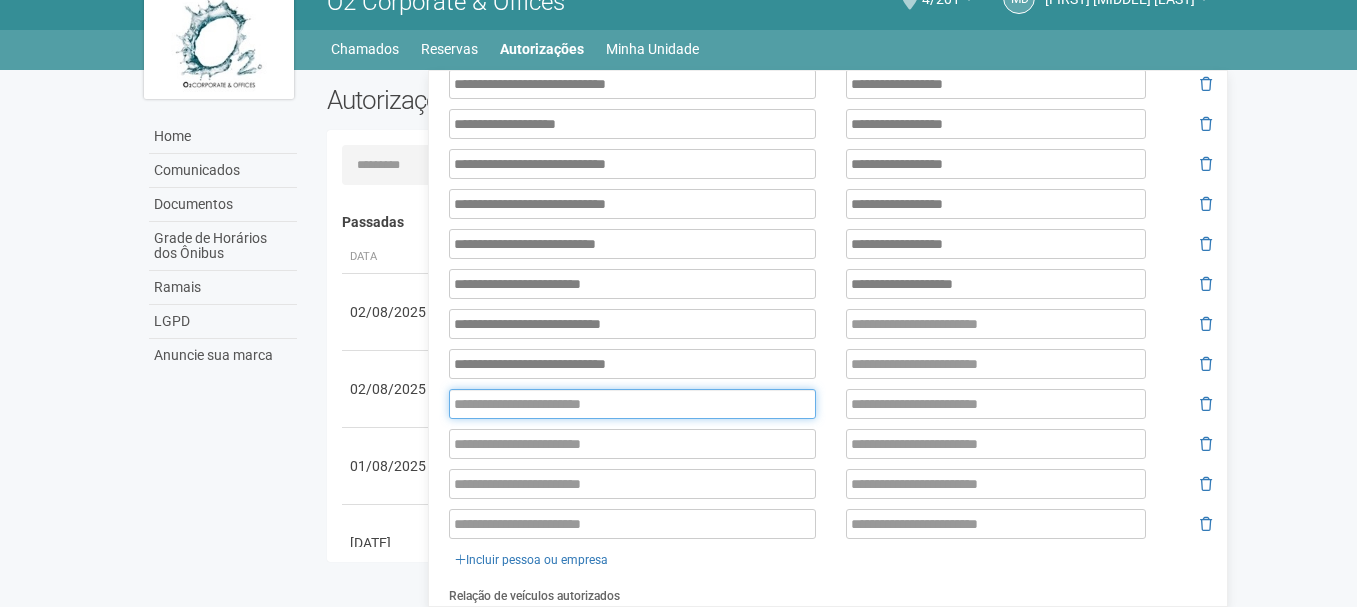 click at bounding box center (632, 404) 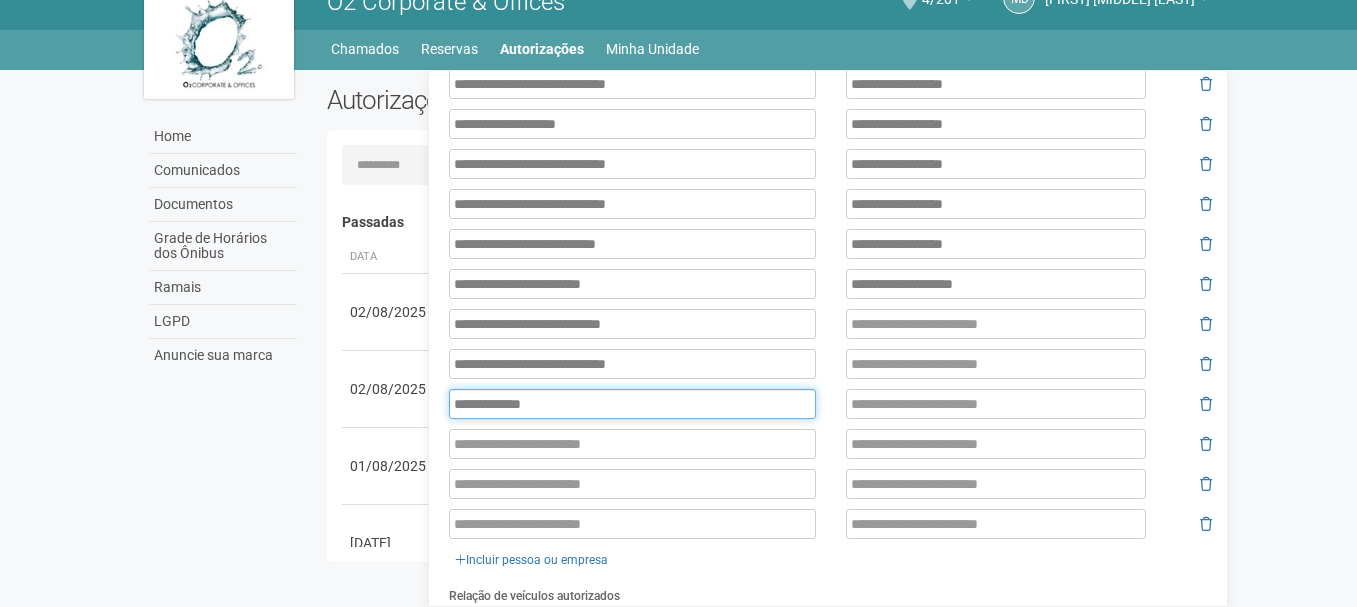 type on "**********" 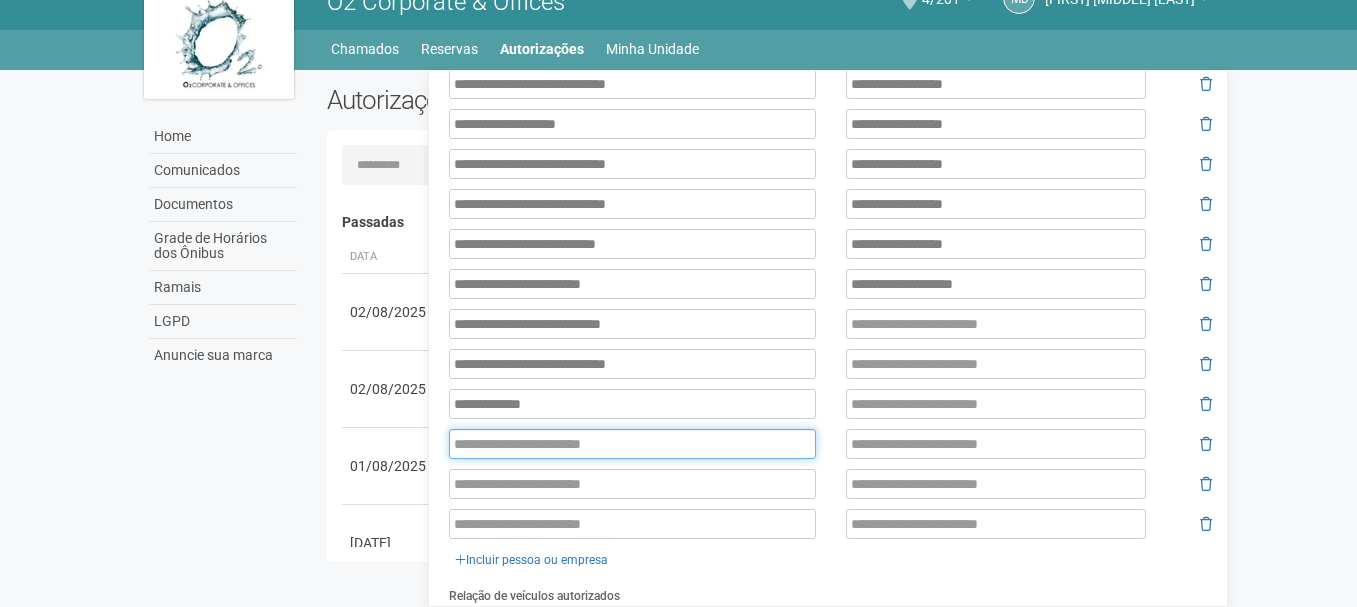 click at bounding box center [632, 444] 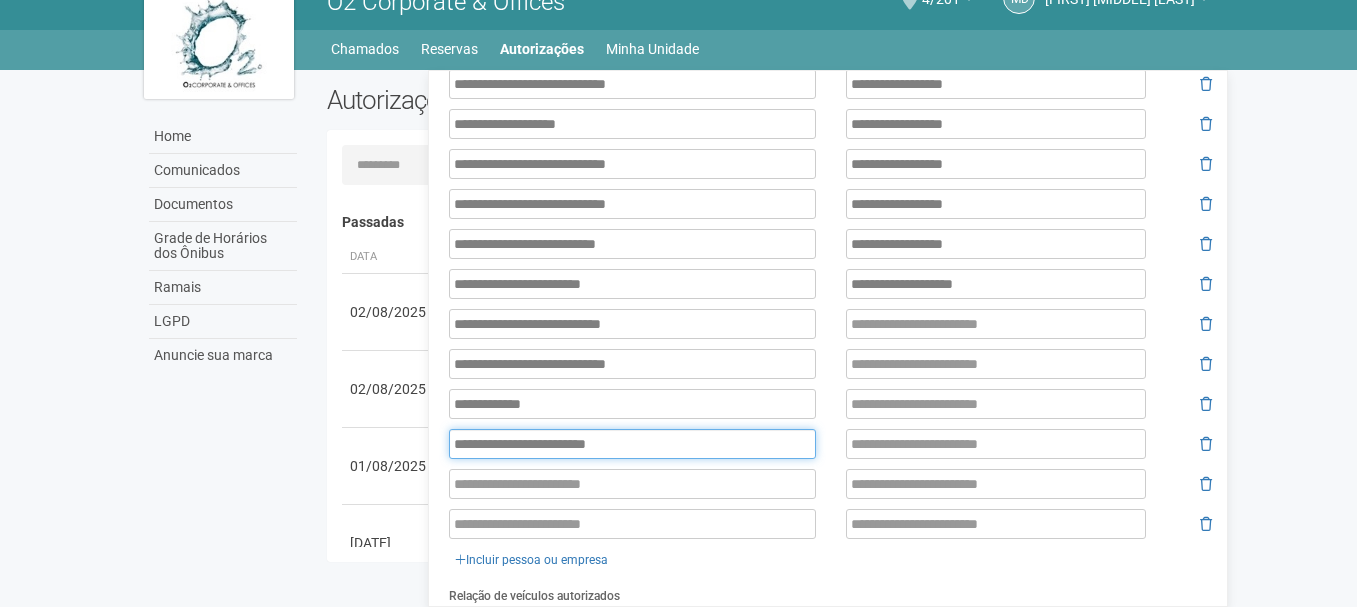 type on "**********" 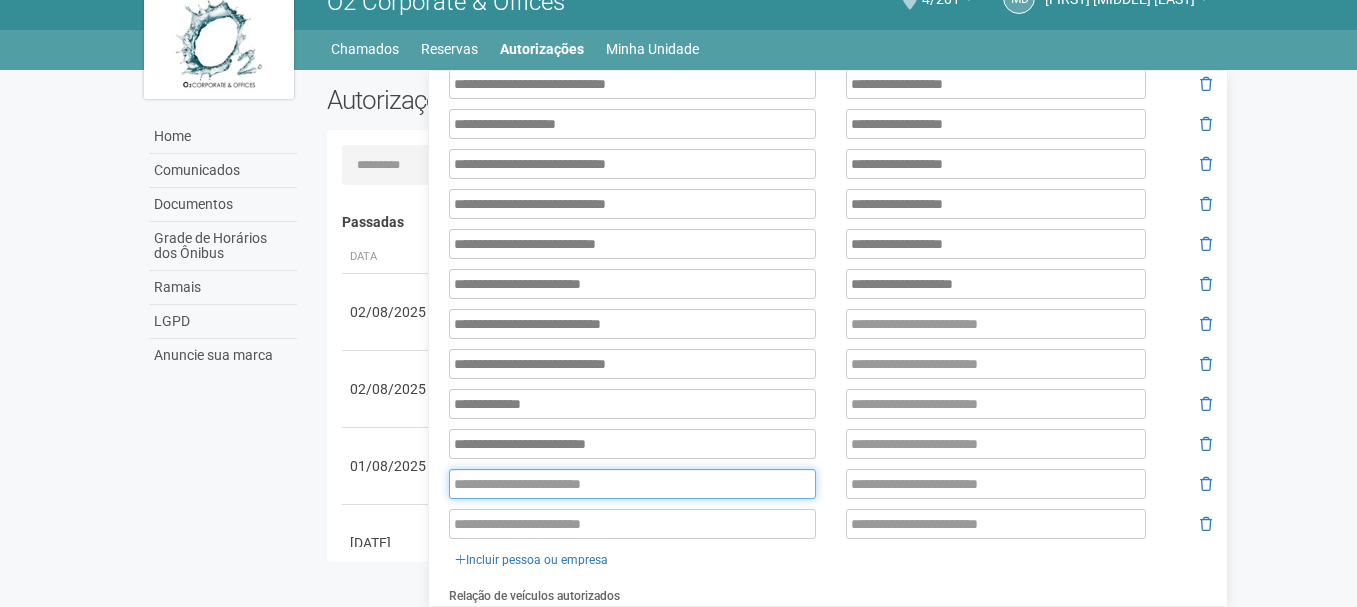 click at bounding box center (632, 484) 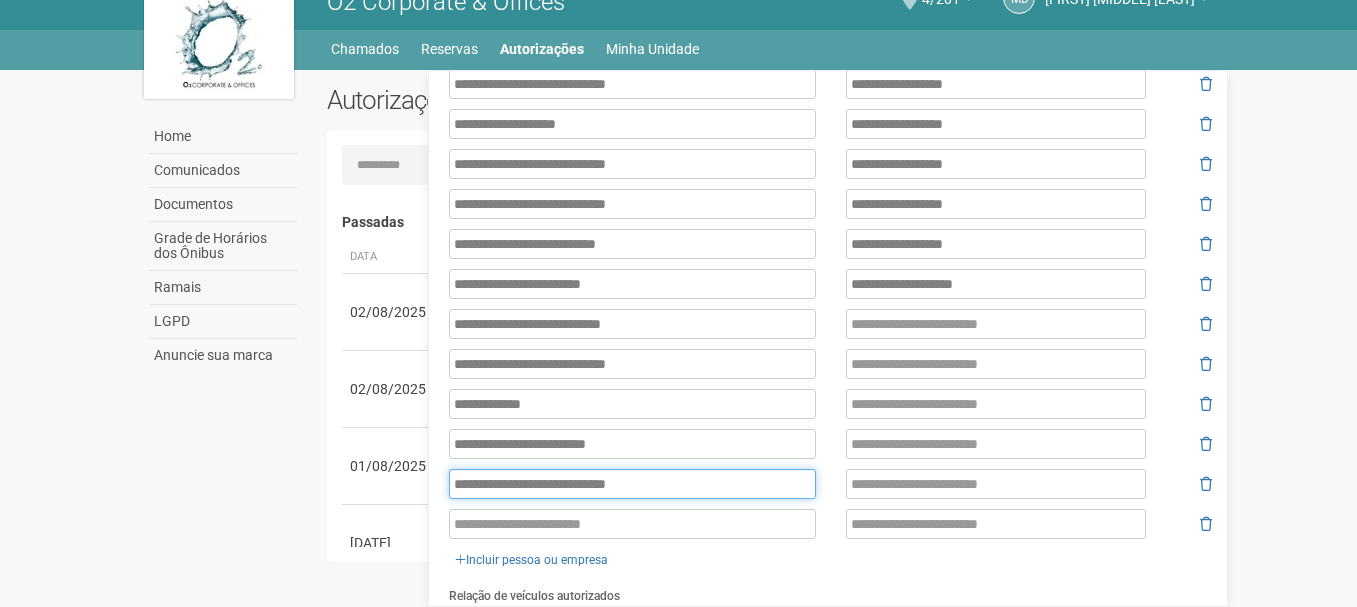 type on "**********" 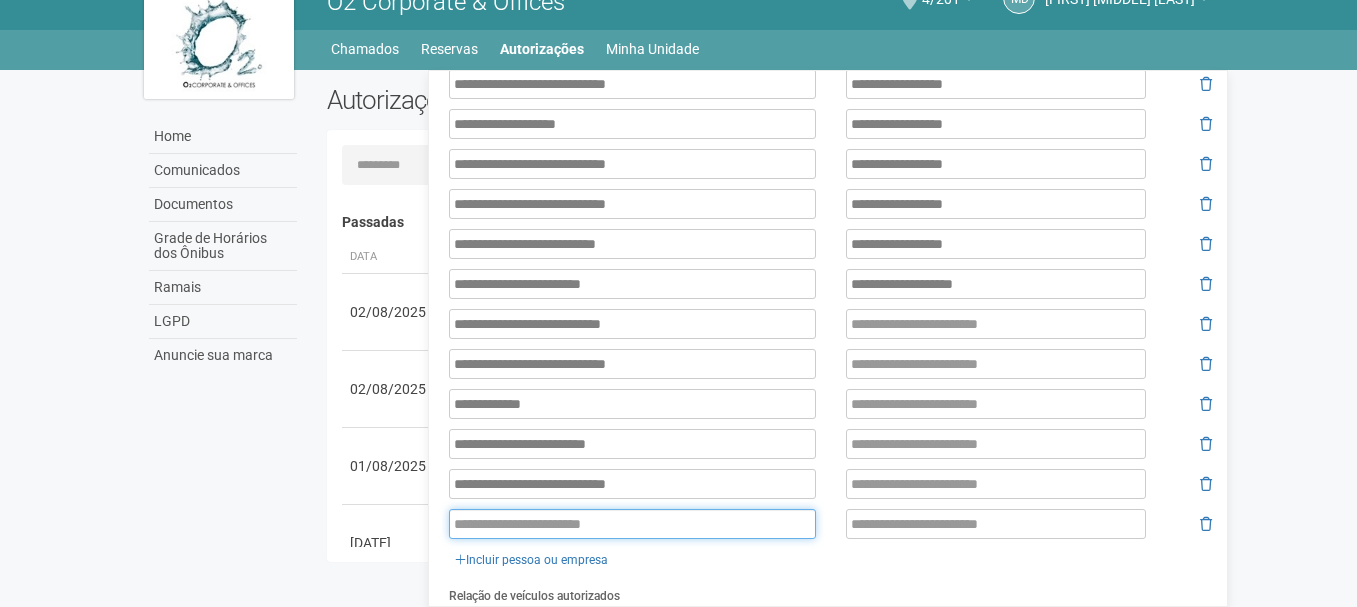 click at bounding box center [632, 524] 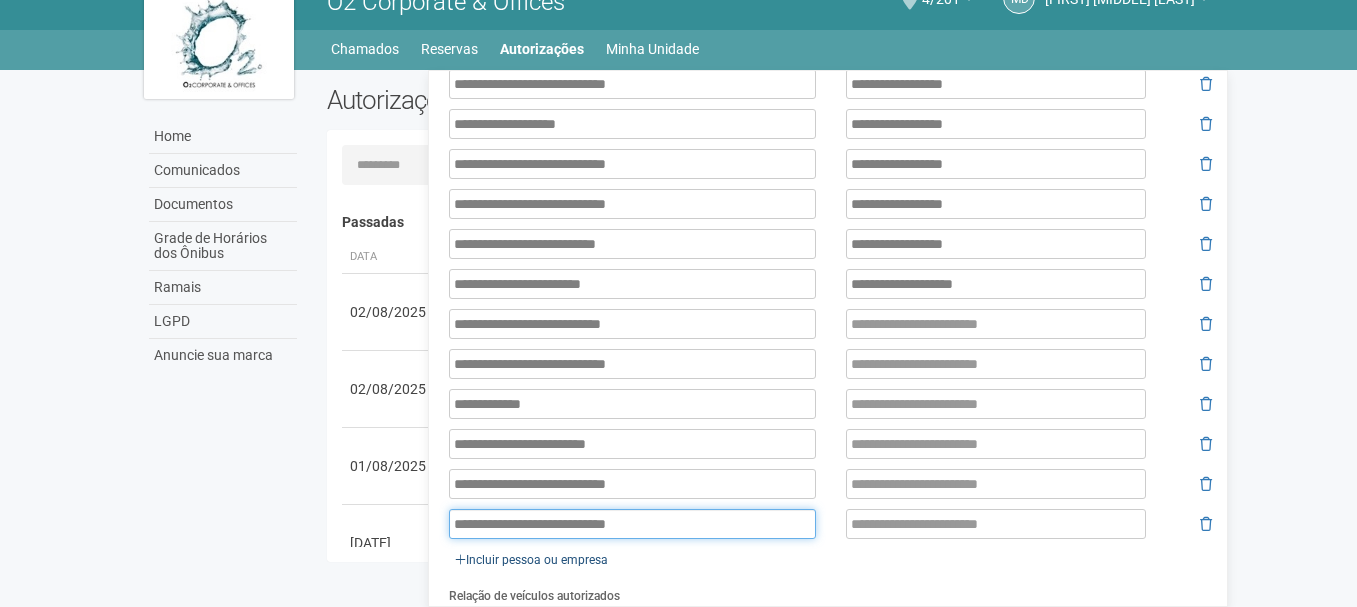type on "**********" 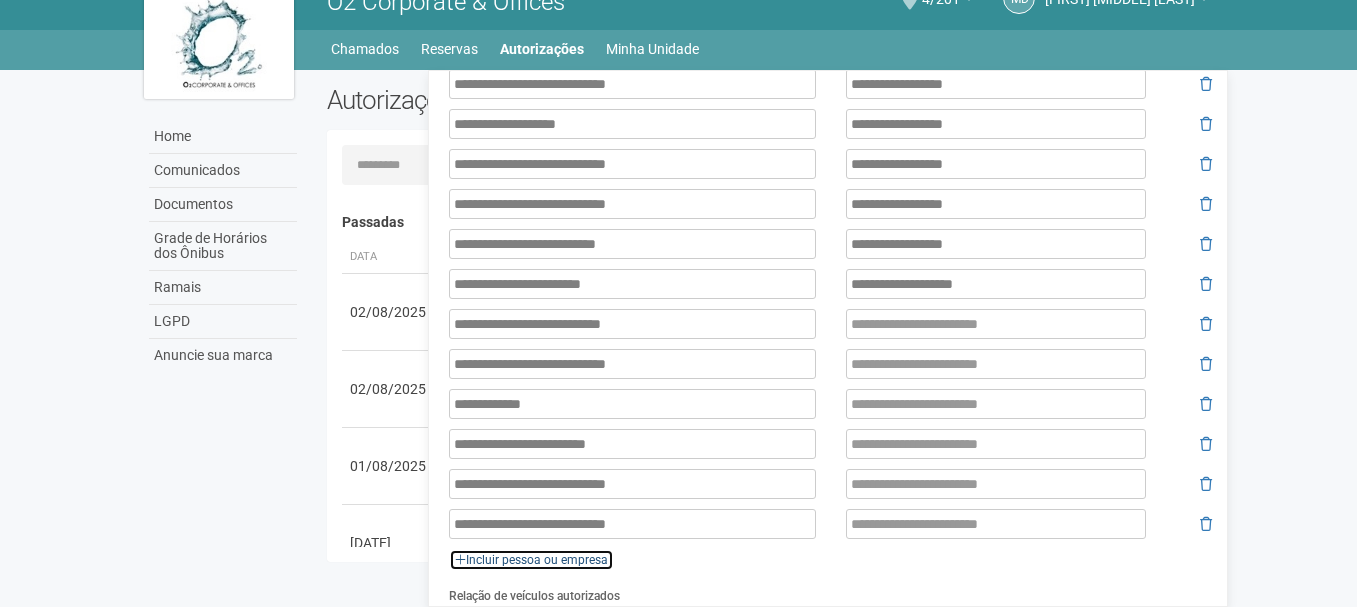 click on "Incluir pessoa ou empresa" at bounding box center [531, 560] 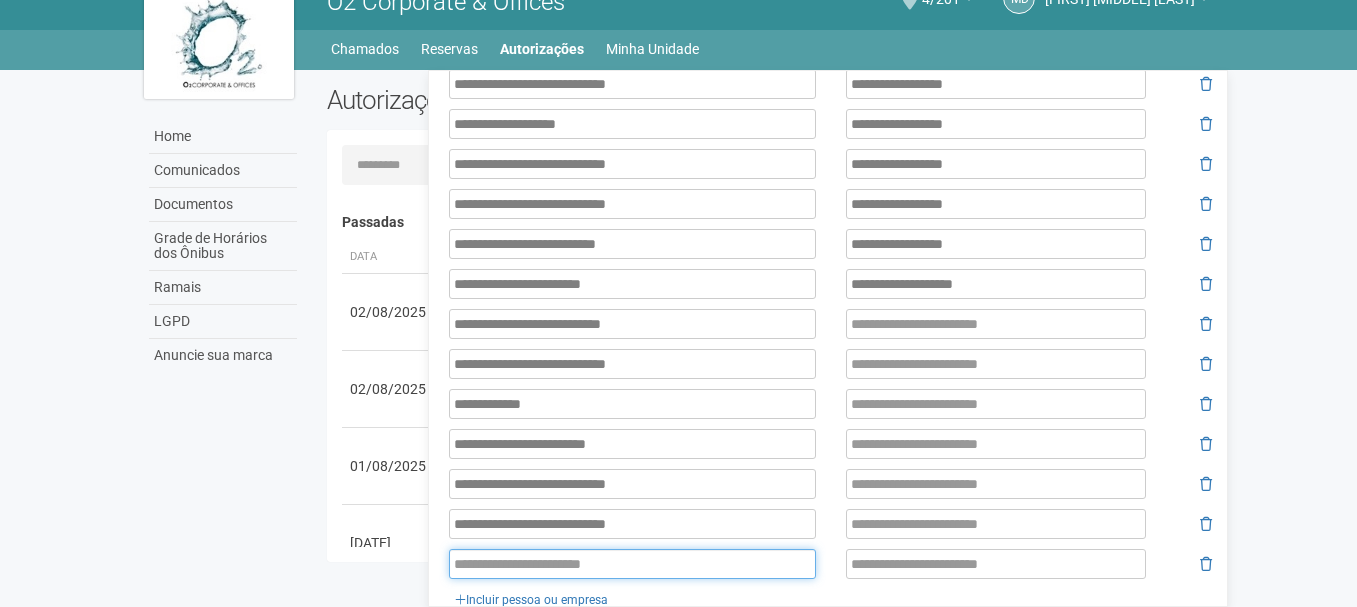 click at bounding box center [632, 564] 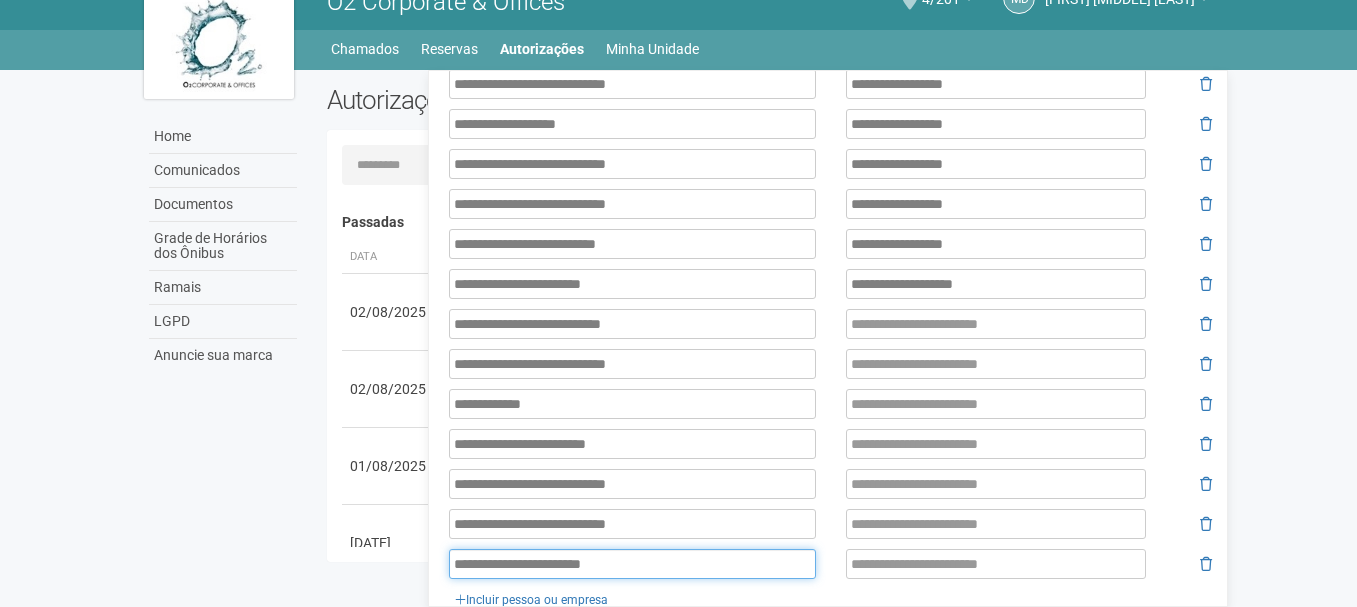 type on "**********" 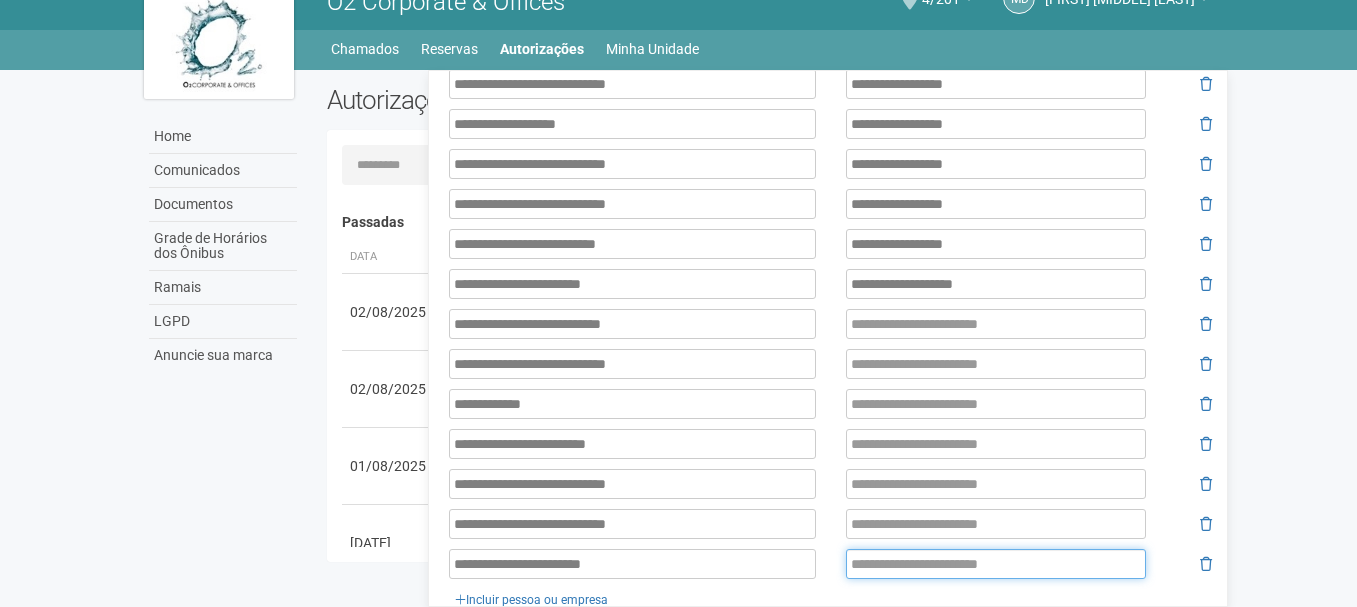 click at bounding box center [996, 564] 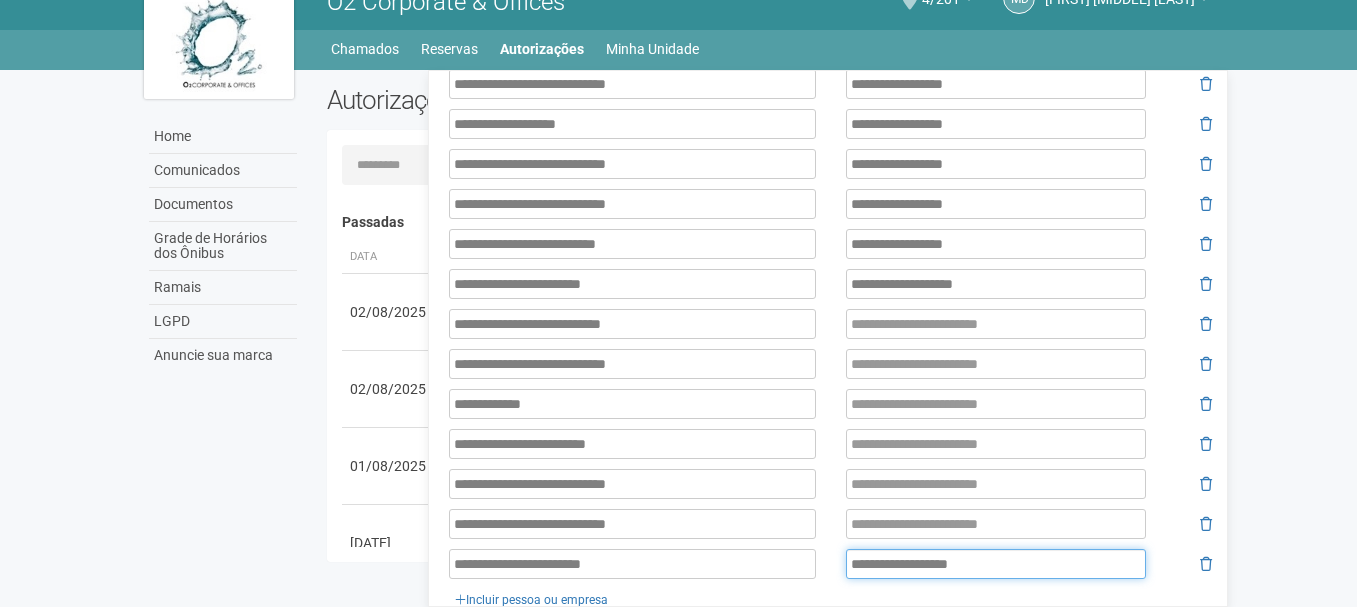 type on "**********" 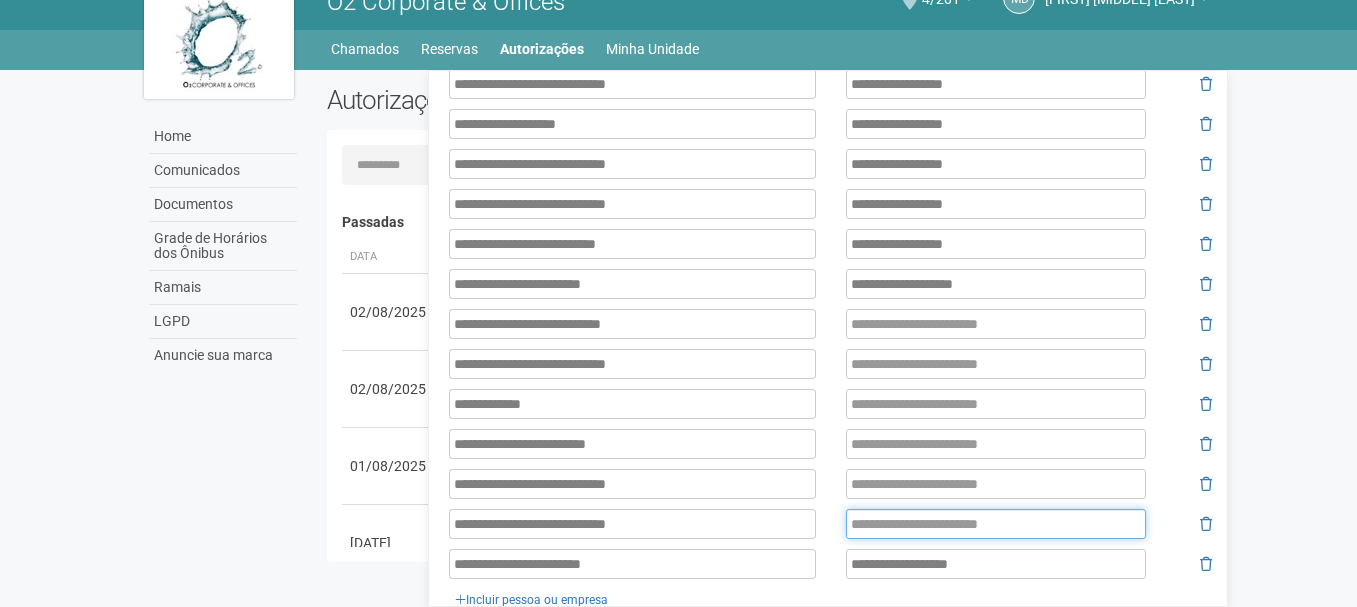 click at bounding box center [996, 524] 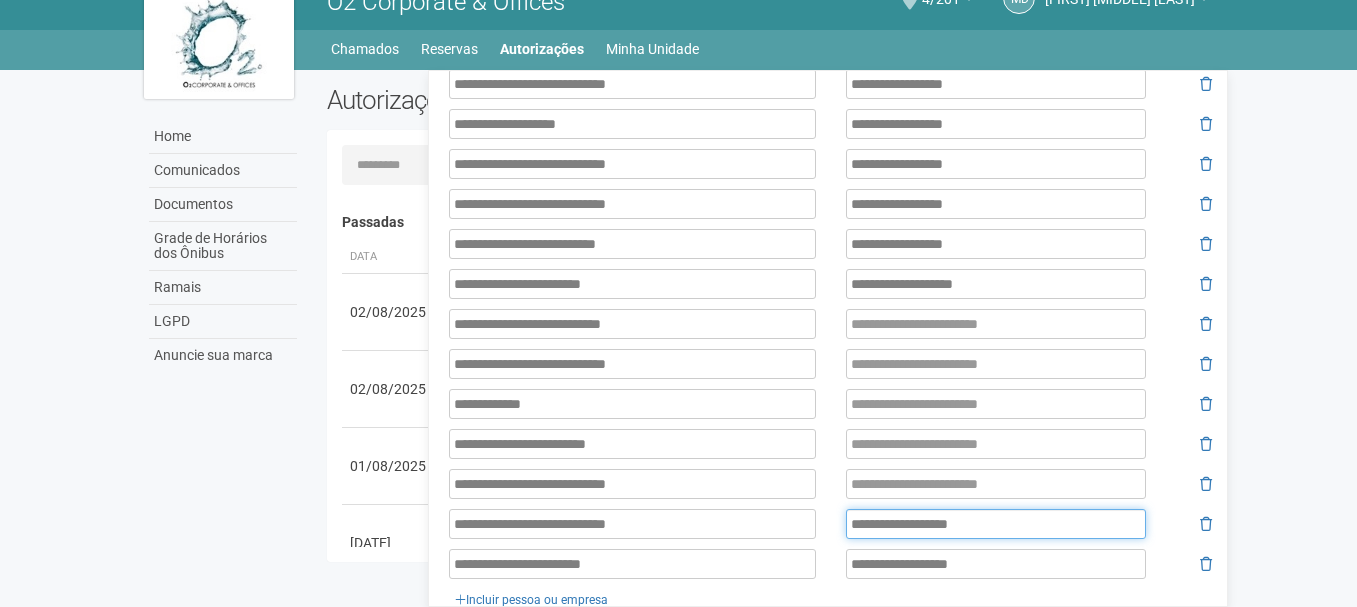 type on "**********" 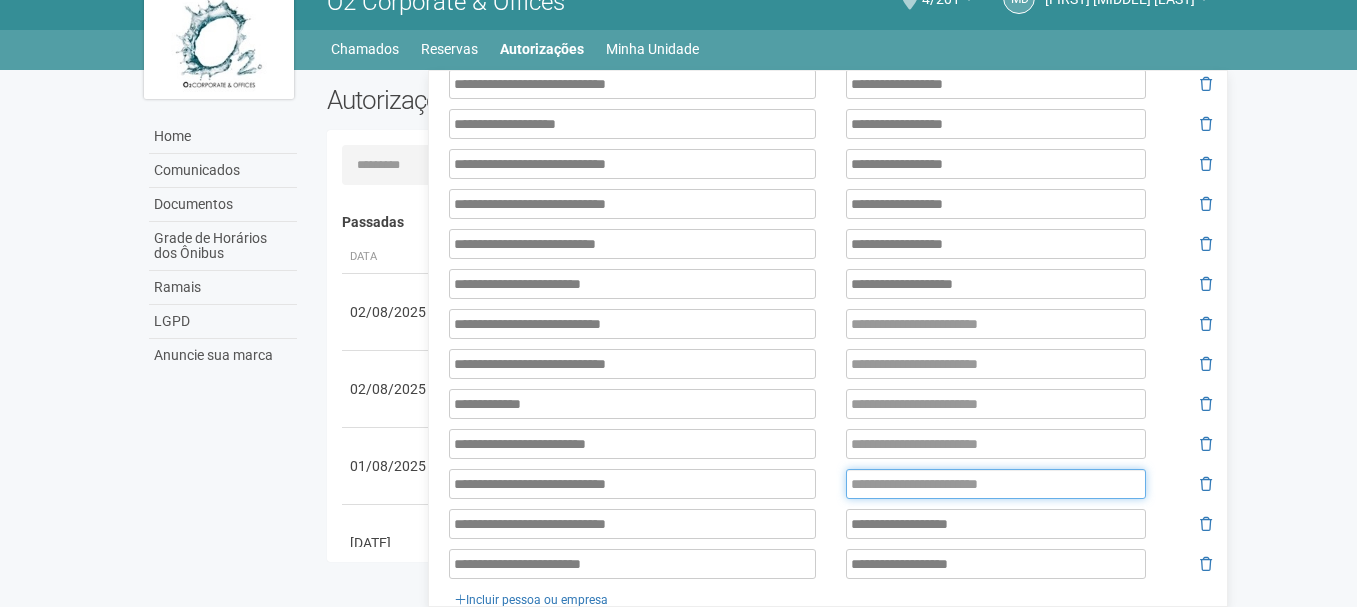 click at bounding box center (996, 484) 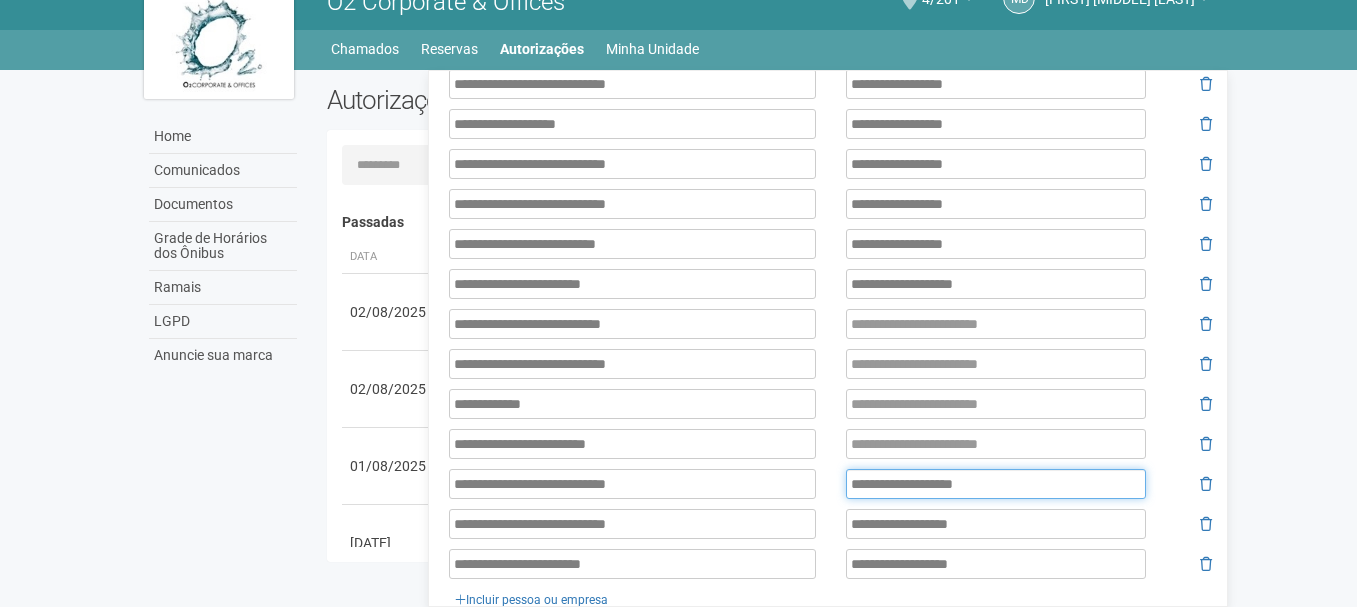 type on "**********" 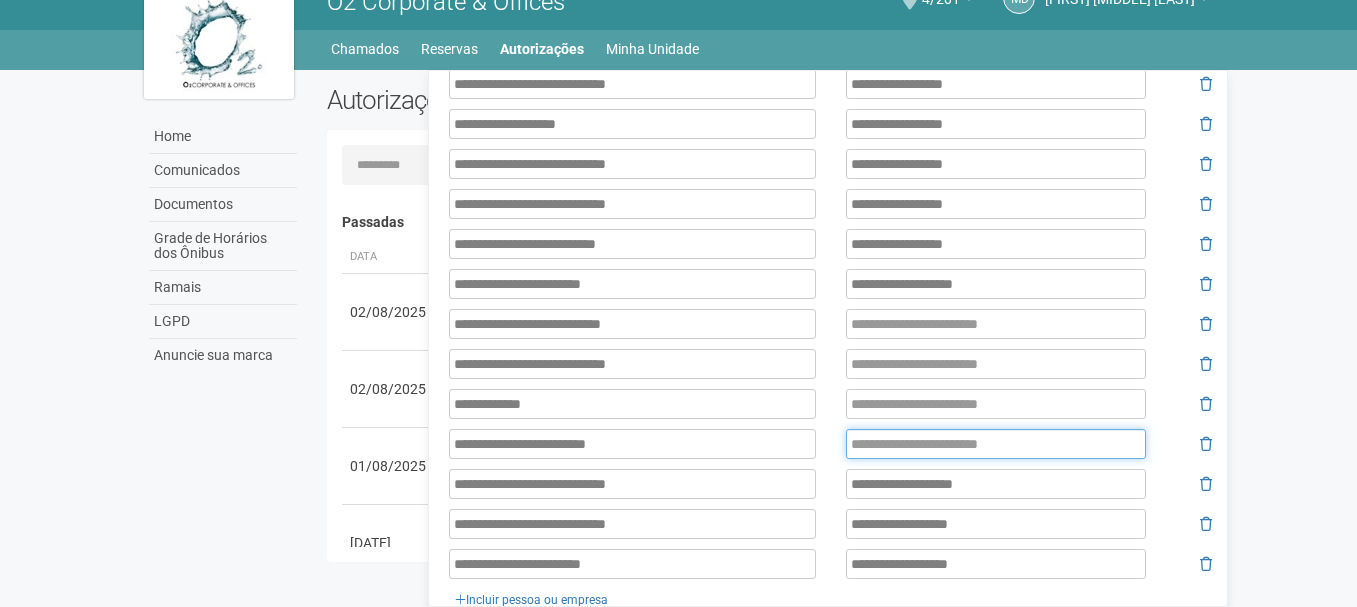 click at bounding box center (996, 444) 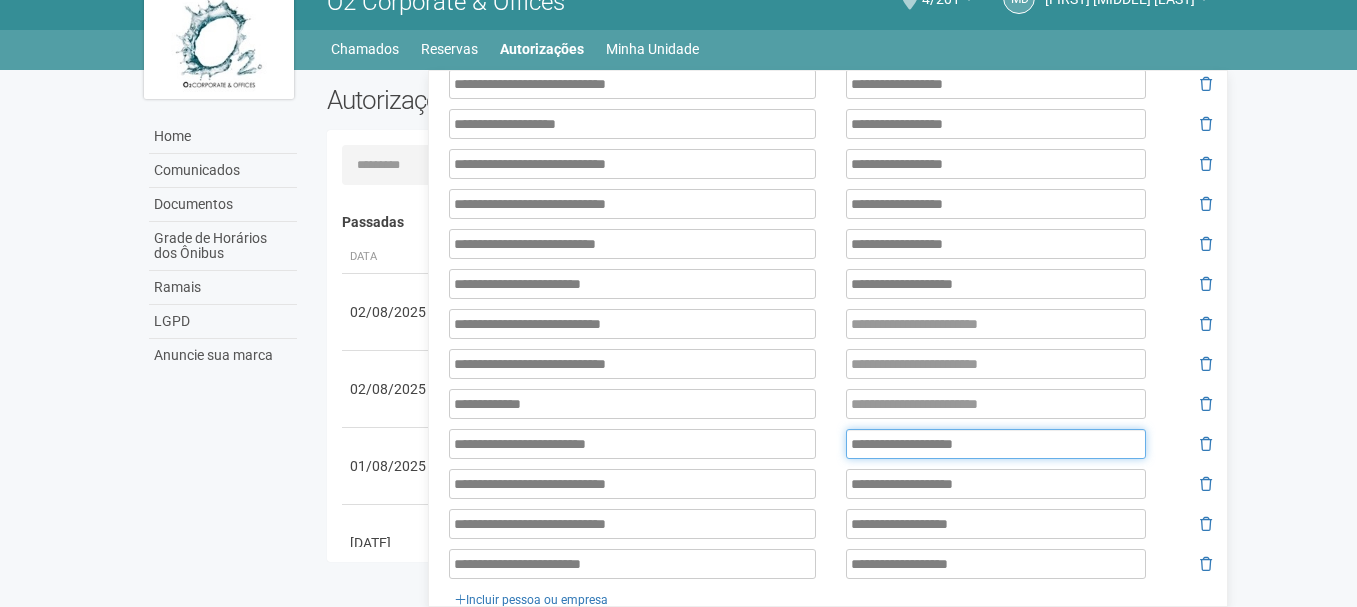 type on "**********" 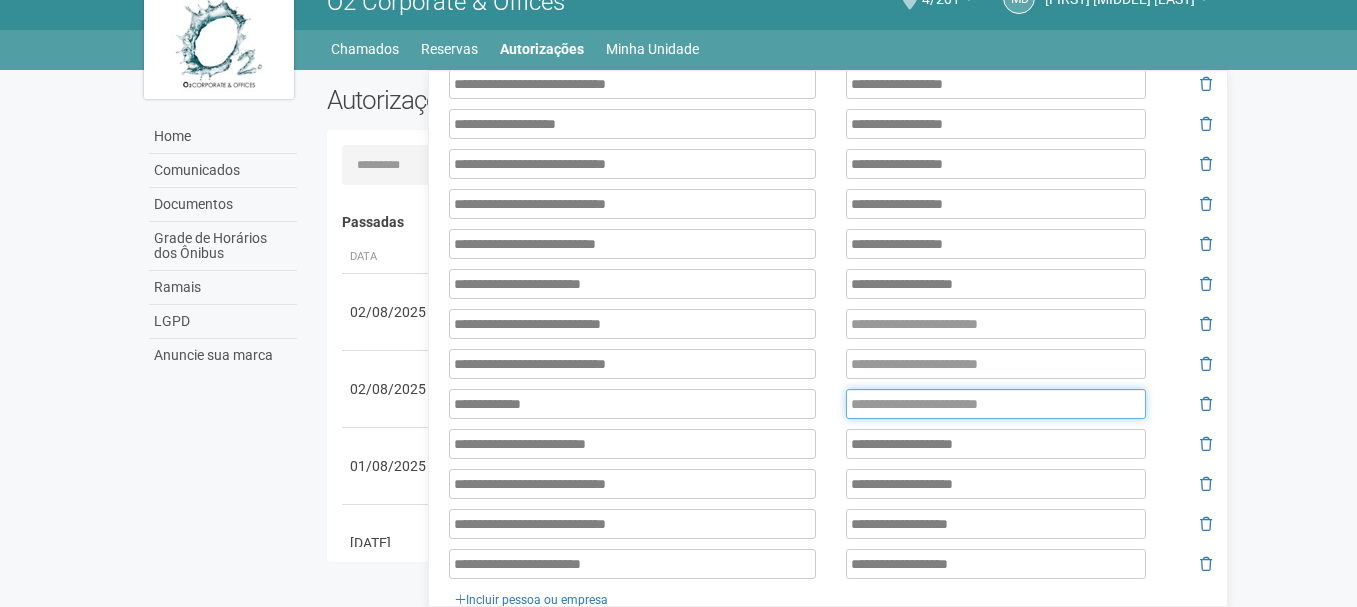 click at bounding box center [996, 404] 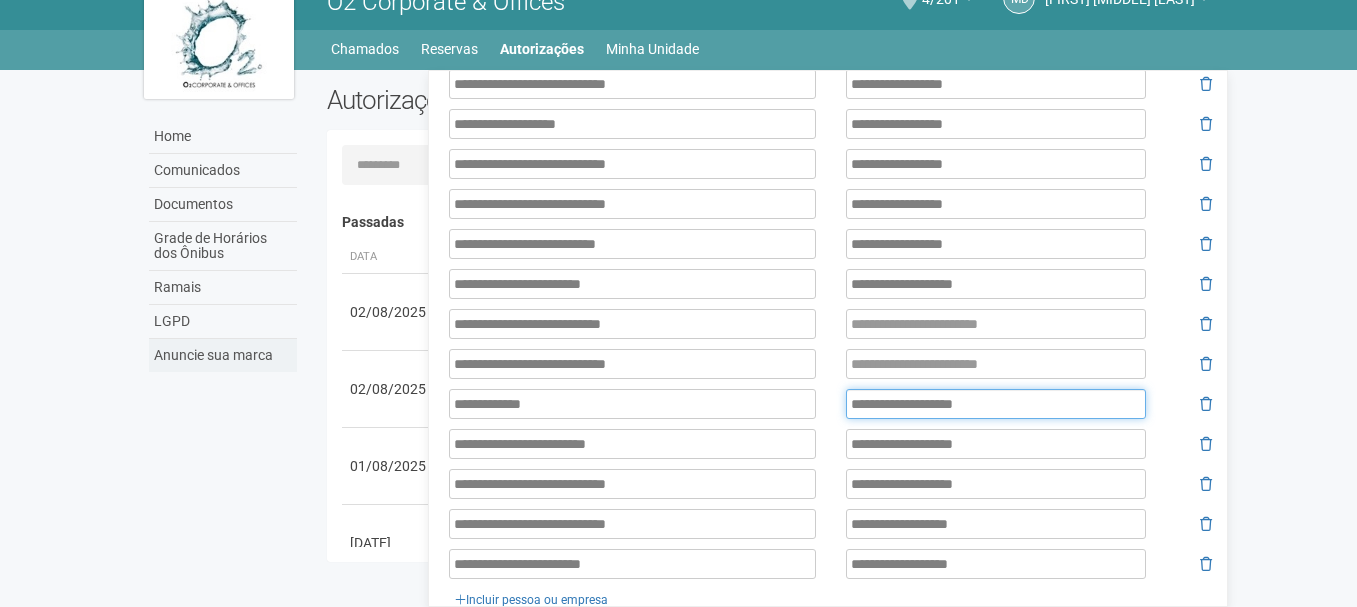 type on "**********" 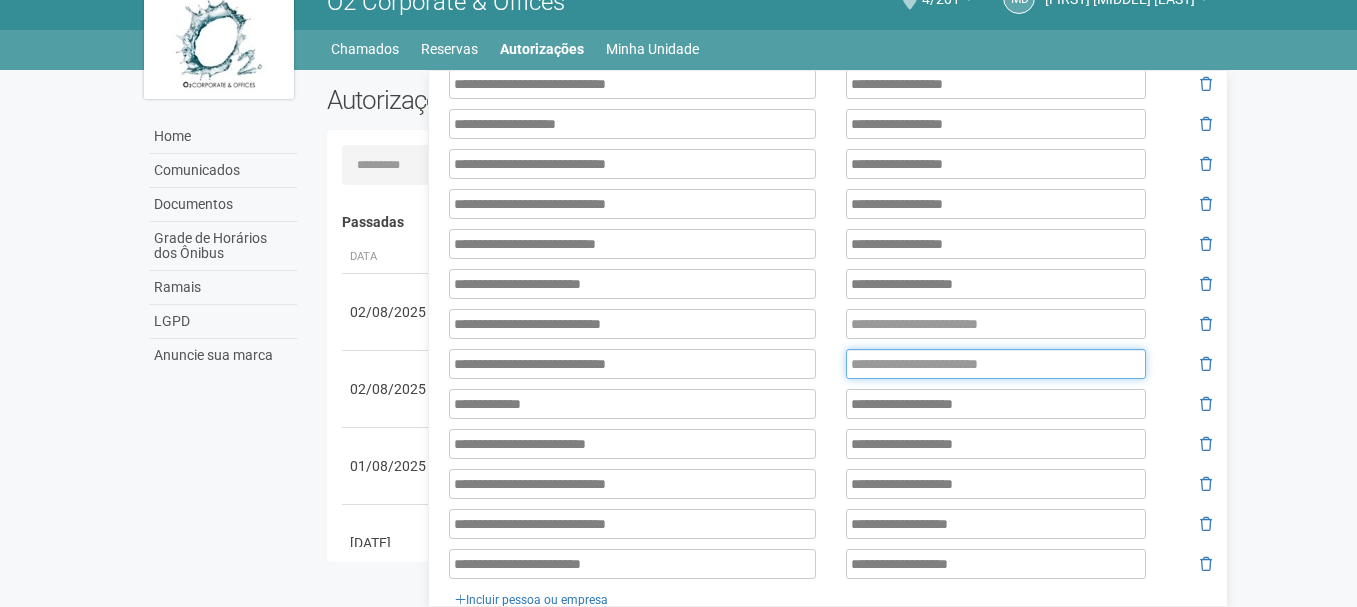 click at bounding box center [996, 364] 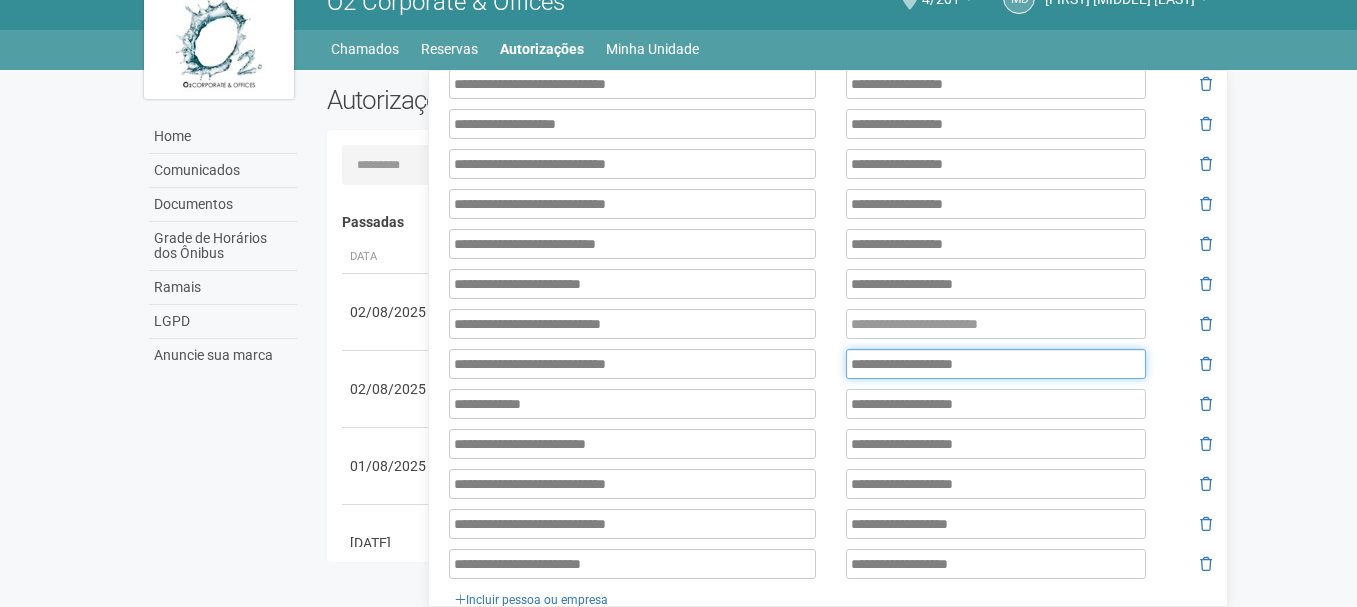 type on "**********" 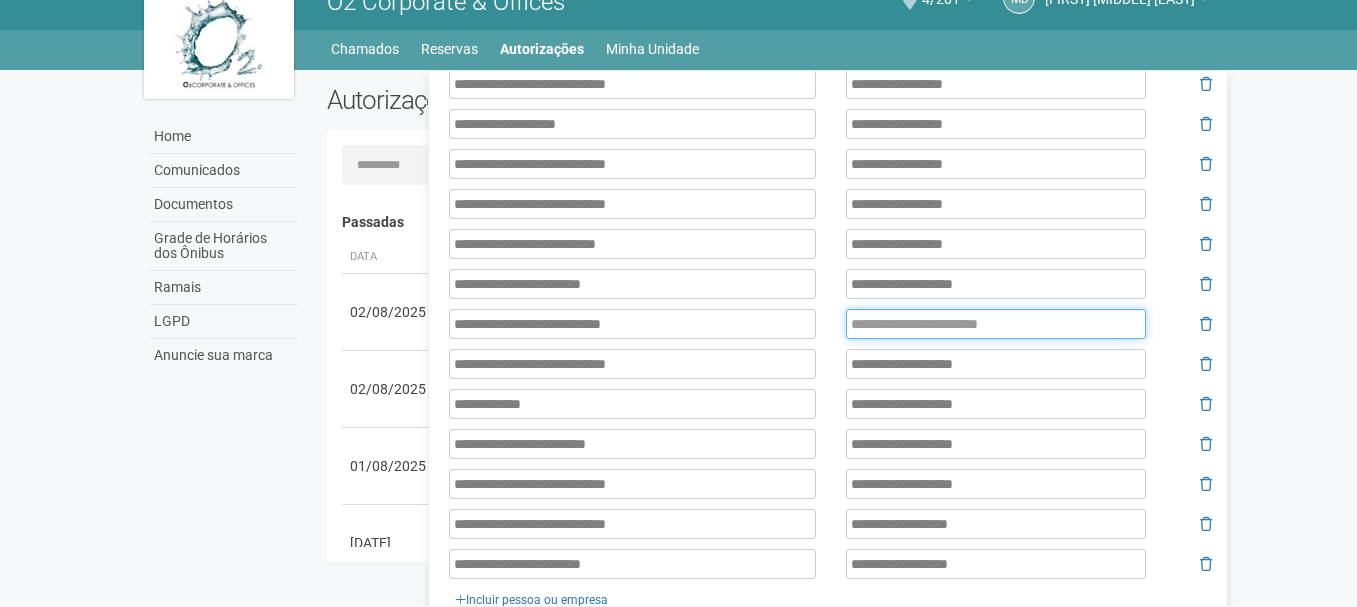 click at bounding box center [996, 324] 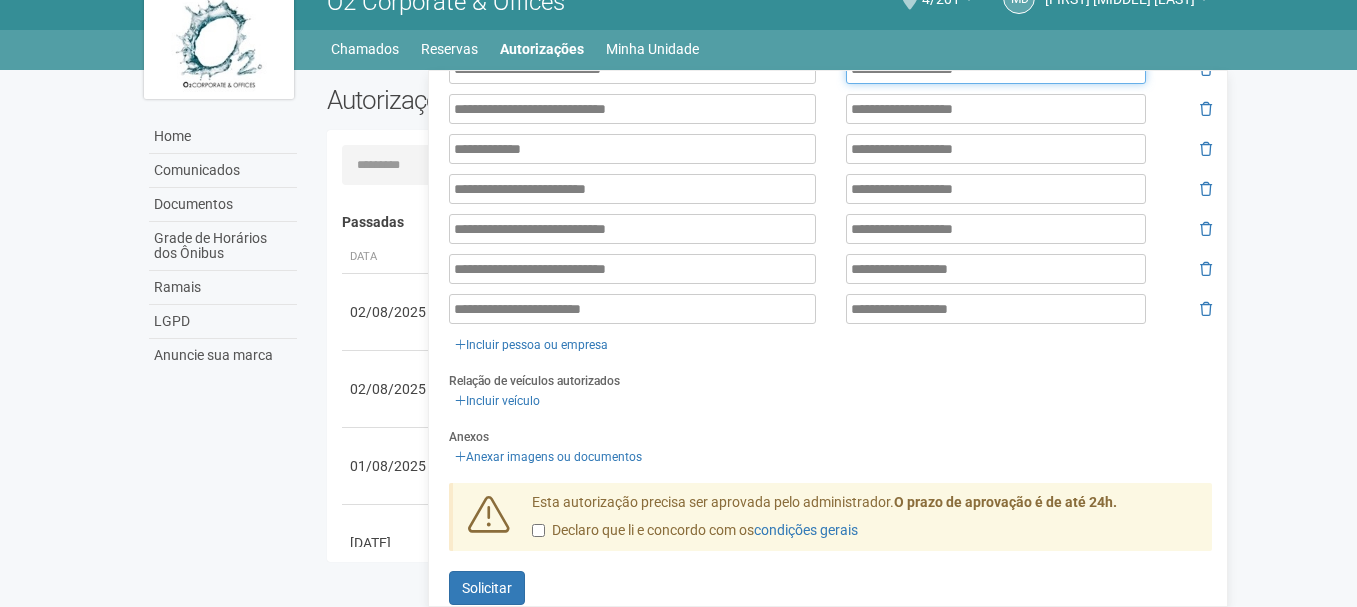 scroll, scrollTop: 1296, scrollLeft: 0, axis: vertical 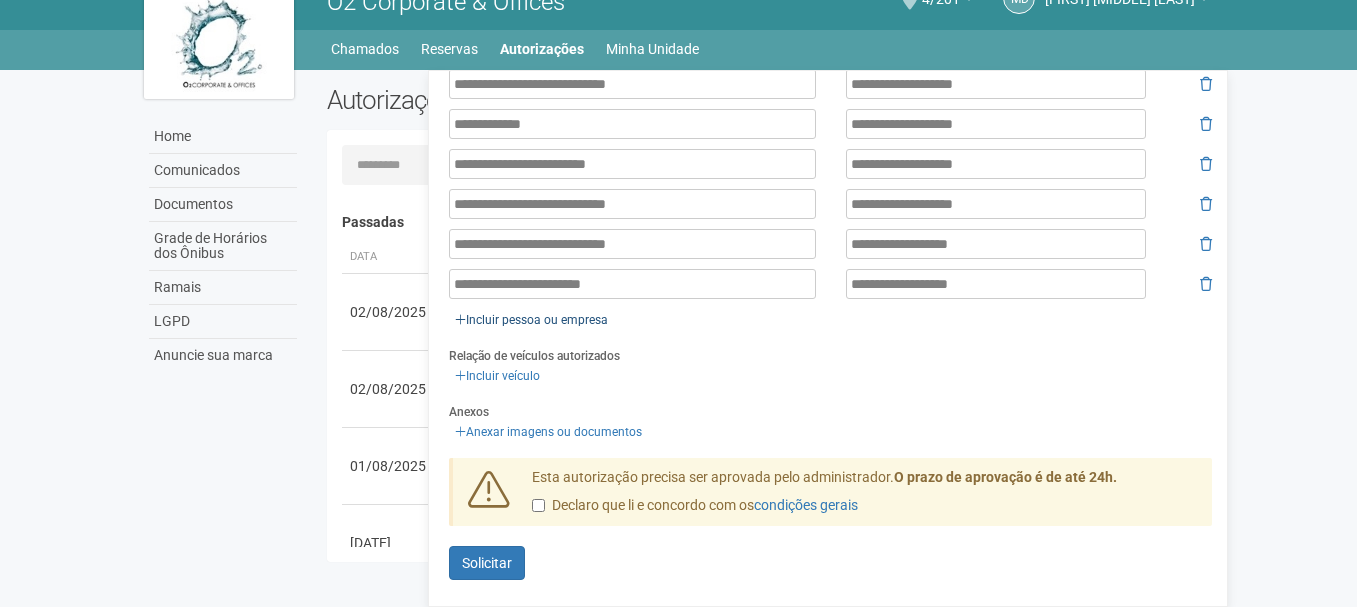 type on "**********" 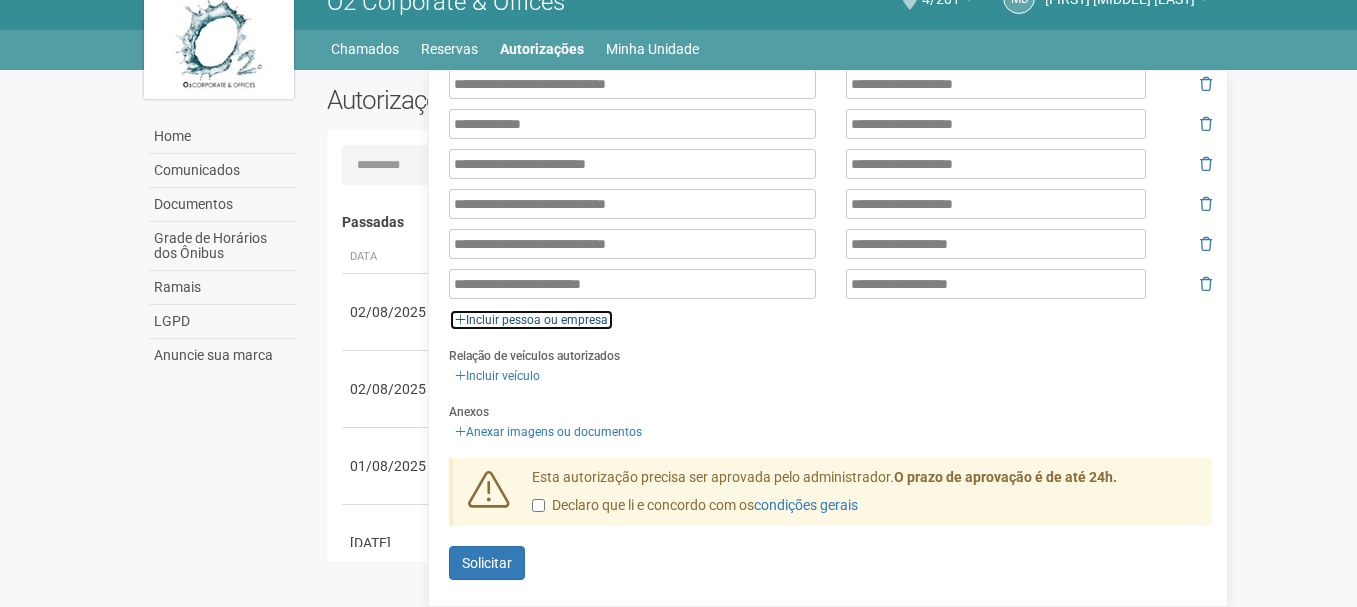 click on "Incluir pessoa ou empresa" at bounding box center (531, 320) 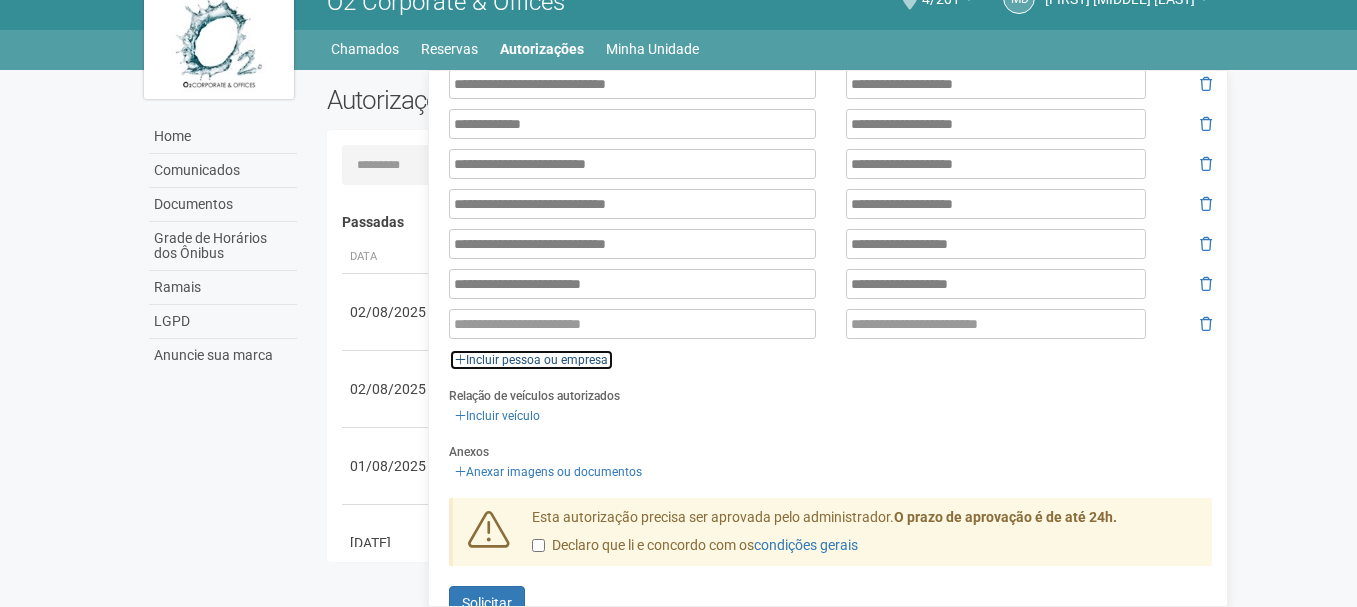 click on "Incluir pessoa ou empresa" at bounding box center (531, 360) 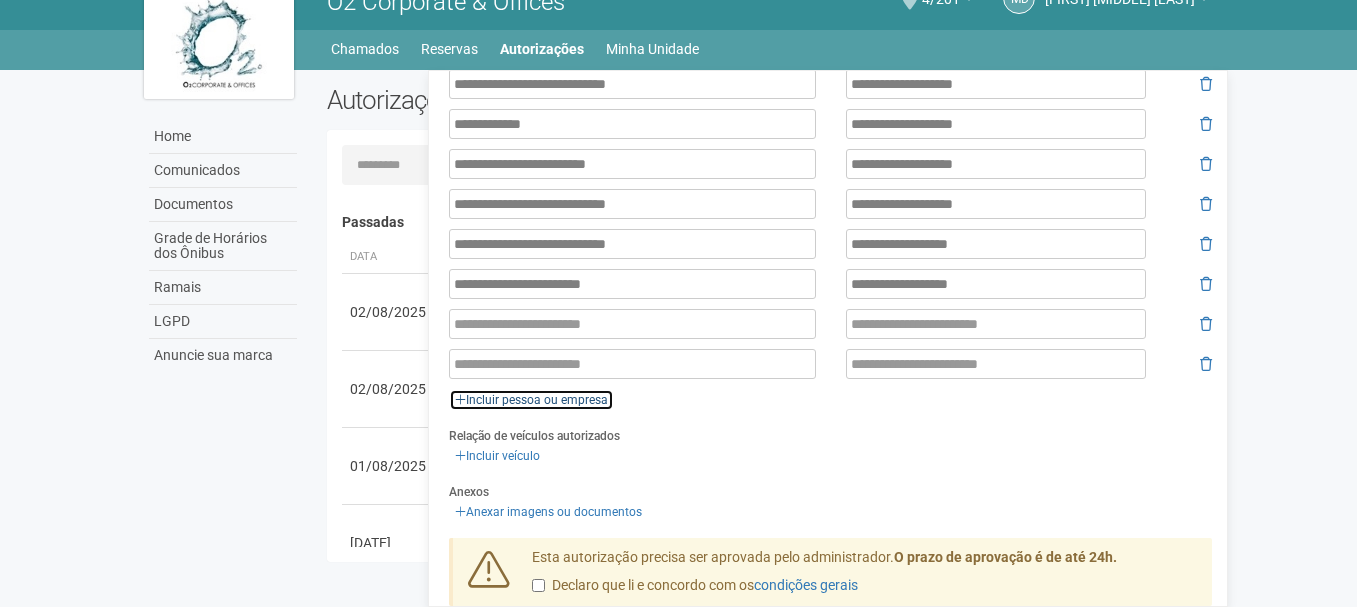 click on "Incluir pessoa ou empresa" at bounding box center (531, 400) 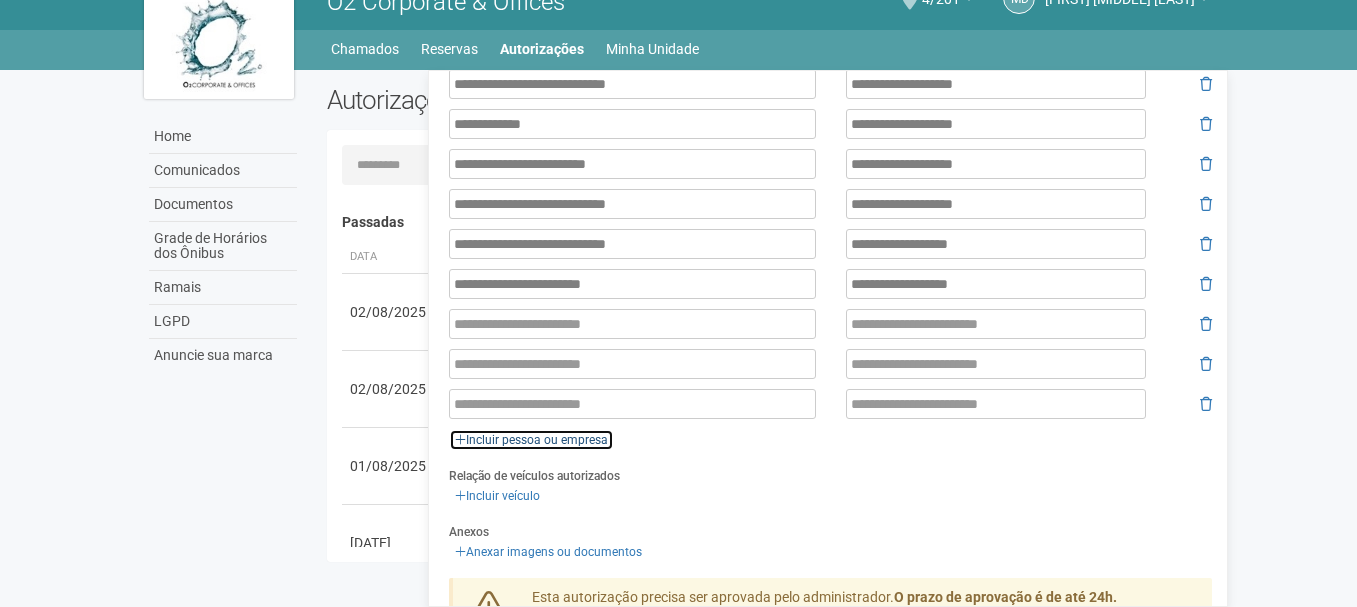 click on "Incluir pessoa ou empresa" at bounding box center (531, 440) 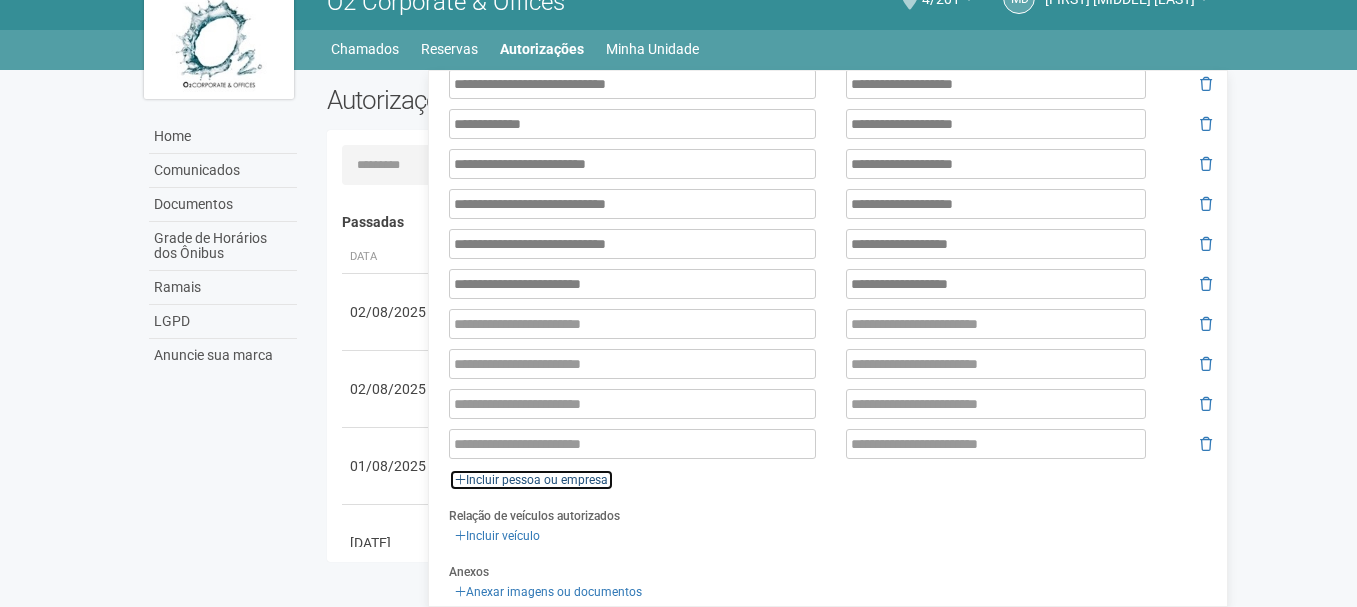 click on "Incluir pessoa ou empresa" at bounding box center [531, 480] 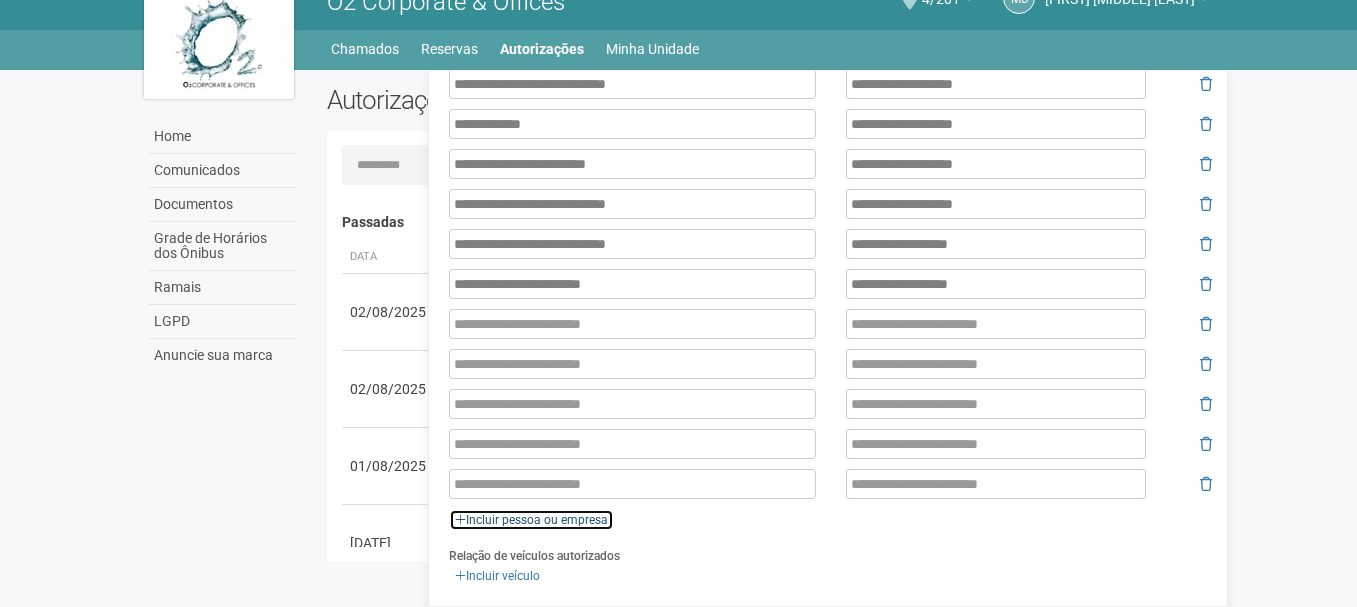 click on "Incluir pessoa ou empresa" at bounding box center [531, 520] 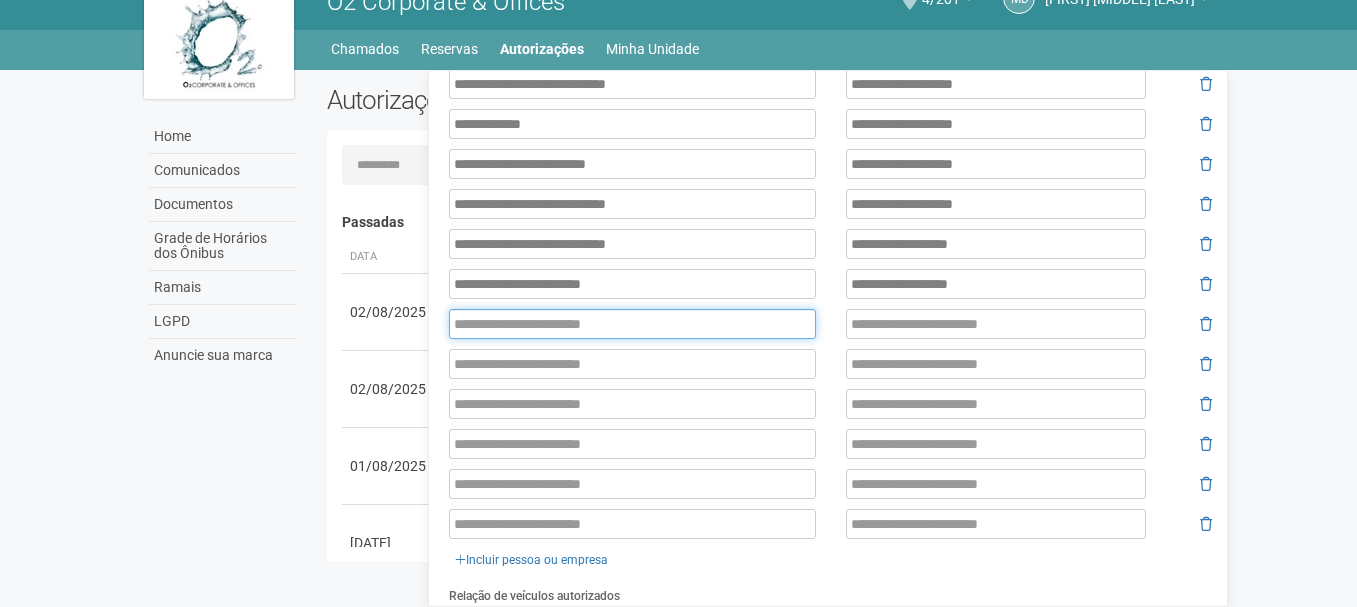 click at bounding box center (632, 324) 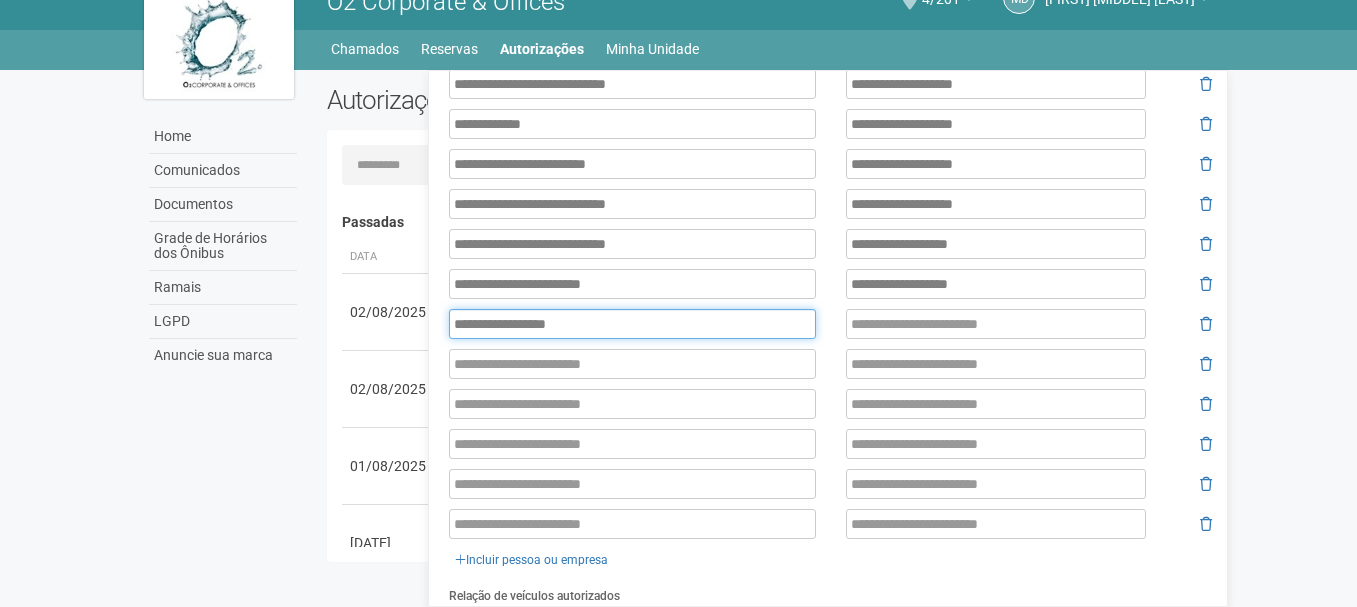 type on "**********" 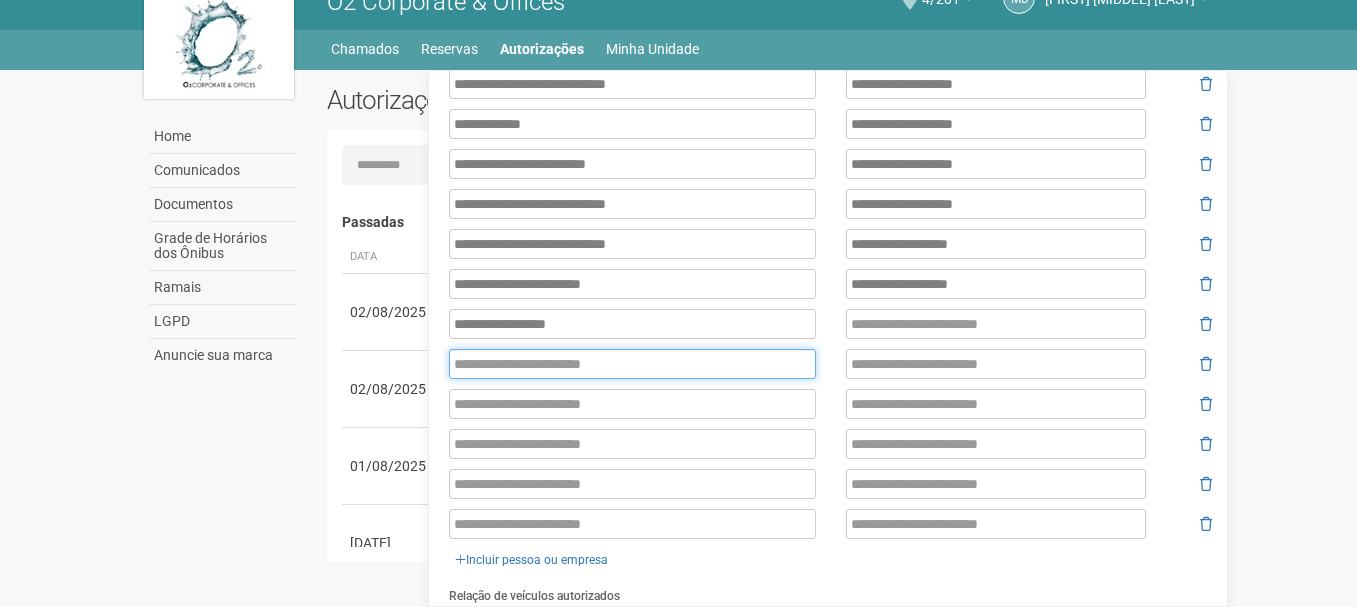 click at bounding box center [632, 364] 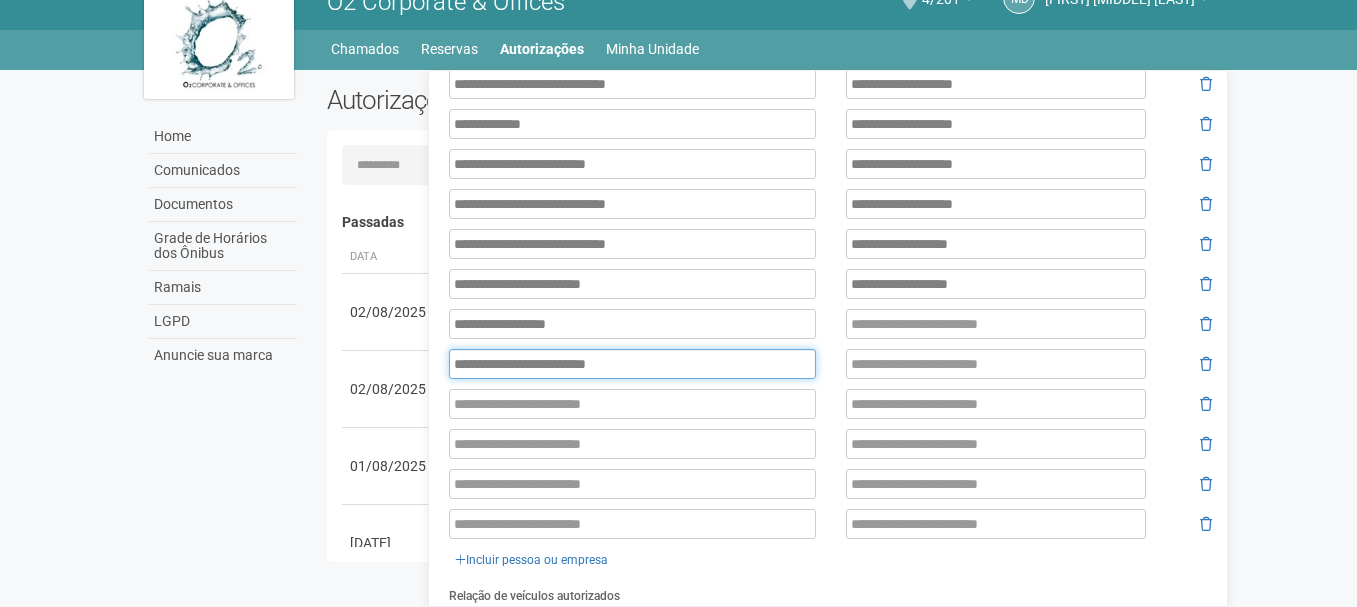 type on "**********" 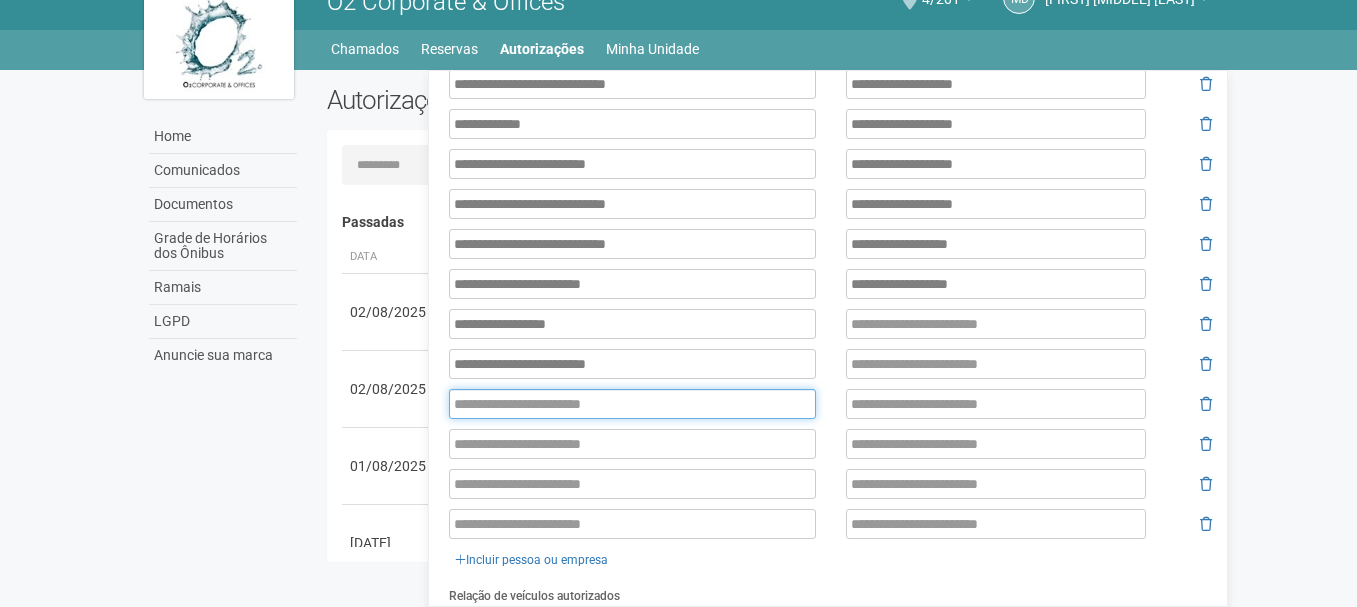 click at bounding box center (632, 404) 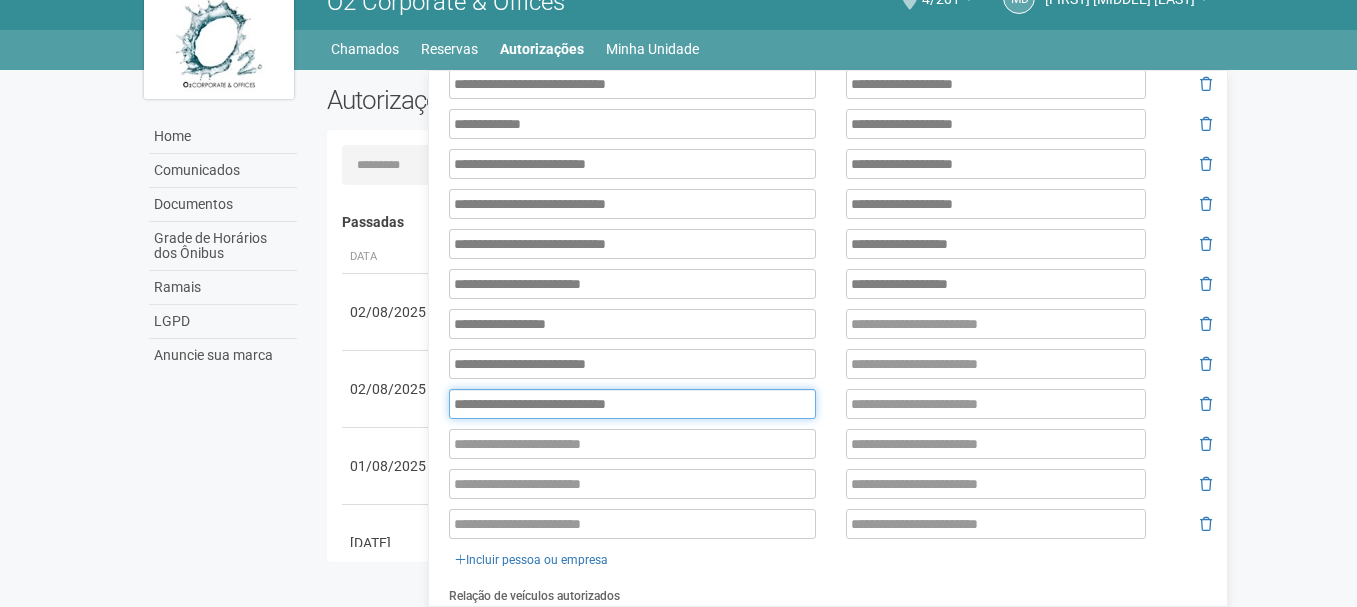 type on "**********" 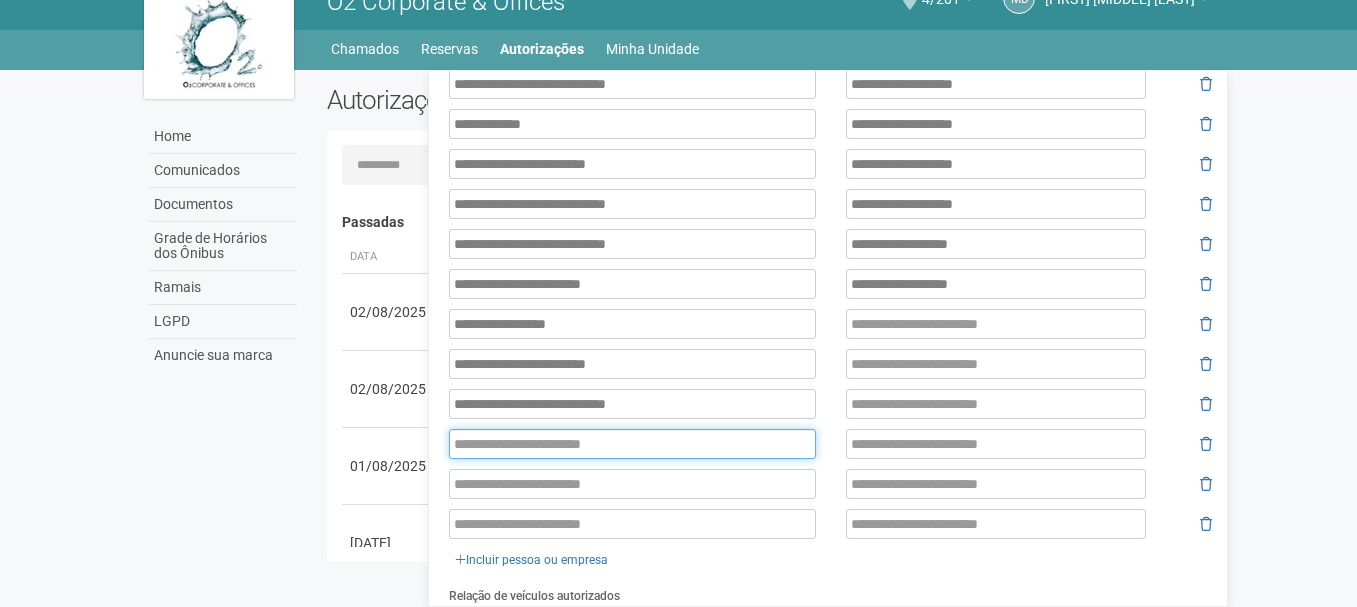 click at bounding box center (632, 444) 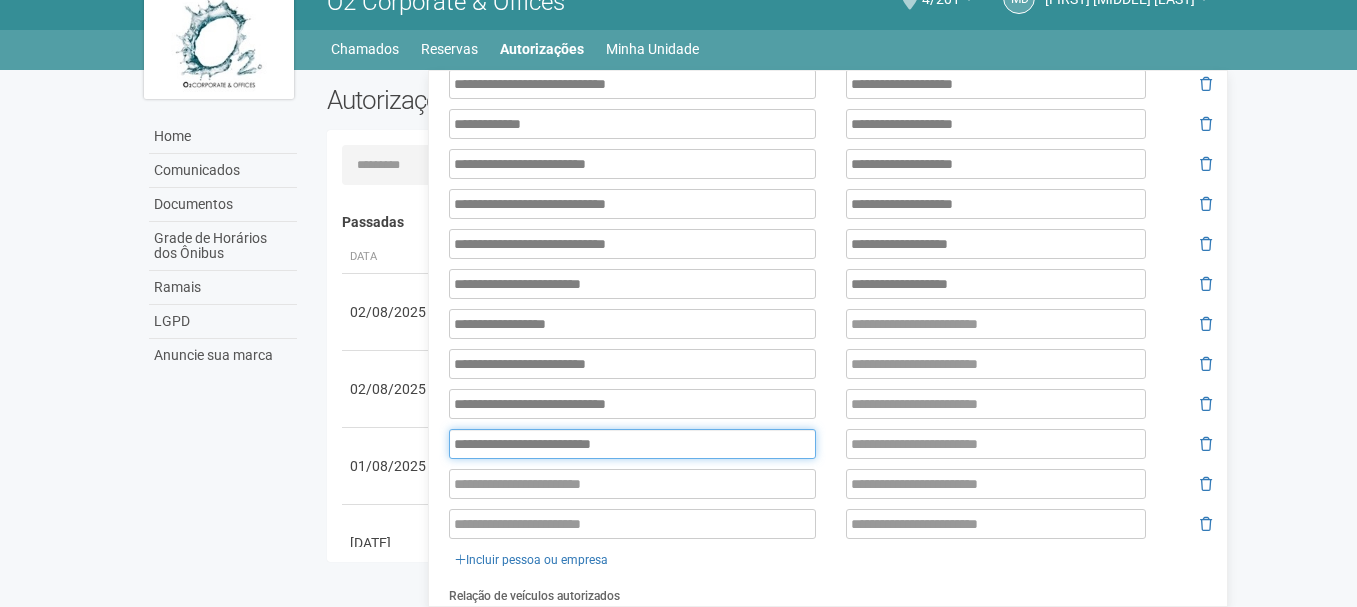 type on "**********" 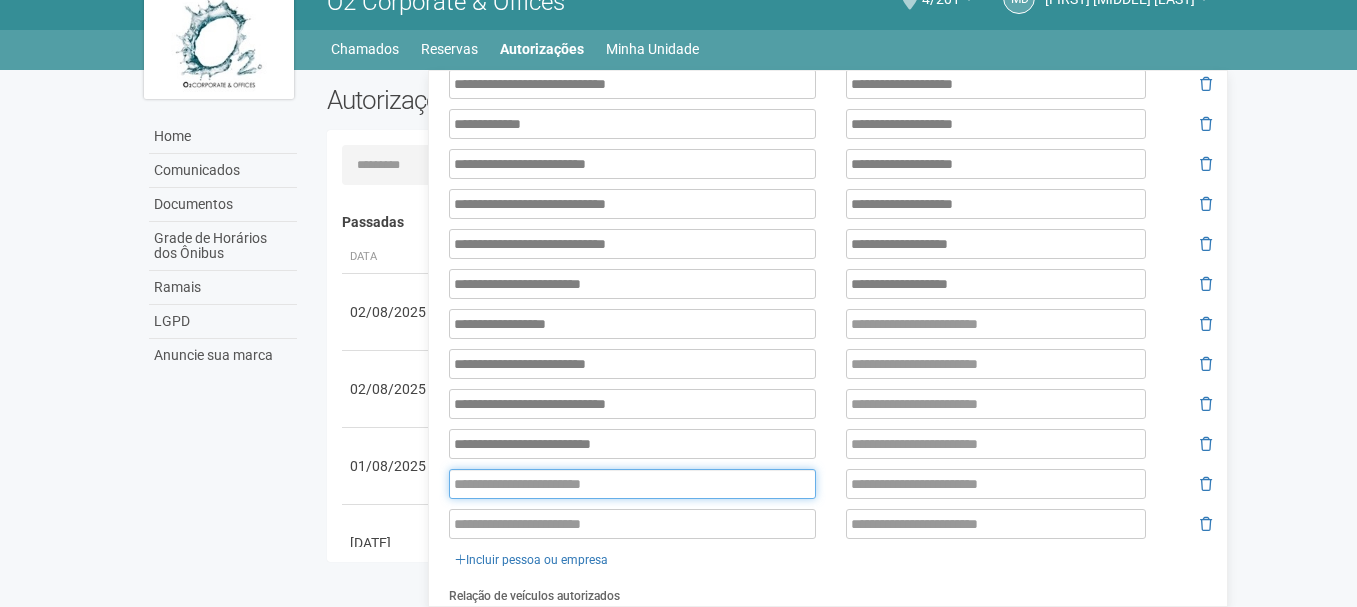 click at bounding box center [632, 484] 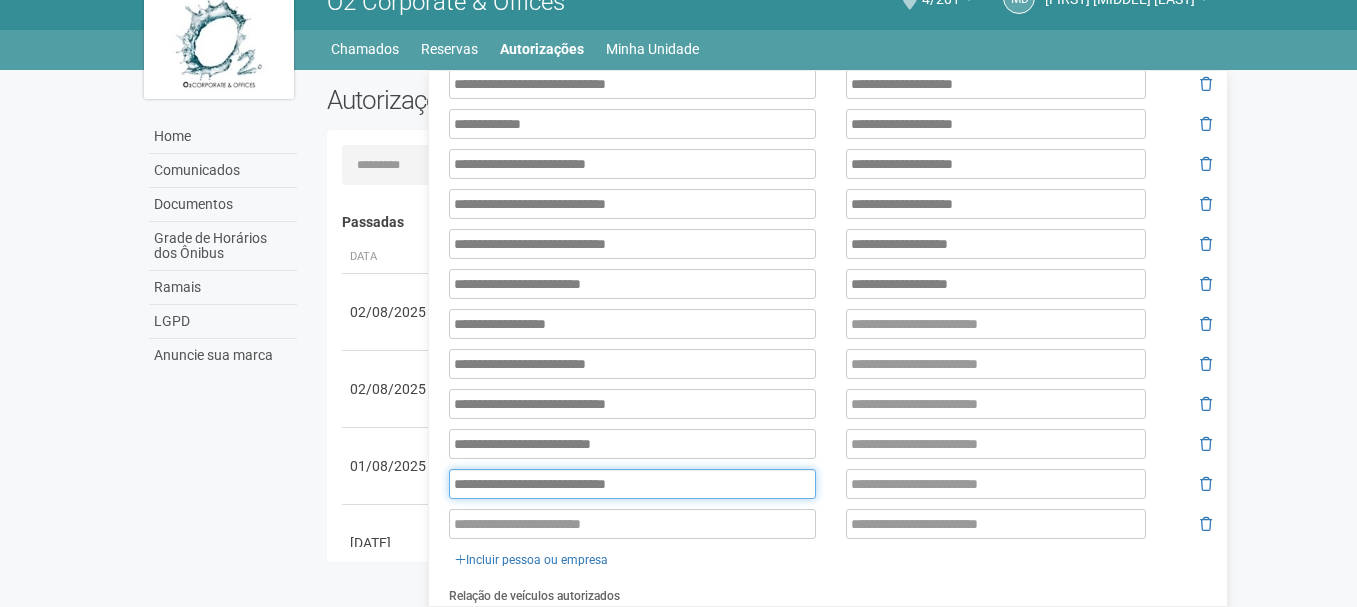 type on "**********" 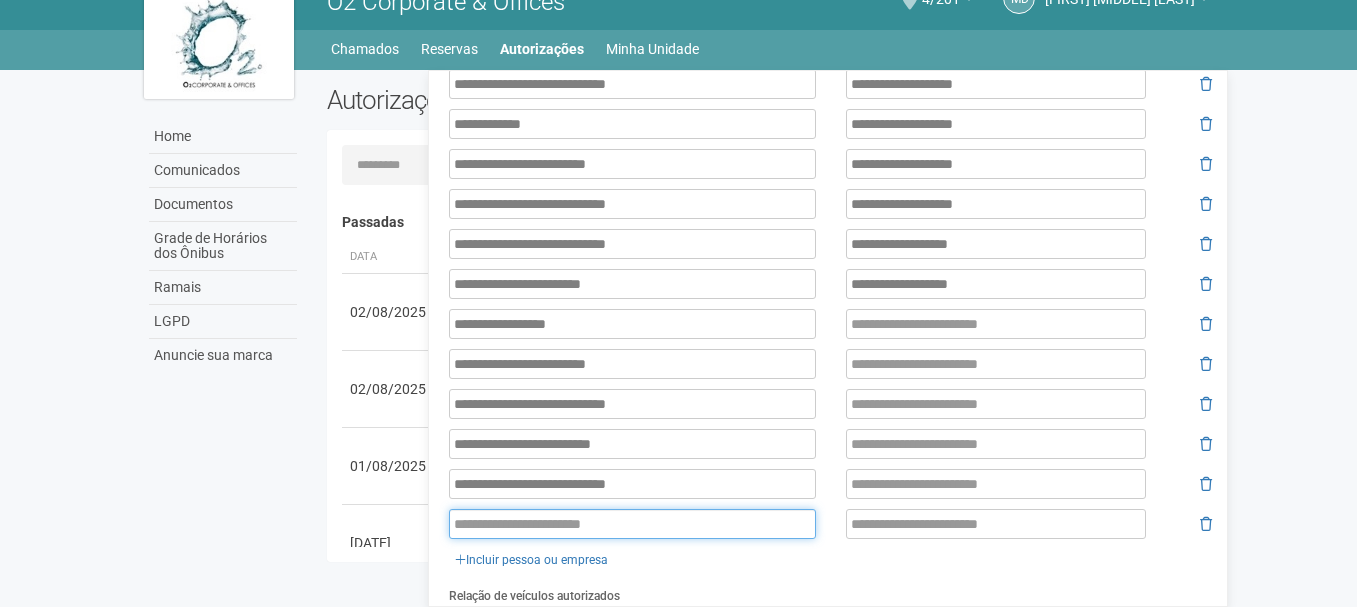 click at bounding box center [632, 524] 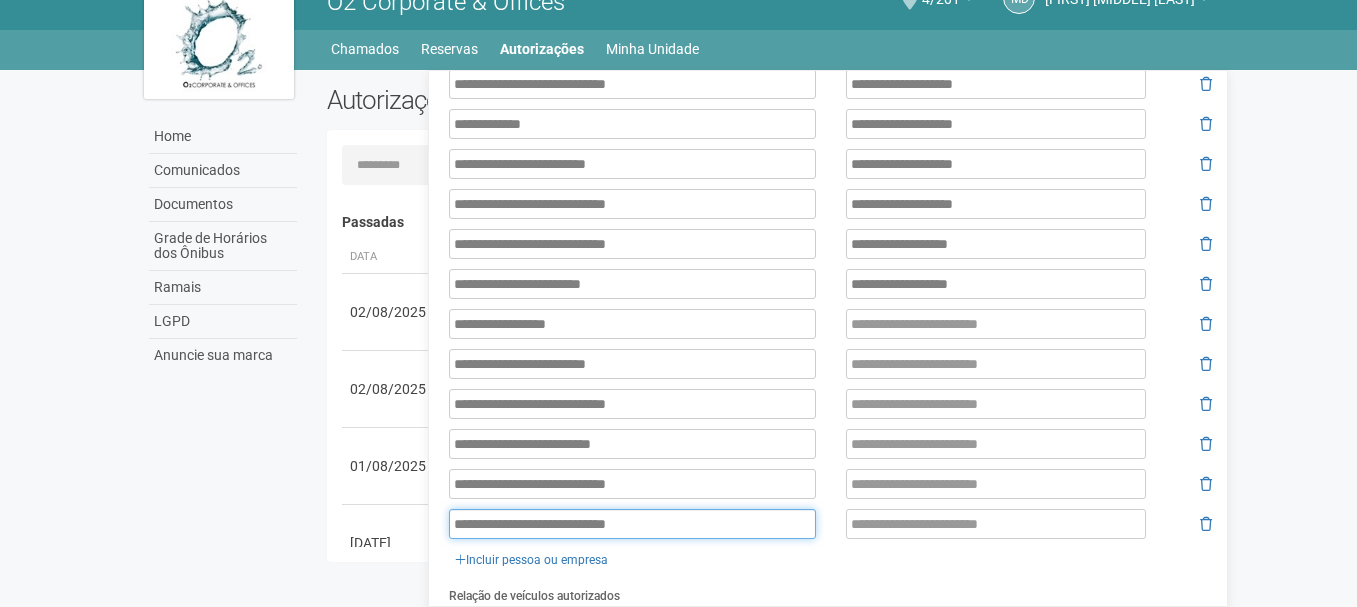 type on "**********" 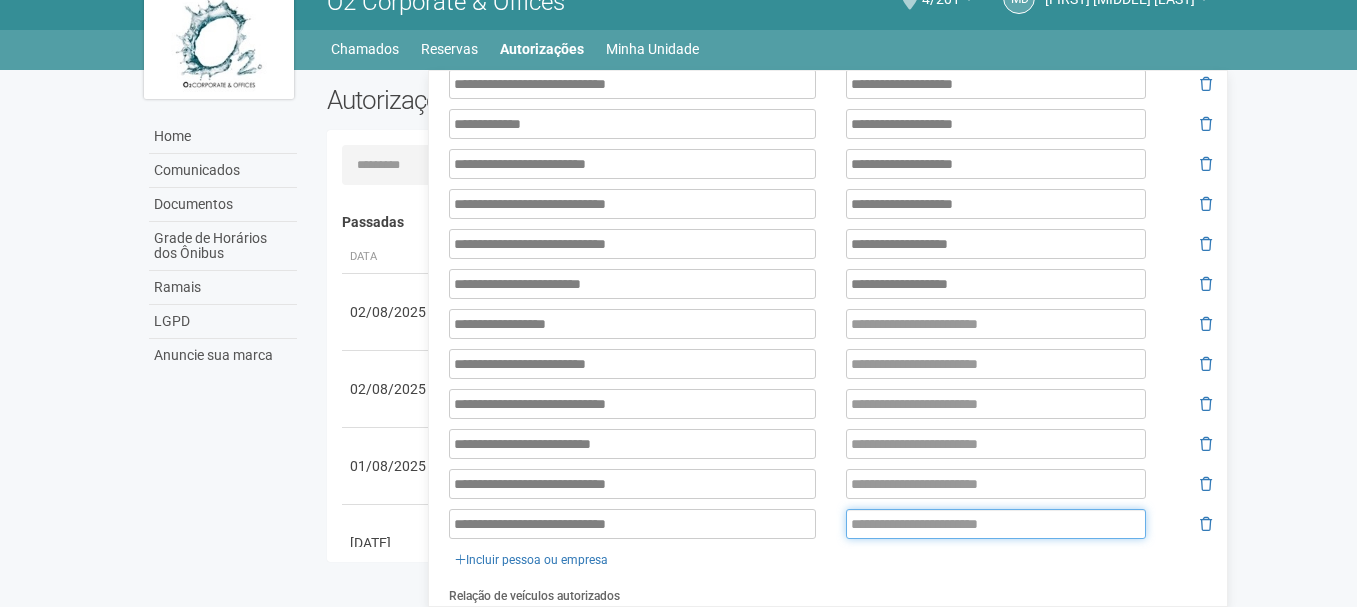 click at bounding box center [996, 524] 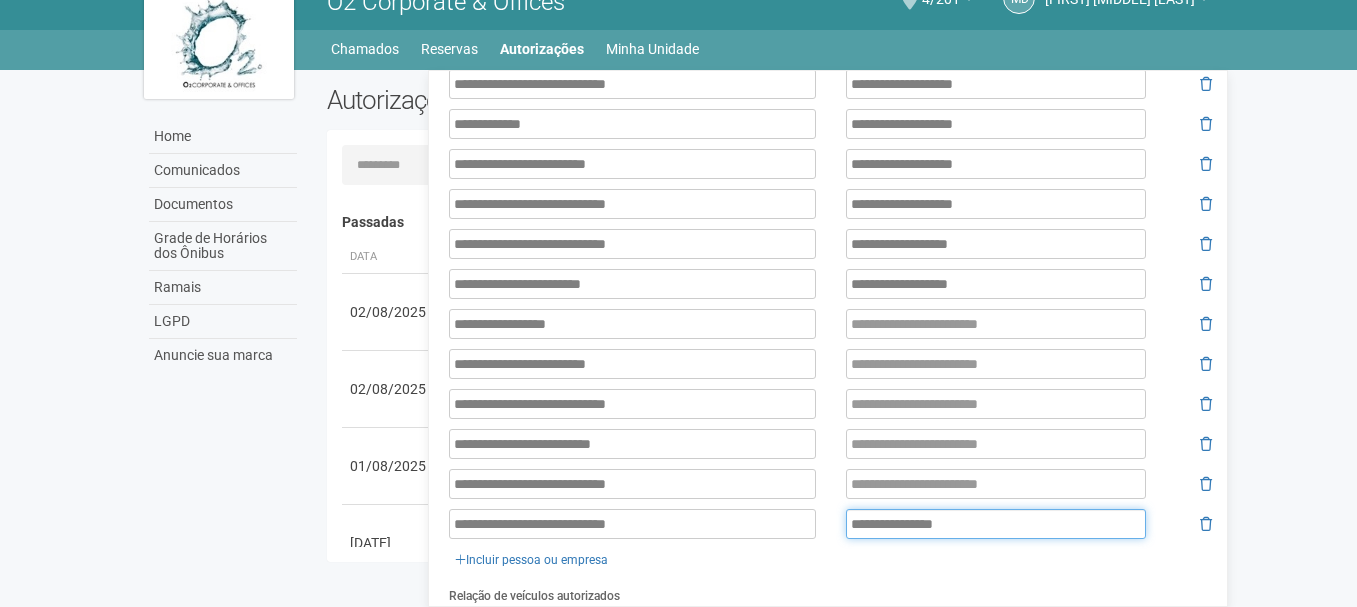 type on "**********" 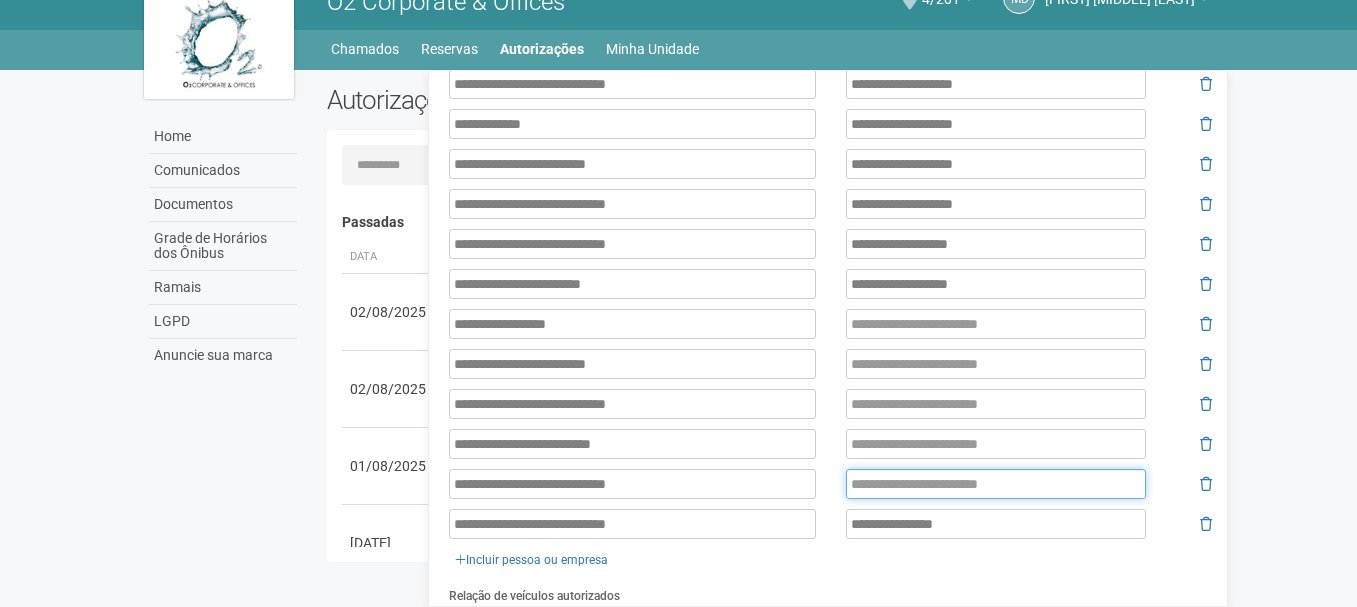 click at bounding box center (996, 484) 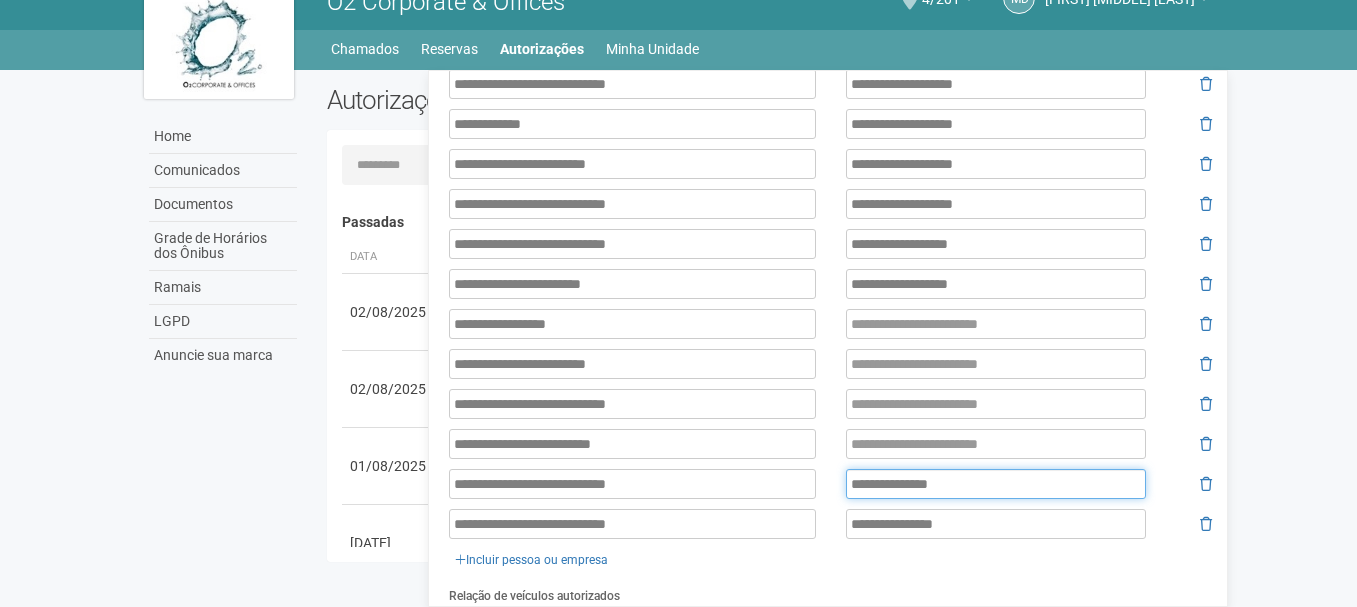 type on "**********" 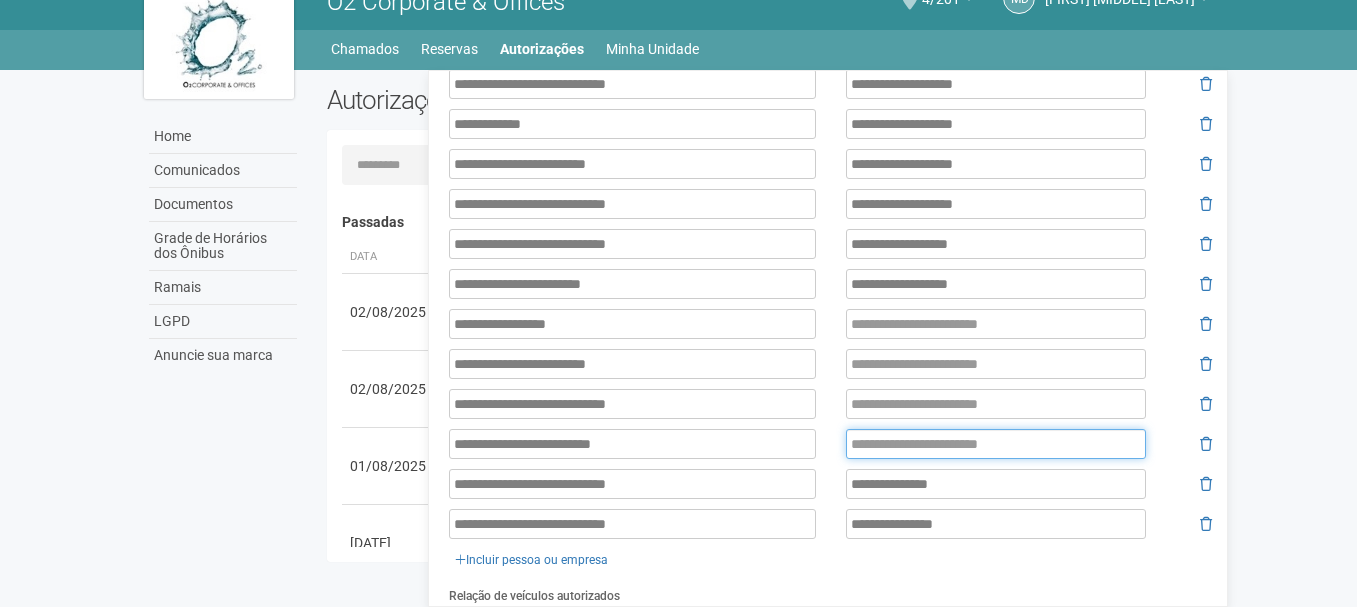 click at bounding box center (996, 444) 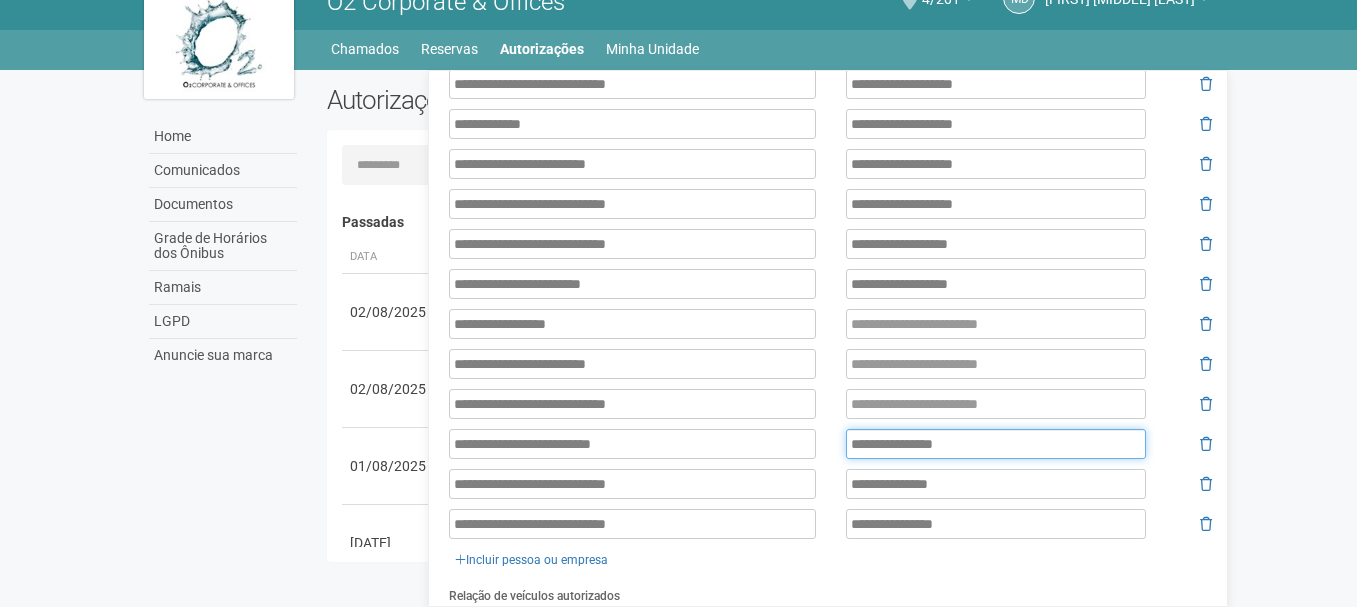 type on "**********" 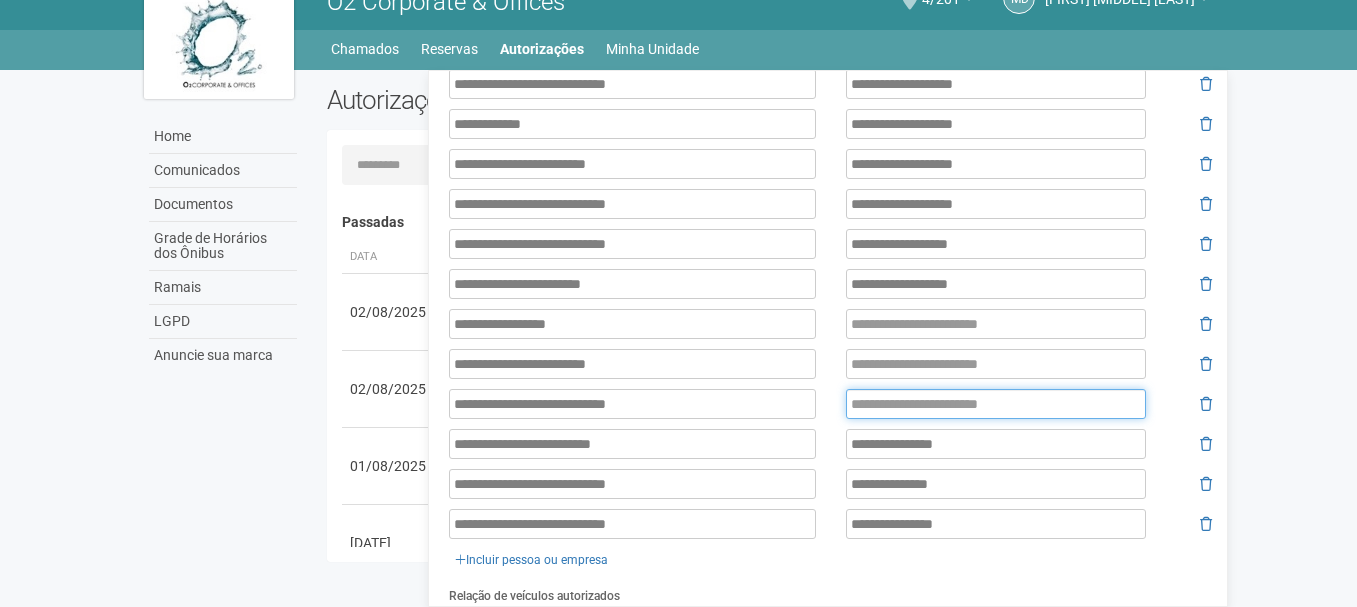 click at bounding box center (996, 404) 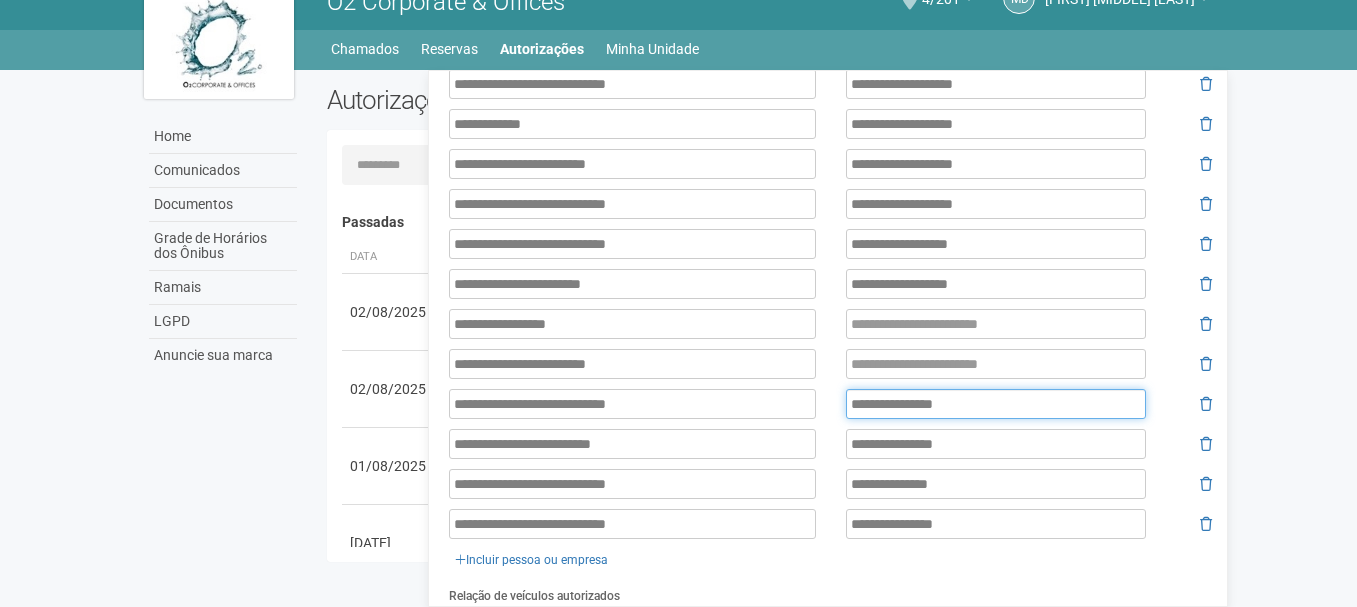 type on "**********" 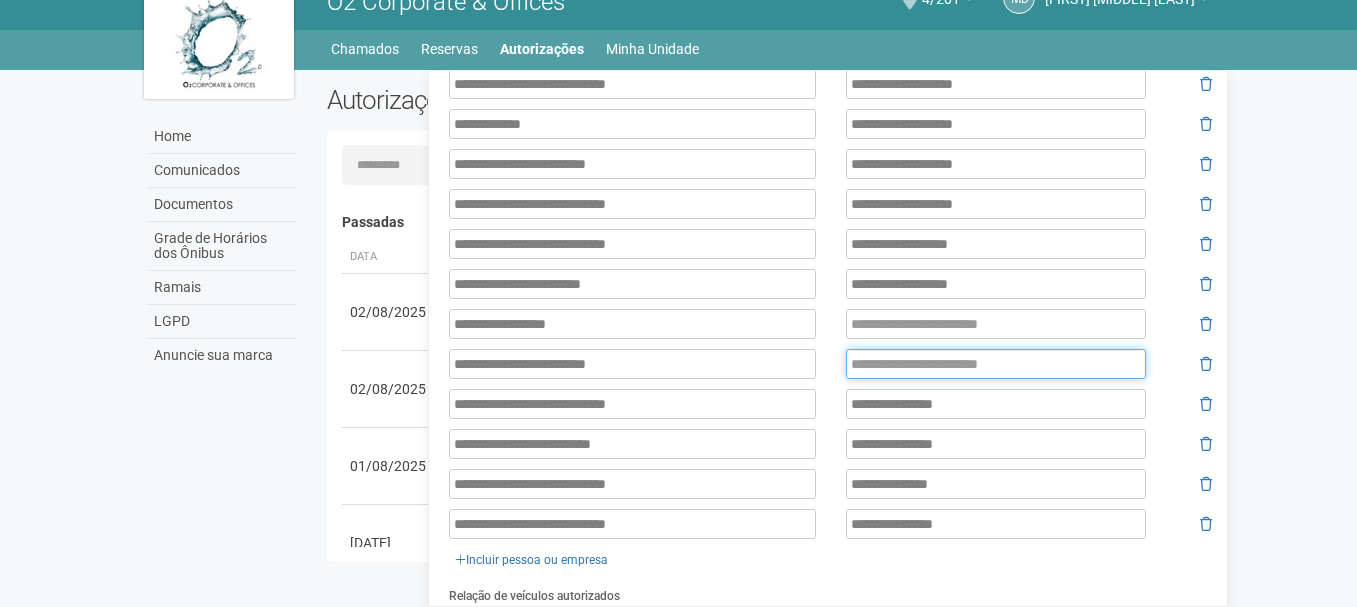 click at bounding box center [996, 364] 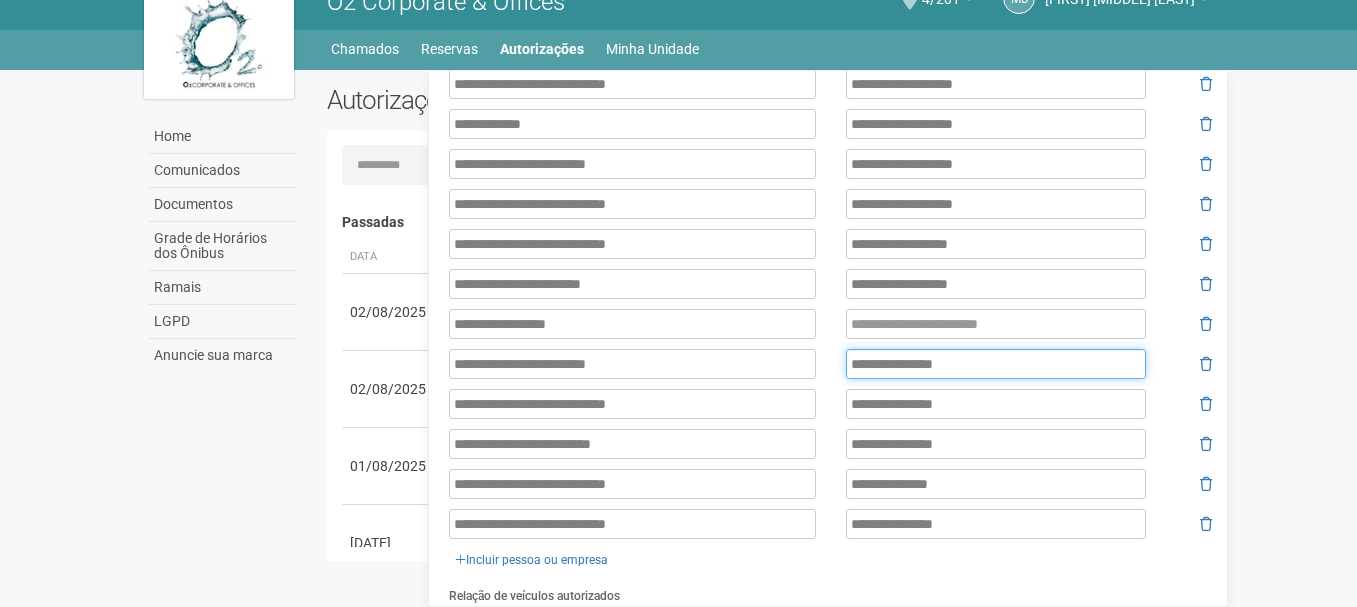 type on "**********" 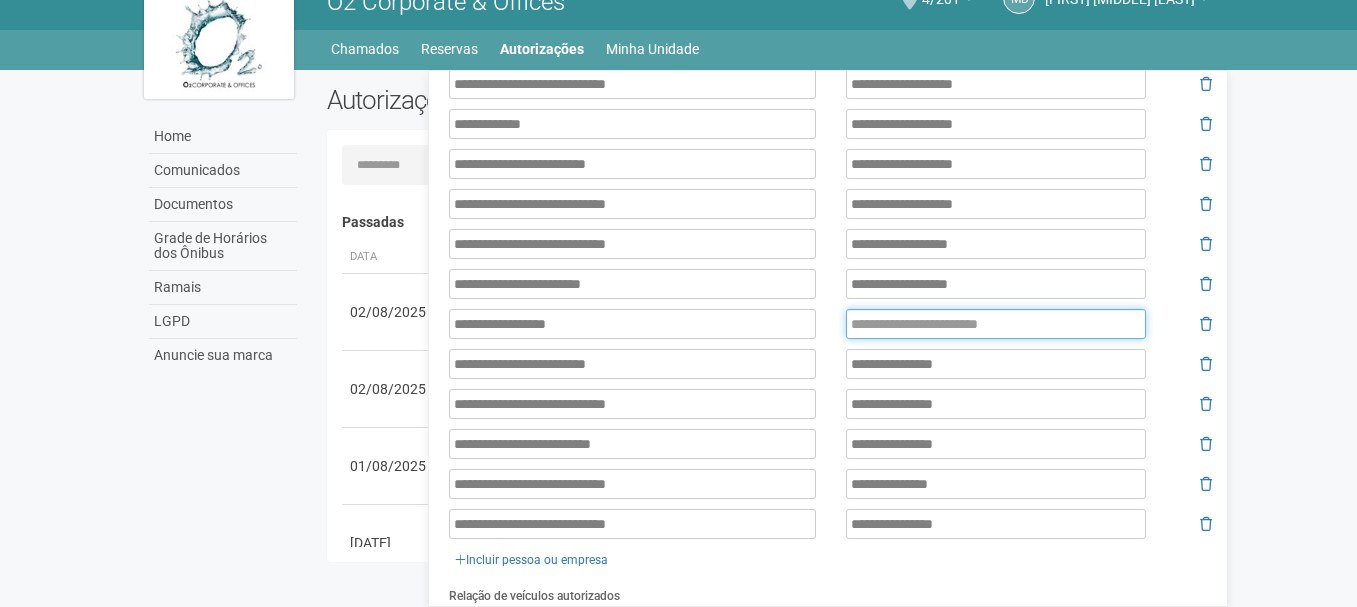 click at bounding box center (996, 324) 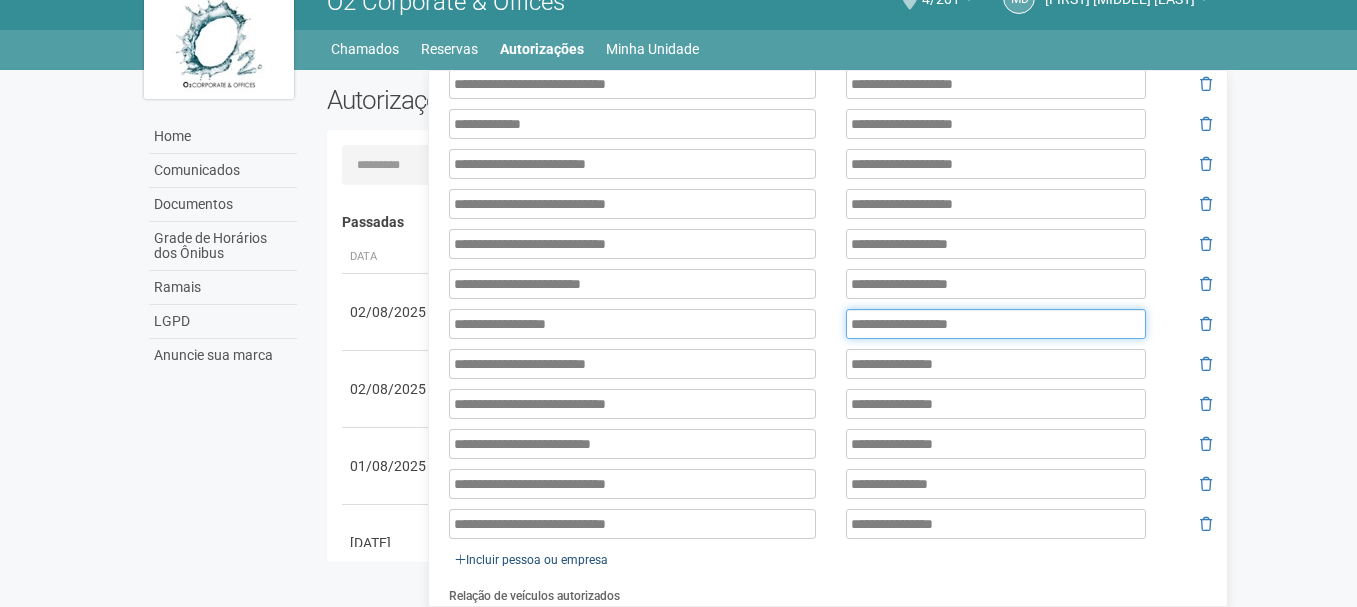 type on "**********" 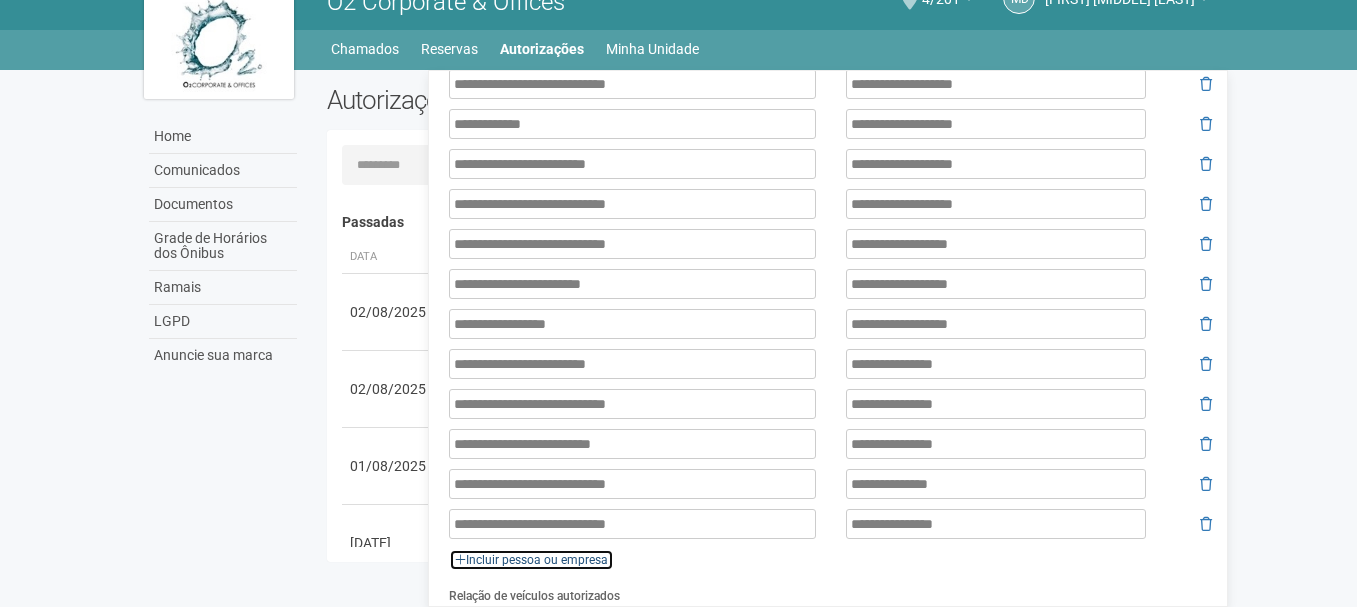 click on "Incluir pessoa ou empresa" at bounding box center (531, 560) 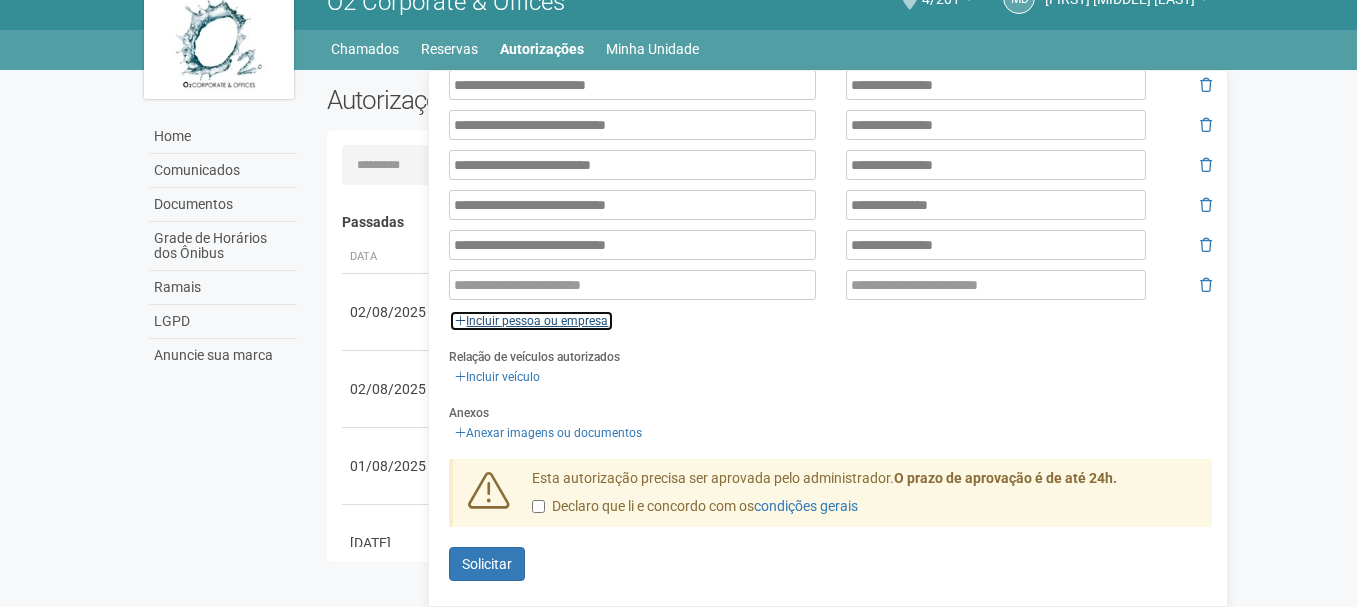 scroll, scrollTop: 1576, scrollLeft: 0, axis: vertical 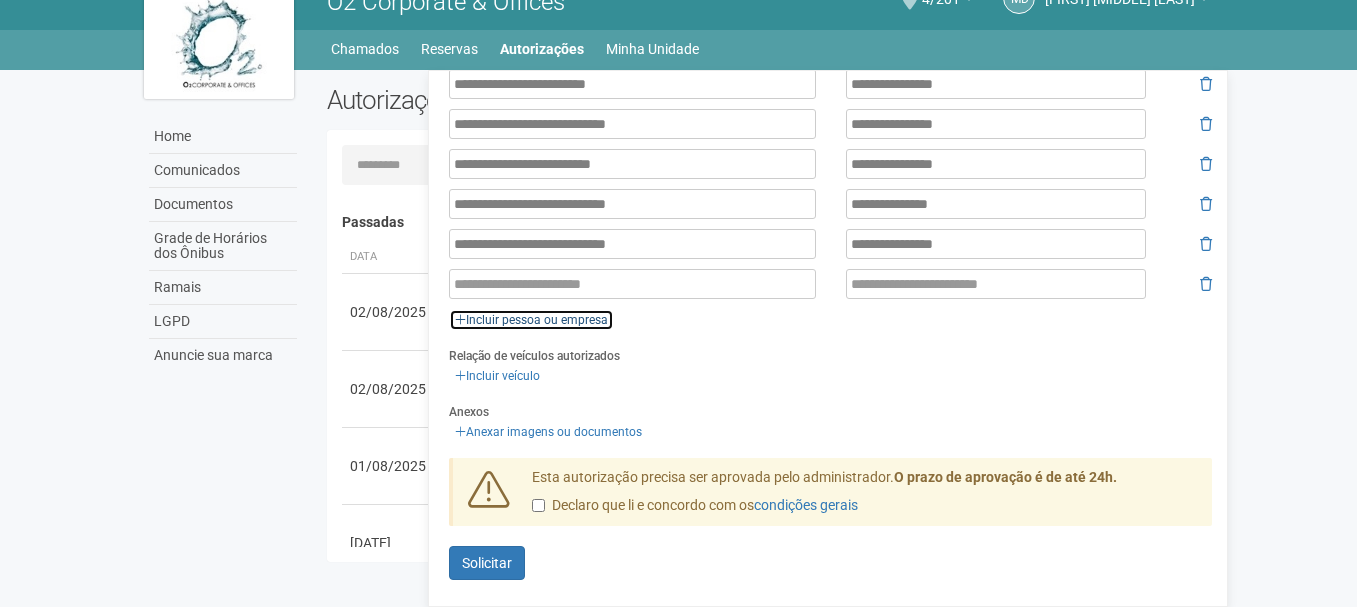 click on "Incluir pessoa ou empresa" at bounding box center (531, 320) 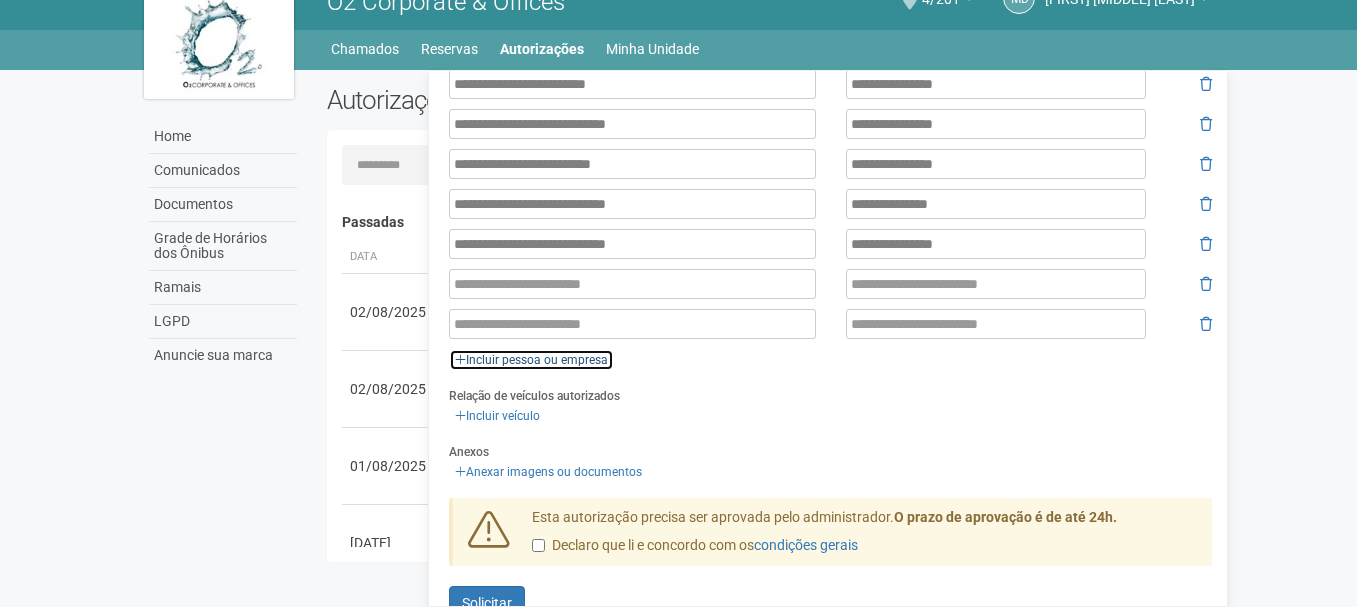 click on "Incluir pessoa ou empresa" at bounding box center [531, 360] 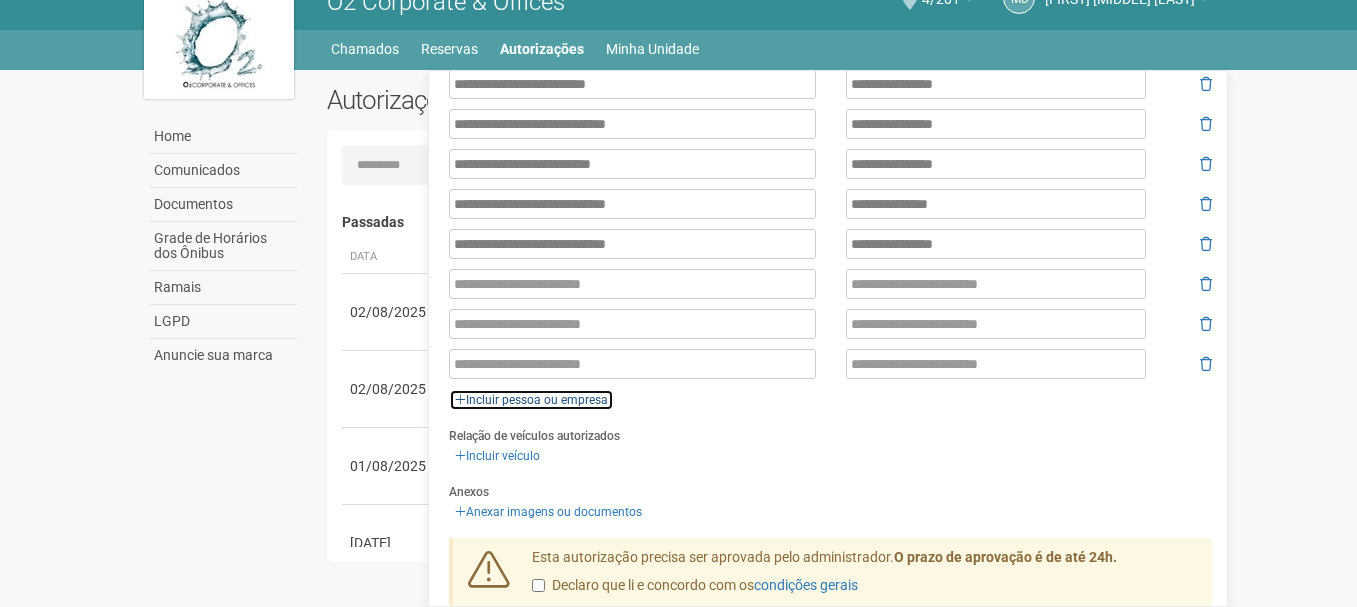click on "Incluir pessoa ou empresa" at bounding box center [531, 400] 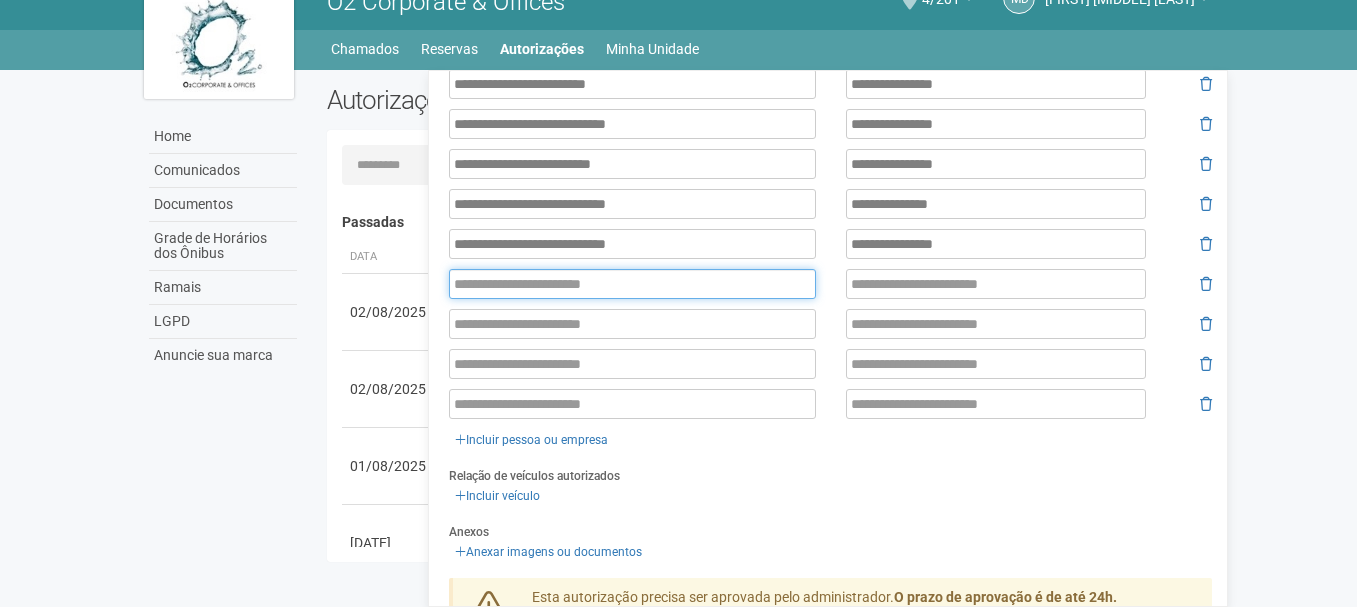 click at bounding box center [632, 284] 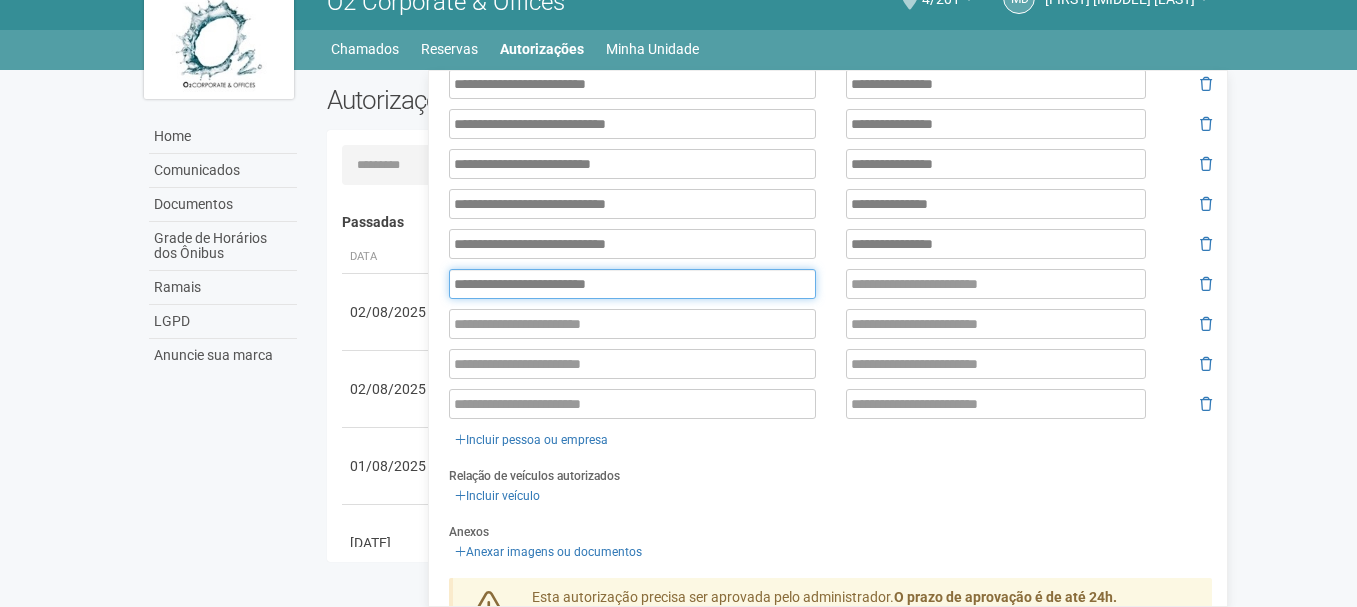 type on "**********" 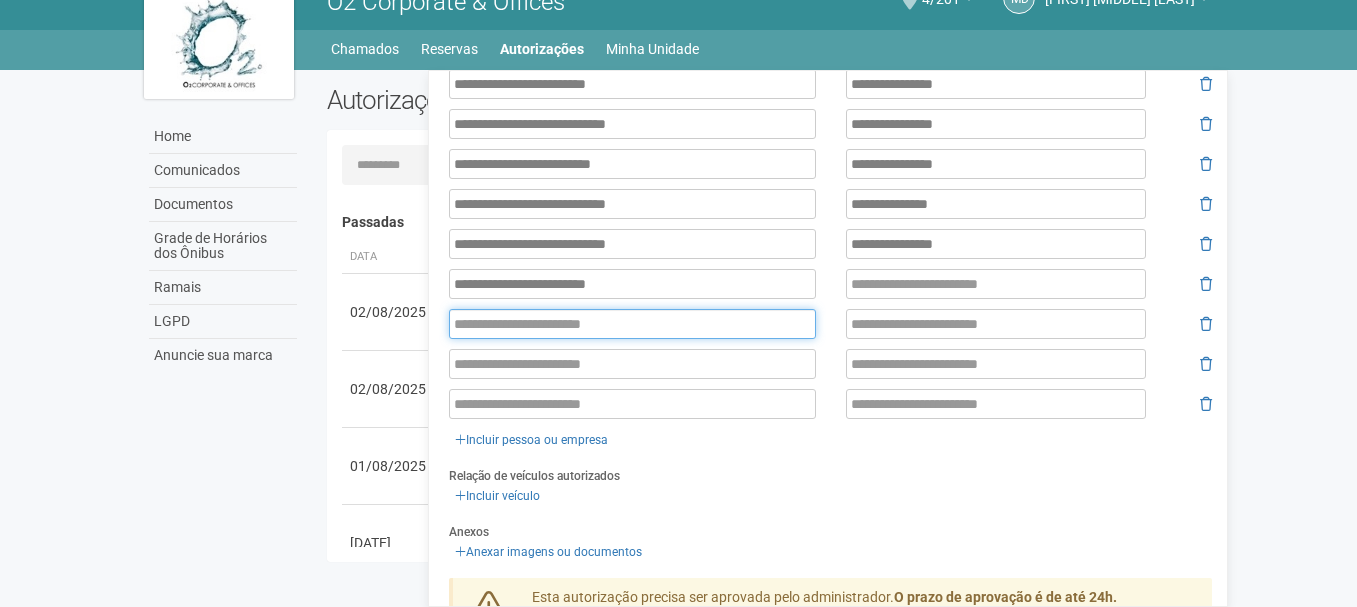 click at bounding box center (632, 324) 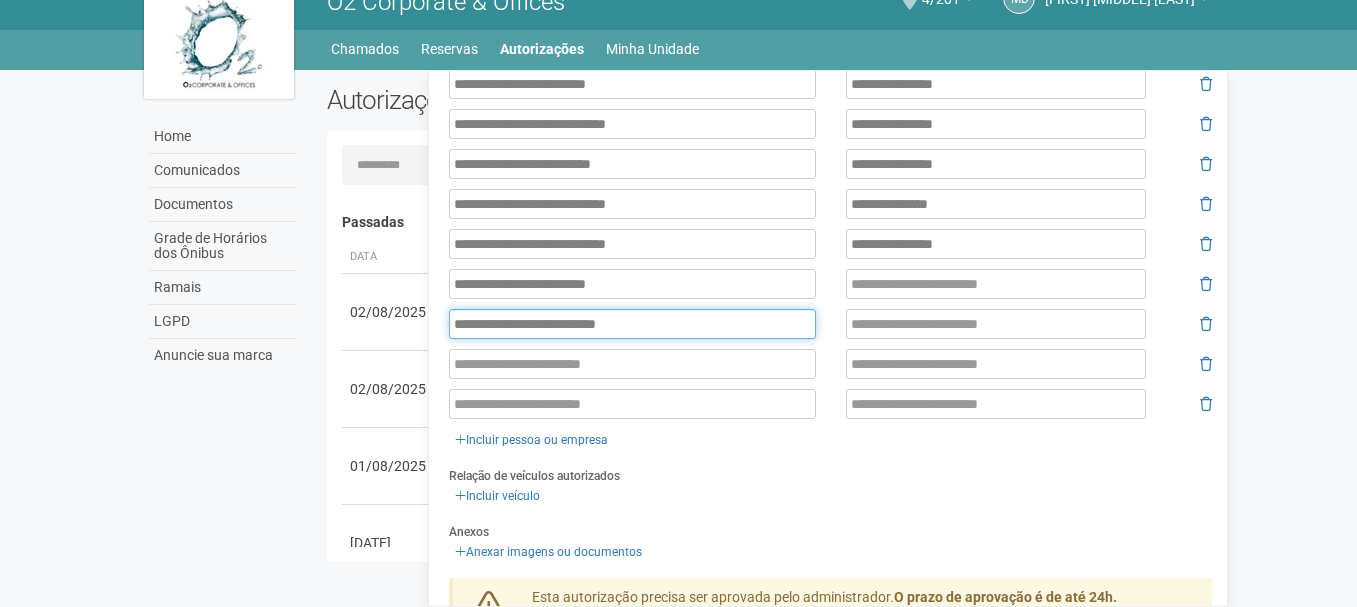 type on "**********" 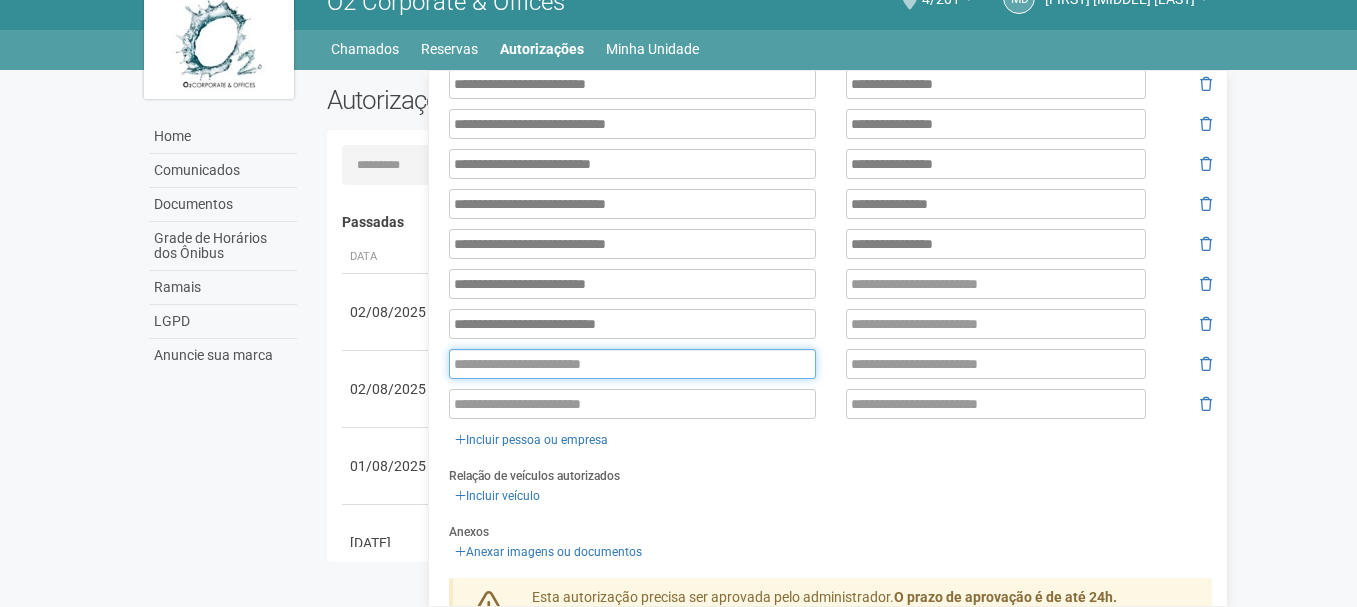 click at bounding box center (632, 364) 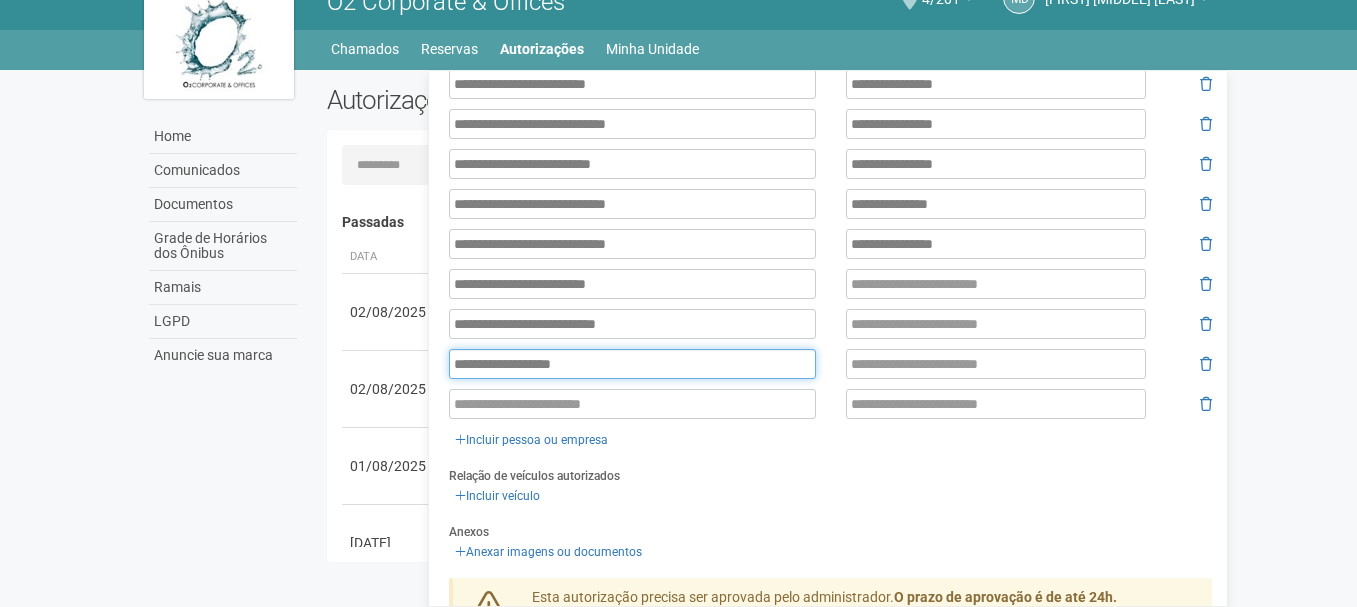 type on "**********" 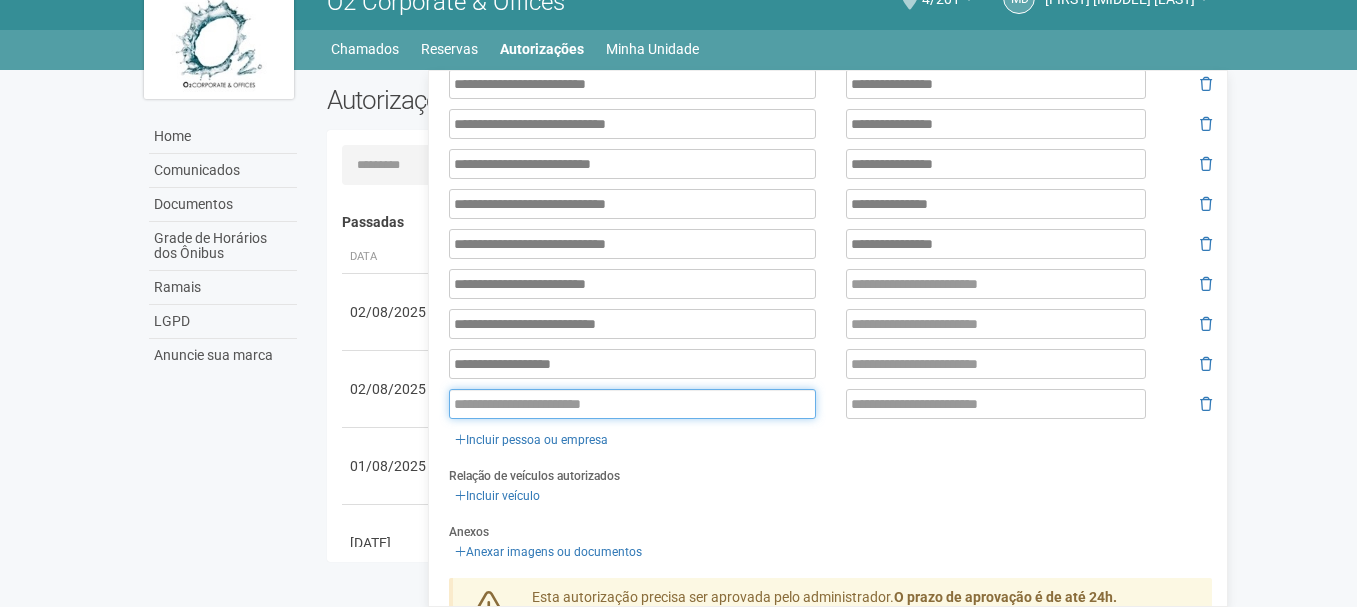 click at bounding box center [632, 404] 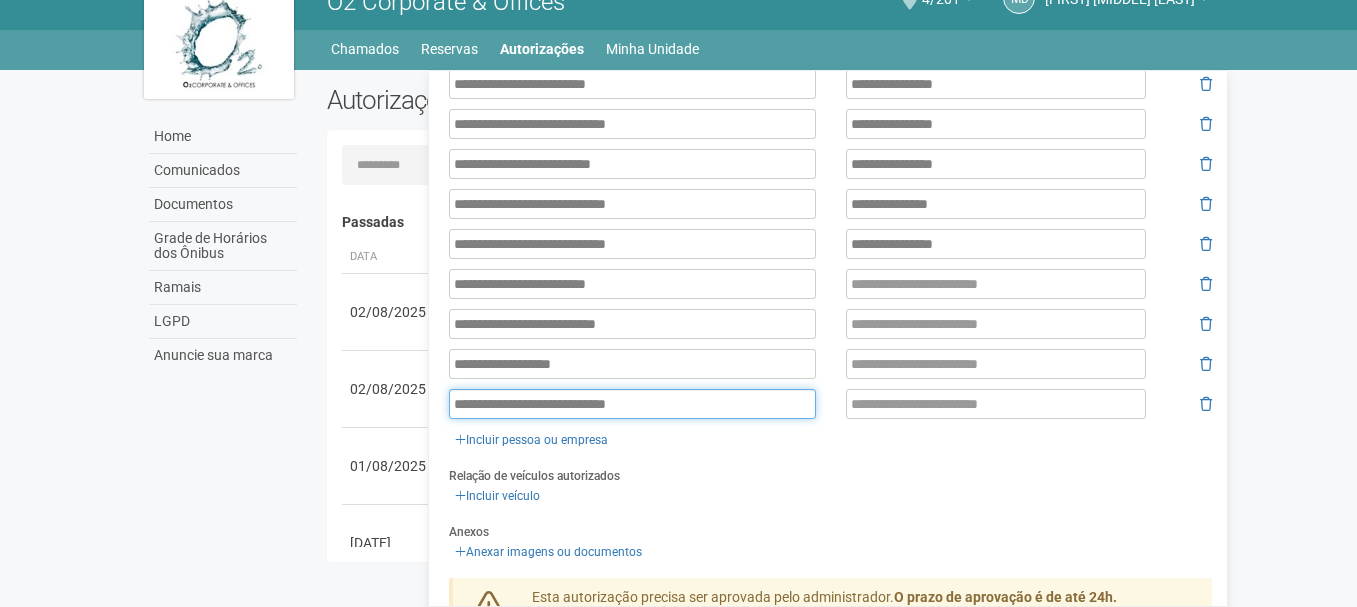 type on "**********" 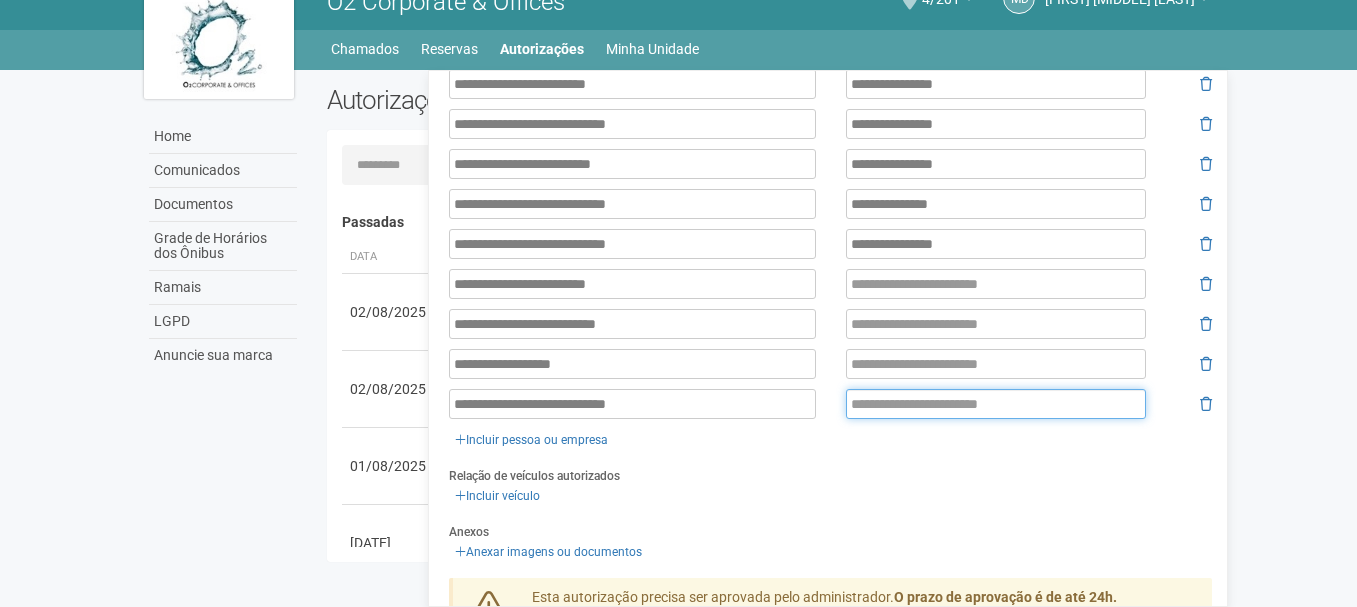 click at bounding box center [996, 404] 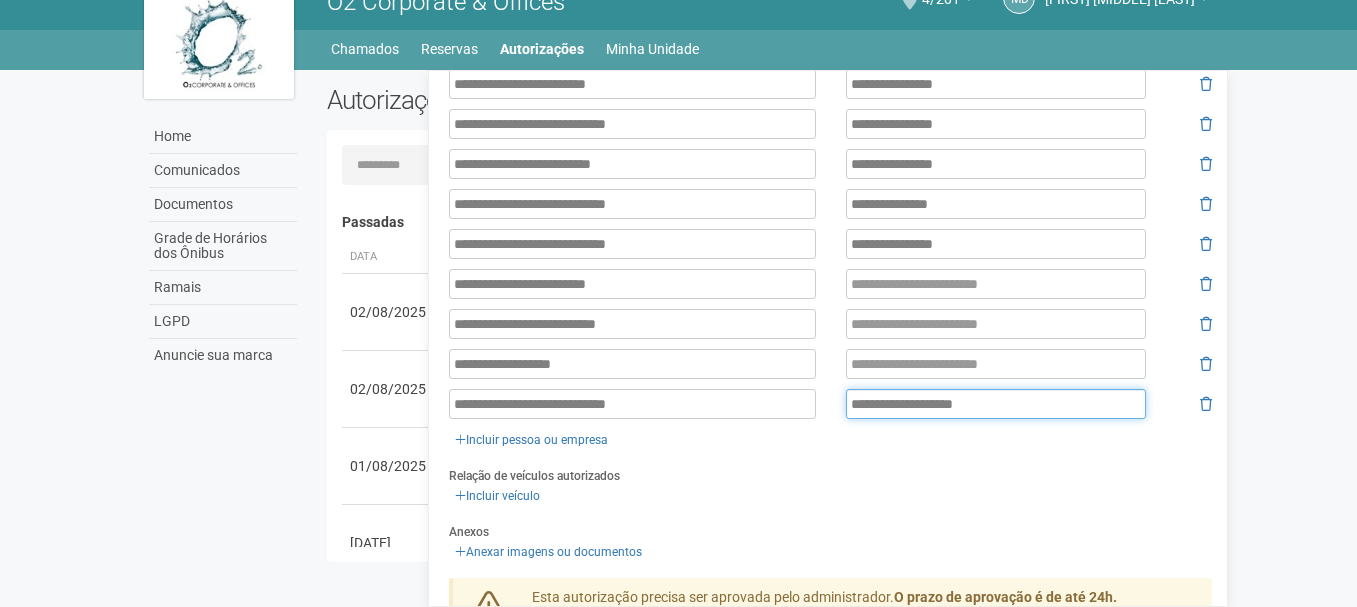 type on "**********" 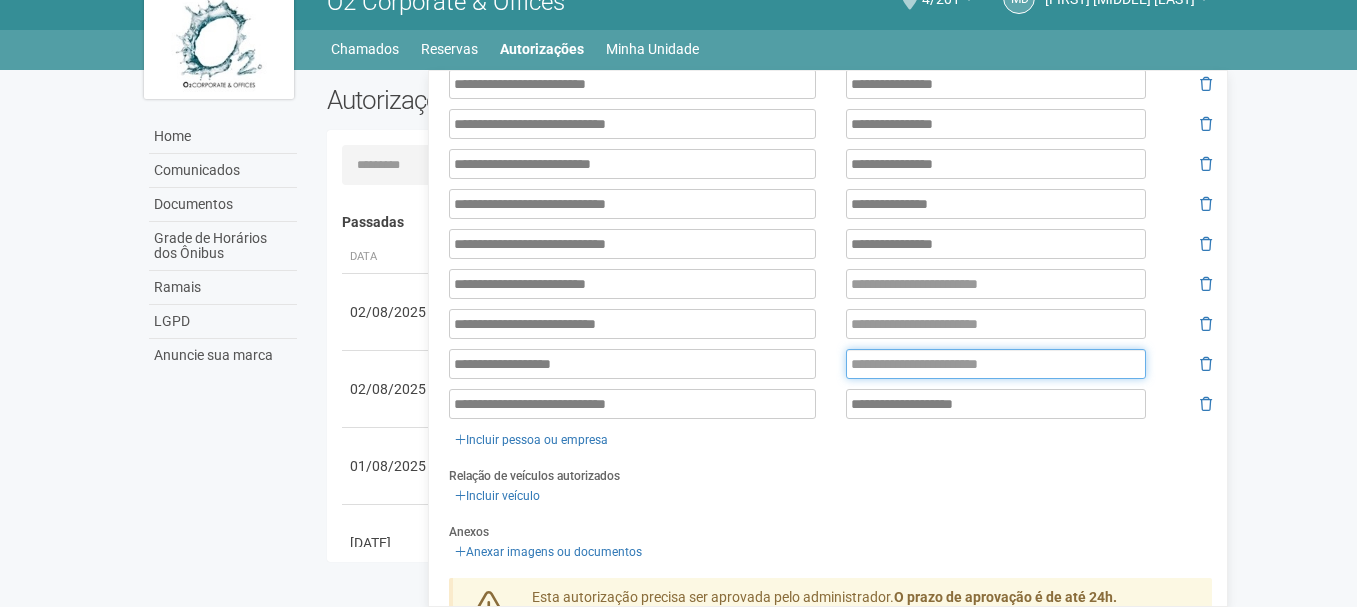 click at bounding box center (996, 364) 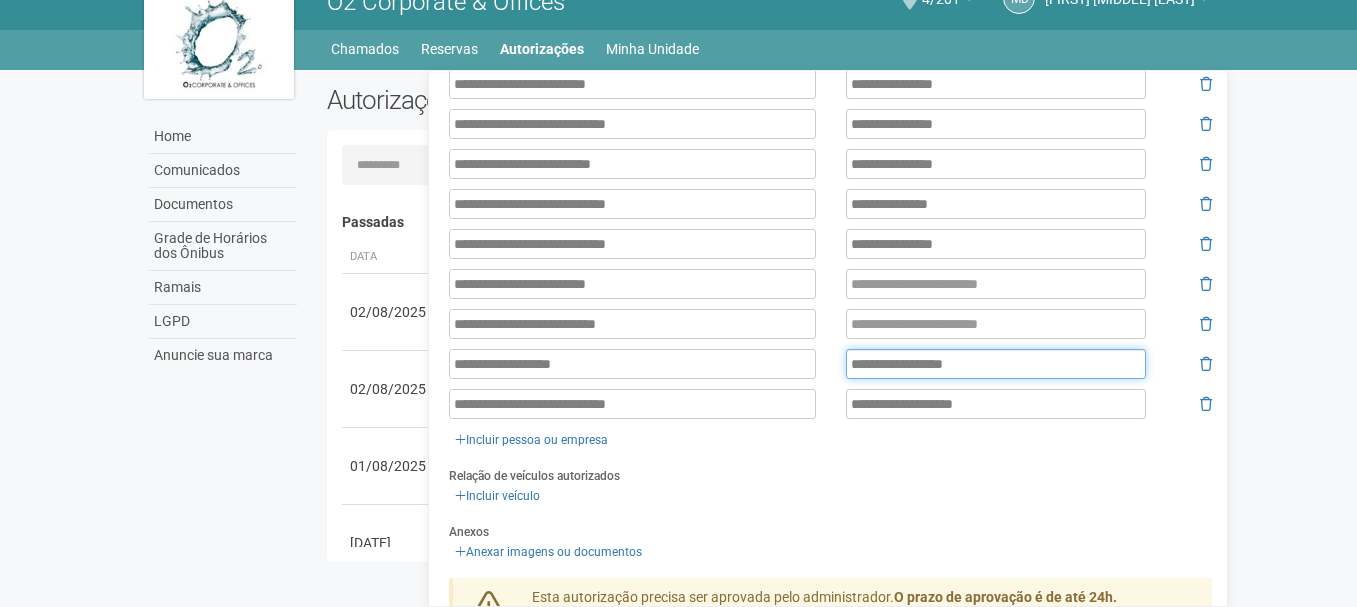 type on "**********" 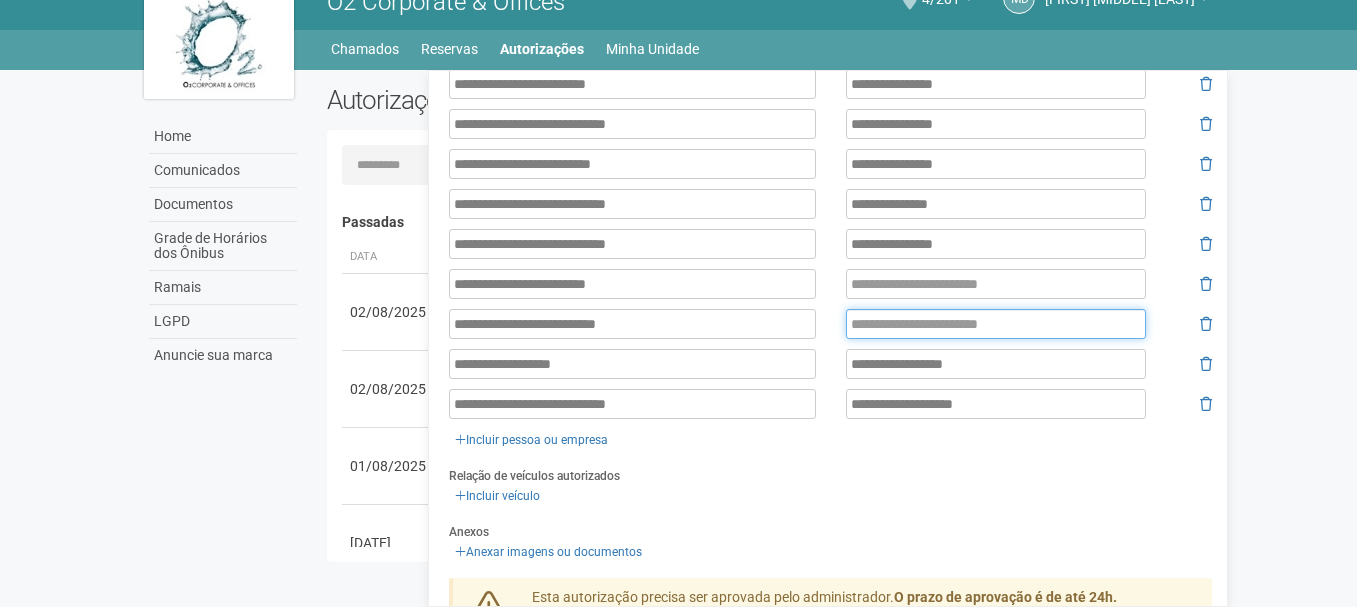 click at bounding box center [996, 324] 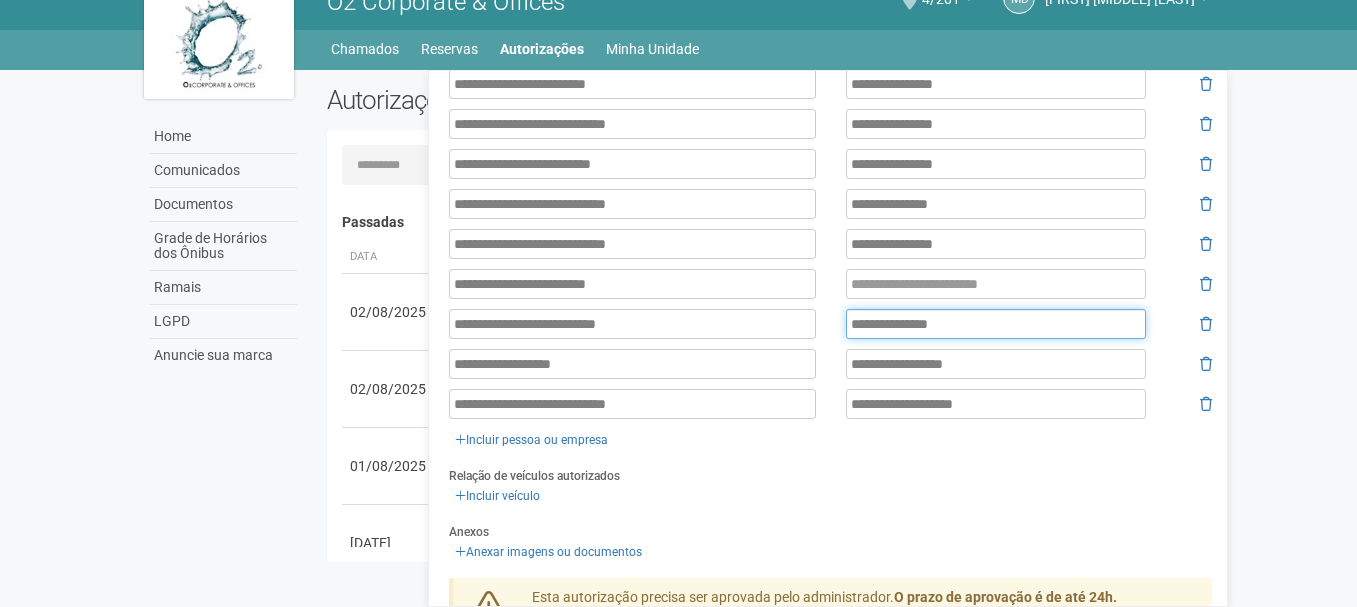type on "**********" 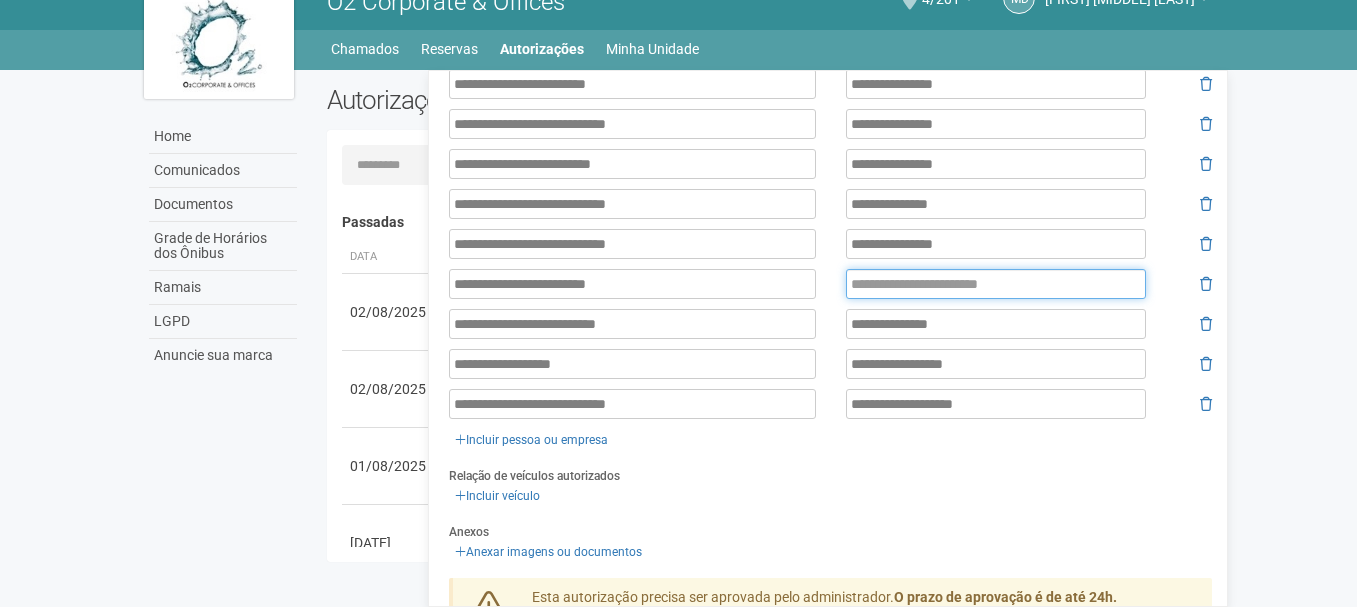 click at bounding box center [996, 284] 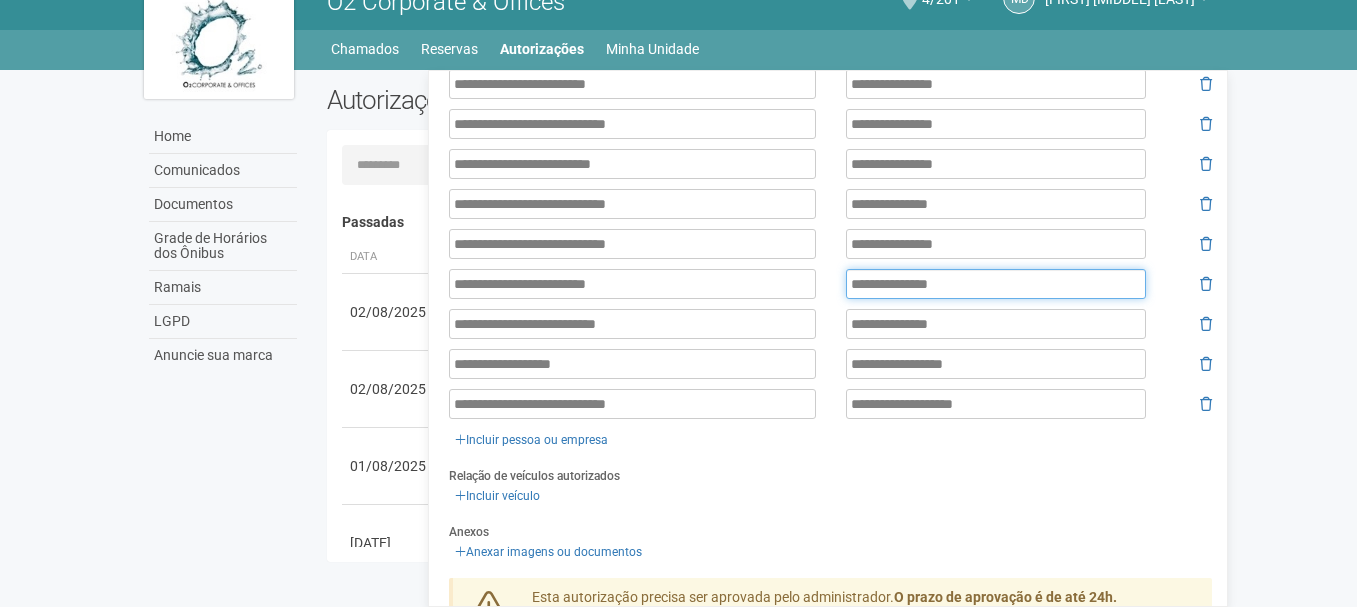 type on "**********" 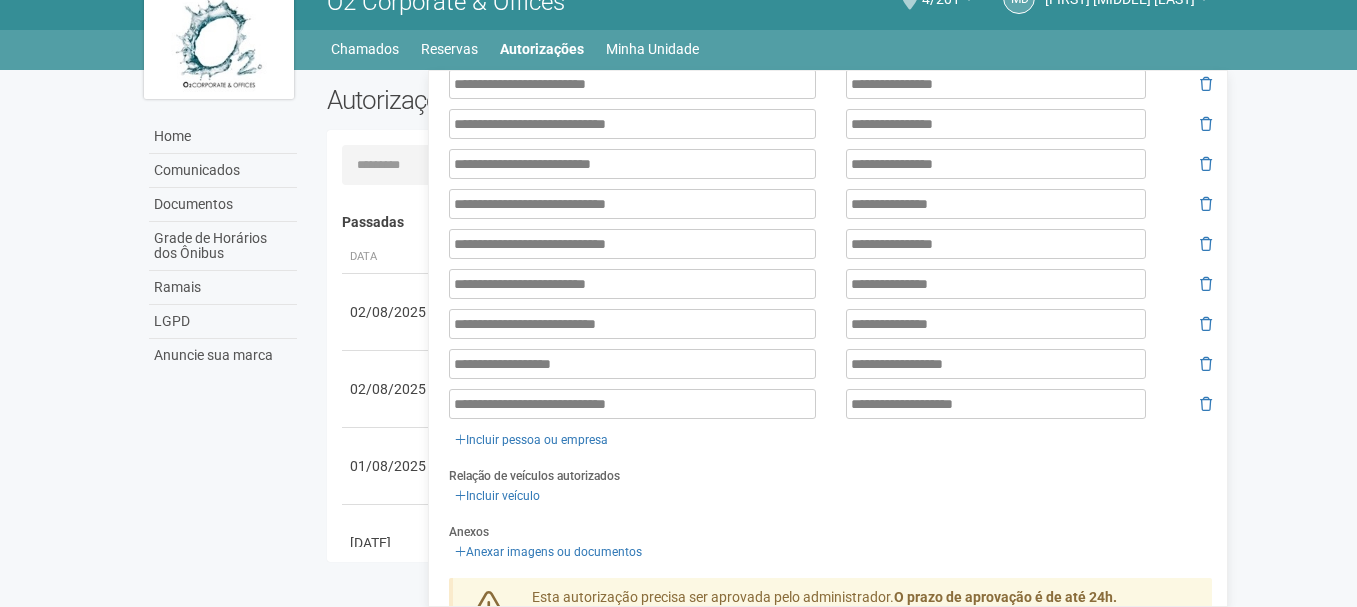 click on "**********" at bounding box center [830, -340] 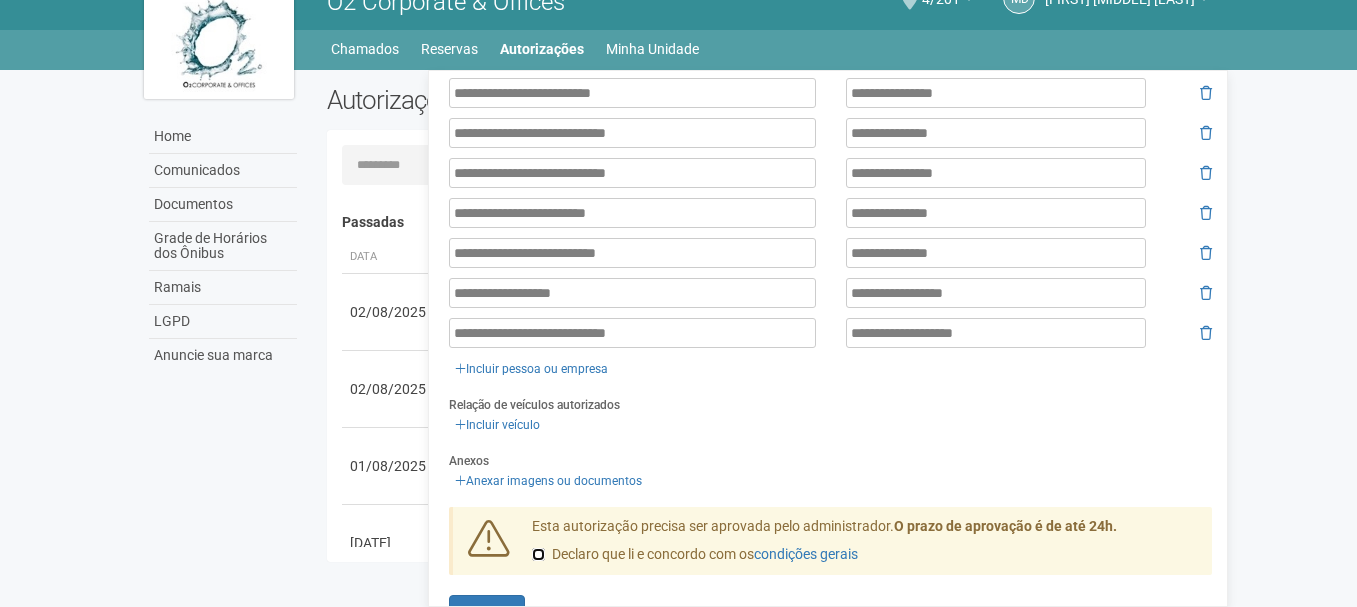 scroll, scrollTop: 1696, scrollLeft: 0, axis: vertical 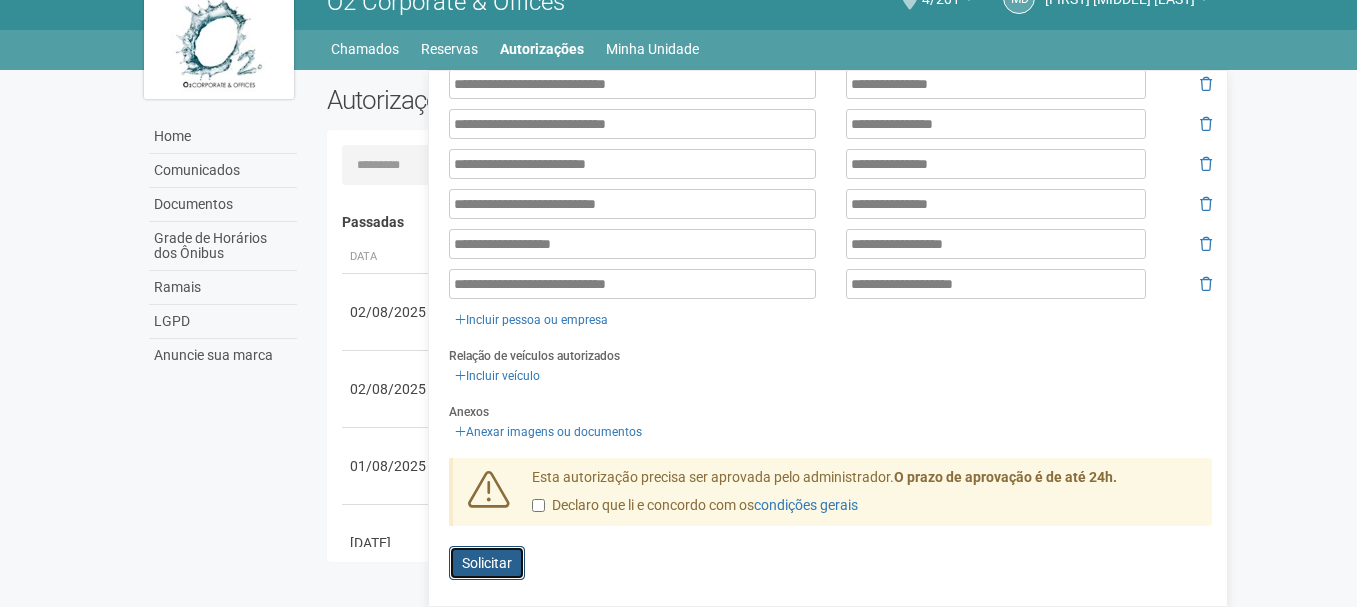 click on "Solicitar" at bounding box center (487, 563) 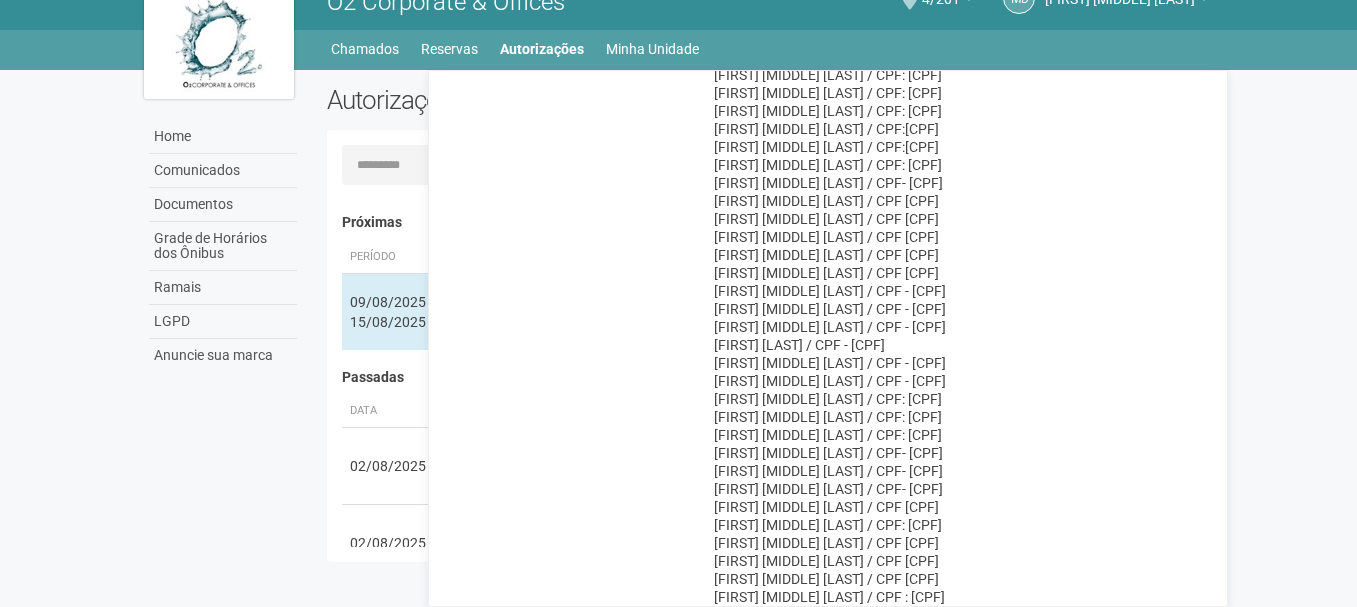 scroll, scrollTop: 0, scrollLeft: 0, axis: both 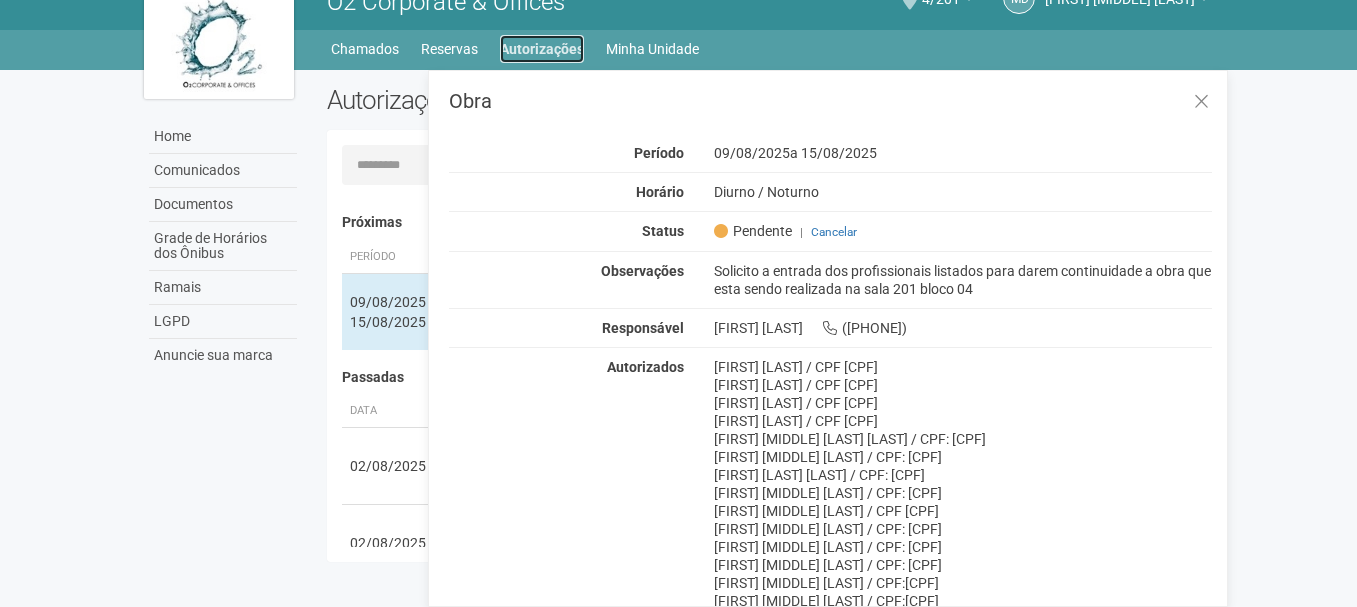 click on "Autorizações" at bounding box center (542, 49) 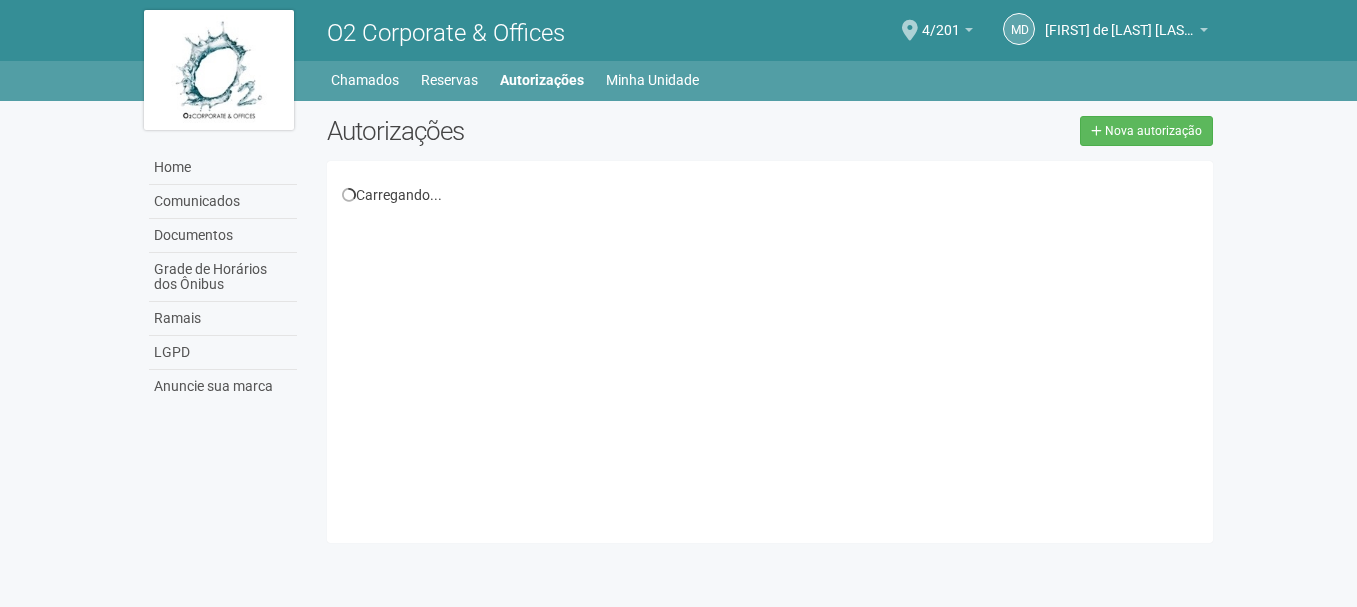 scroll, scrollTop: 0, scrollLeft: 0, axis: both 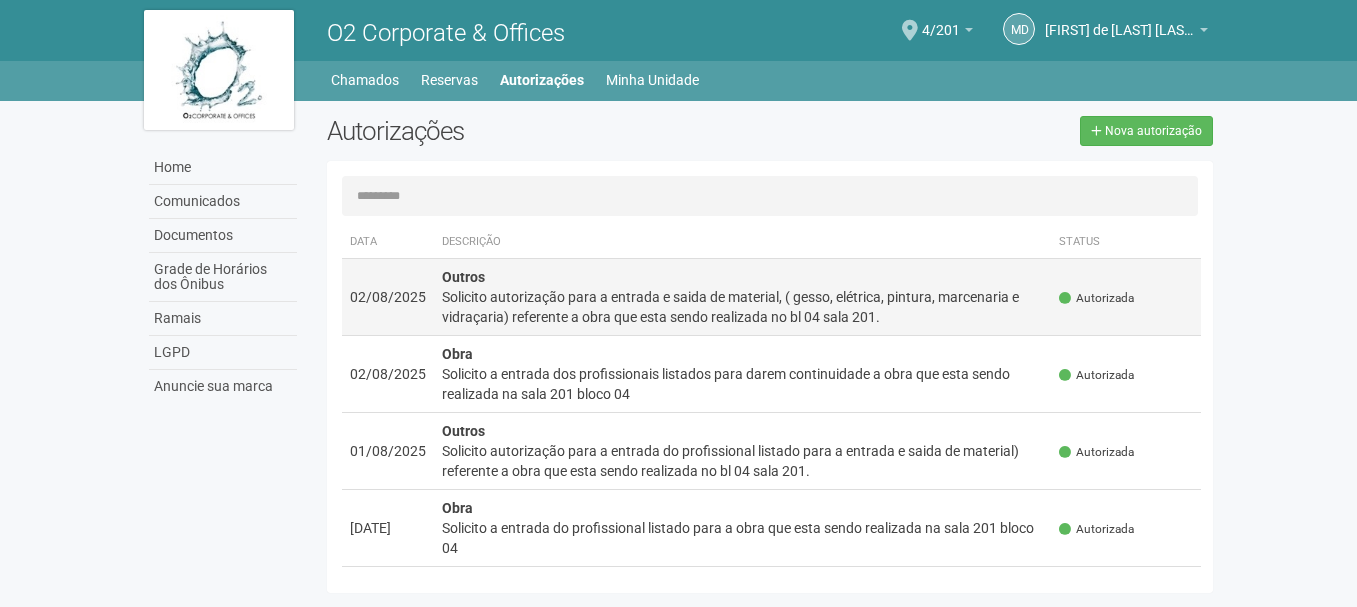 click on "Solicito autorização para a entrada e saida de material, ( gesso, elétrica, pintura, marcenaria e vidraçaria) referente a obra que esta sendo realizada no bl 04 sala 201." at bounding box center [743, 307] 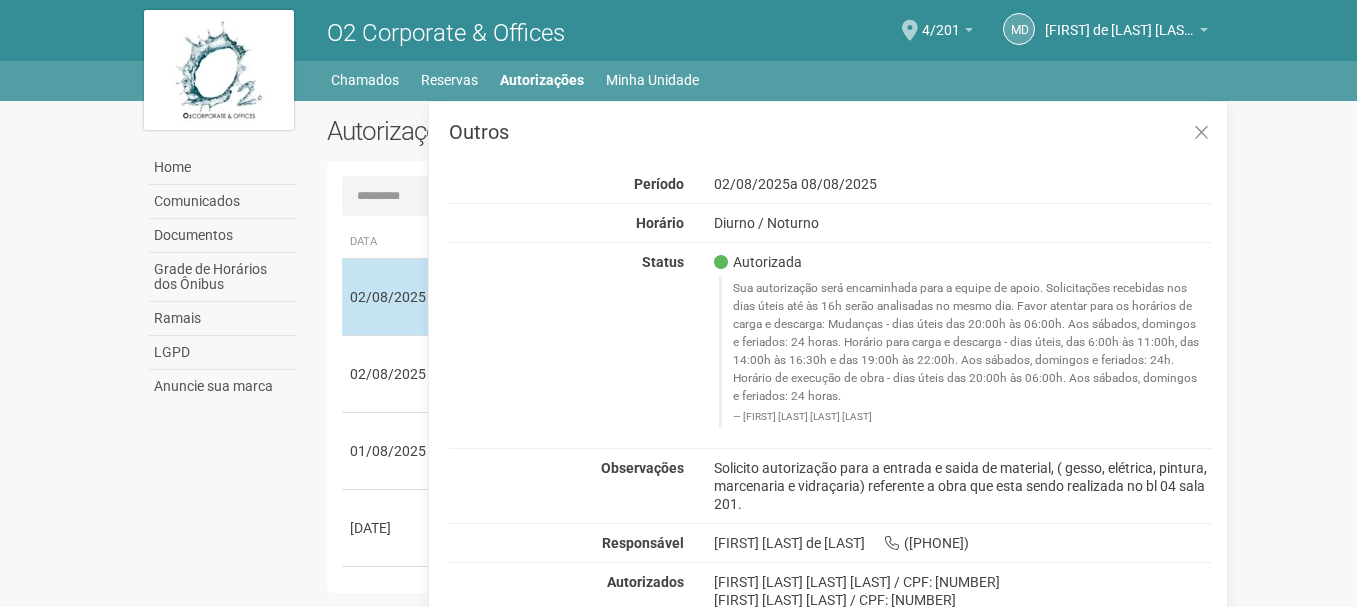 scroll, scrollTop: 0, scrollLeft: 0, axis: both 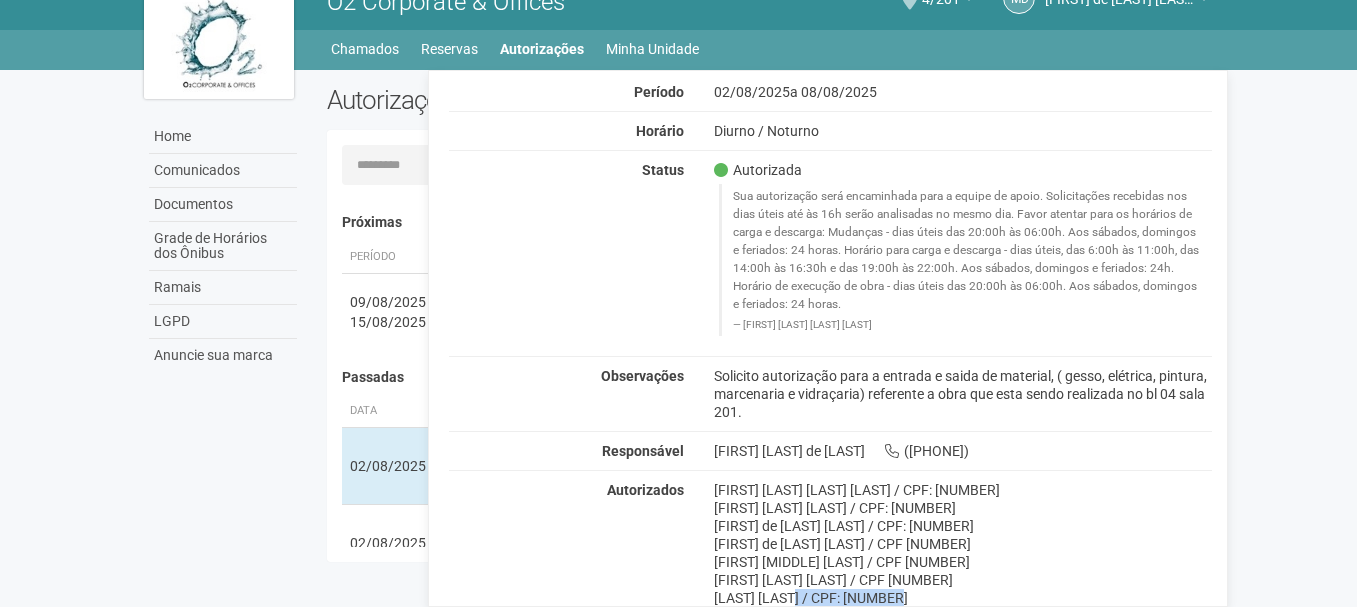 drag, startPoint x: 715, startPoint y: 599, endPoint x: 827, endPoint y: 599, distance: 112 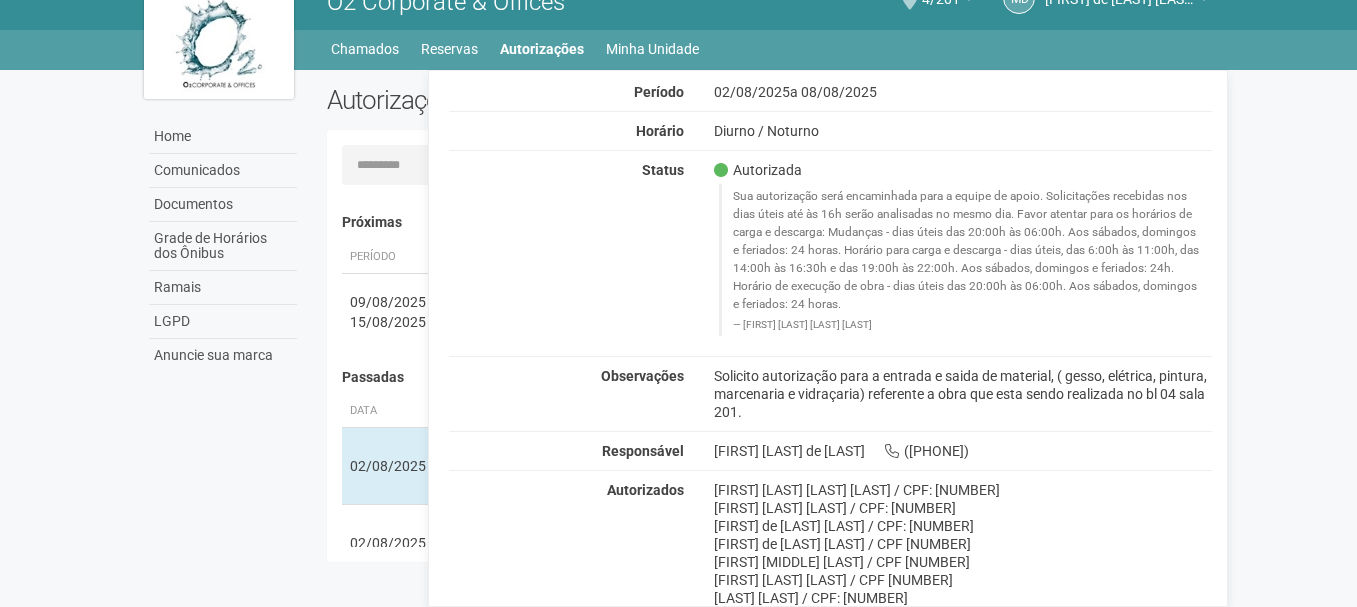 click on "Carpegeane Nobre / CPF: 116.340.937-55" at bounding box center (963, 598) 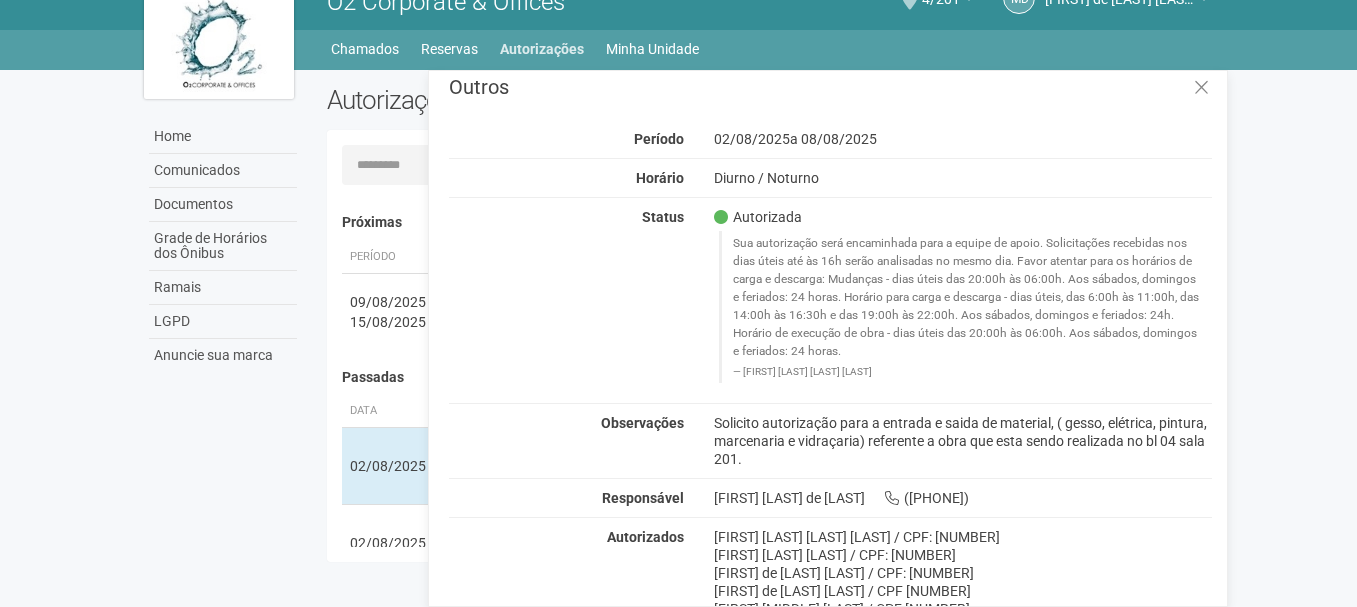 scroll, scrollTop: 0, scrollLeft: 0, axis: both 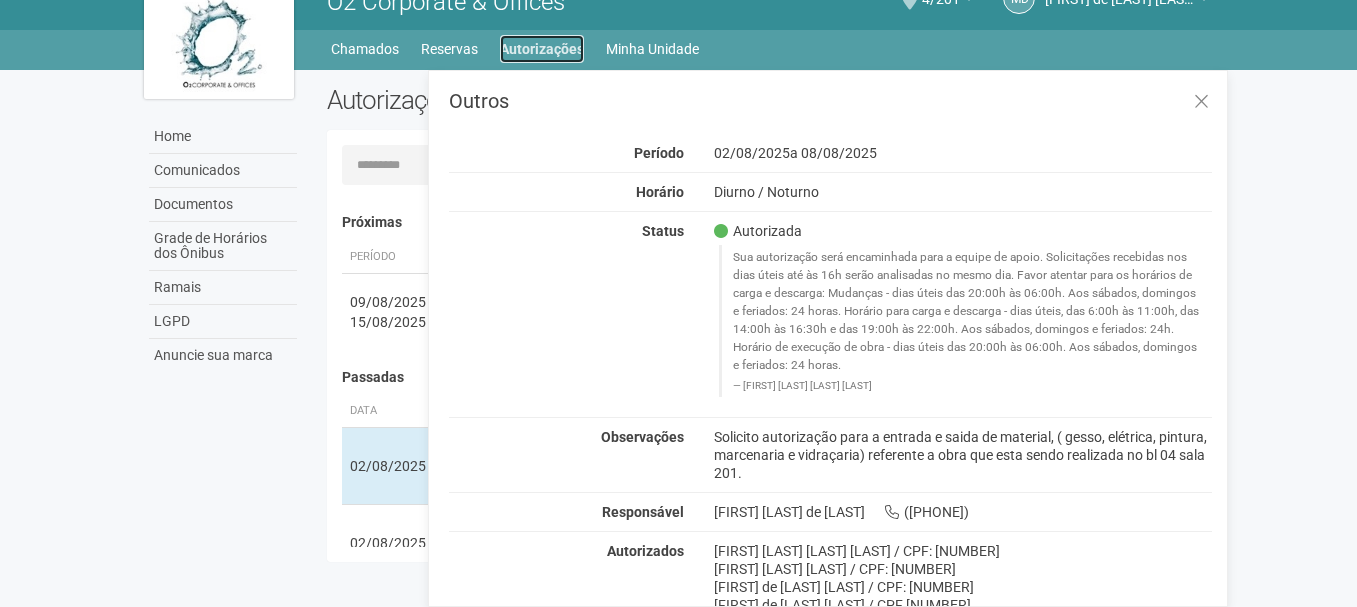 click on "Autorizações" at bounding box center (542, 49) 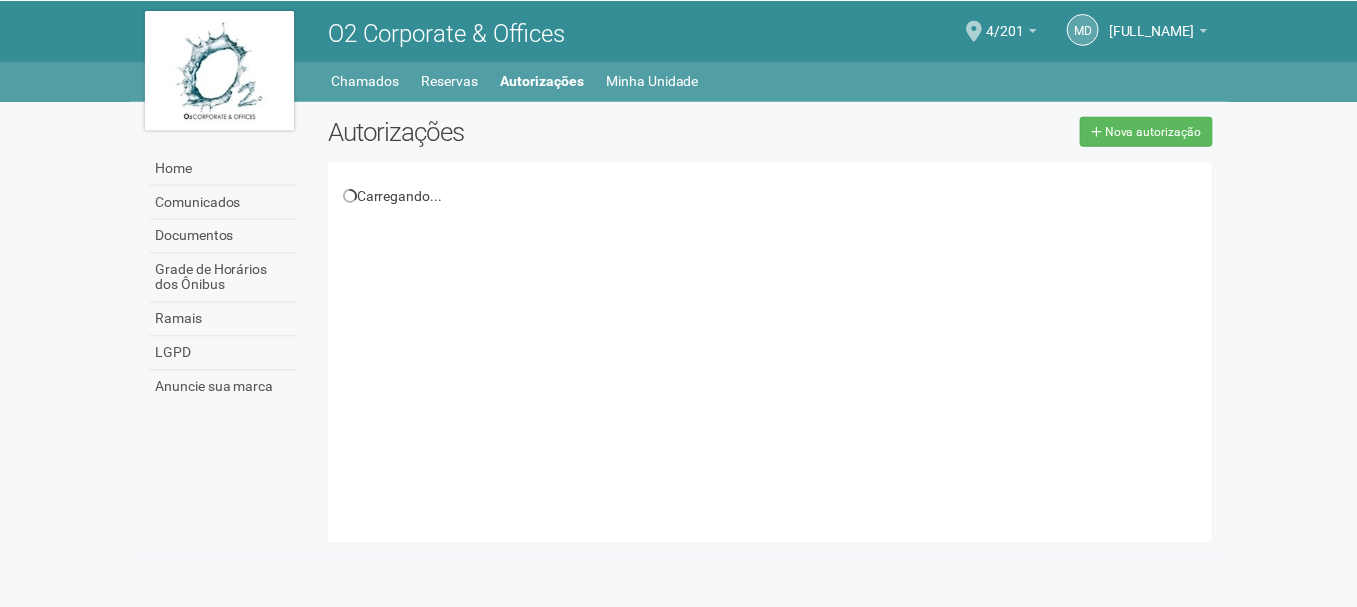 scroll, scrollTop: 0, scrollLeft: 0, axis: both 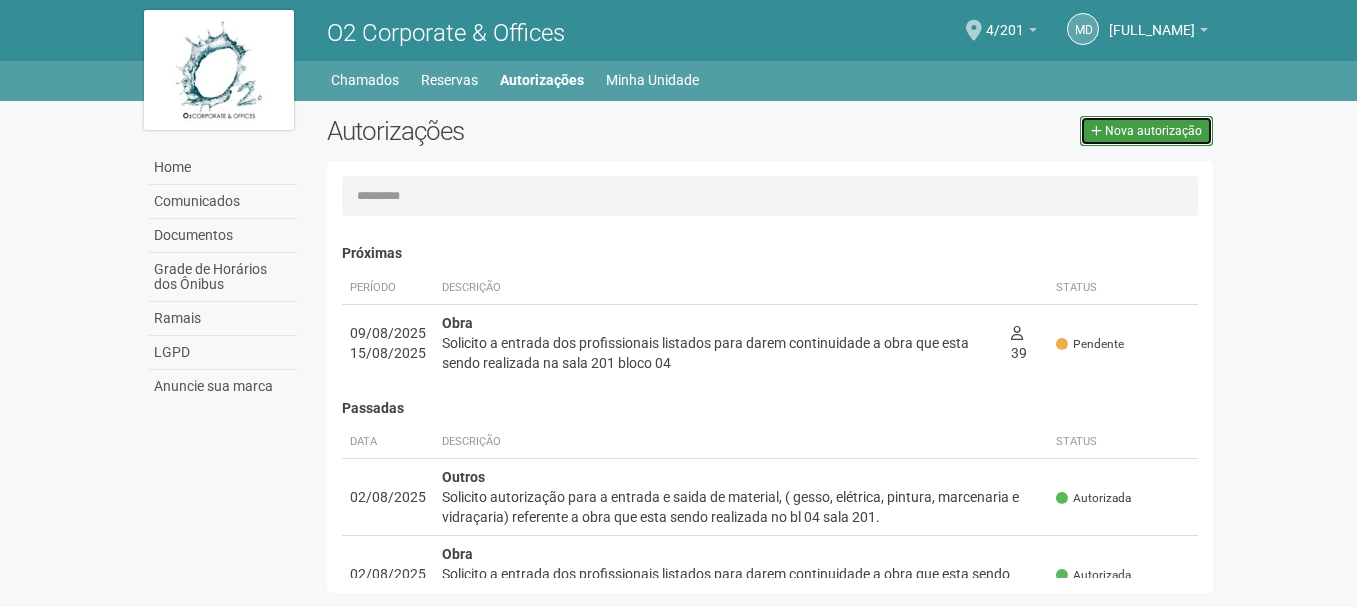 click on "Nova autorização" at bounding box center (1153, 131) 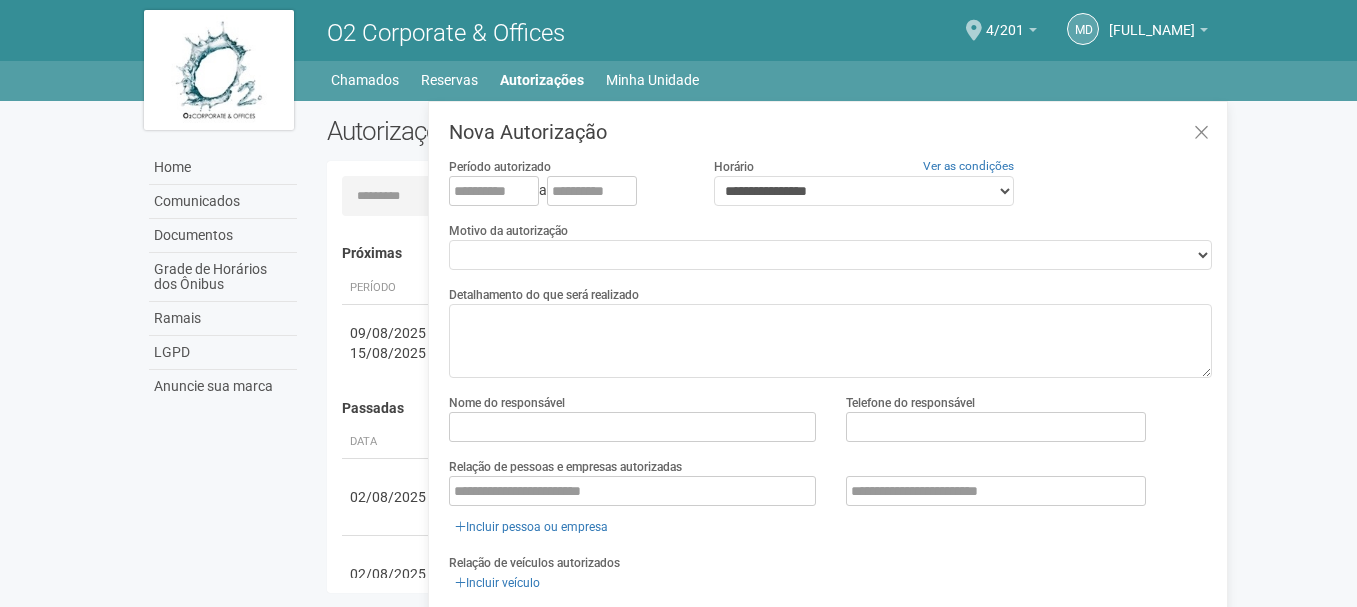 select on "**" 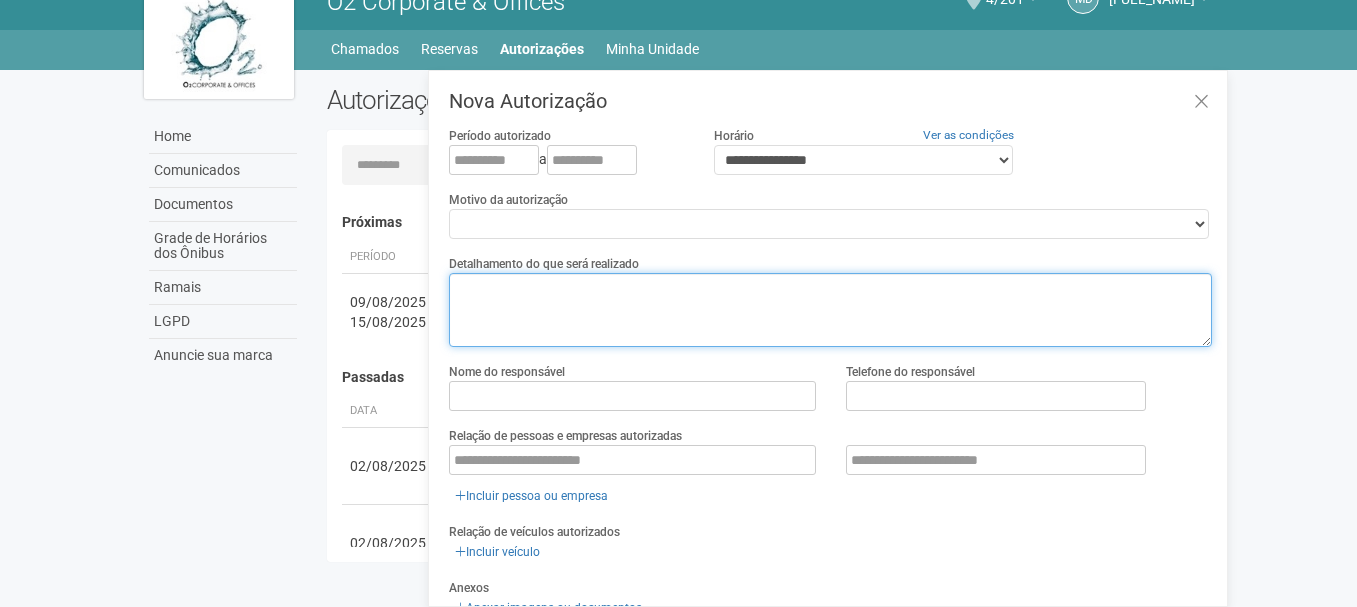 click at bounding box center (830, 310) 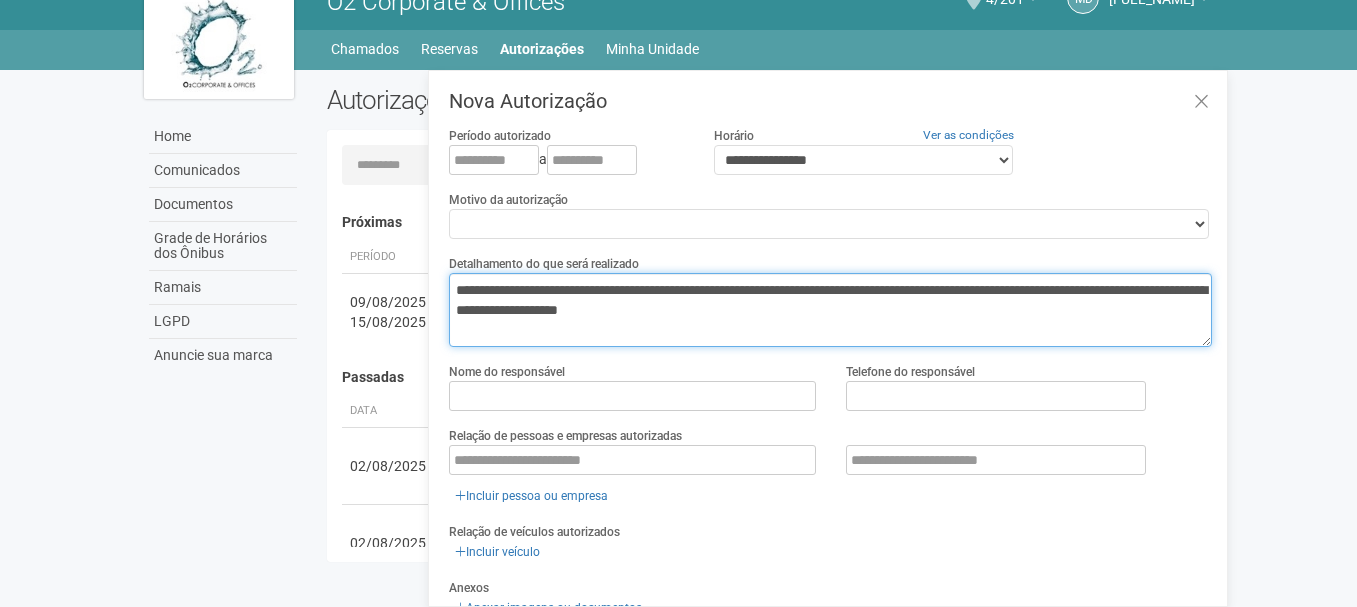 type on "**********" 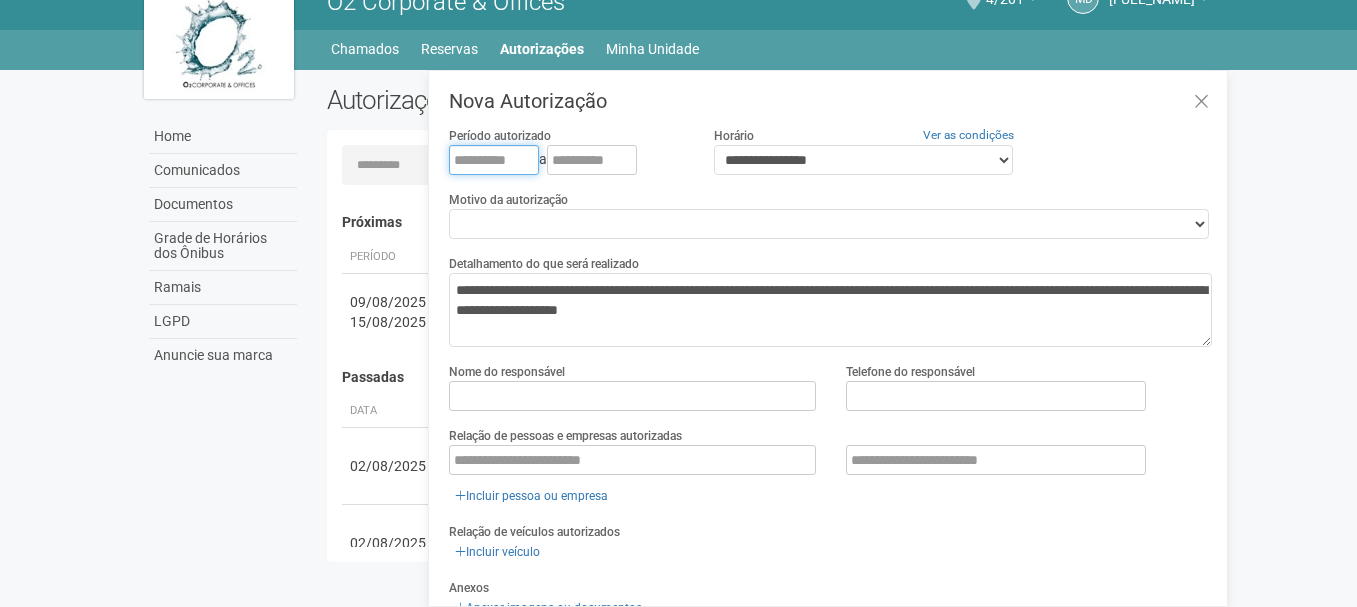 click at bounding box center [494, 160] 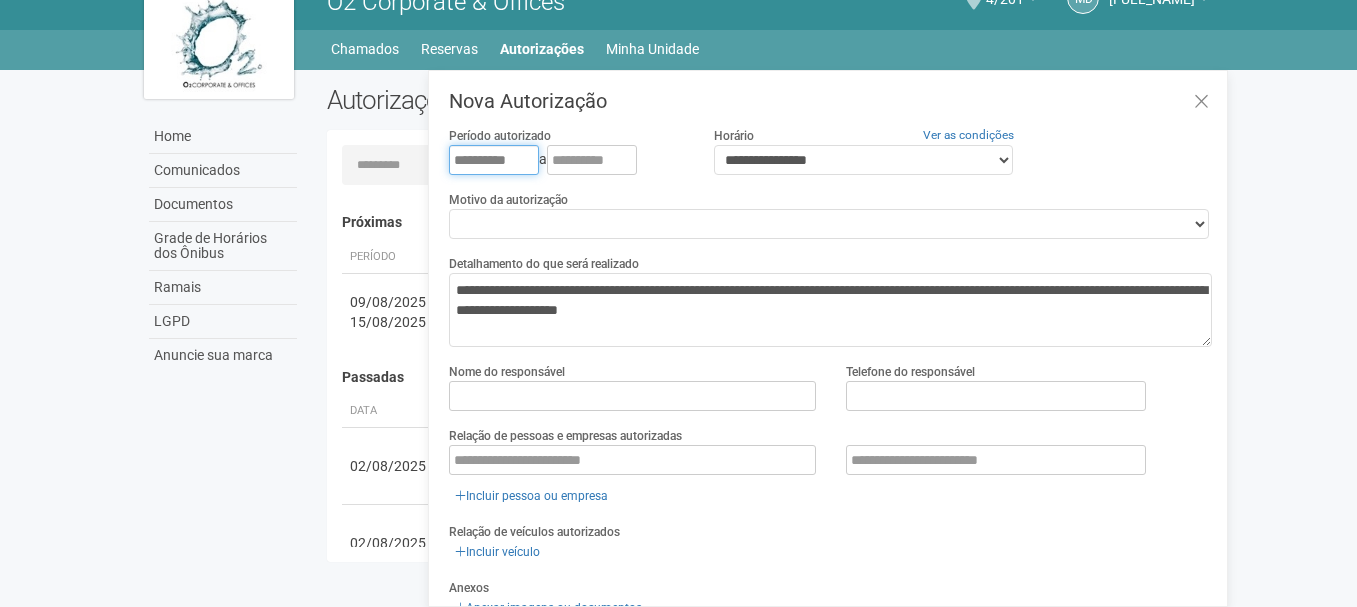 type on "**********" 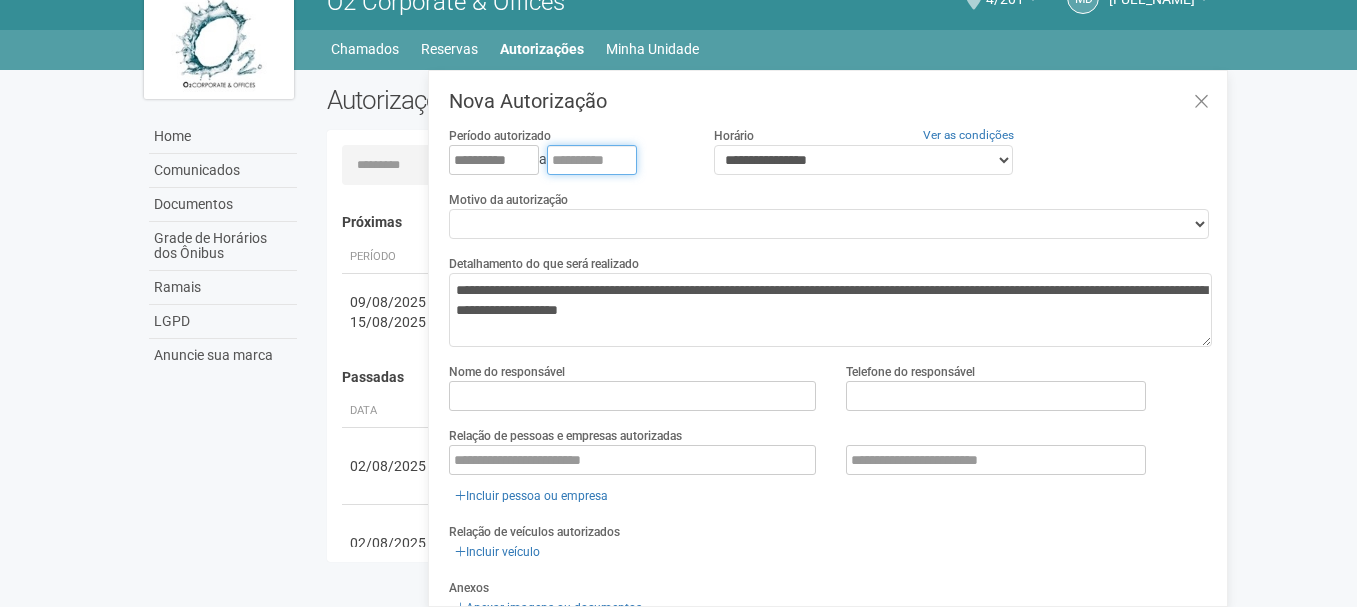 click at bounding box center (592, 160) 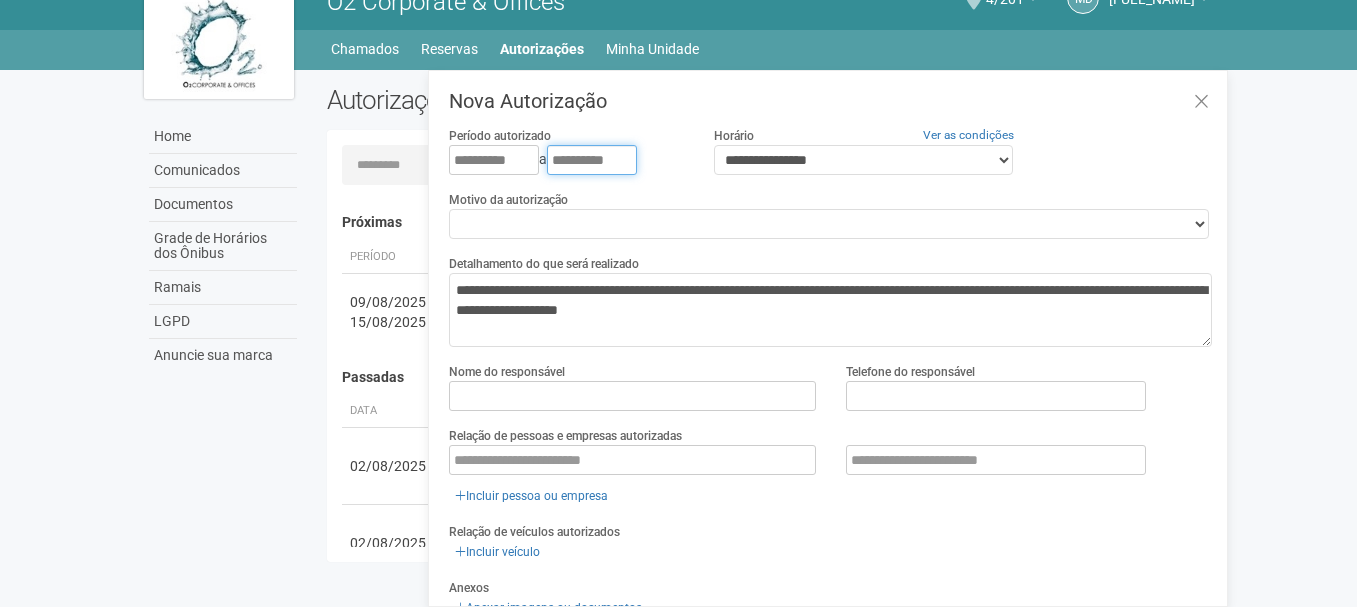 type on "**********" 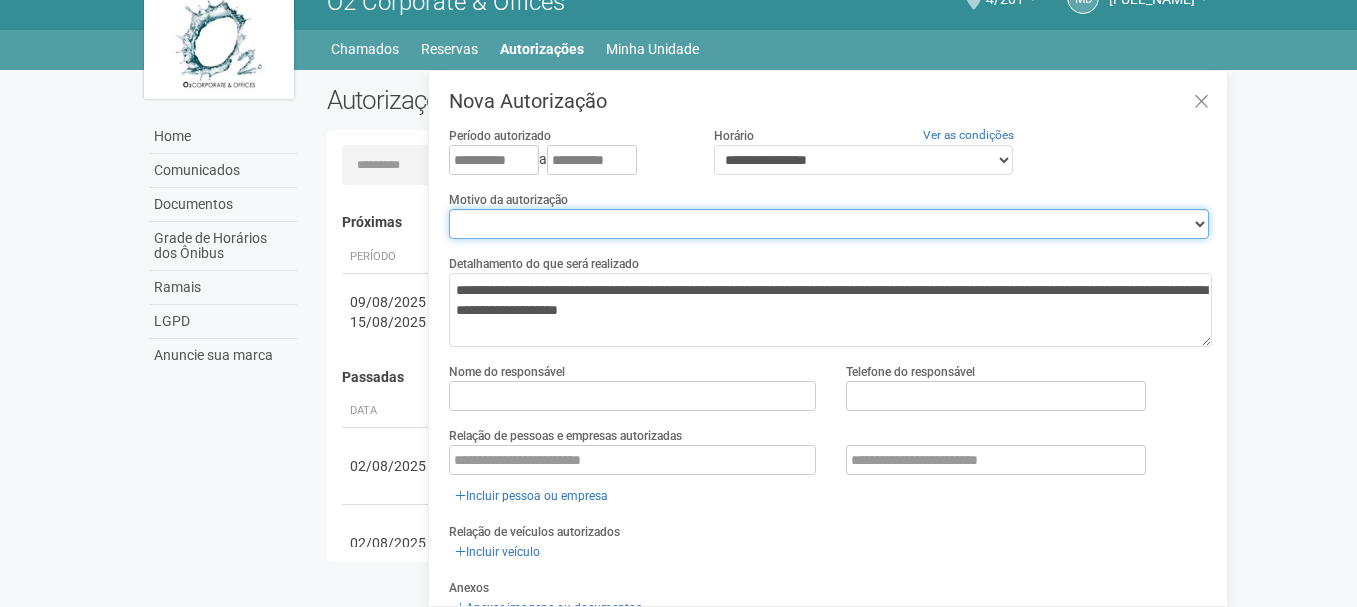 click on "**********" at bounding box center (829, 224) 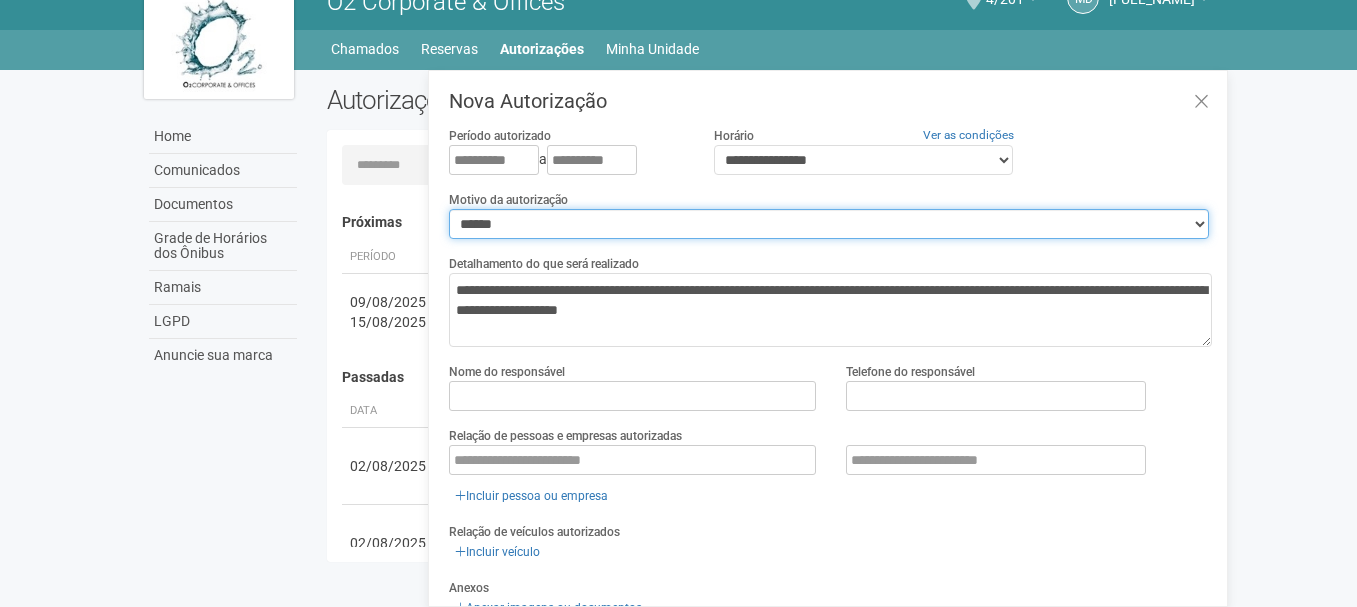 click on "**********" at bounding box center [829, 224] 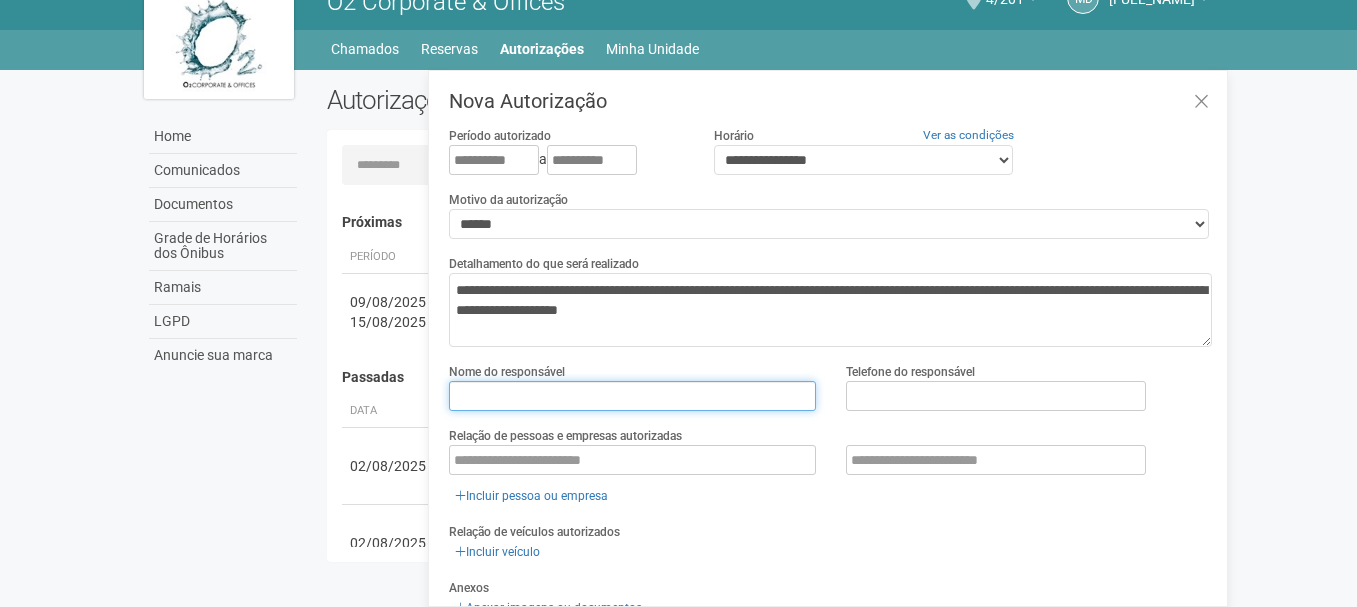 click at bounding box center [632, 396] 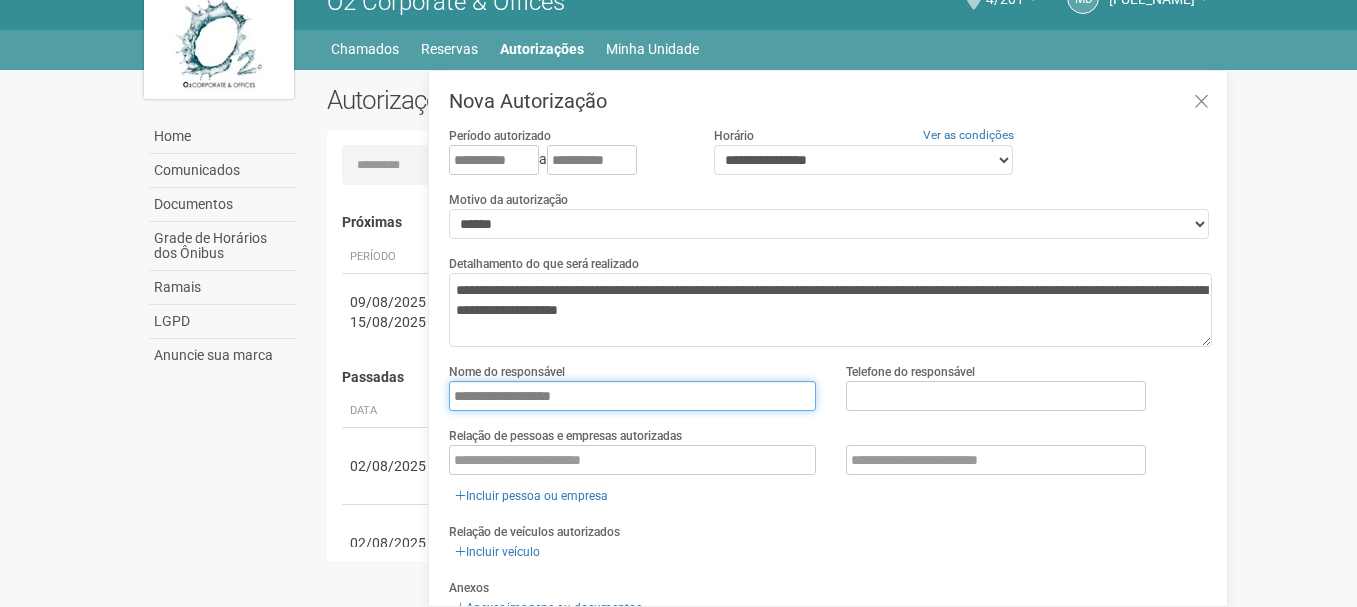 type on "**********" 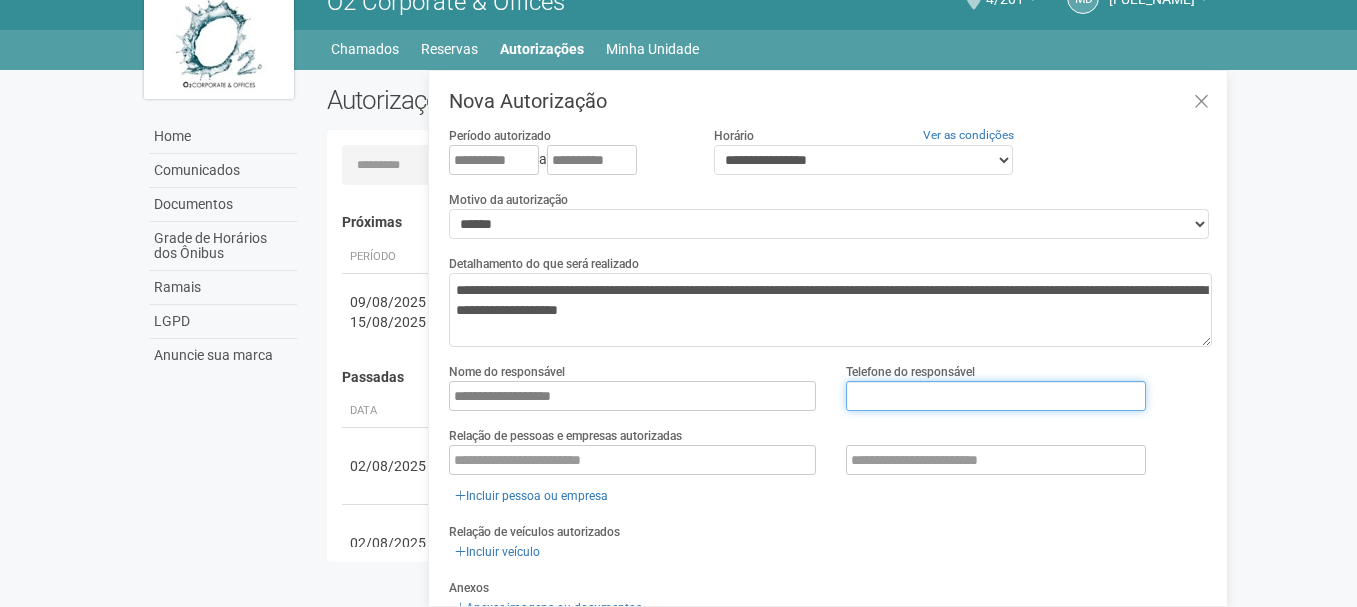 click at bounding box center [996, 396] 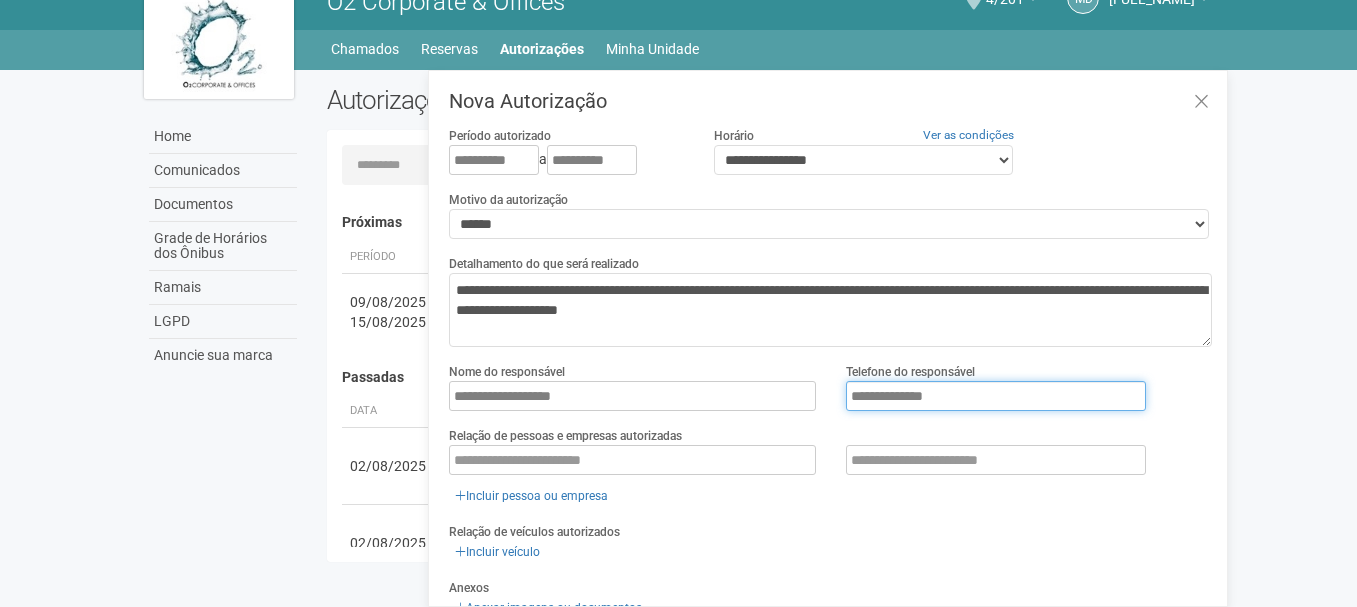 type on "**********" 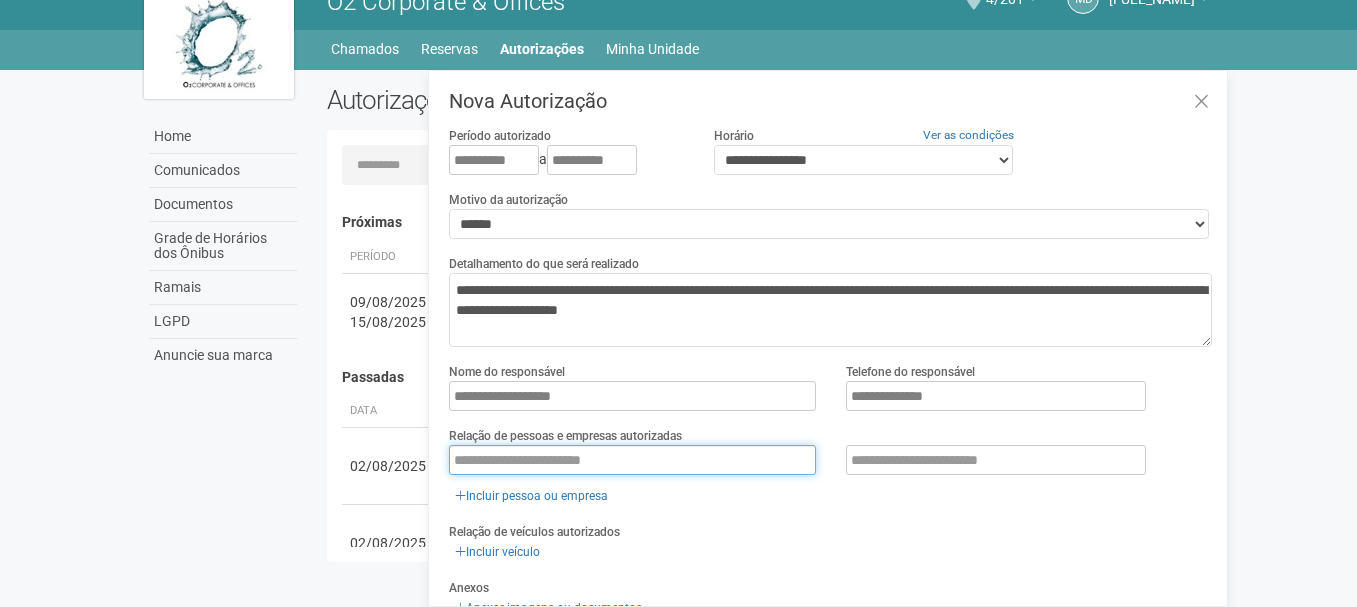 click at bounding box center [632, 460] 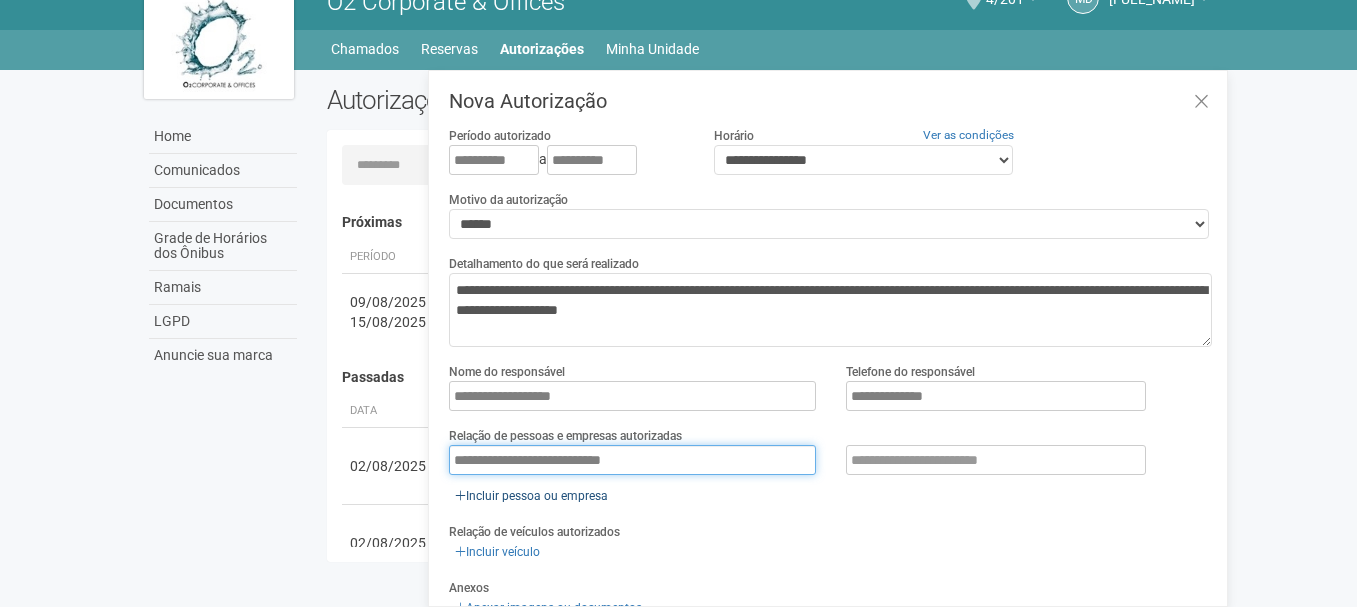 type on "**********" 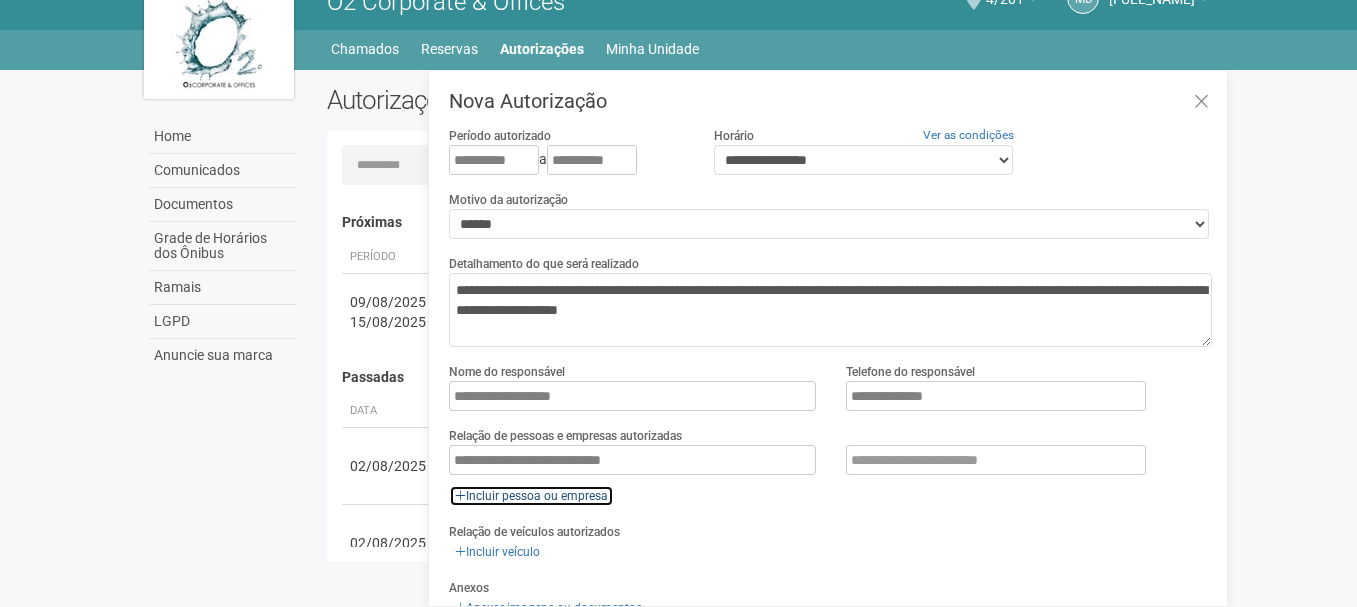click on "Incluir pessoa ou empresa" at bounding box center (531, 496) 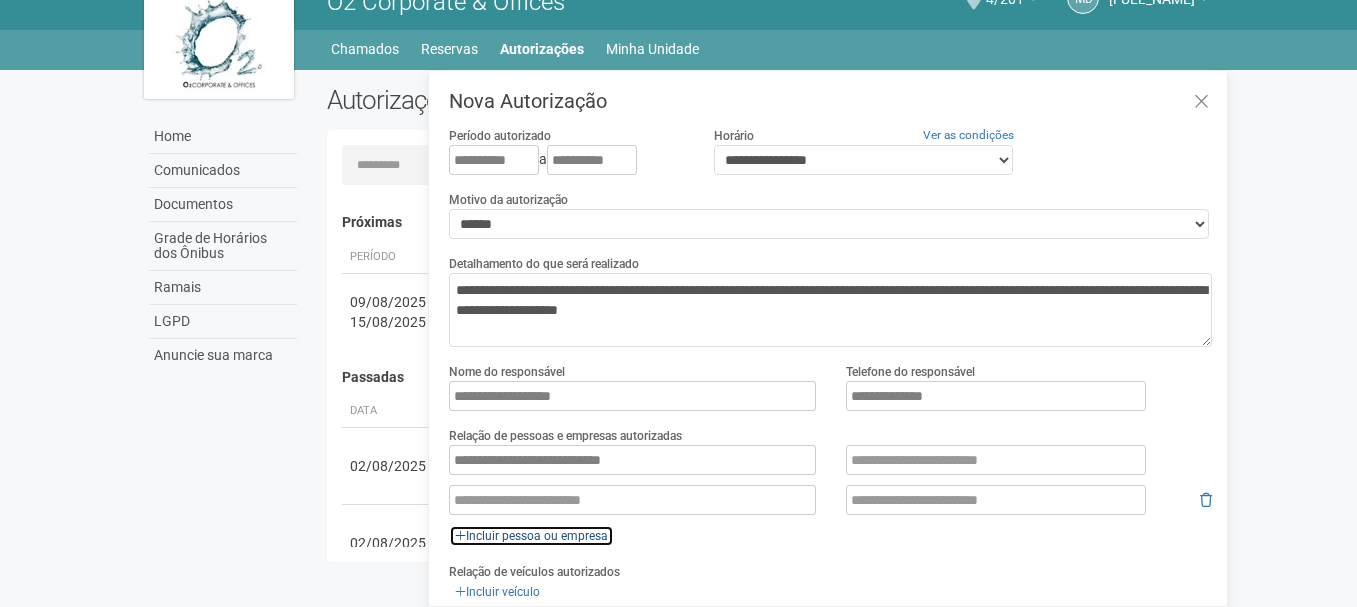 click on "Incluir pessoa ou empresa" at bounding box center [531, 536] 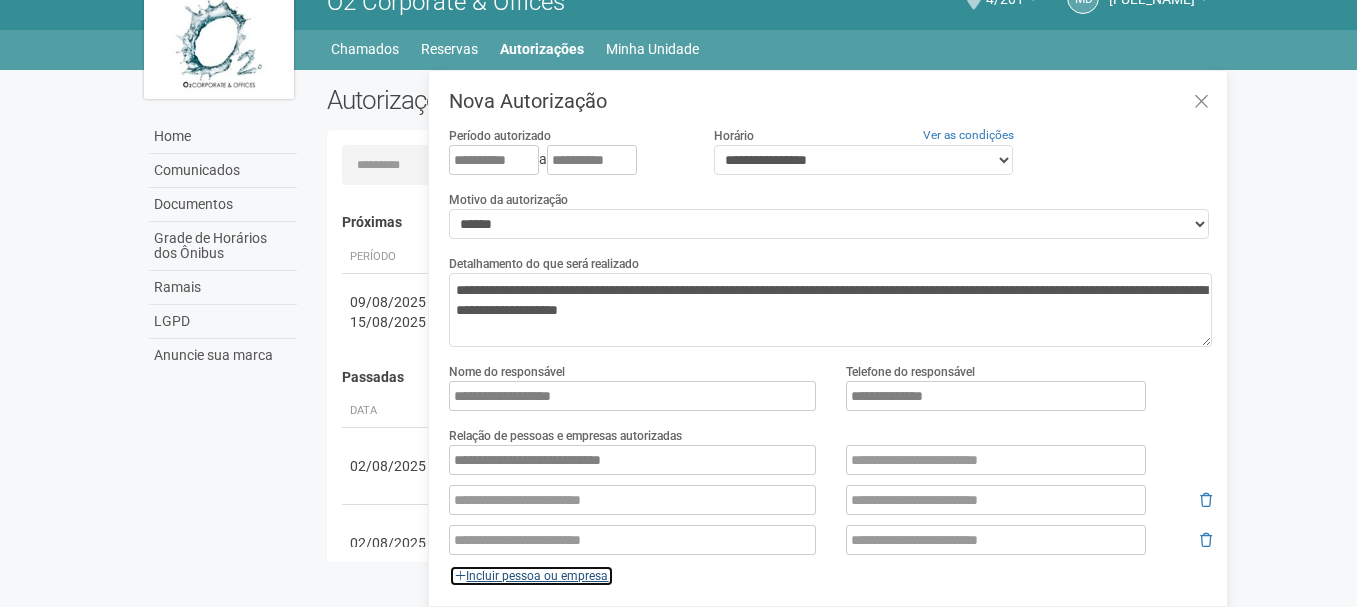 scroll, scrollTop: 200, scrollLeft: 0, axis: vertical 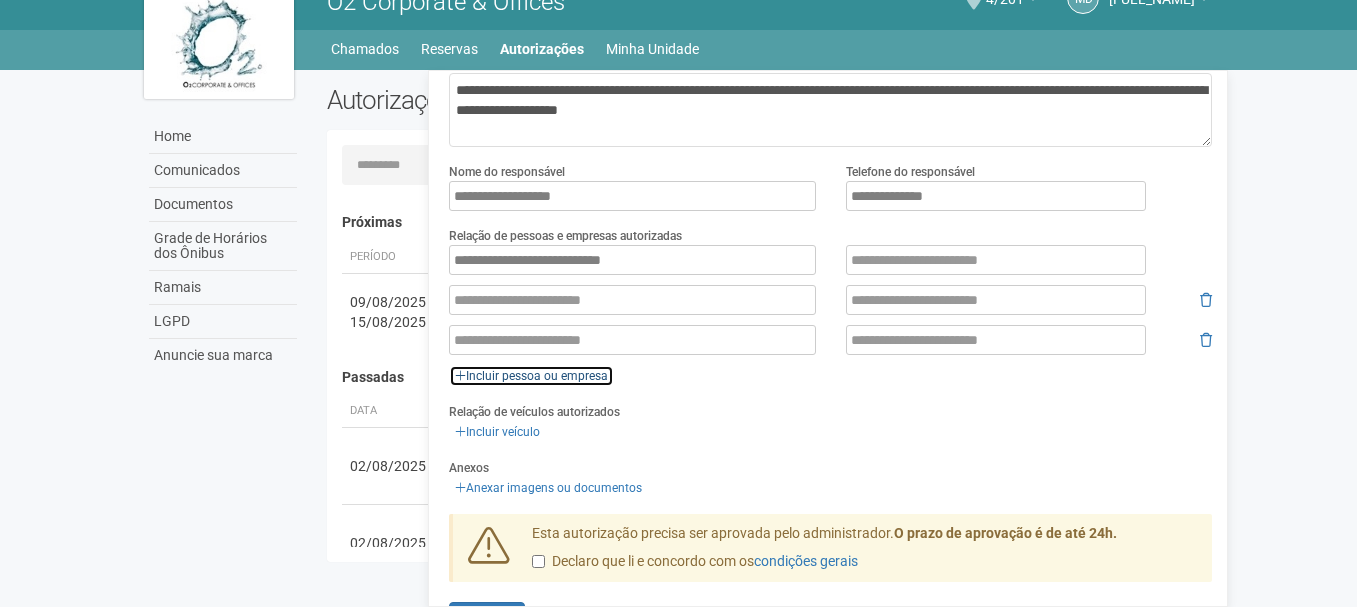 click on "Incluir pessoa ou empresa" at bounding box center [531, 376] 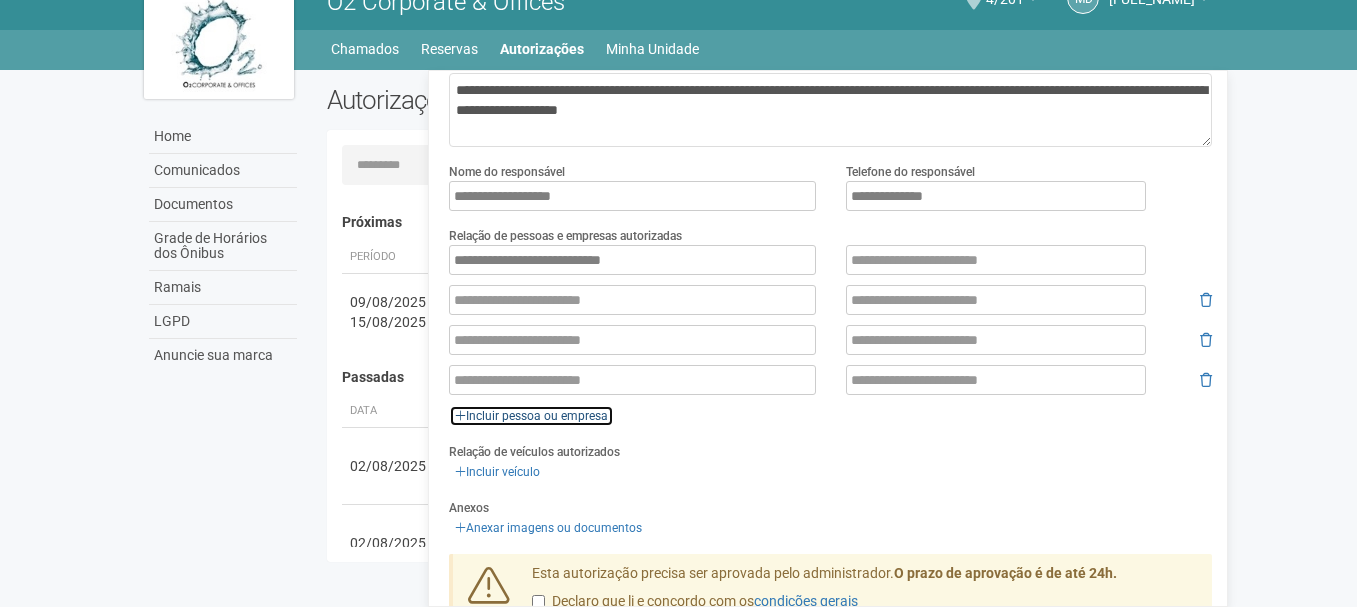 click on "Incluir pessoa ou empresa" at bounding box center [531, 416] 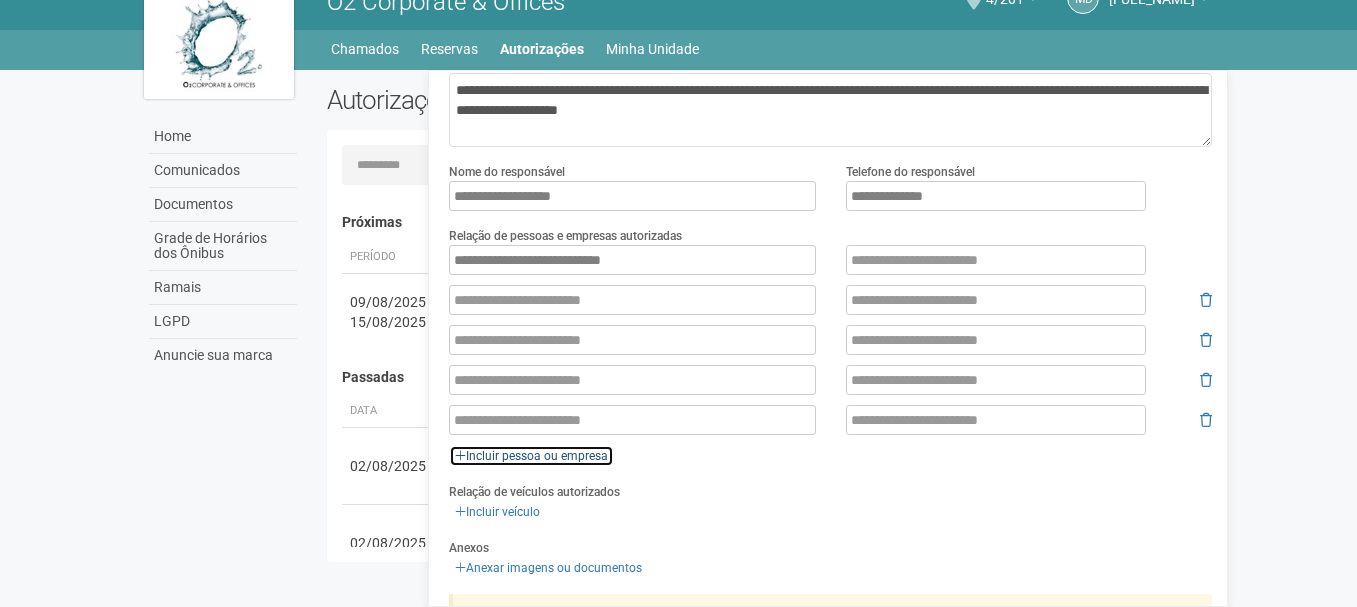 click on "Incluir pessoa ou empresa" at bounding box center (531, 456) 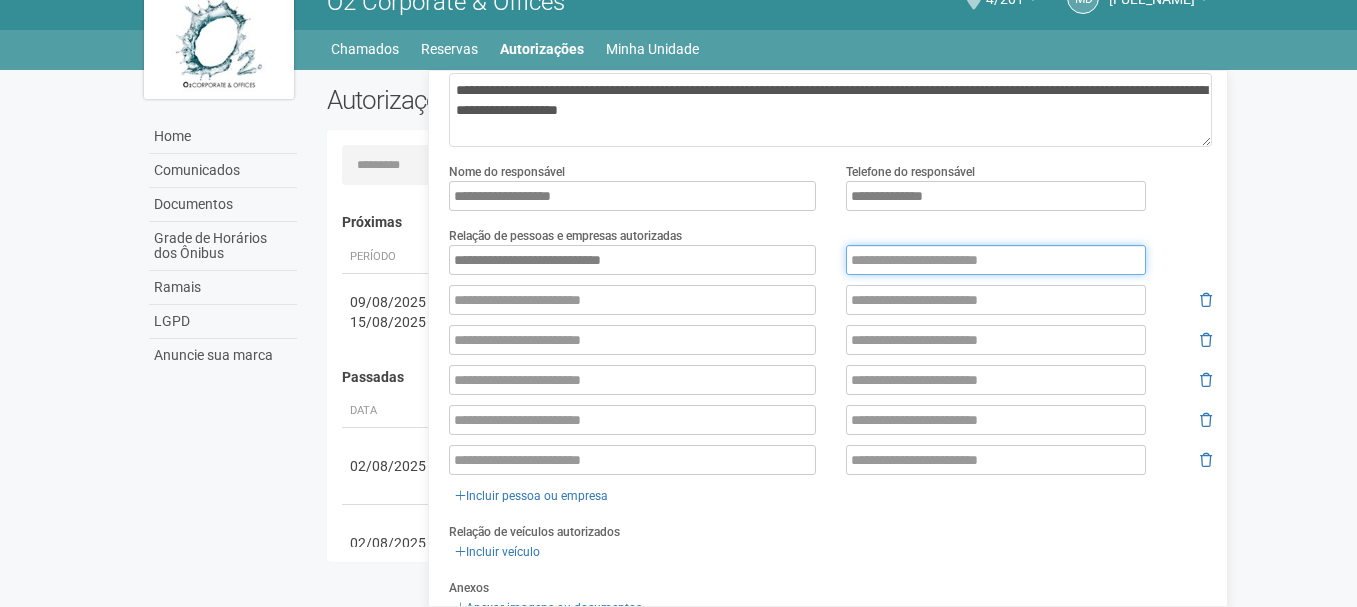 click at bounding box center (996, 260) 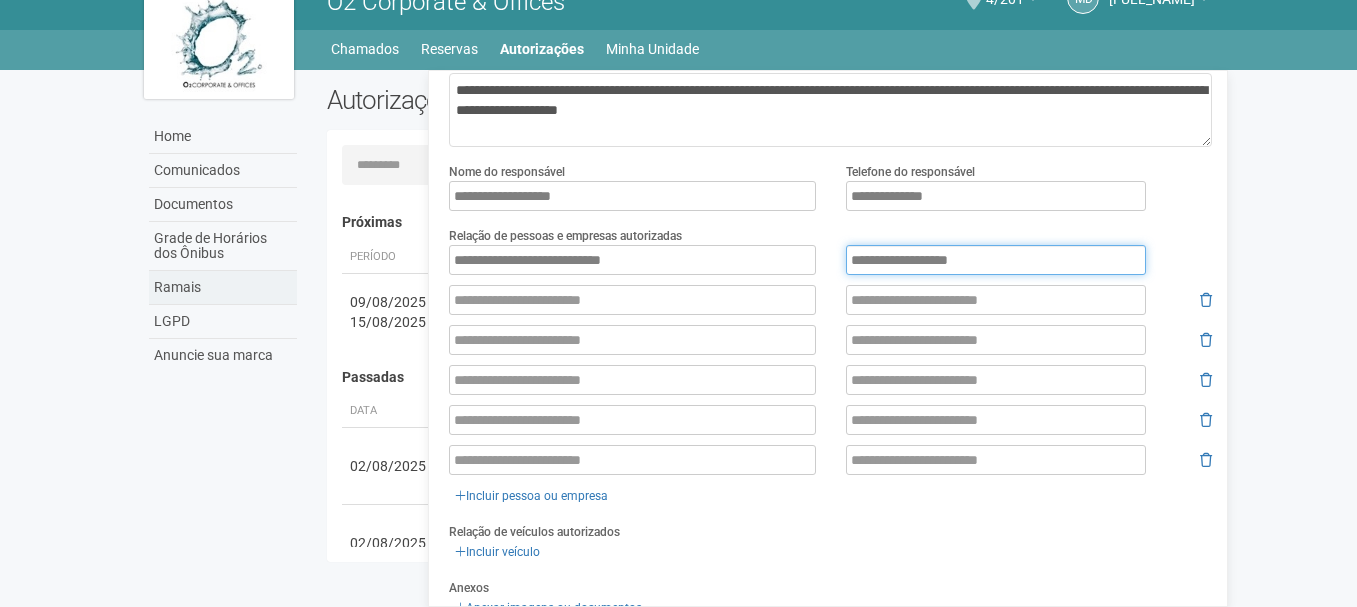 type on "**********" 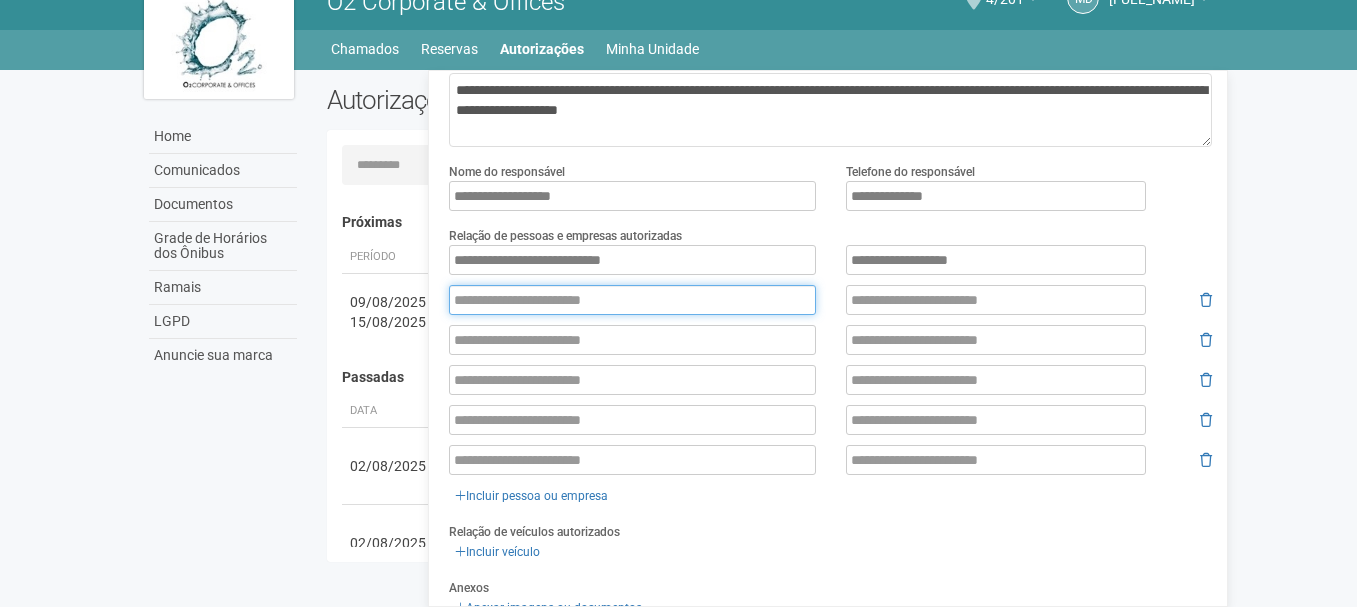 click at bounding box center [632, 300] 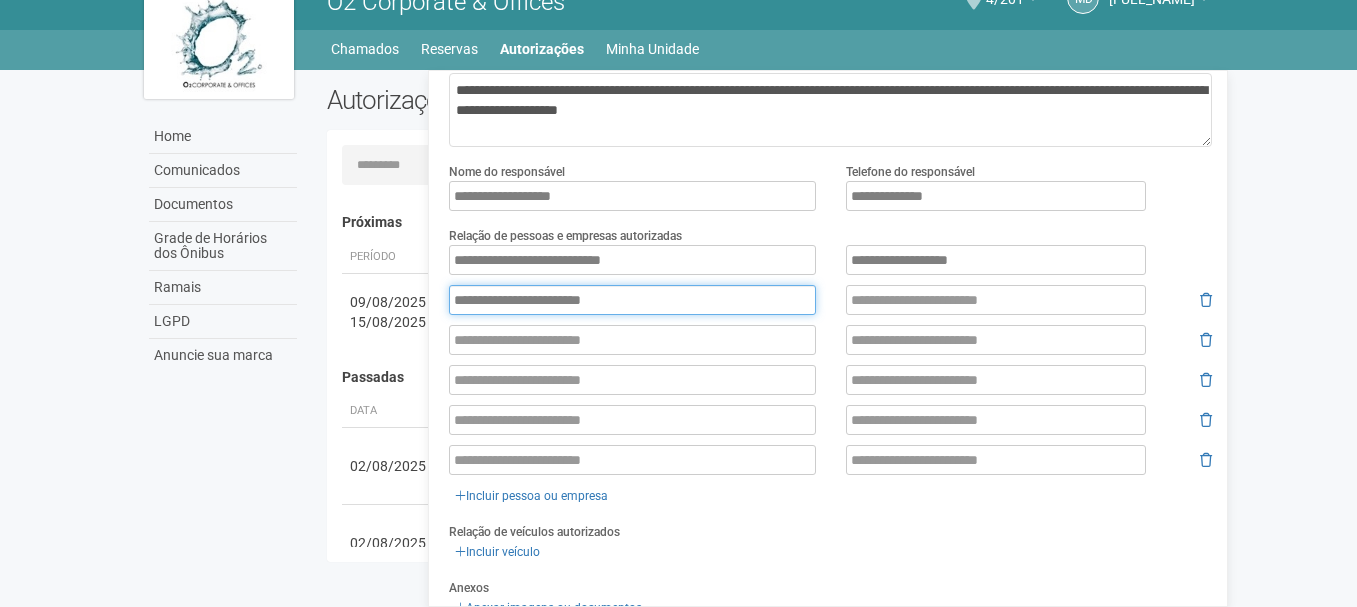 type on "**********" 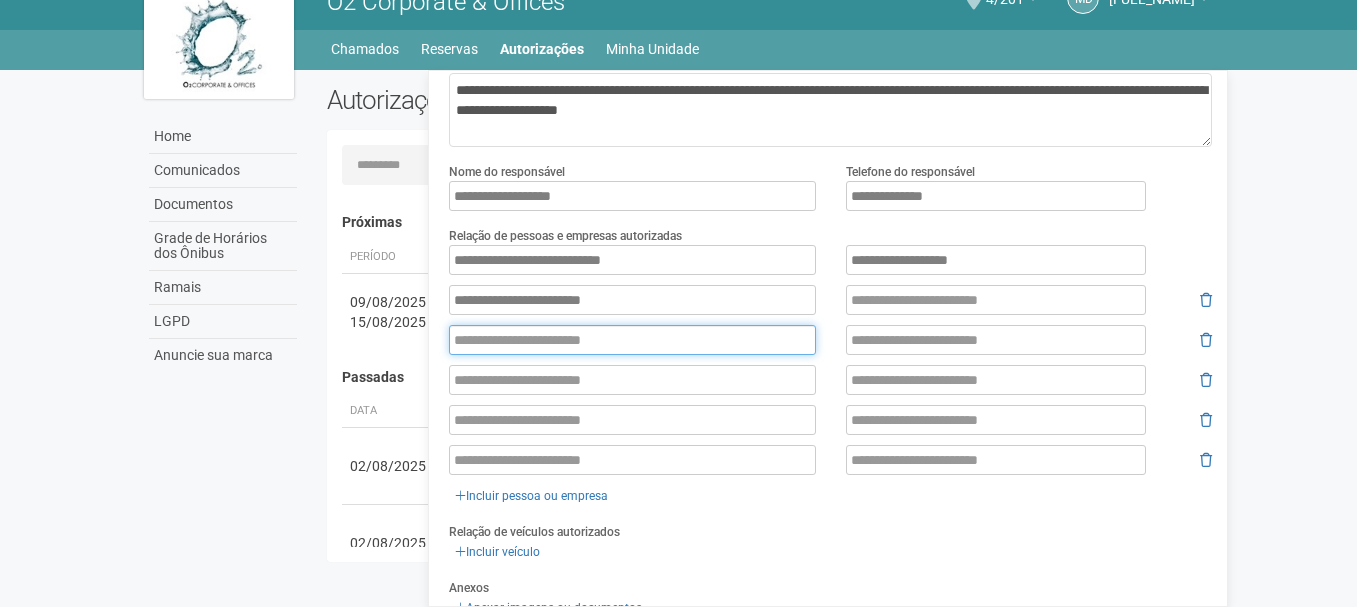 click at bounding box center (632, 340) 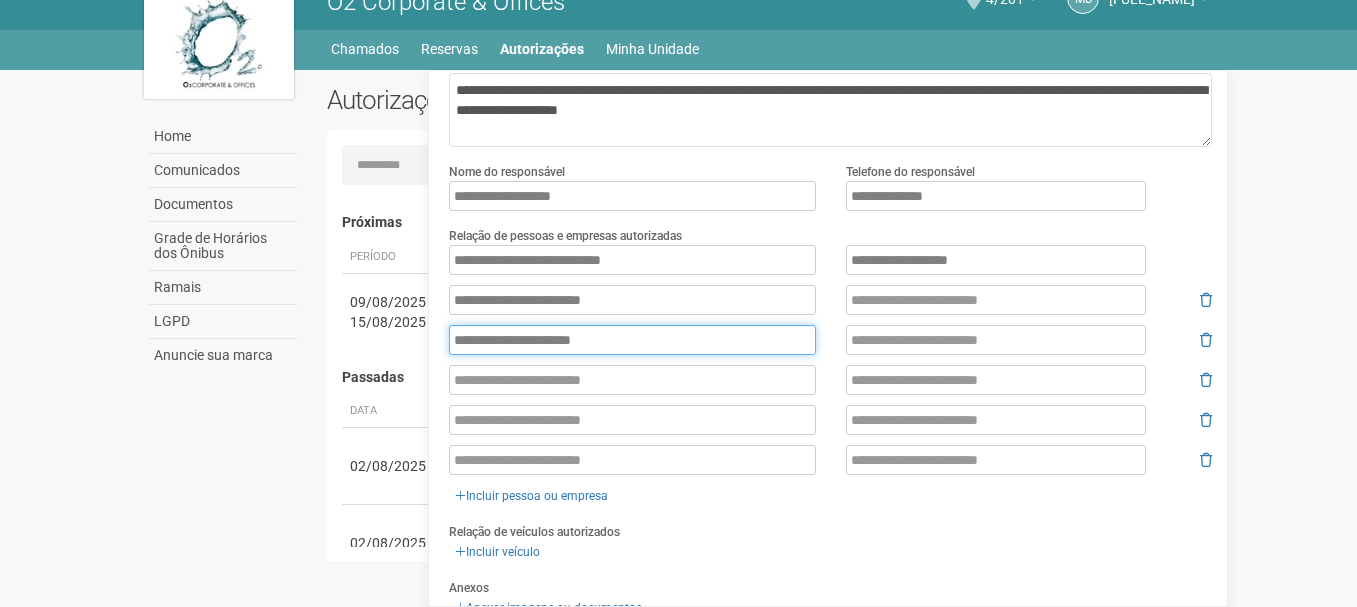 type on "**********" 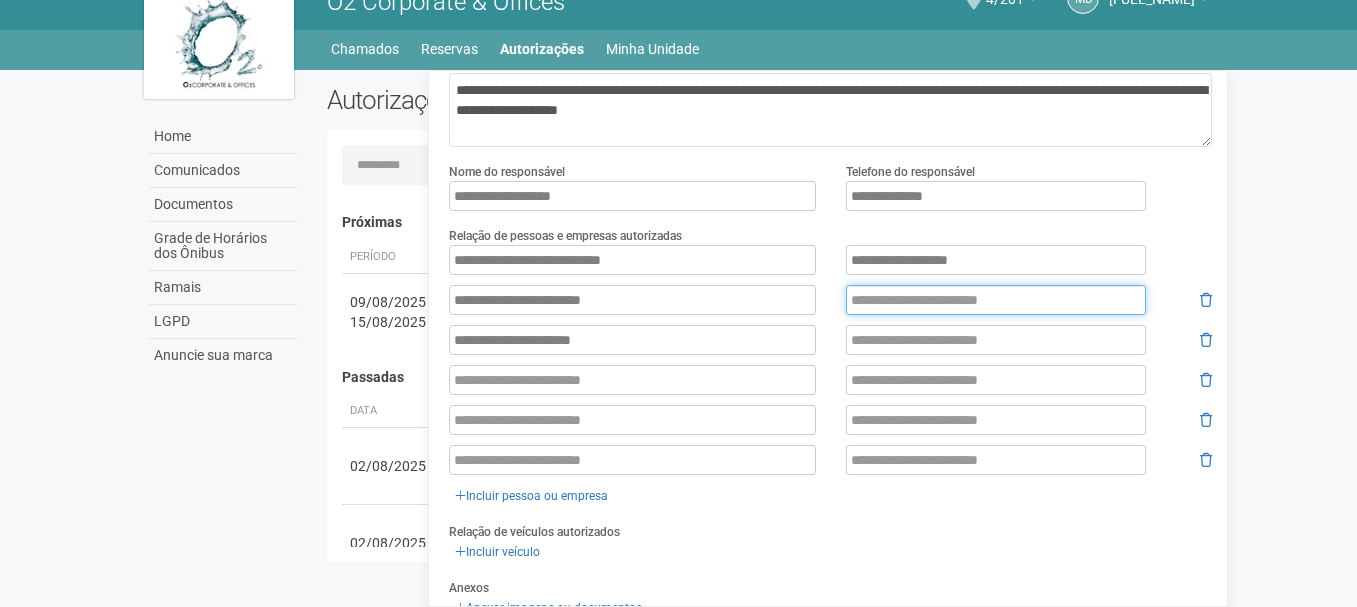 click at bounding box center [996, 300] 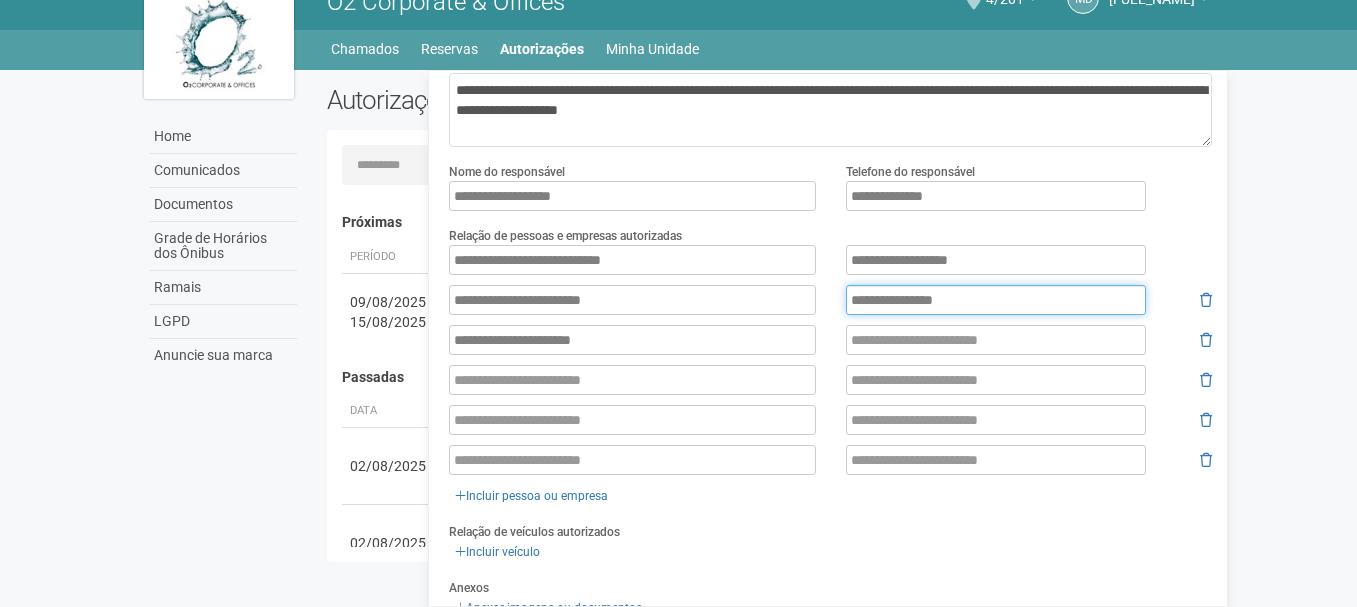 type on "**********" 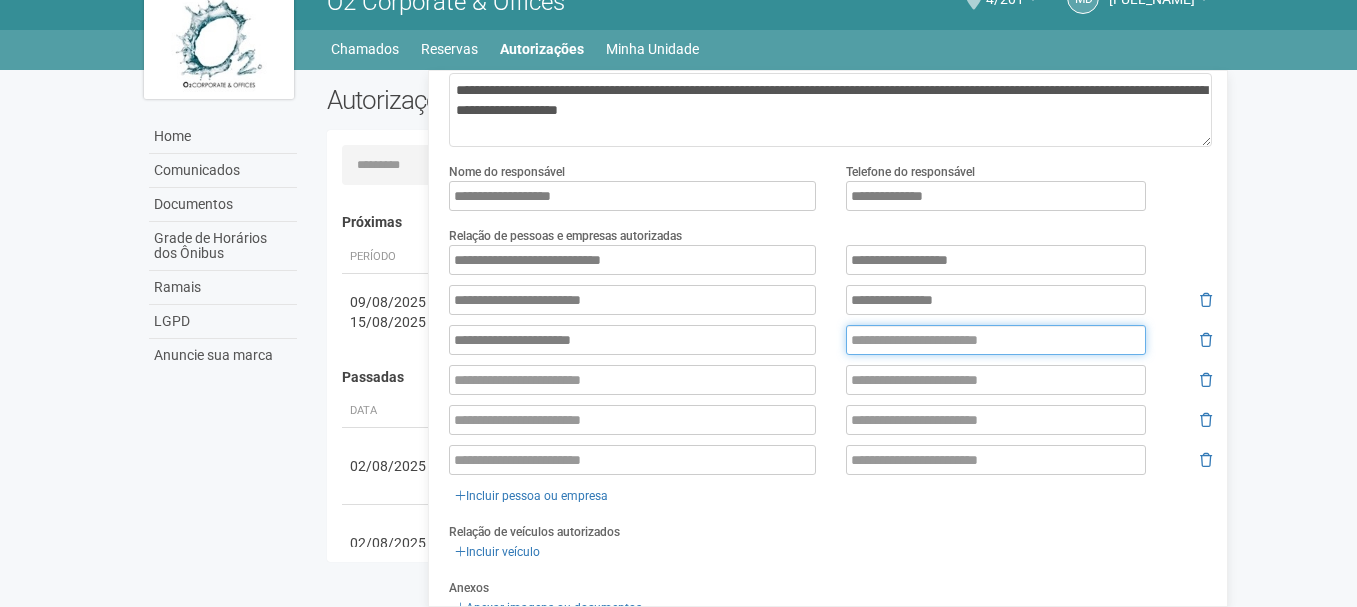 click at bounding box center [996, 340] 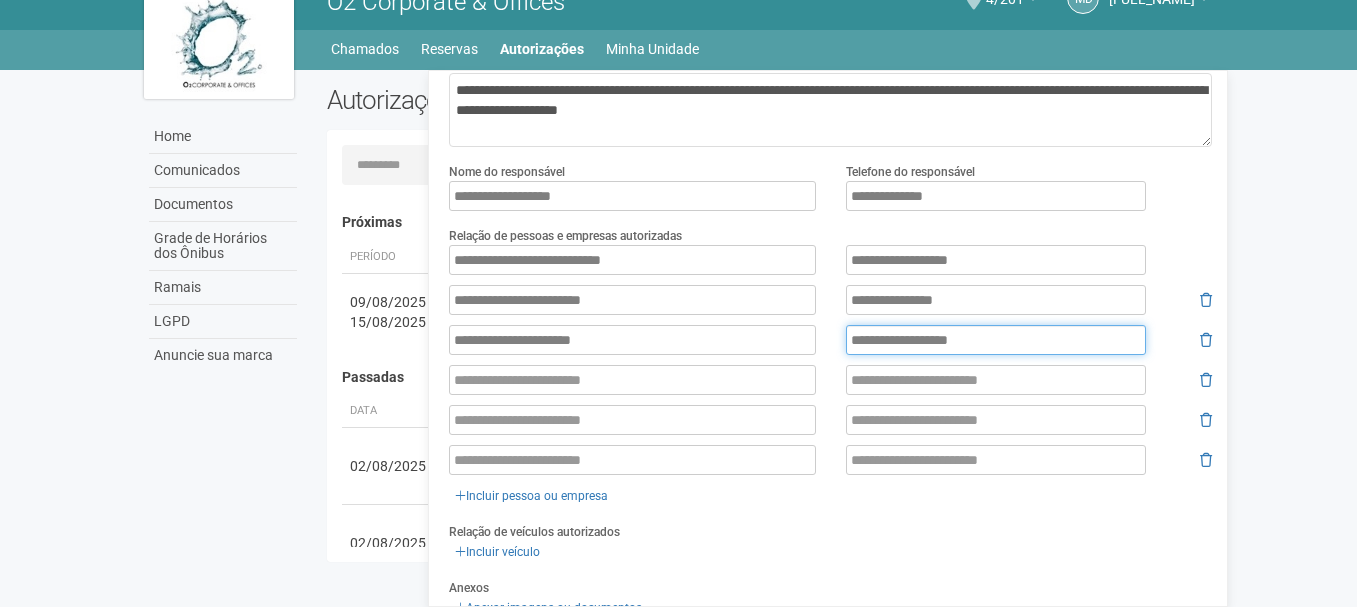 type on "**********" 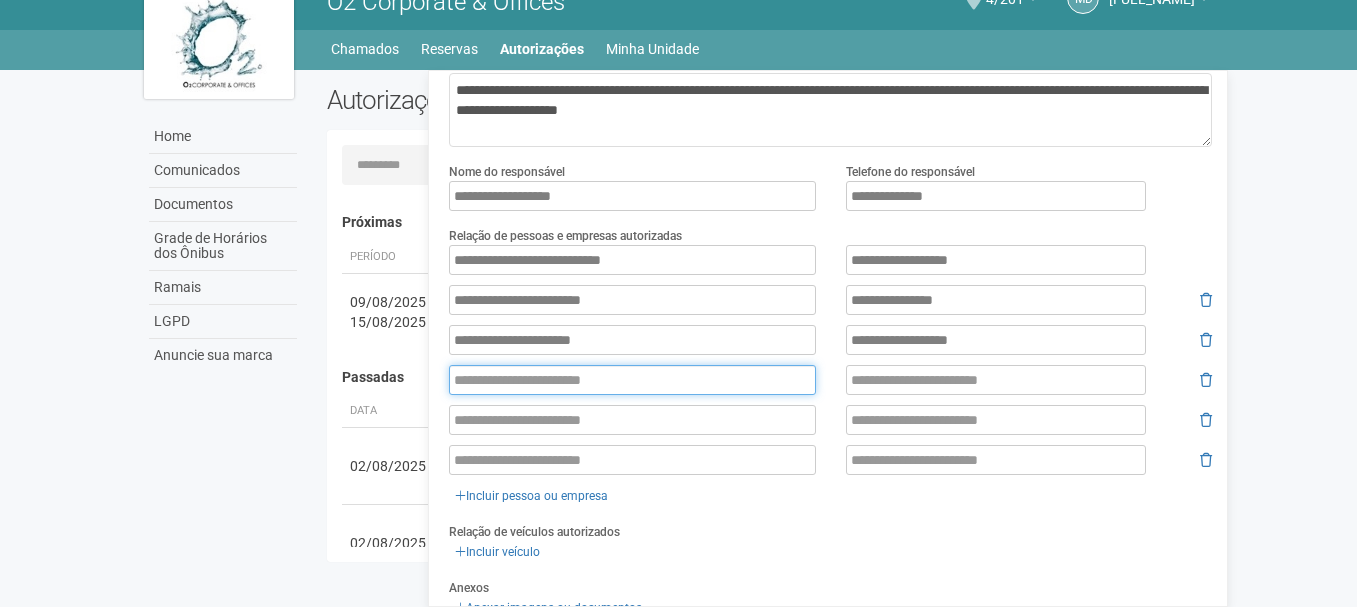 click at bounding box center [632, 380] 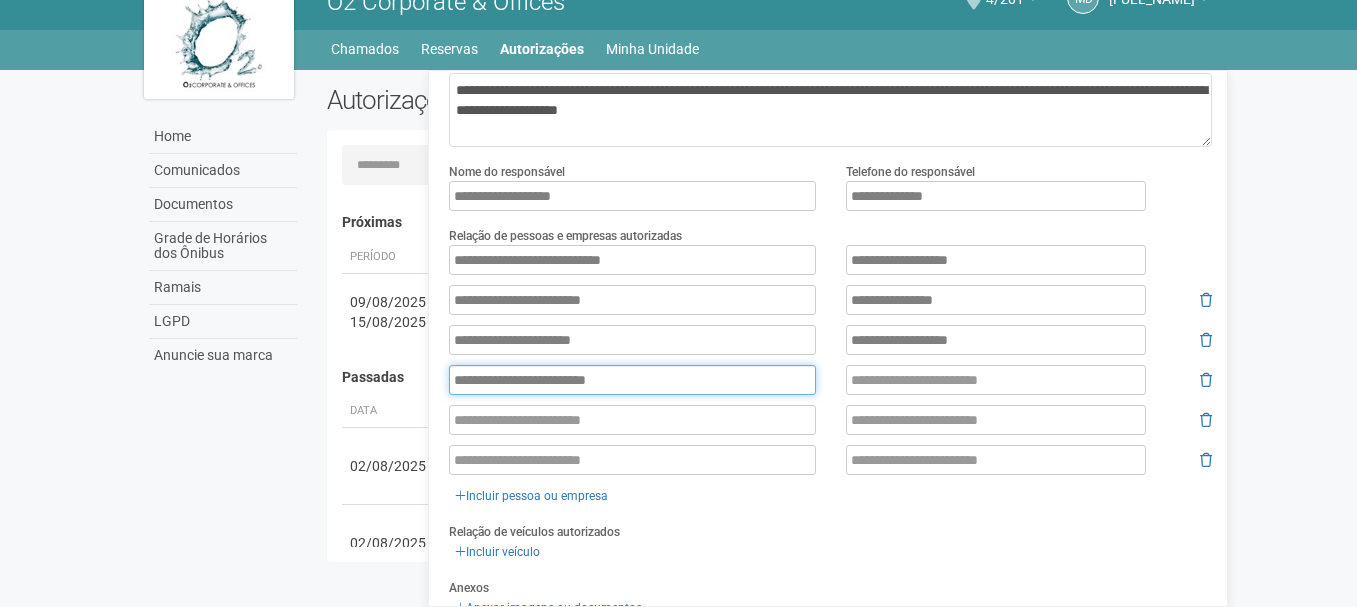 type on "**********" 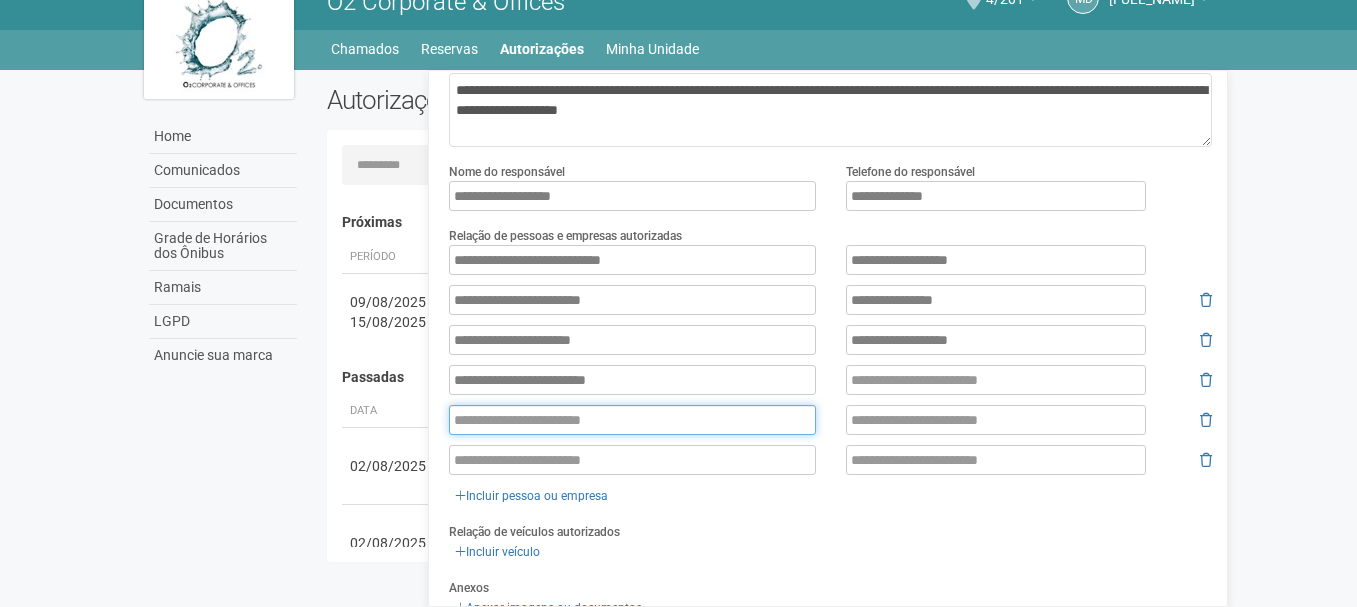 click at bounding box center [632, 420] 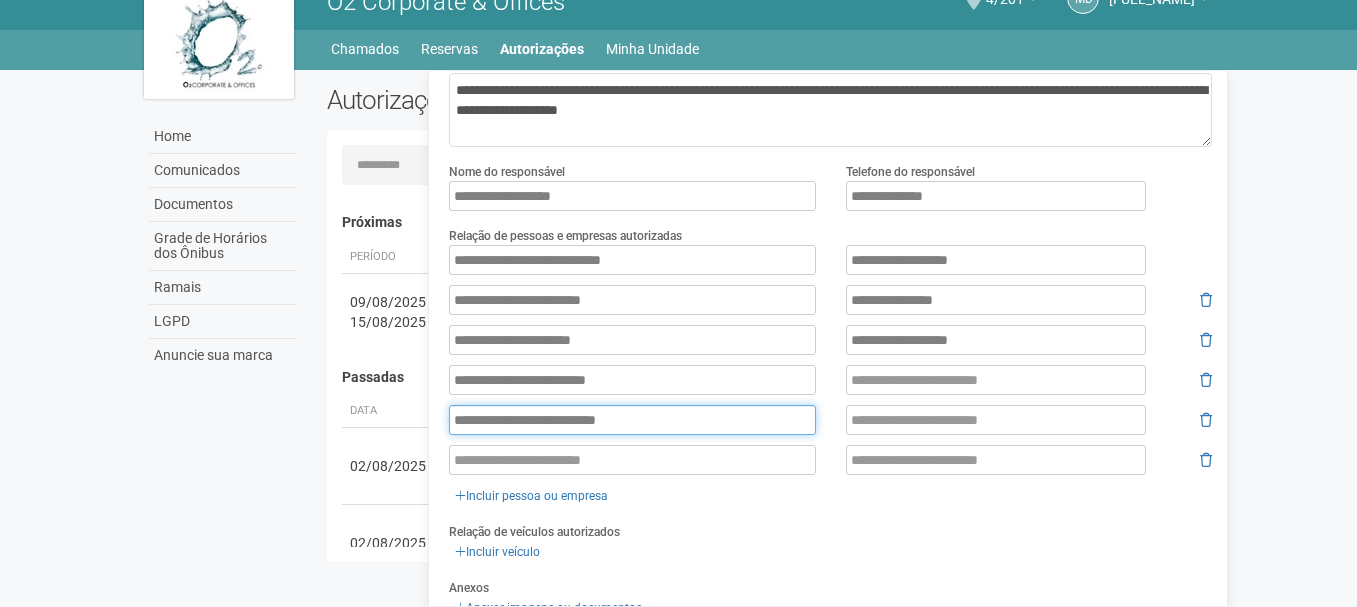type on "**********" 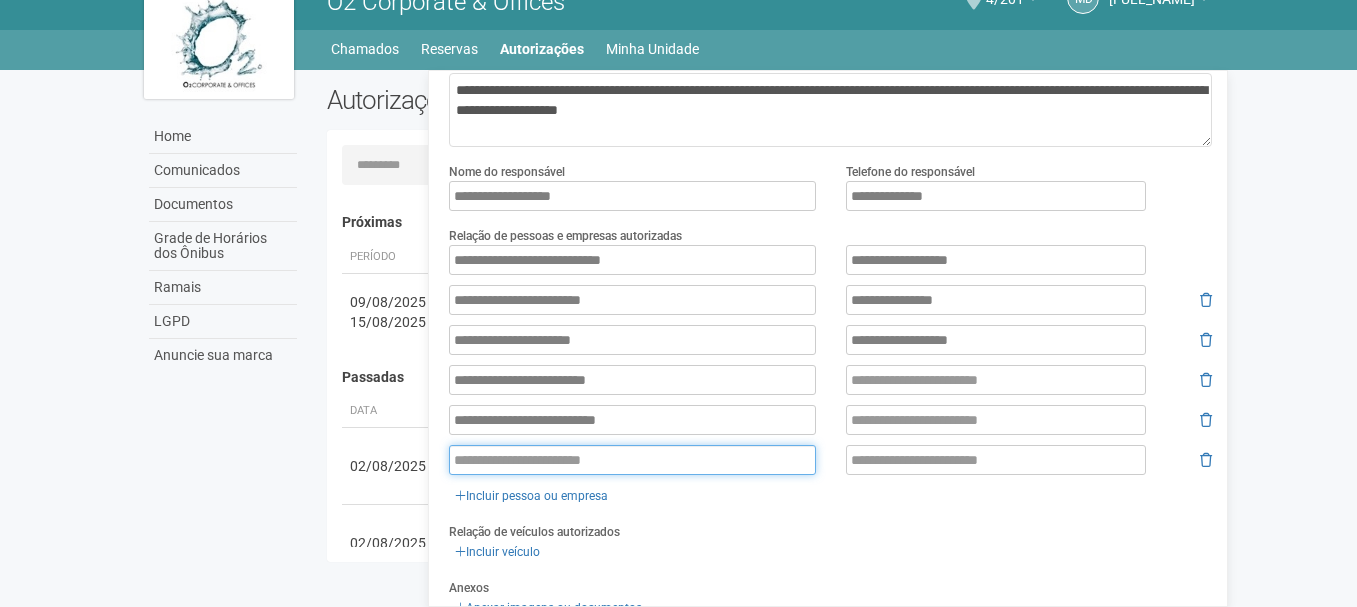 click at bounding box center [632, 460] 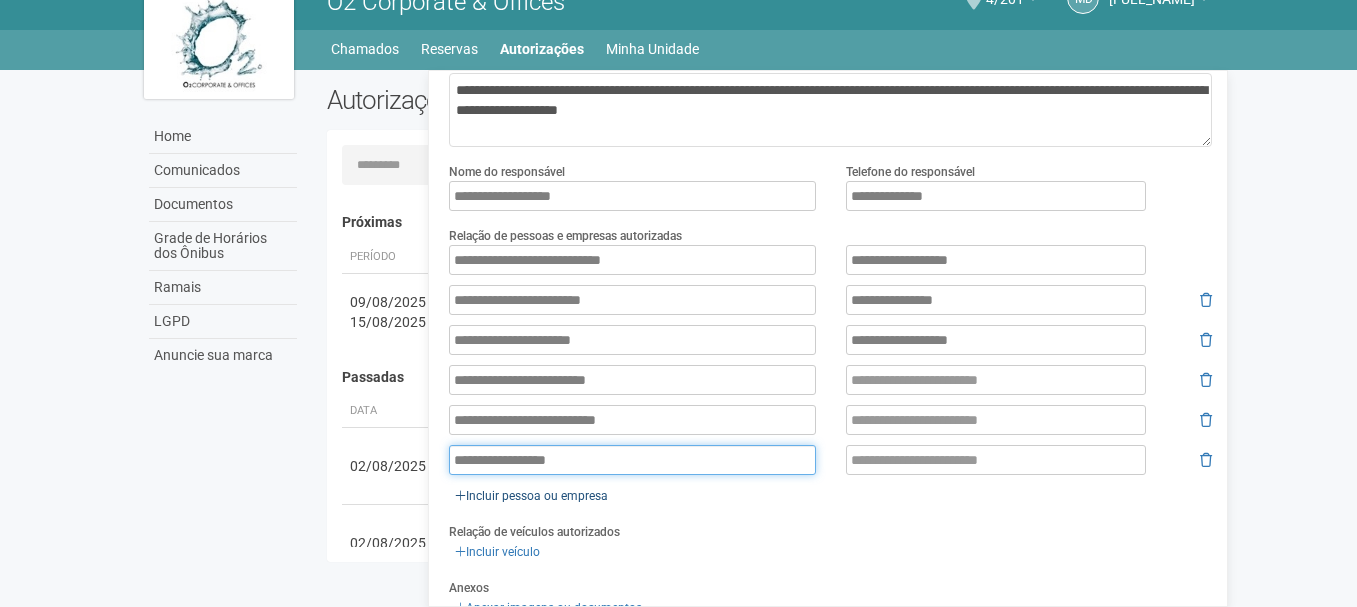 type on "**********" 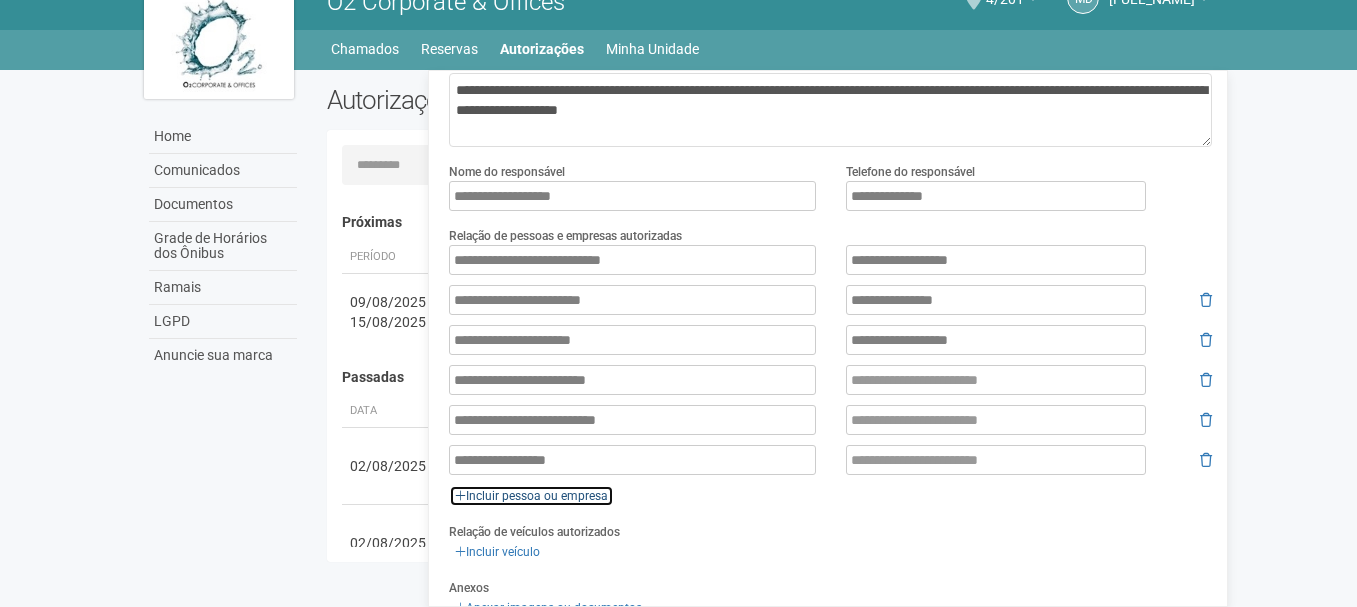 click on "Incluir pessoa ou empresa" at bounding box center [531, 496] 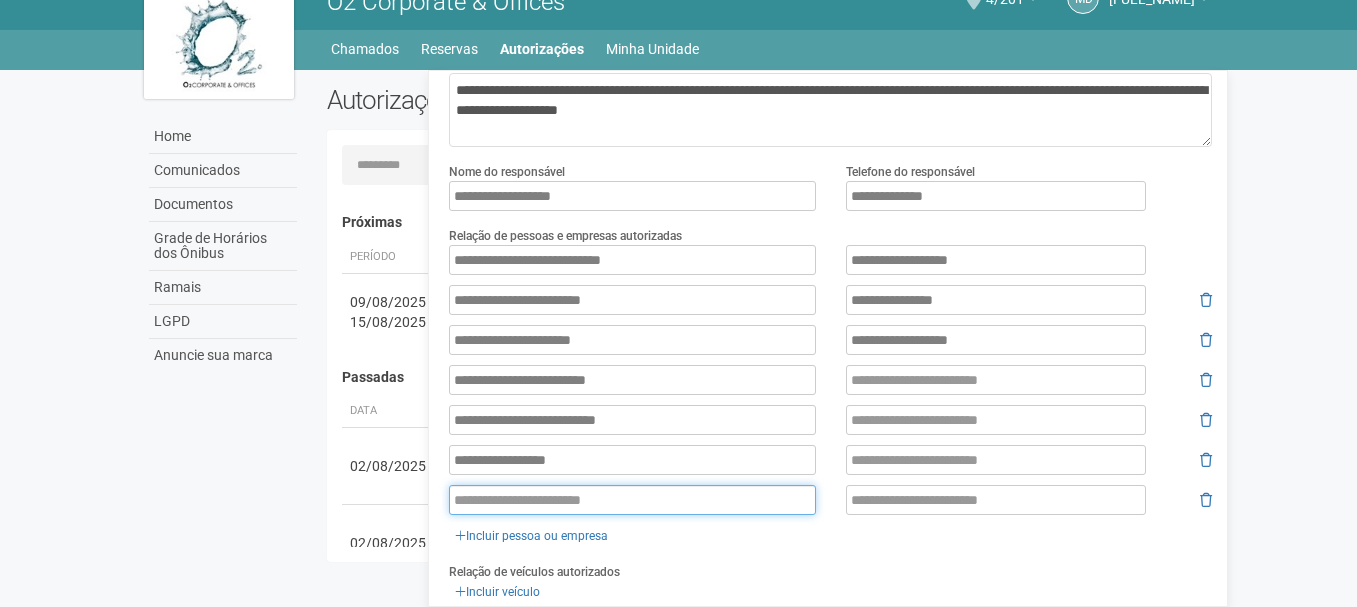 click at bounding box center [632, 500] 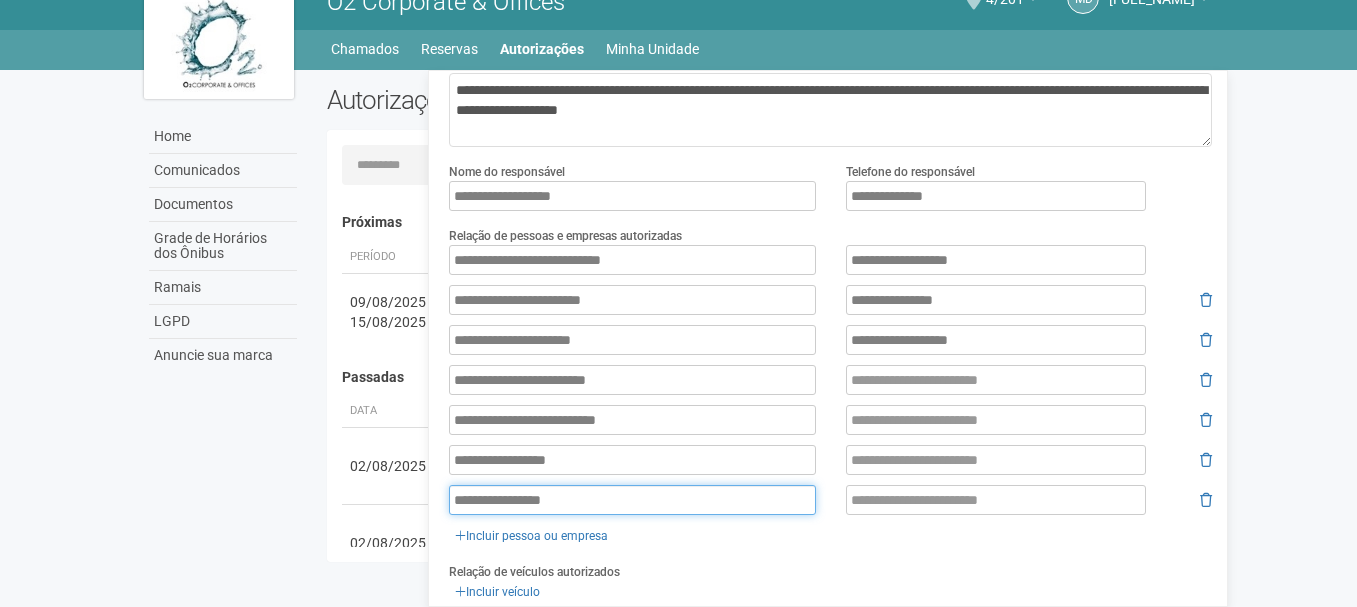 type on "**********" 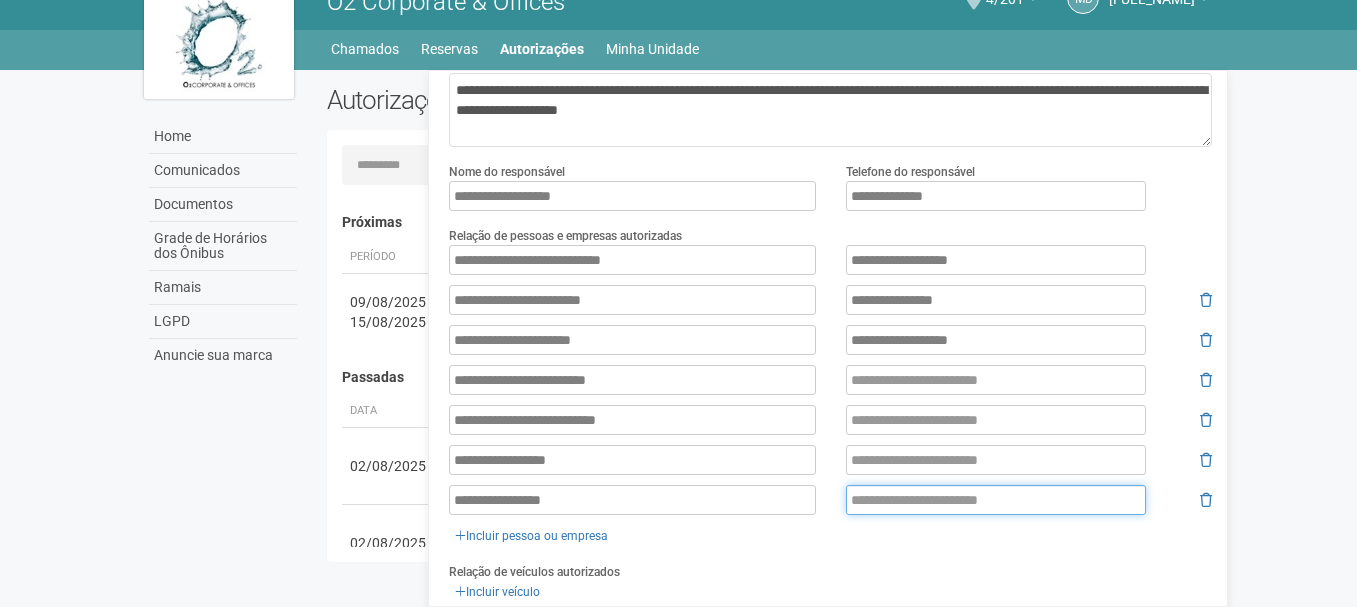 click at bounding box center (996, 500) 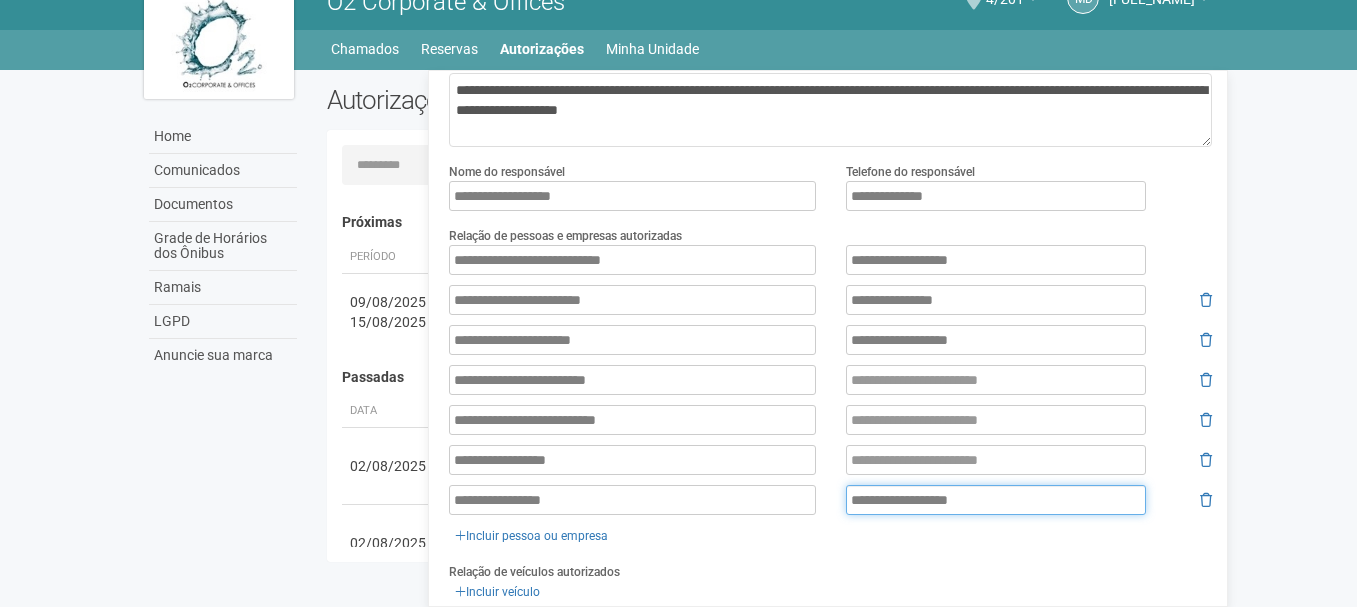 type on "**********" 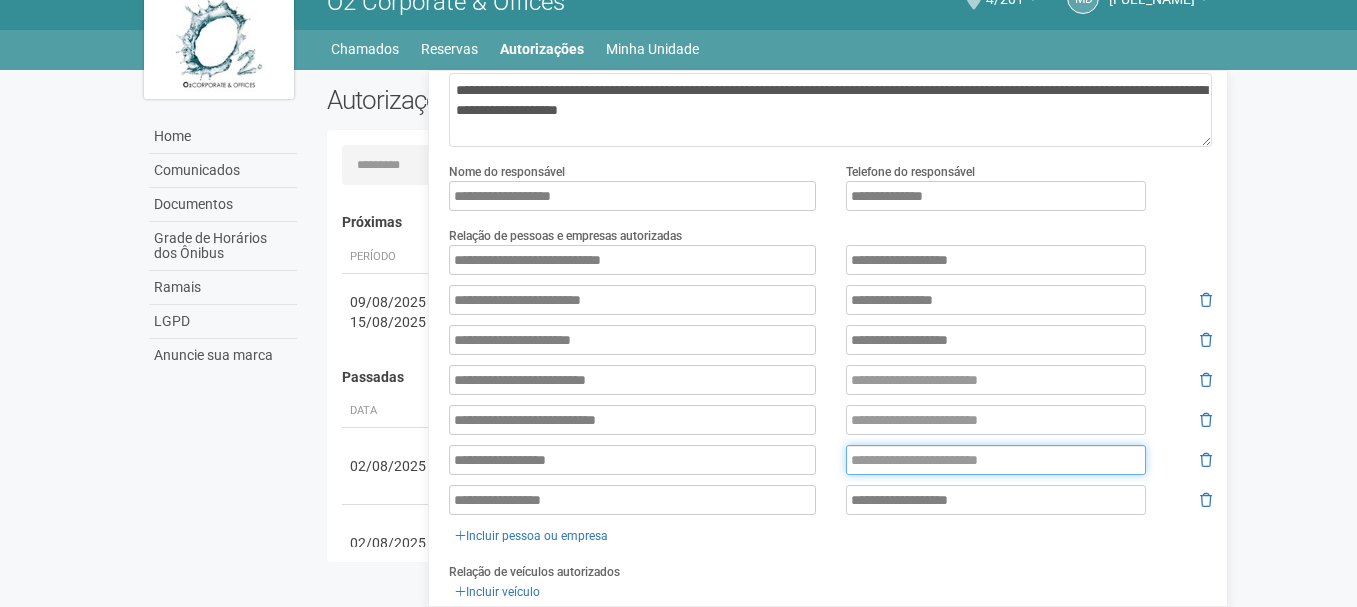 click at bounding box center [996, 460] 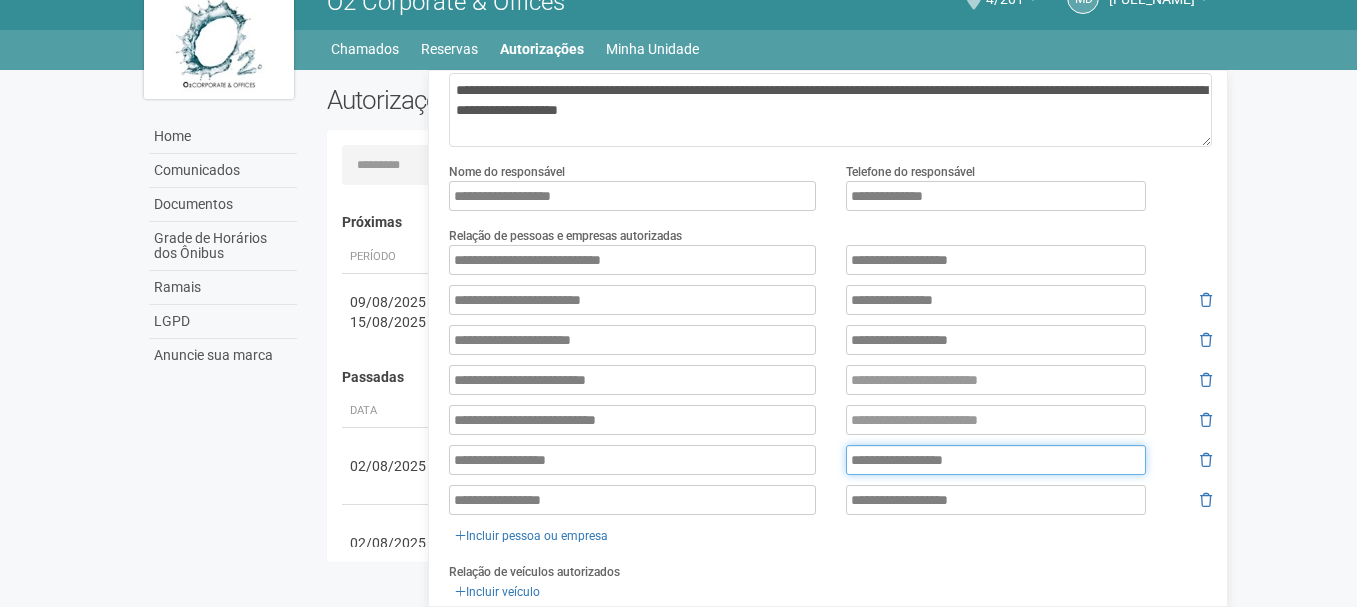 type on "**********" 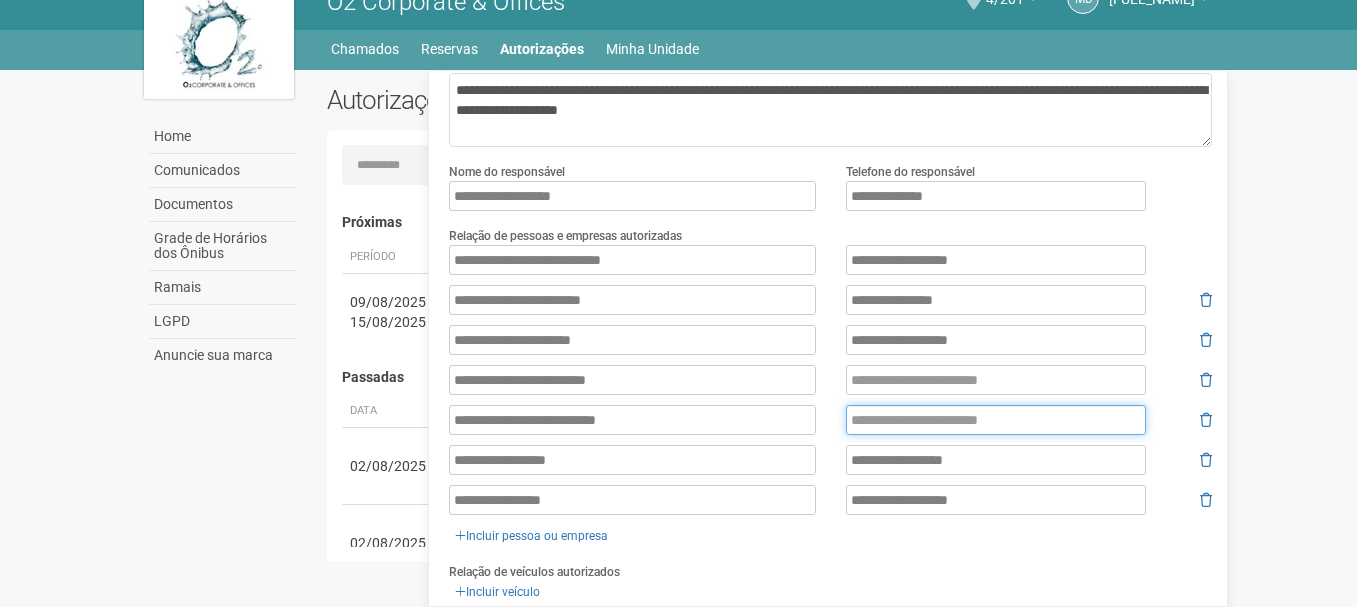 click at bounding box center [996, 420] 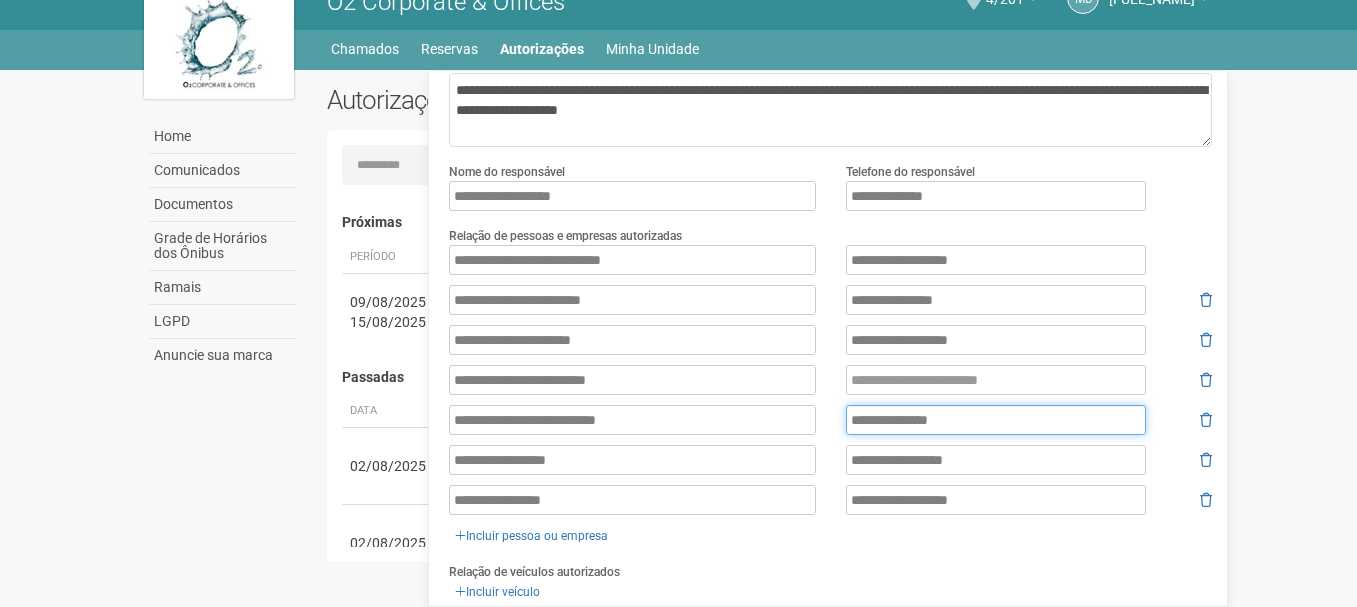 type on "**********" 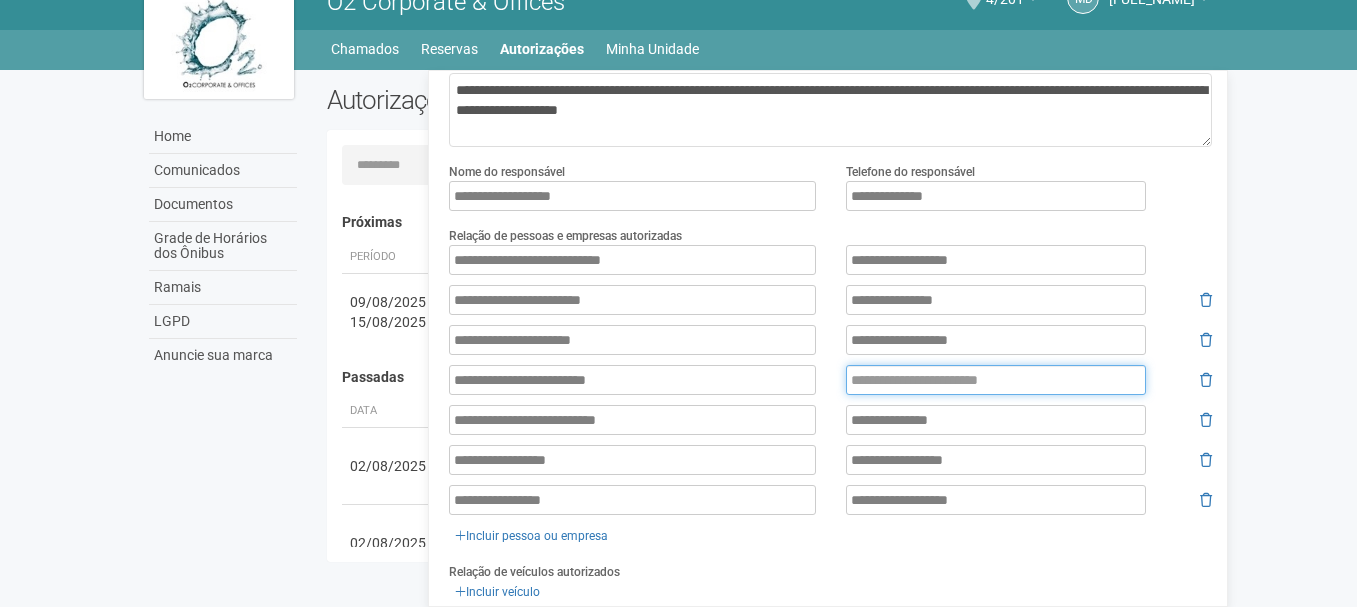 click at bounding box center (996, 380) 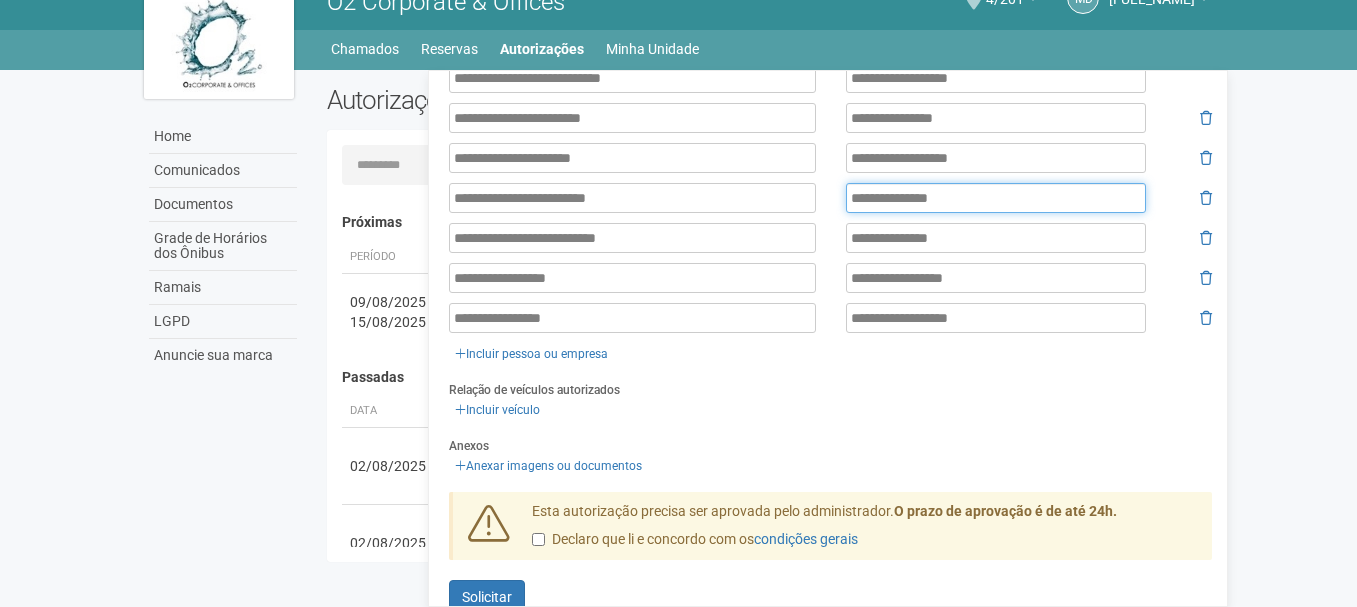 scroll, scrollTop: 416, scrollLeft: 0, axis: vertical 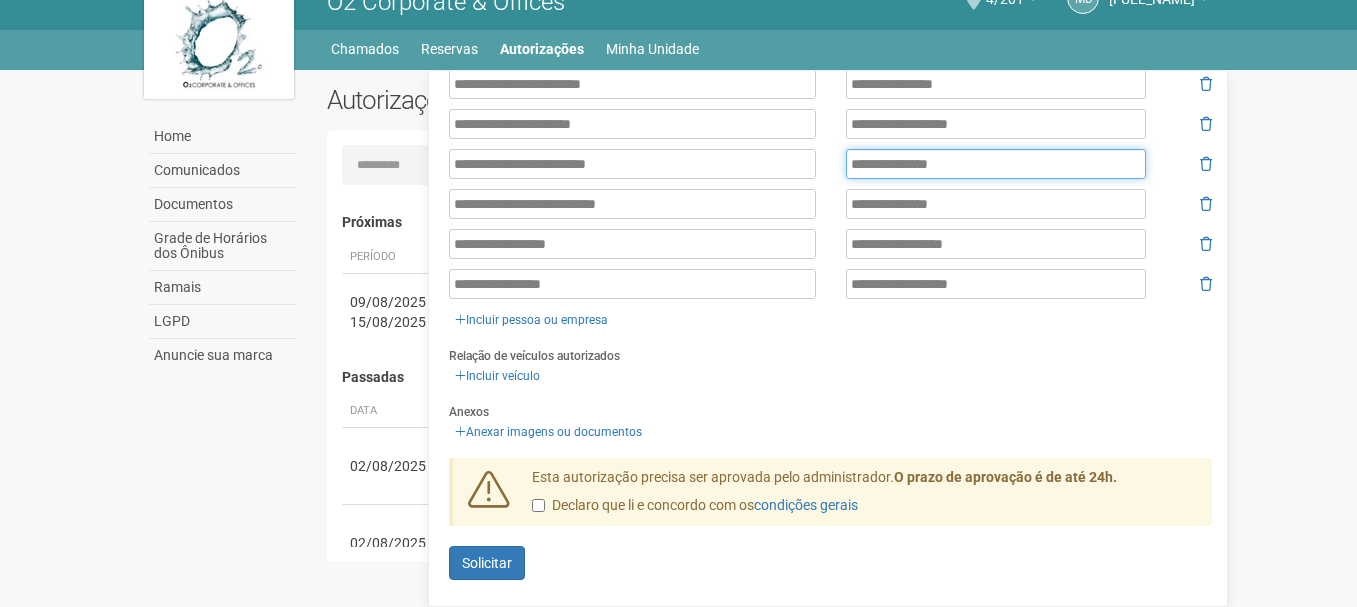 type on "**********" 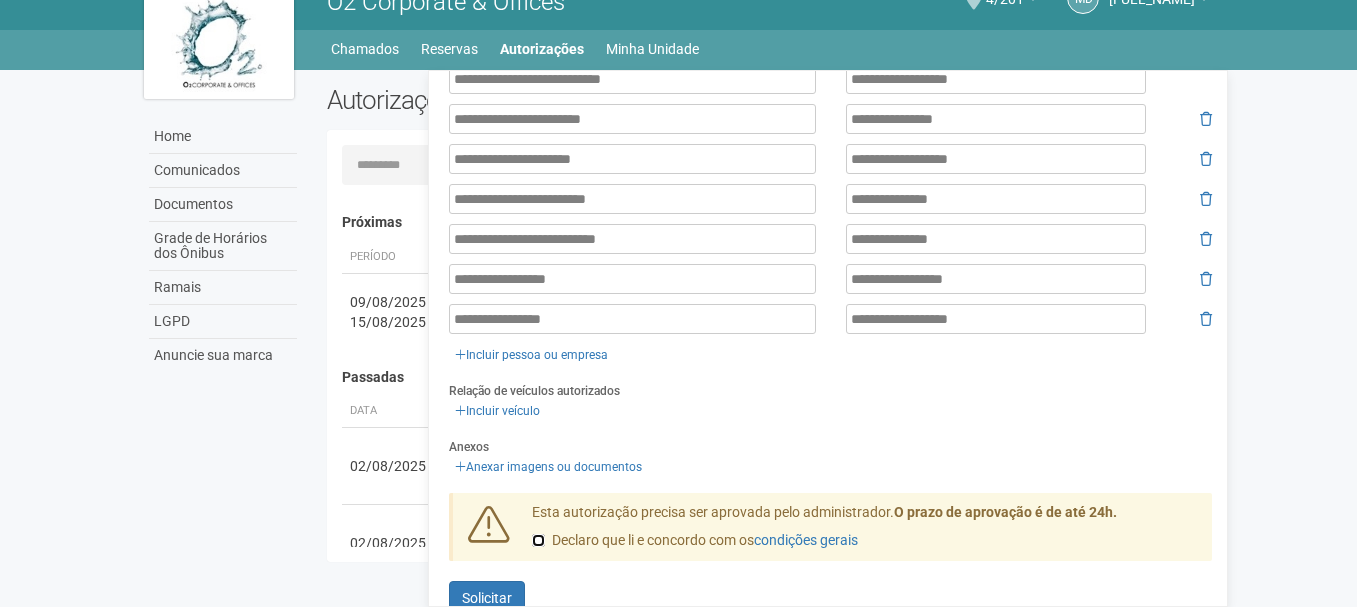 scroll, scrollTop: 400, scrollLeft: 0, axis: vertical 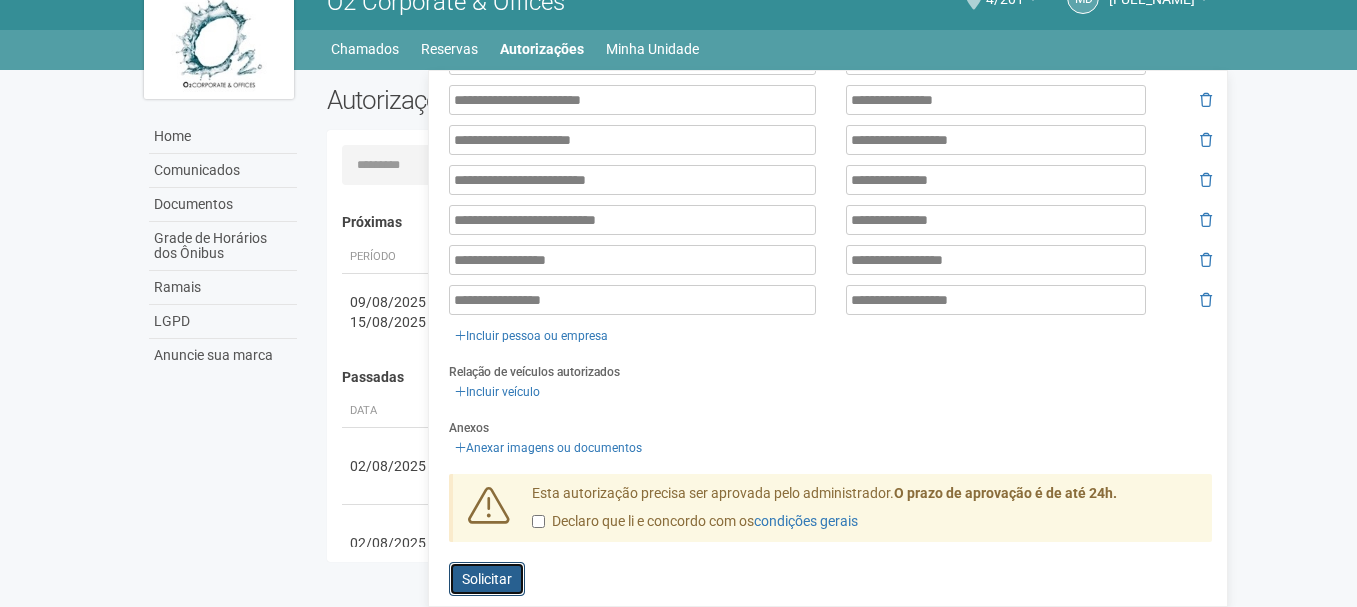 click on "Enviando...
Solicitar" at bounding box center [487, 579] 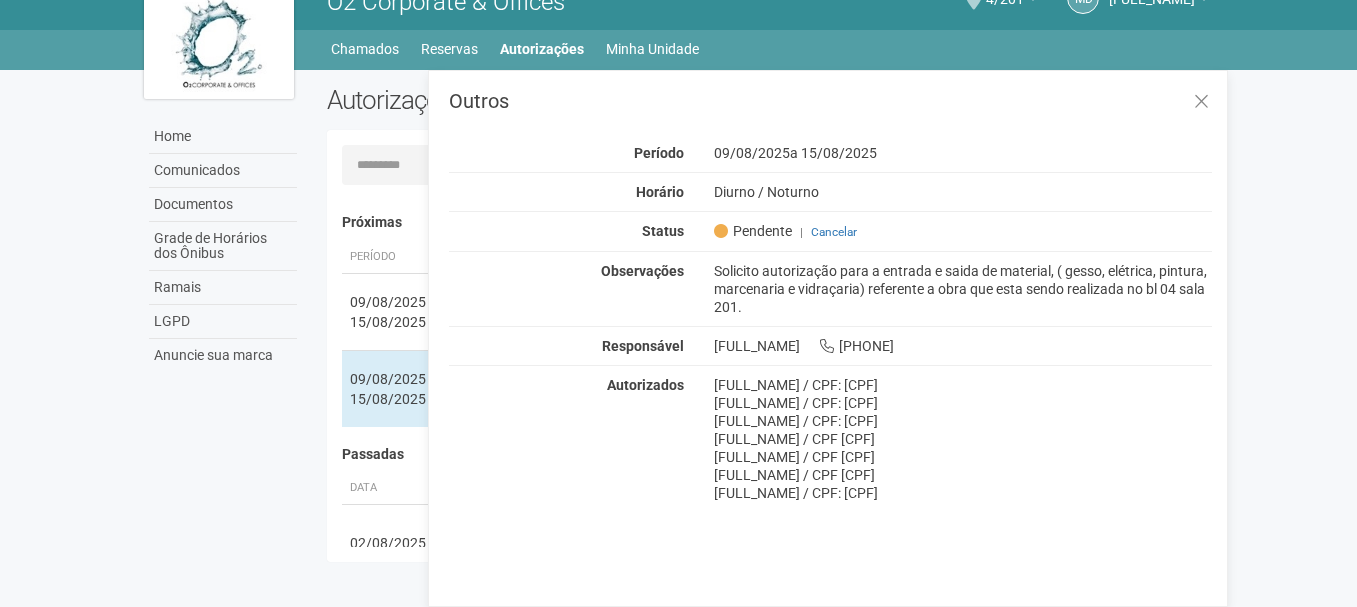 scroll, scrollTop: 0, scrollLeft: 0, axis: both 